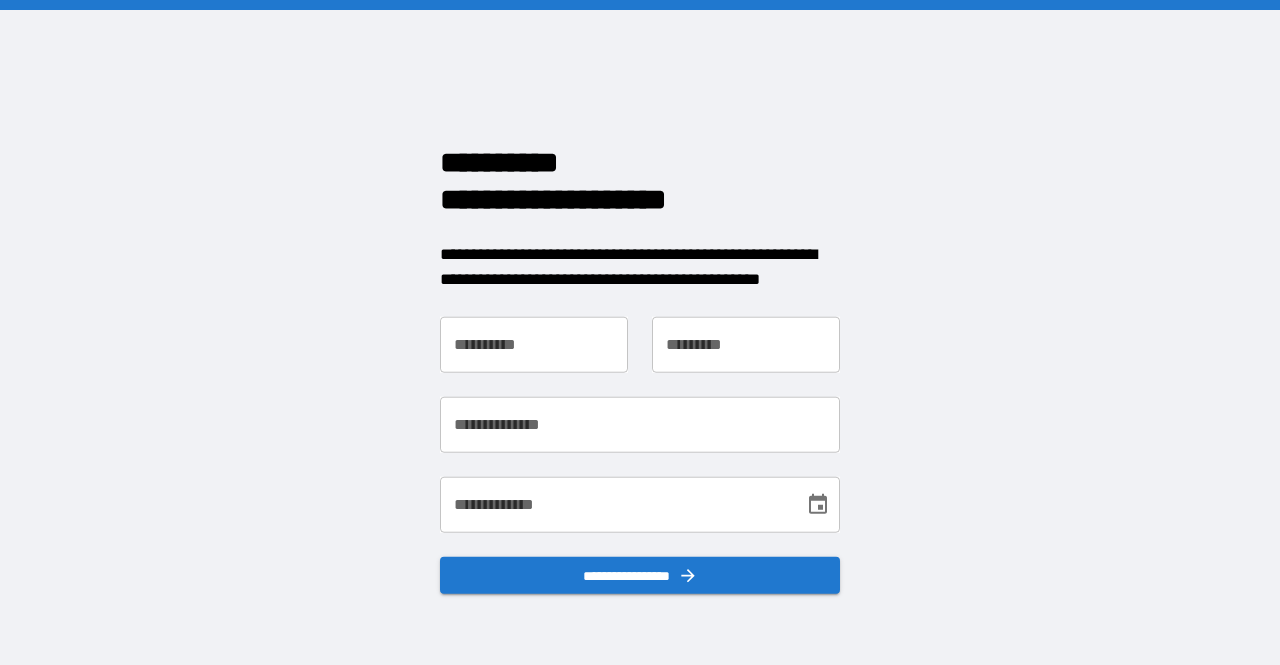scroll, scrollTop: 0, scrollLeft: 0, axis: both 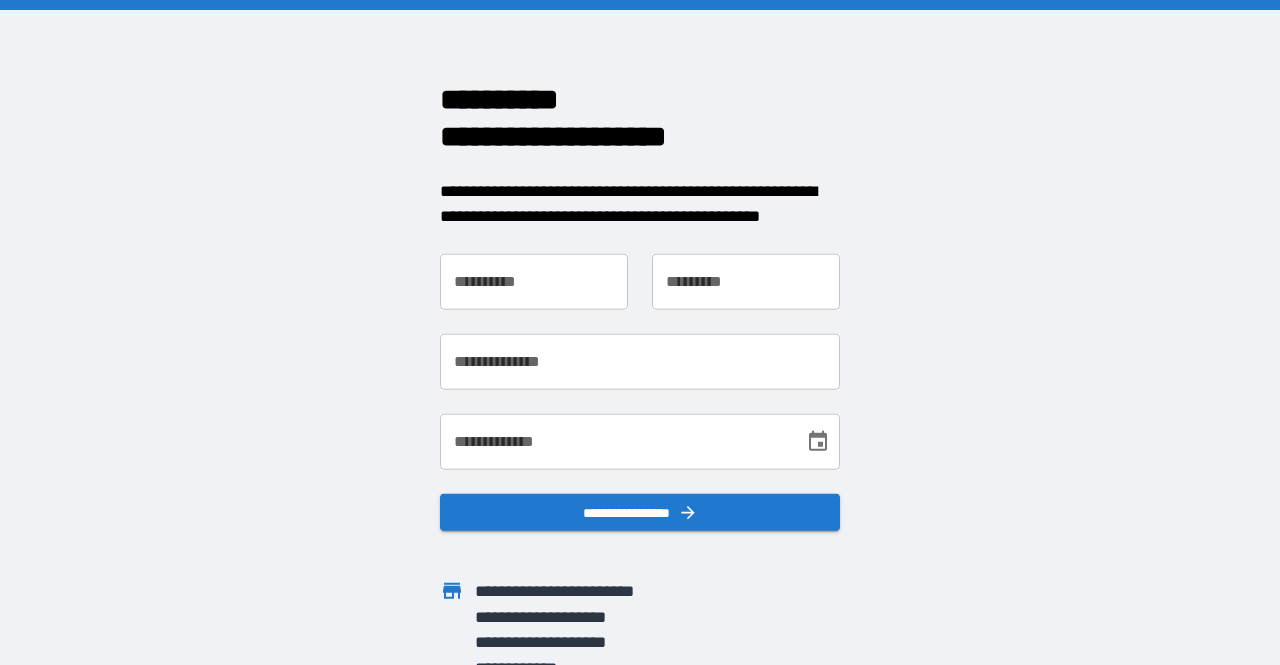 click on "**********" at bounding box center (534, 281) 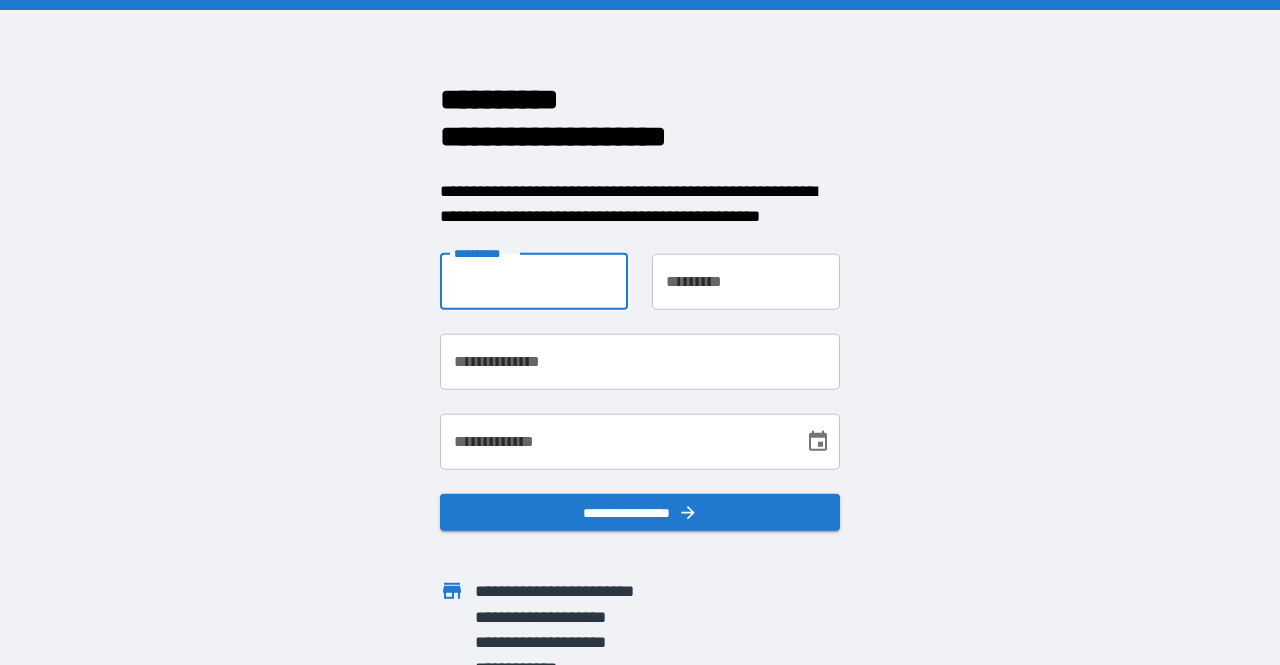 type on "****" 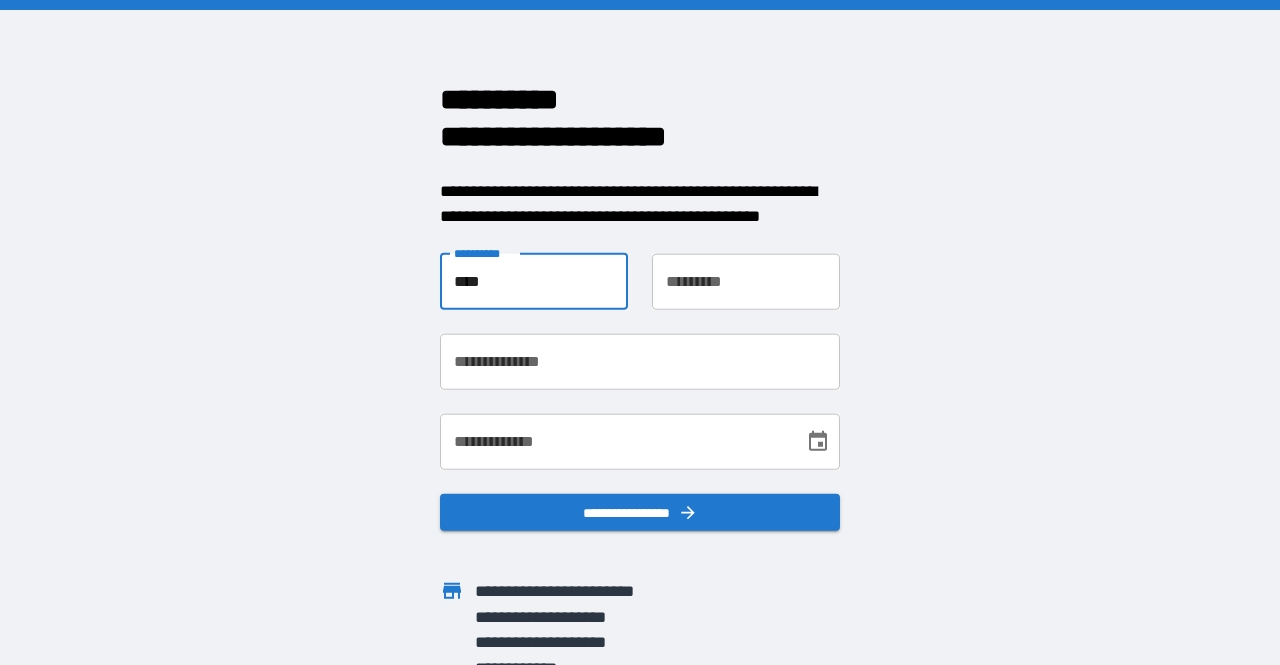 type on "****" 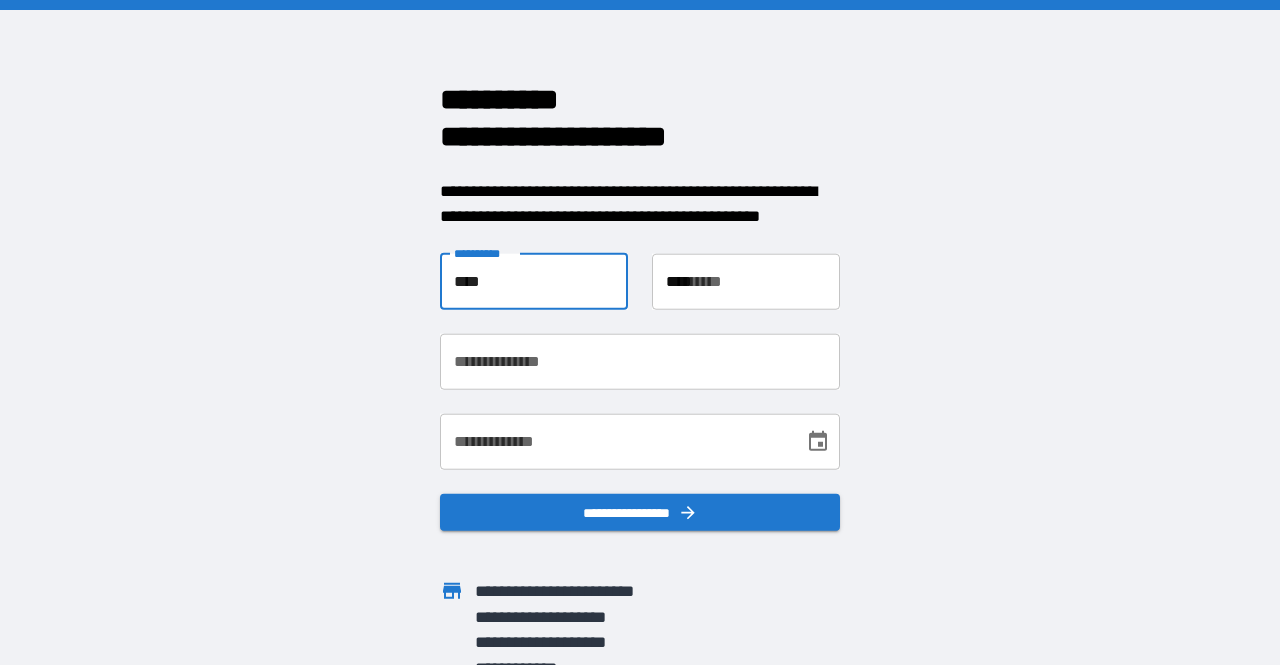 type on "**********" 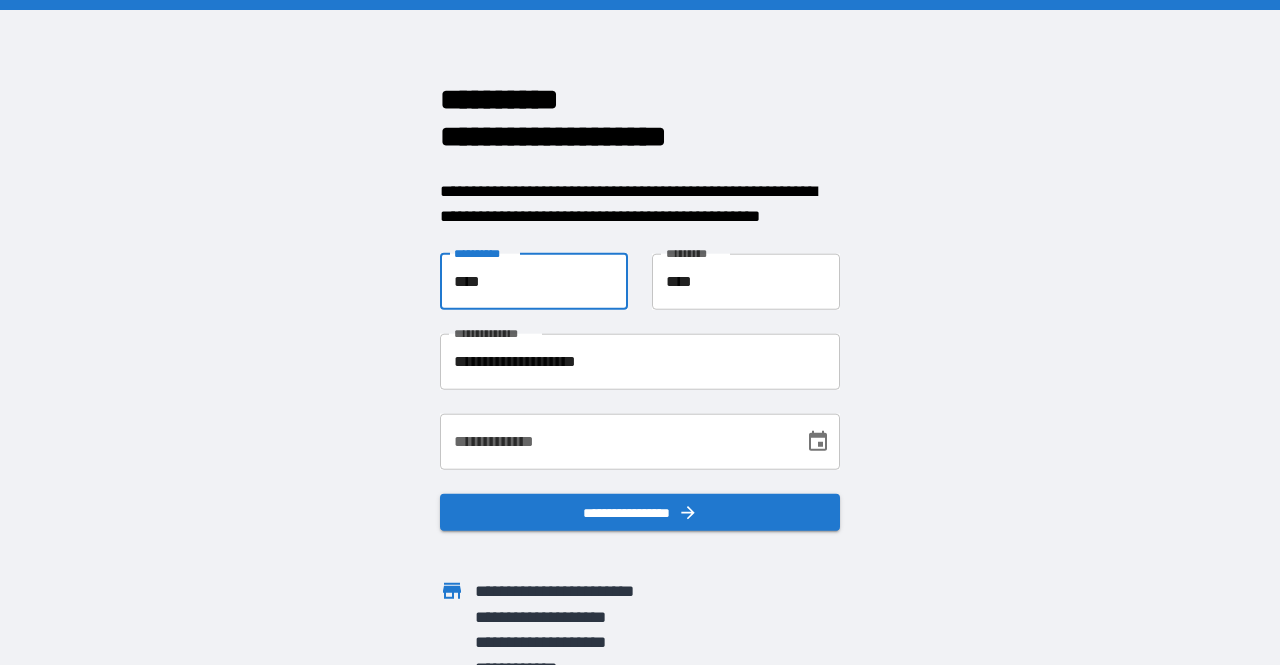 click on "**********" at bounding box center [615, 441] 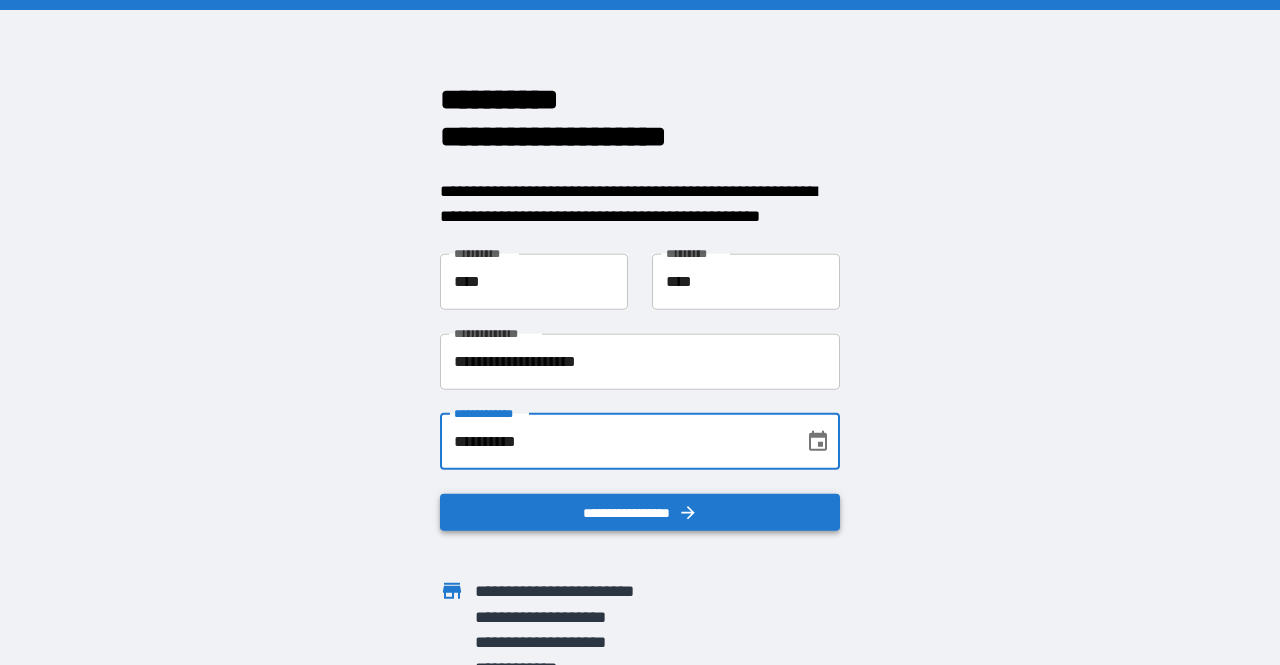 type on "**********" 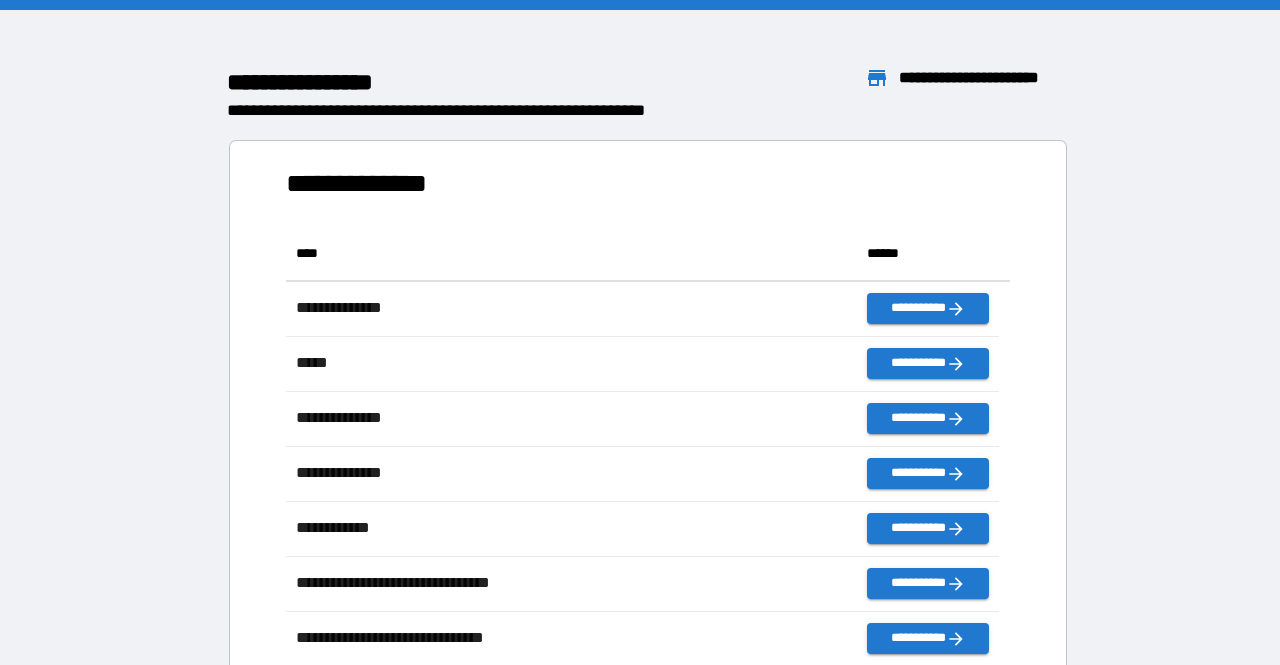 scroll, scrollTop: 16, scrollLeft: 15, axis: both 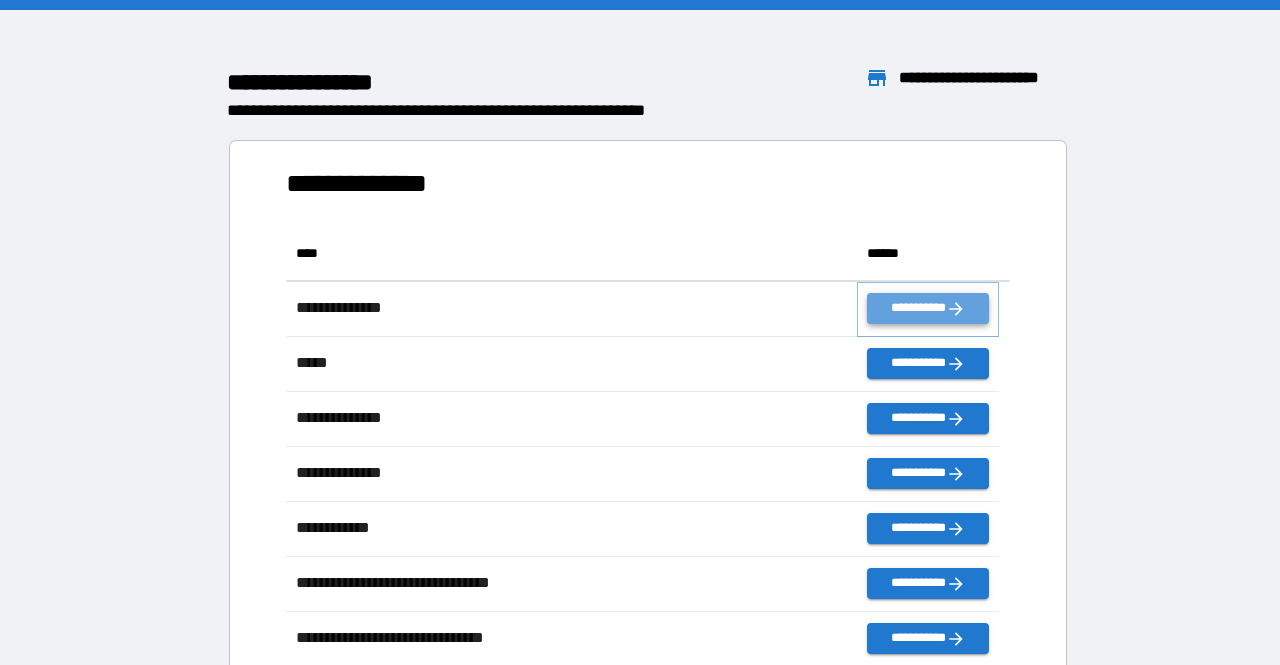click on "**********" at bounding box center (928, 308) 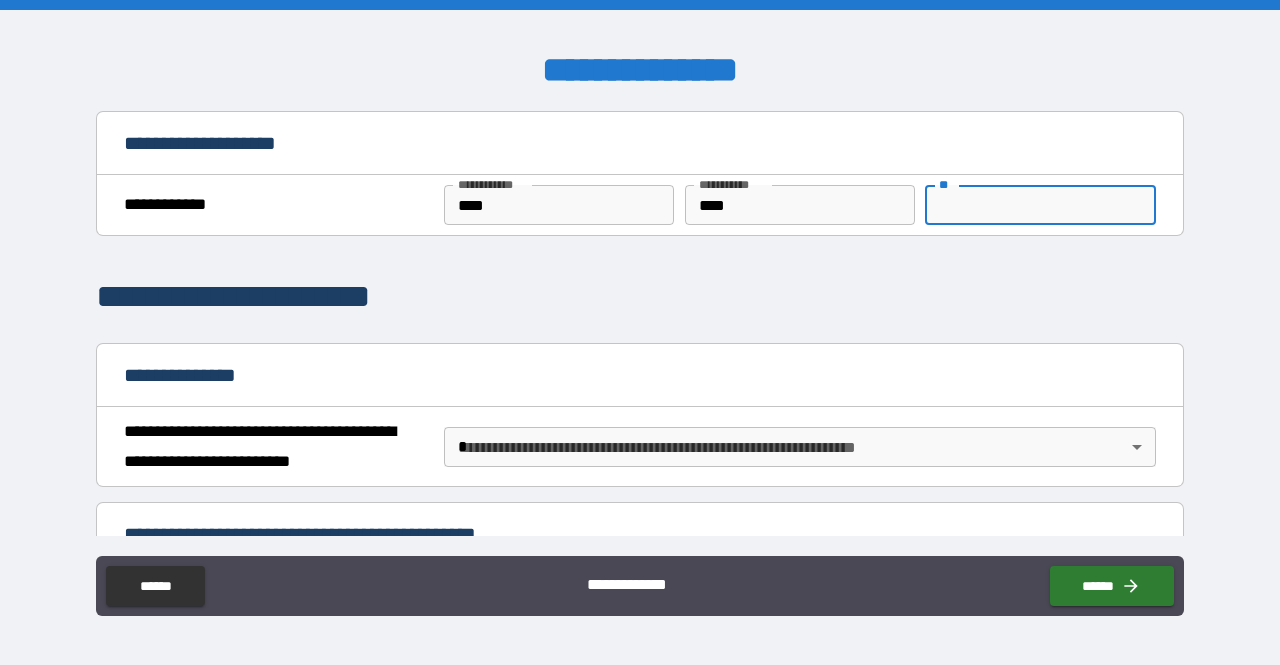 click on "**" at bounding box center [1040, 205] 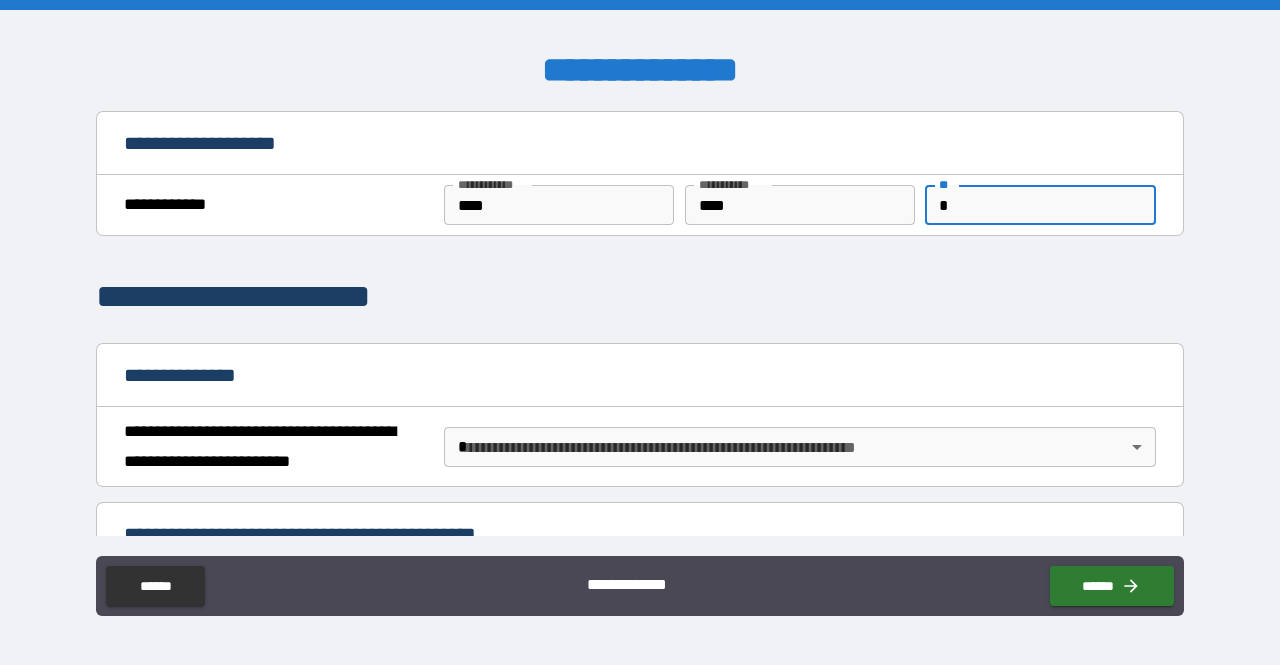 type on "*" 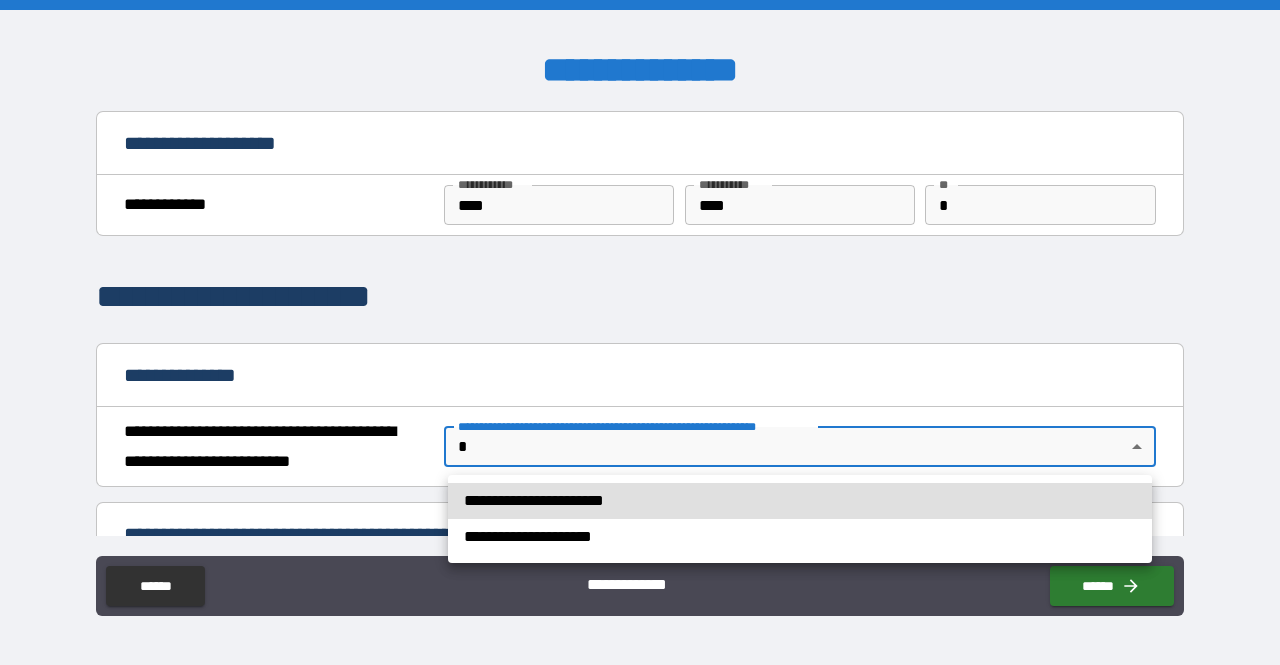 click on "**********" at bounding box center (800, 501) 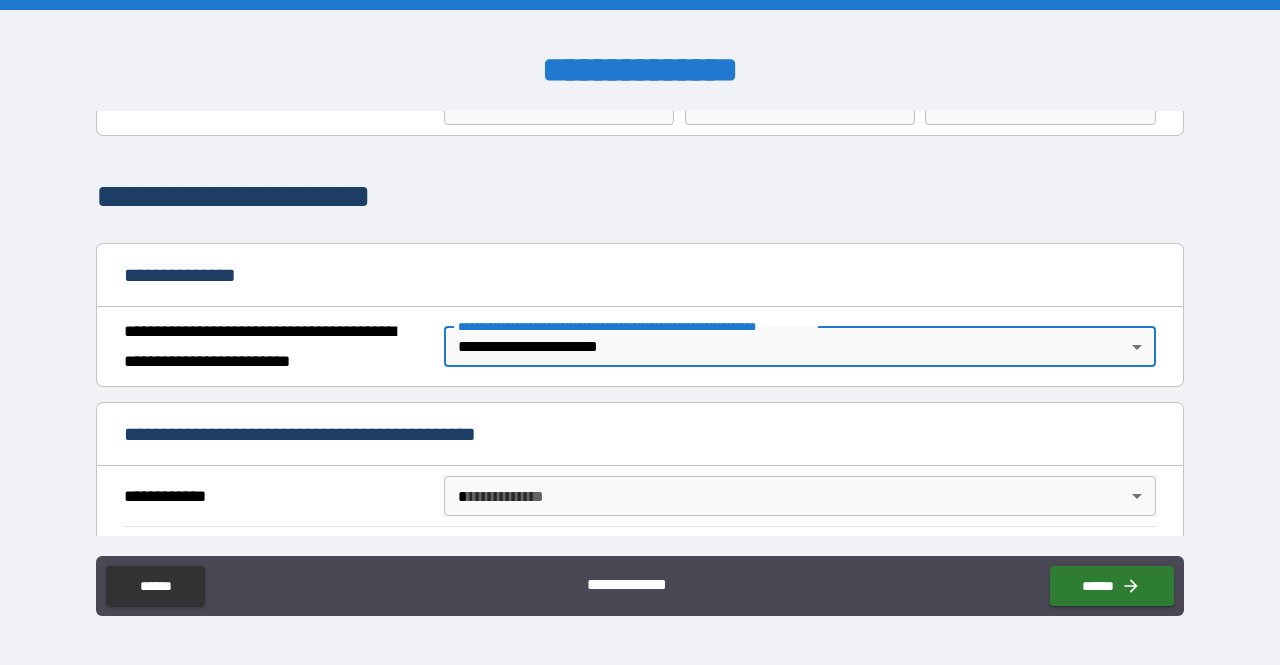 scroll, scrollTop: 200, scrollLeft: 0, axis: vertical 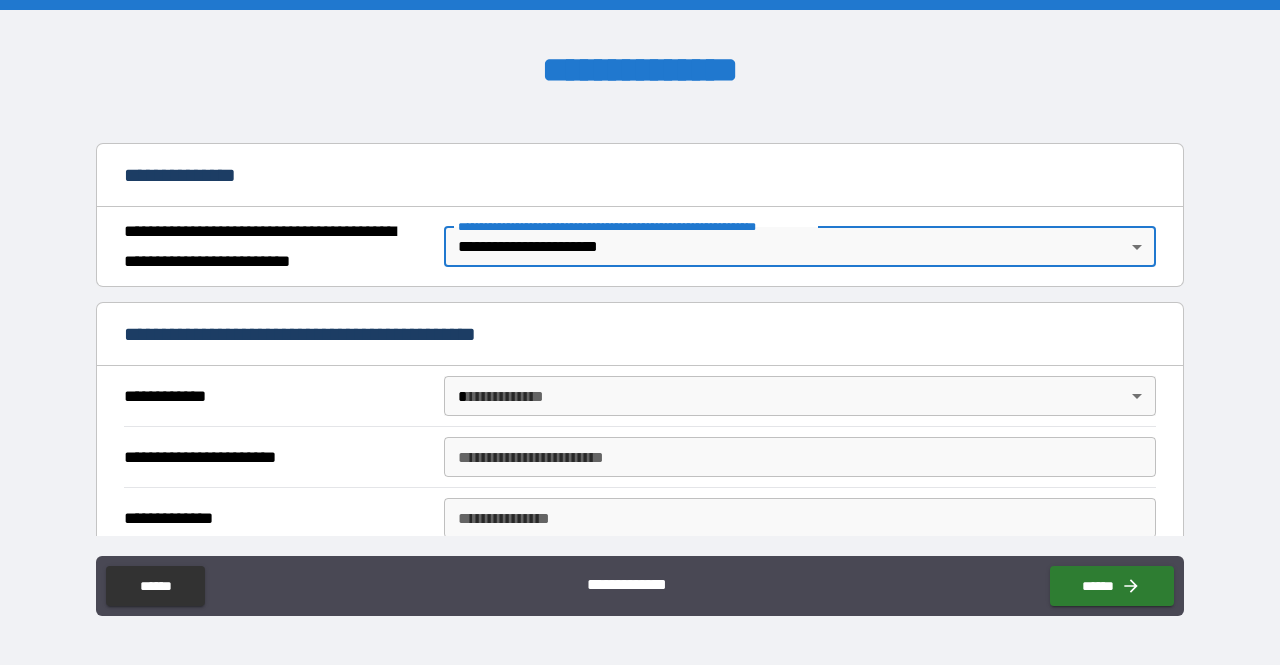 click on "**********" at bounding box center (640, 332) 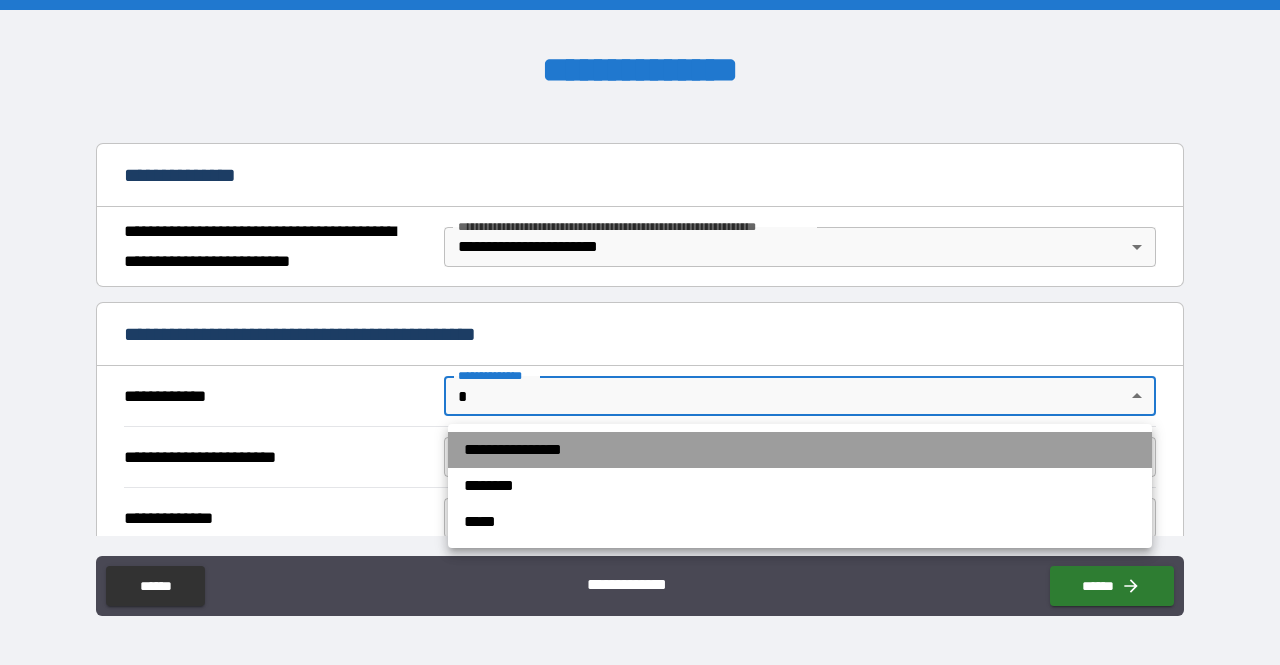 click on "**********" at bounding box center (800, 450) 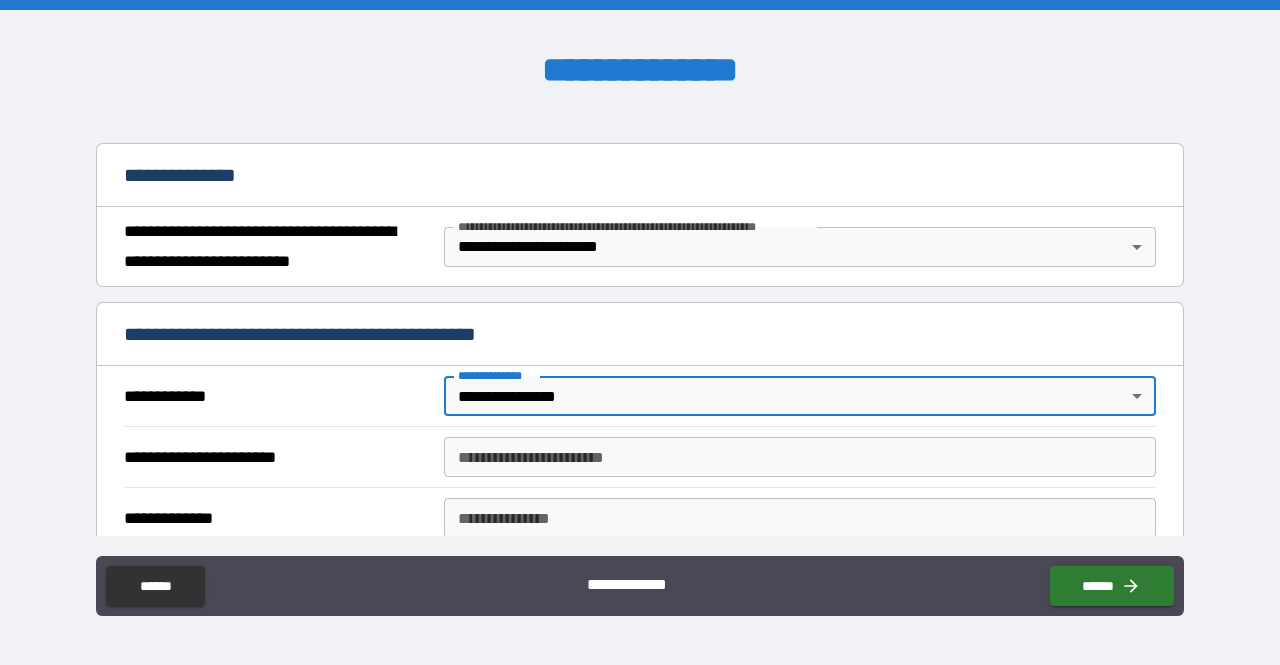 click on "**********" at bounding box center [800, 457] 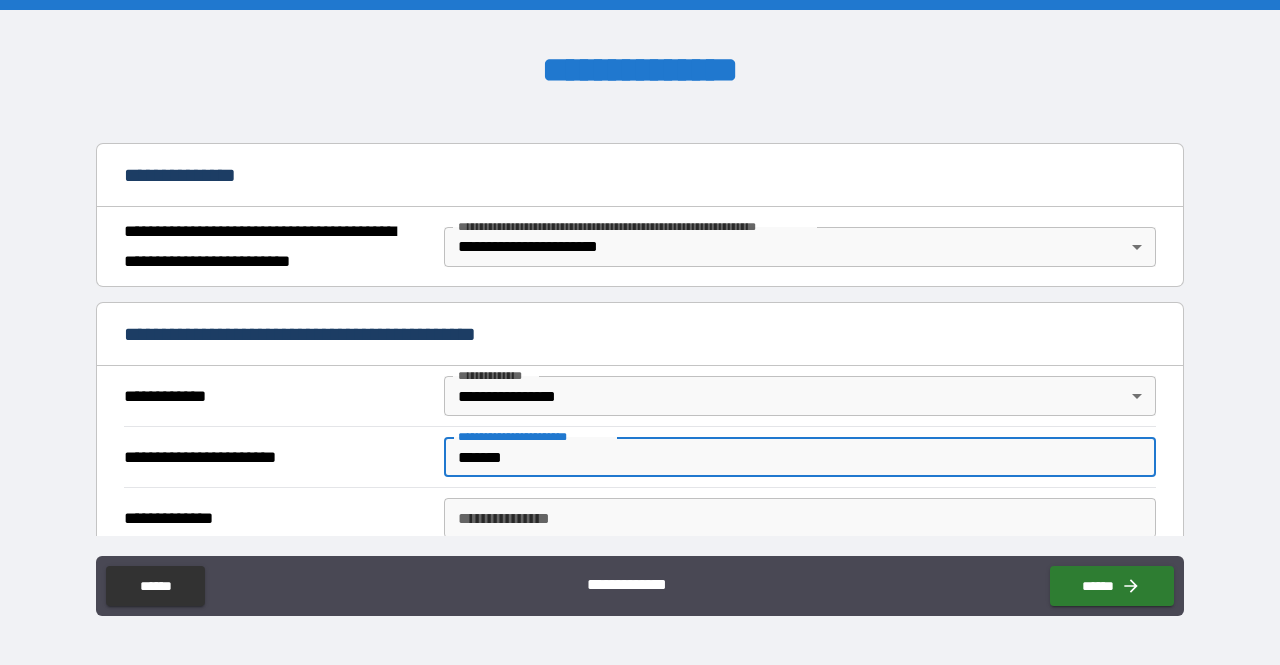 type on "*******" 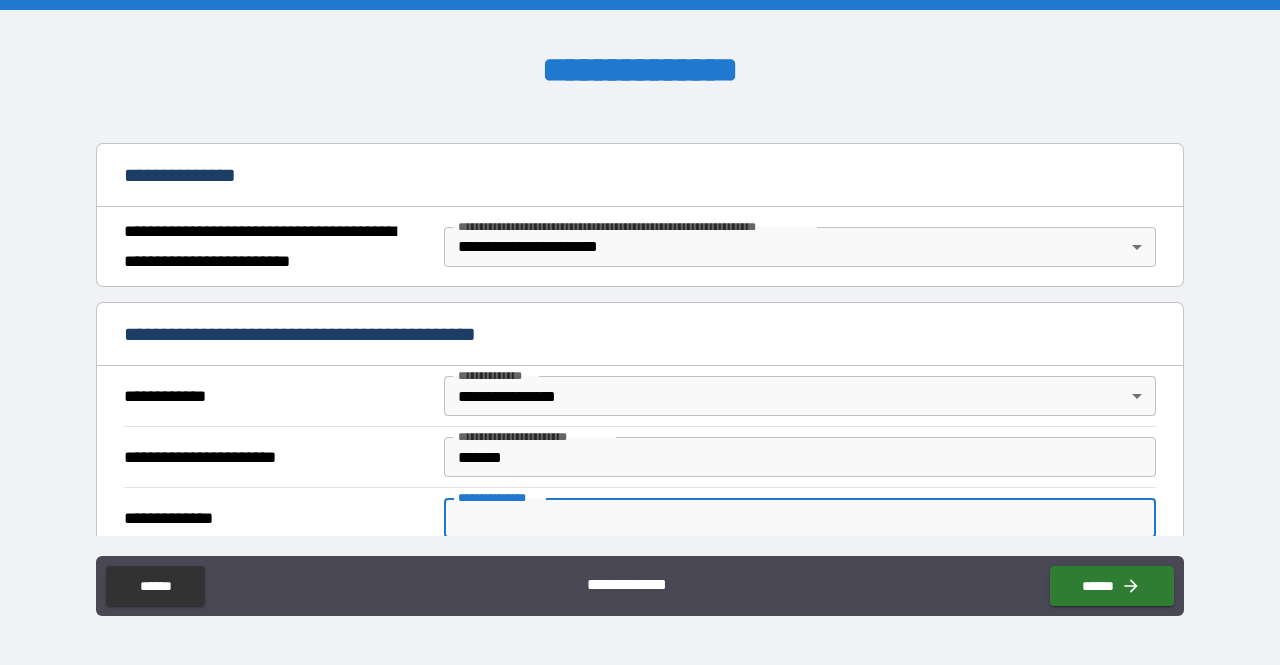 click on "**********" at bounding box center (800, 518) 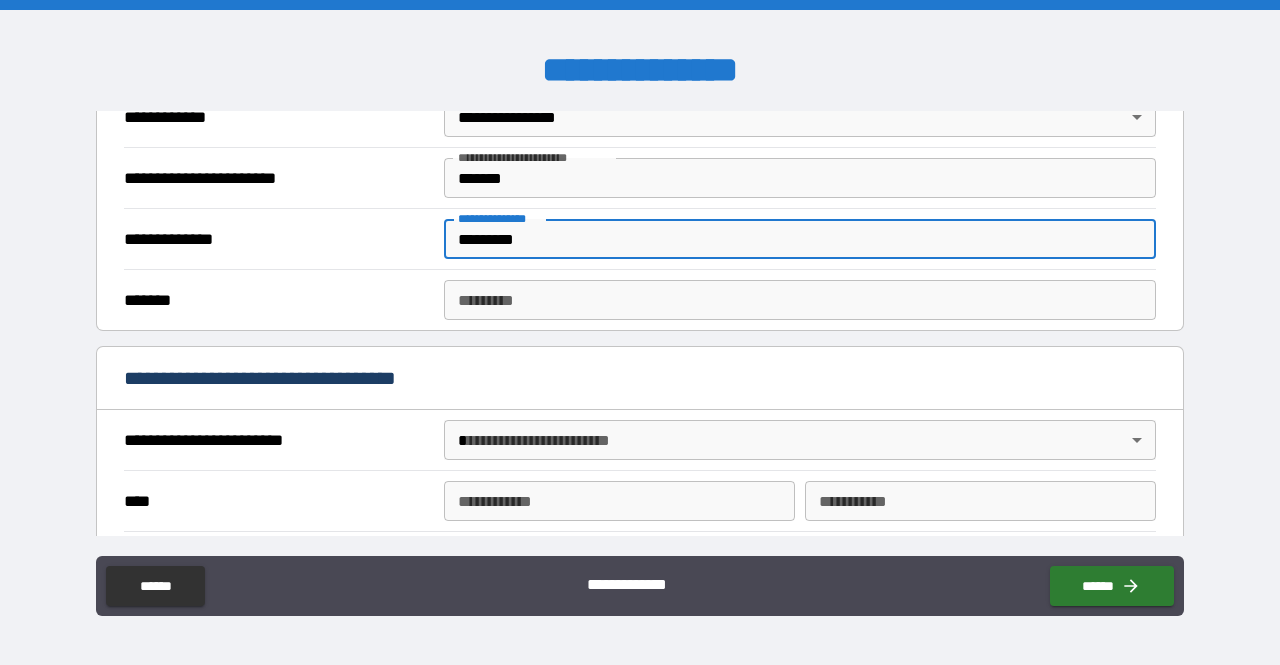 scroll, scrollTop: 500, scrollLeft: 0, axis: vertical 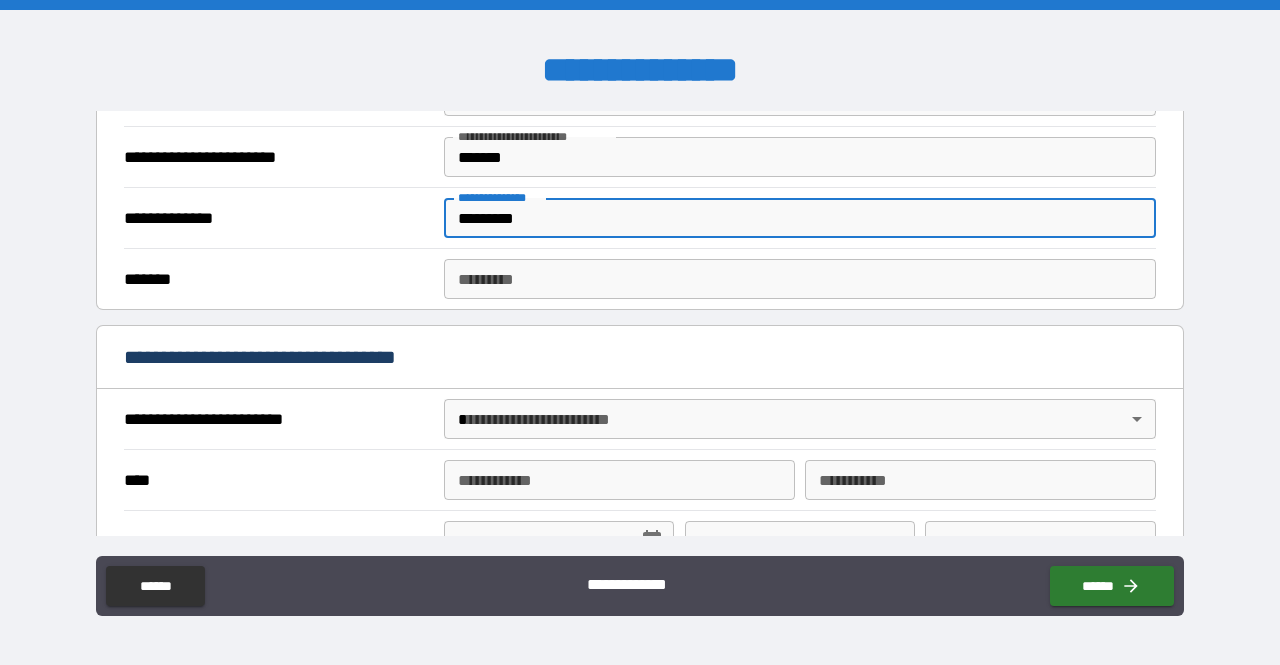 type on "*********" 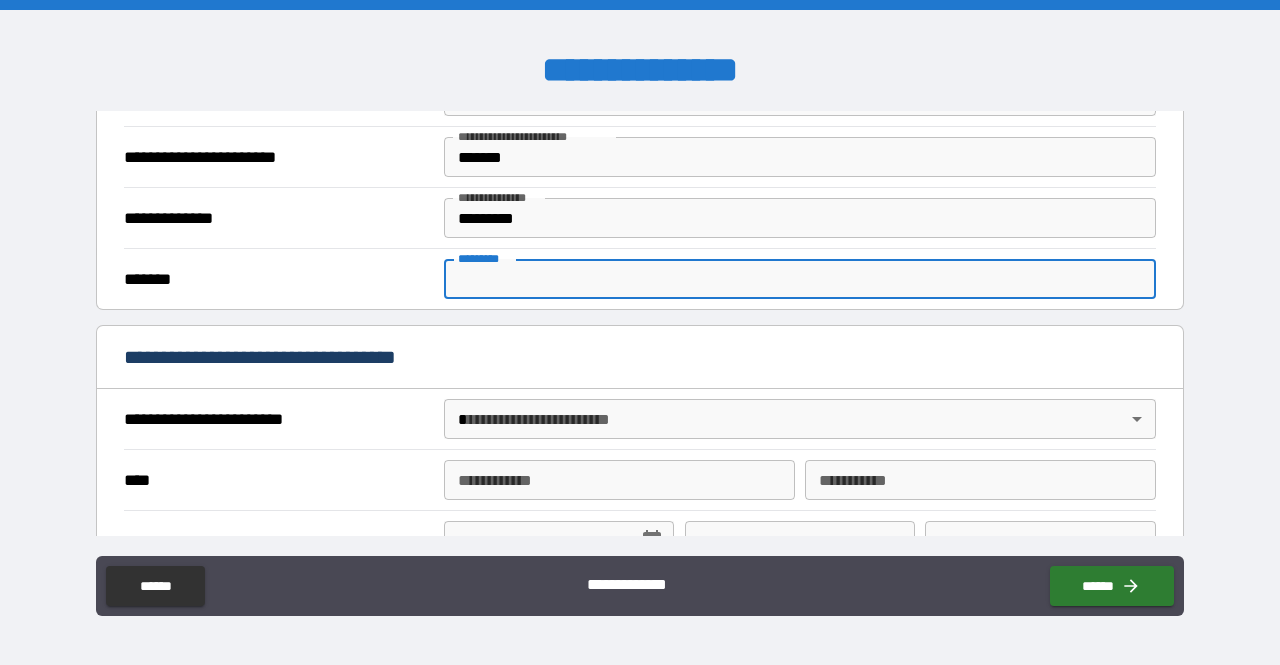 click on "*******   *" at bounding box center [800, 279] 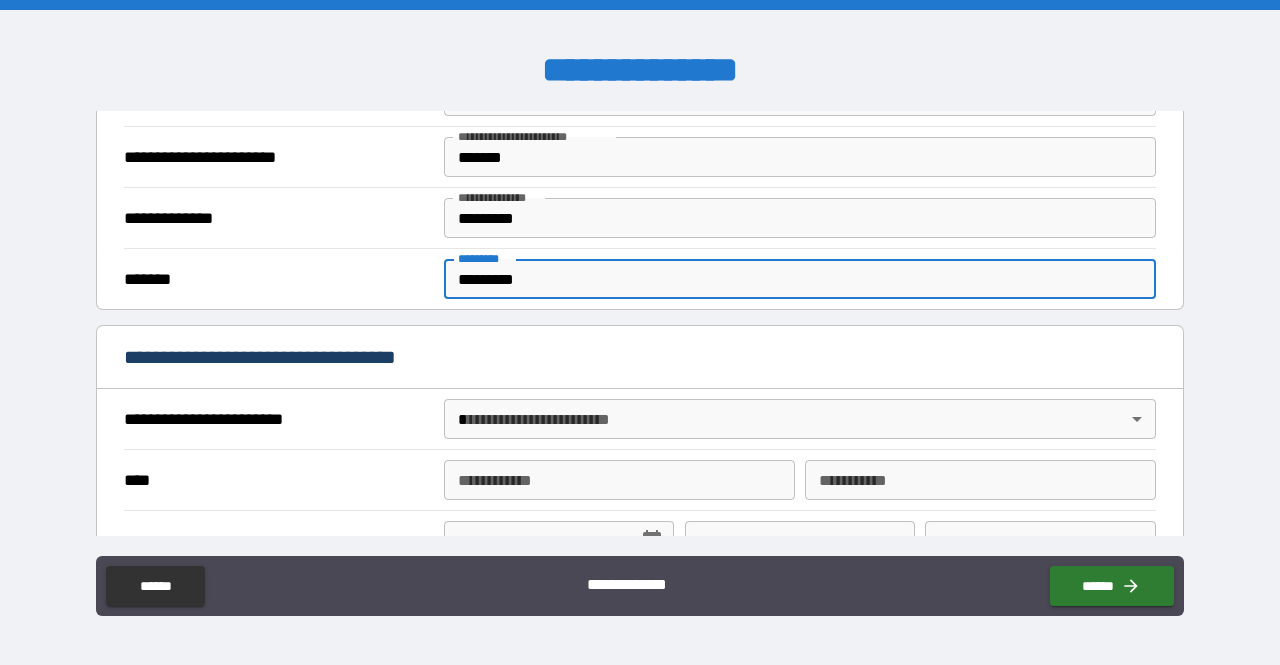 scroll, scrollTop: 600, scrollLeft: 0, axis: vertical 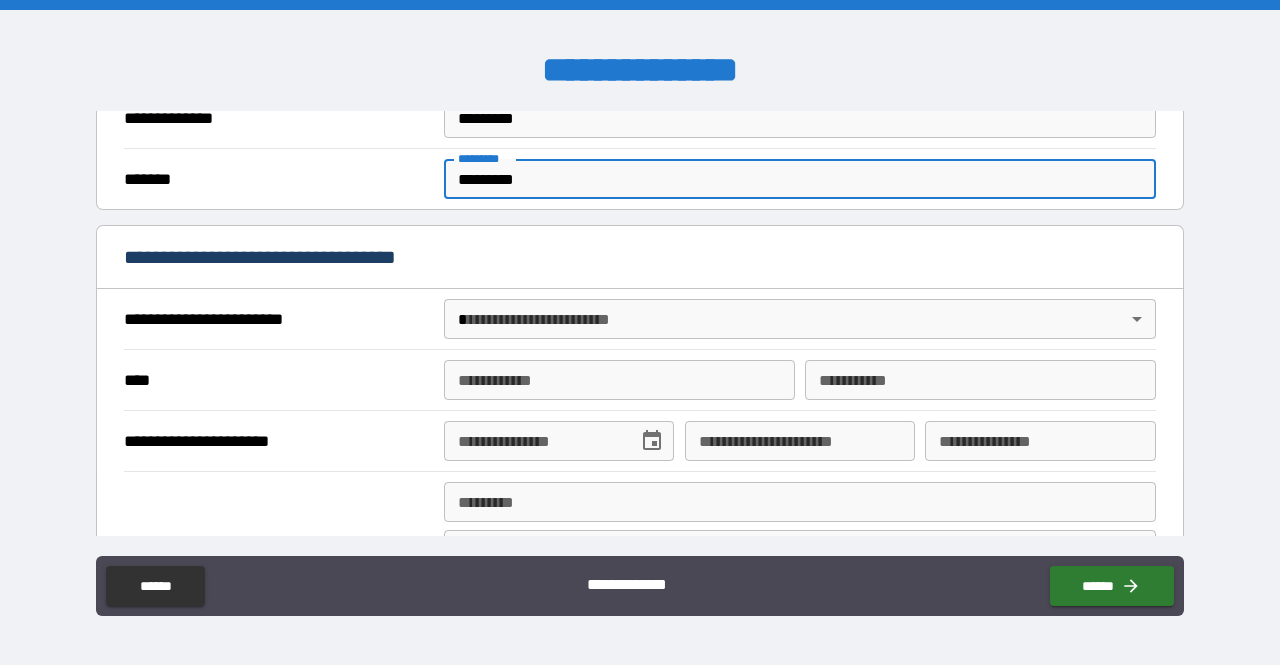 type on "*********" 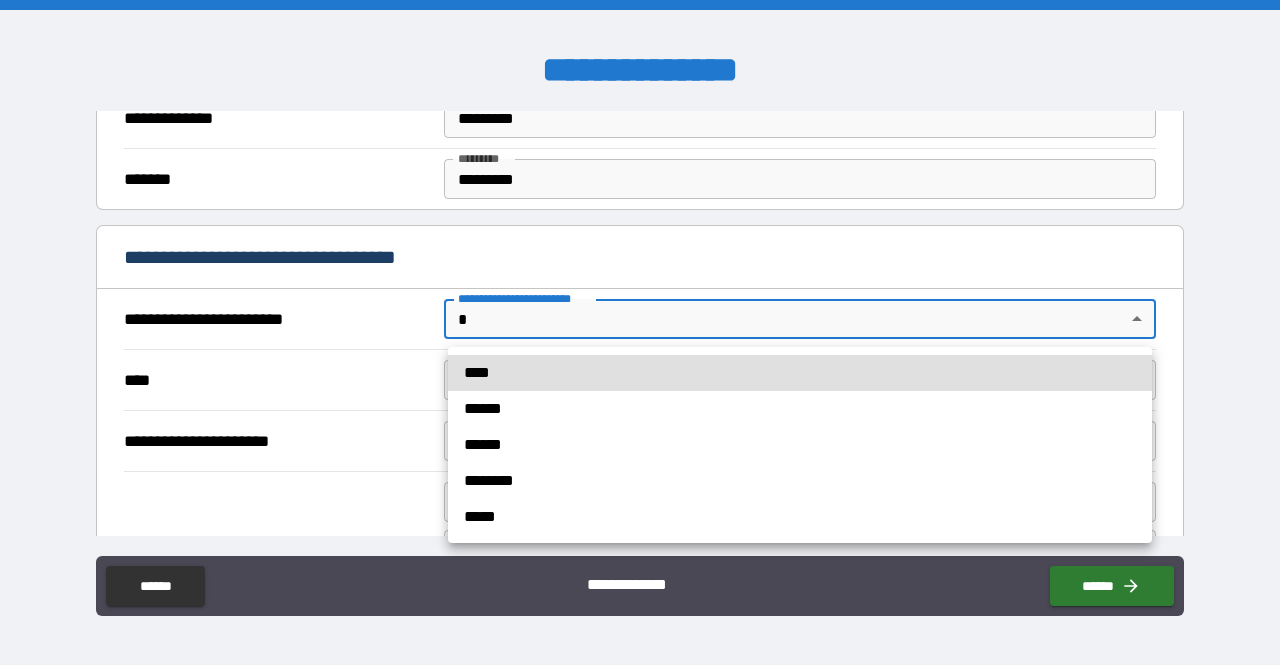 click on "****" at bounding box center [800, 373] 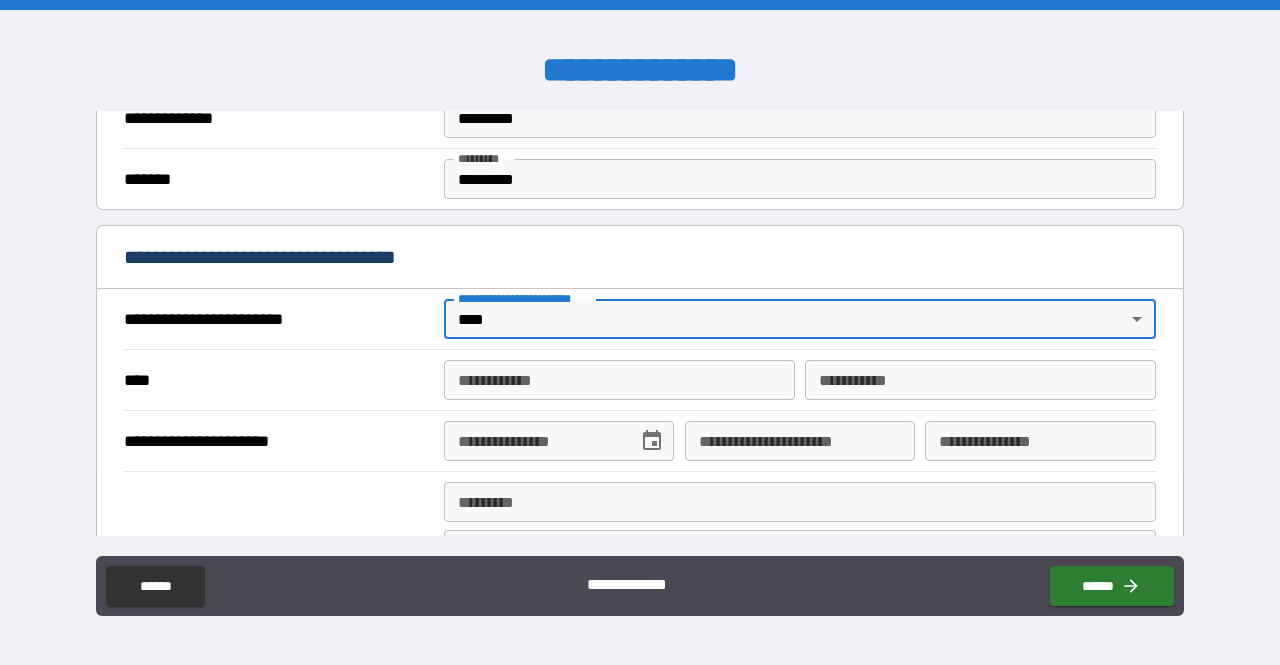 click on "**********" at bounding box center (619, 380) 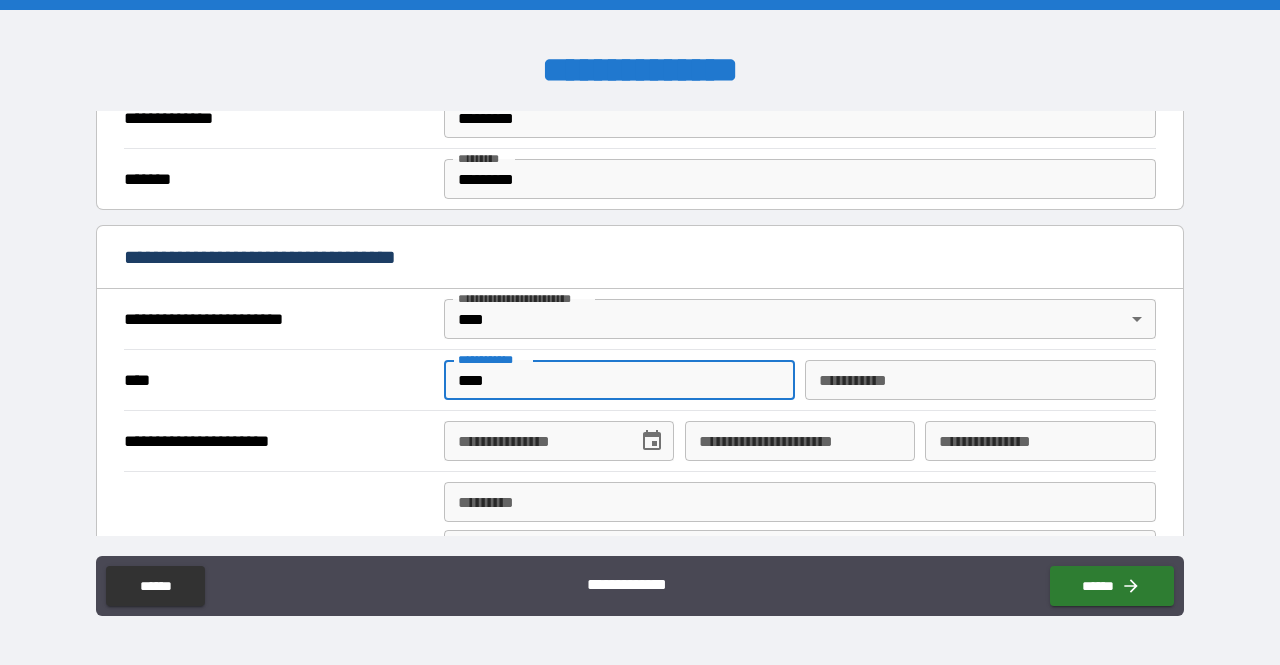 type on "****" 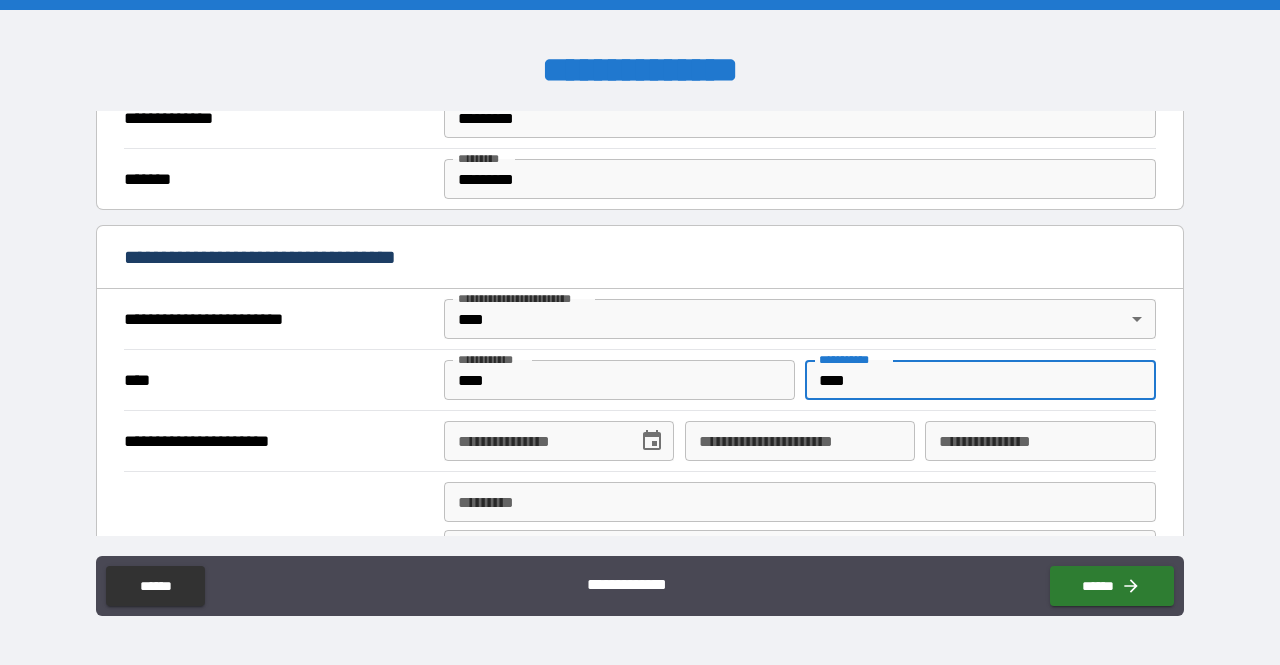 type on "****" 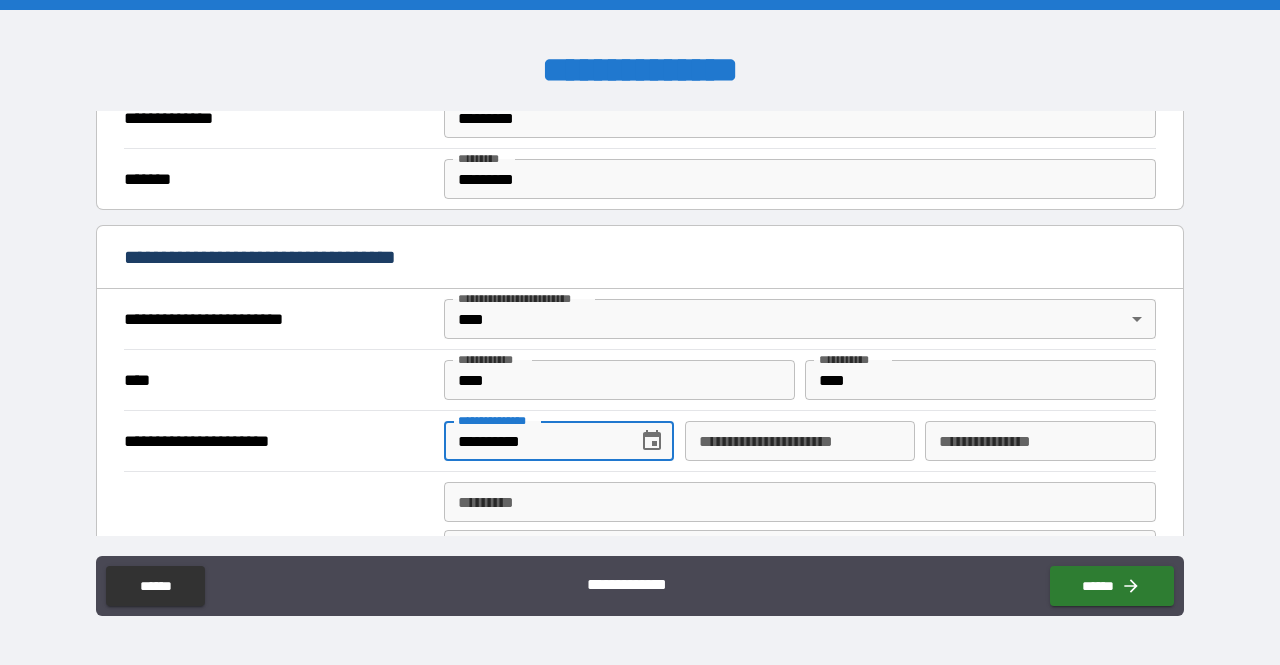 type on "**********" 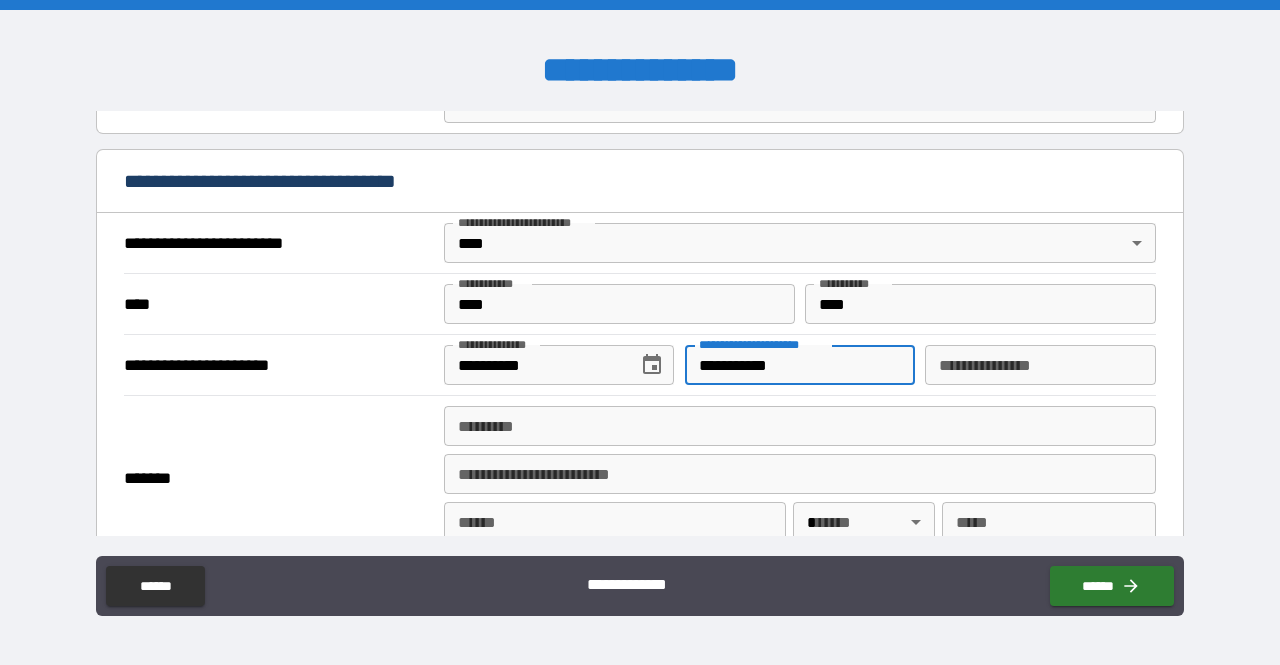 scroll, scrollTop: 700, scrollLeft: 0, axis: vertical 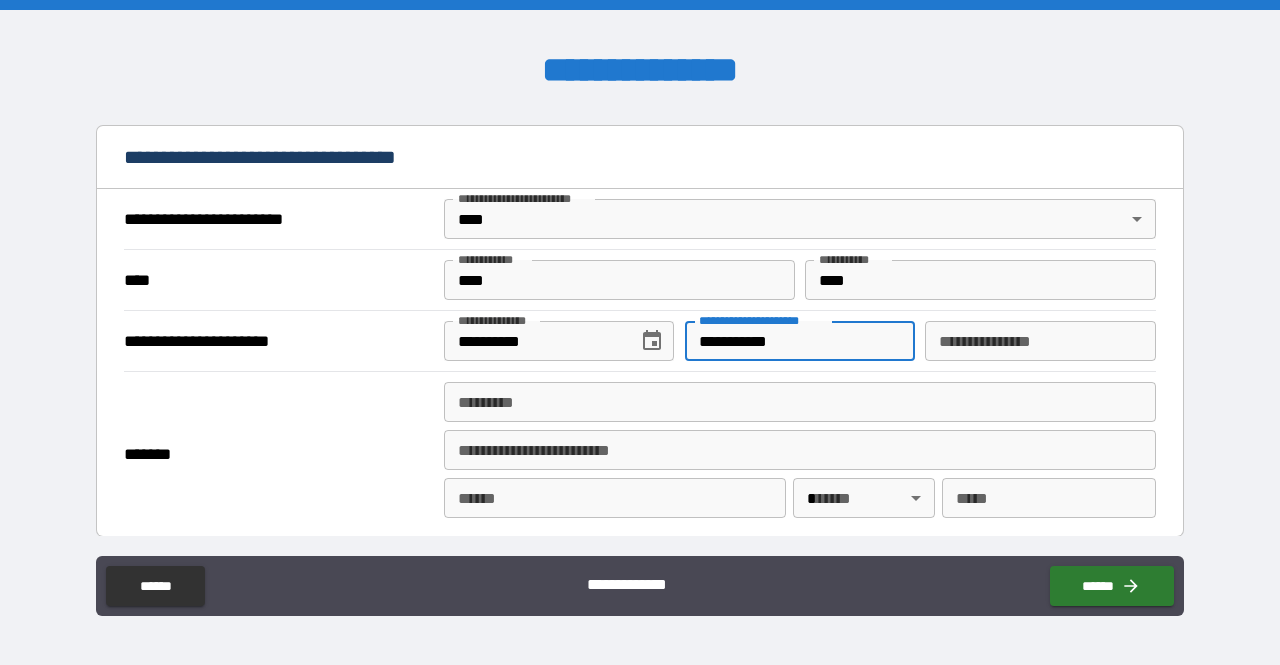 type on "**********" 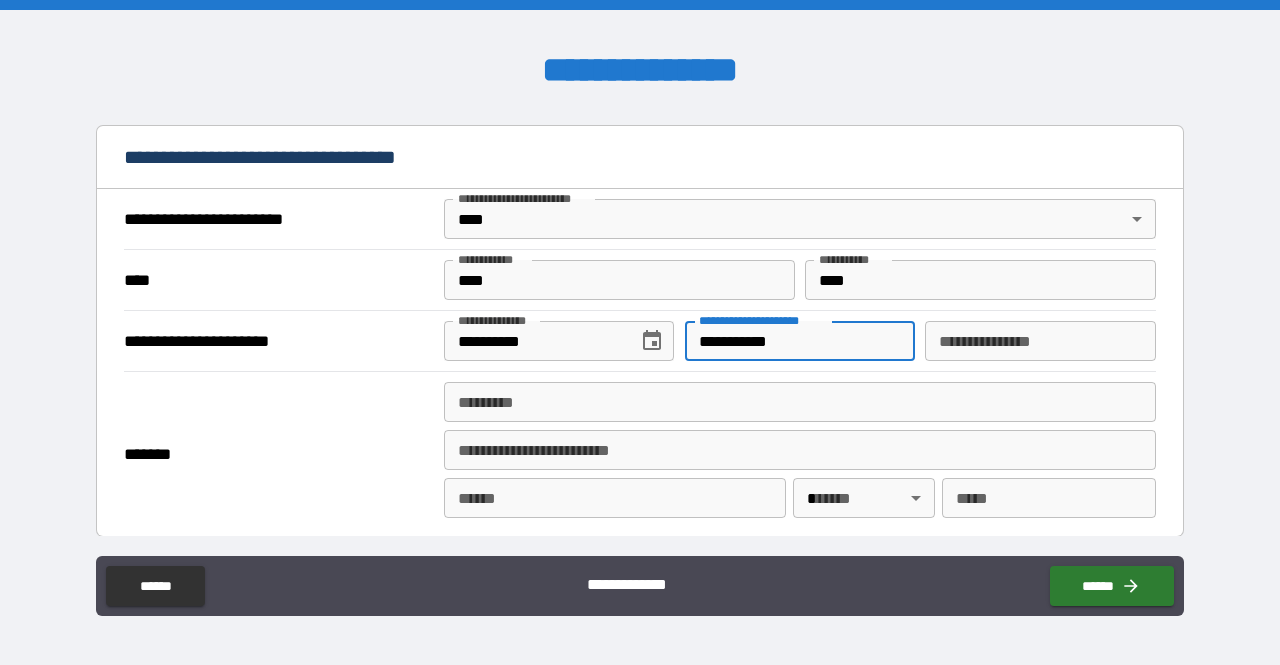 click on "*******" at bounding box center (279, 454) 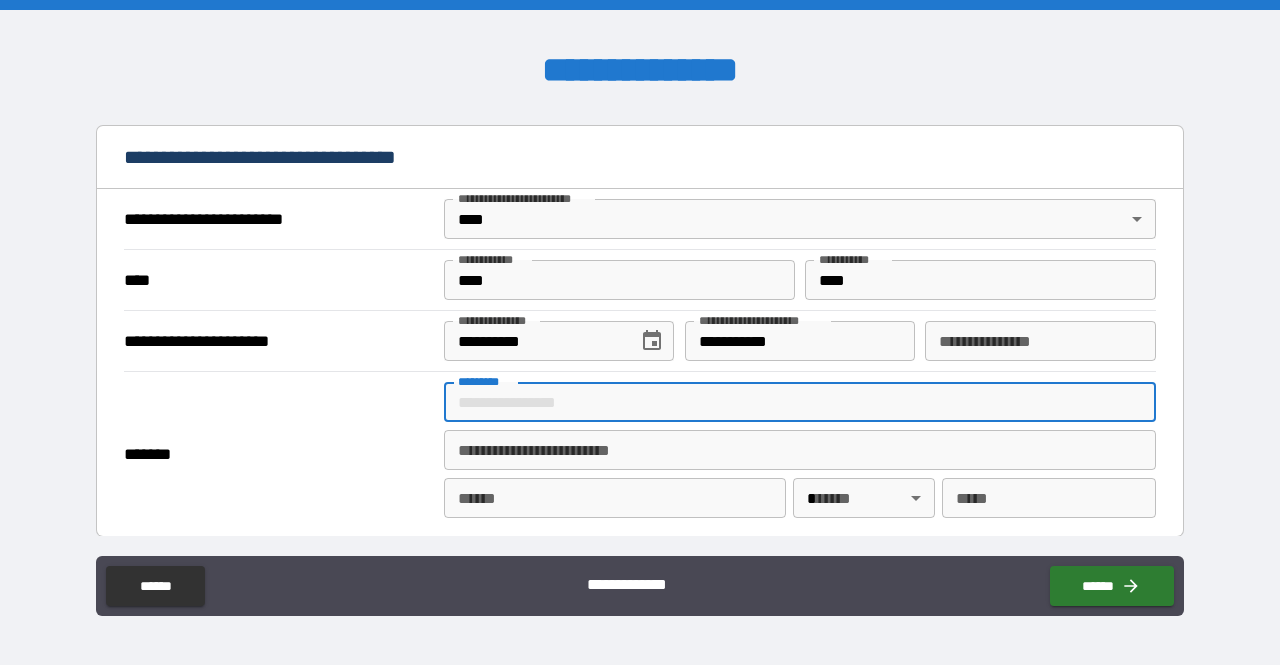 click on "*******   *" at bounding box center [800, 402] 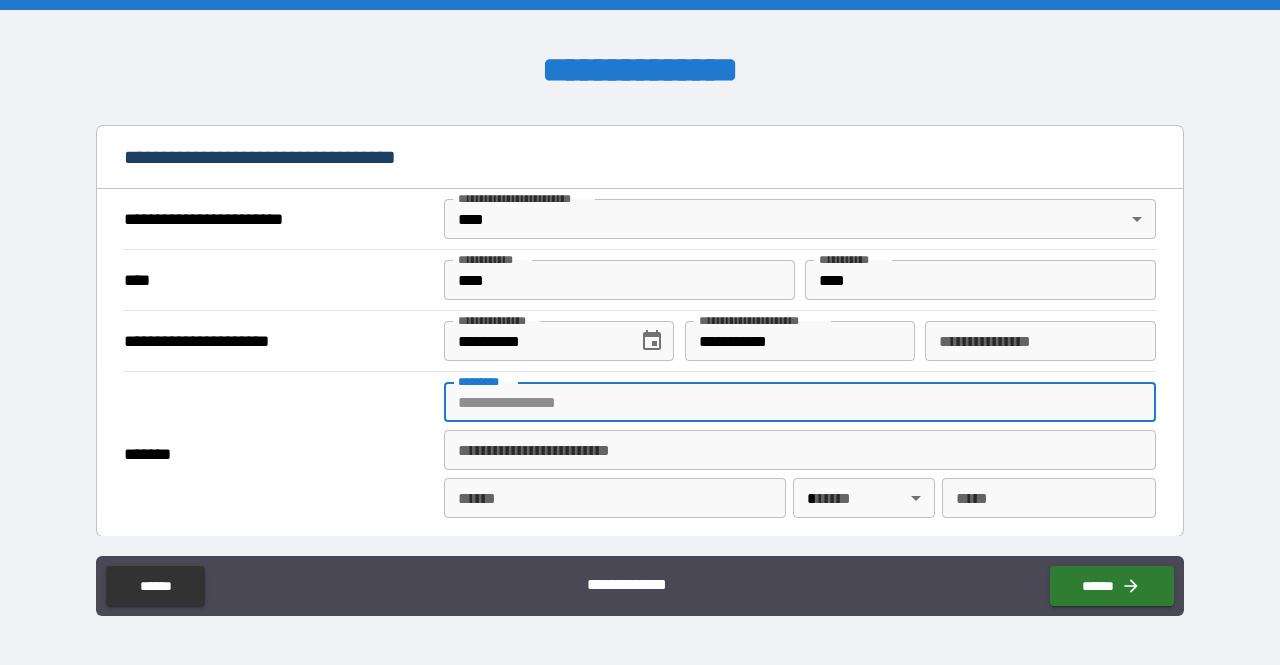 type on "**********" 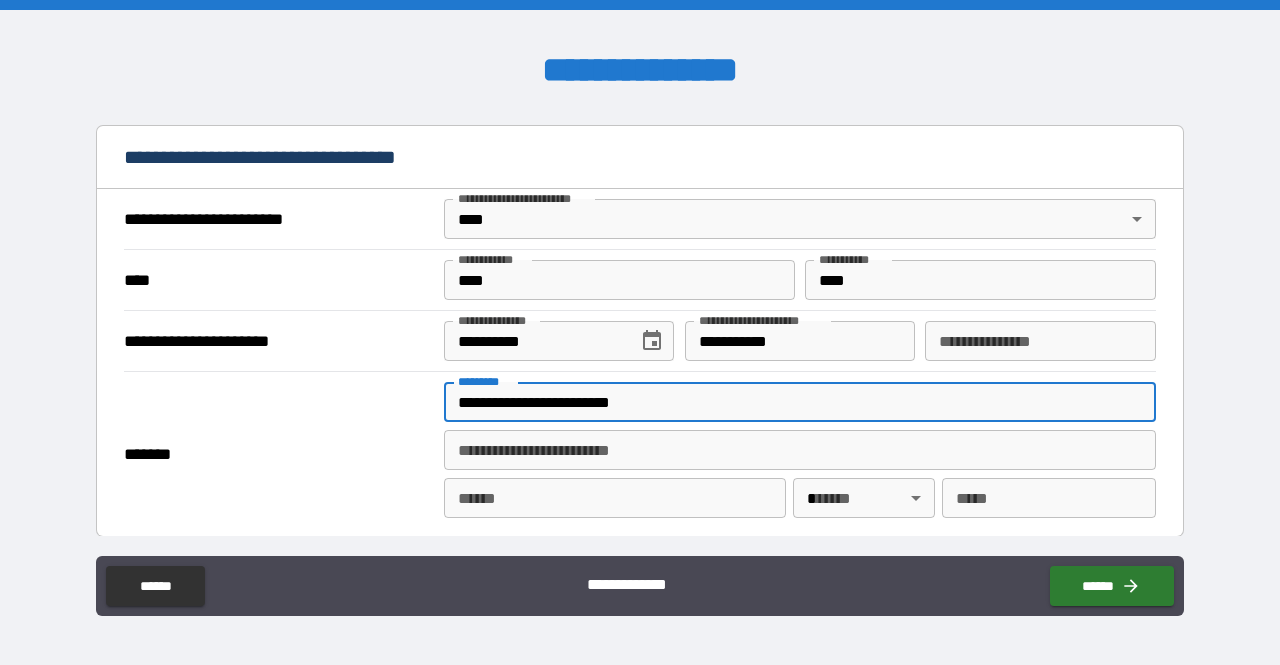type on "*********" 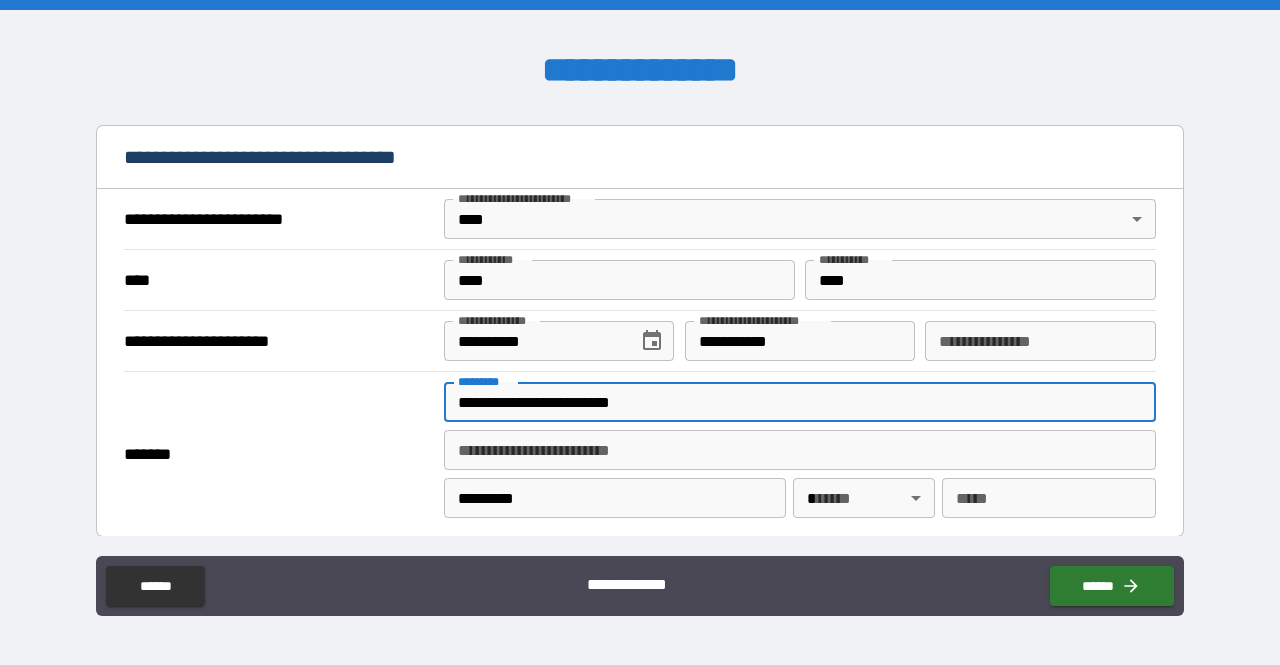 type 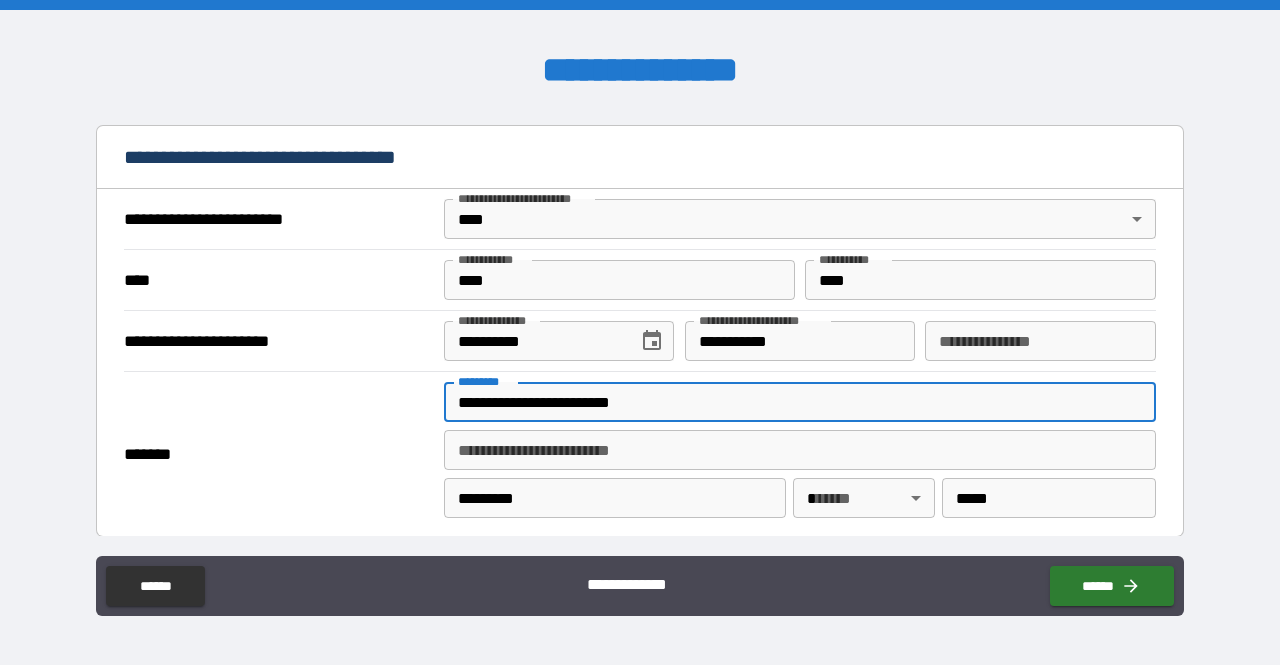 type 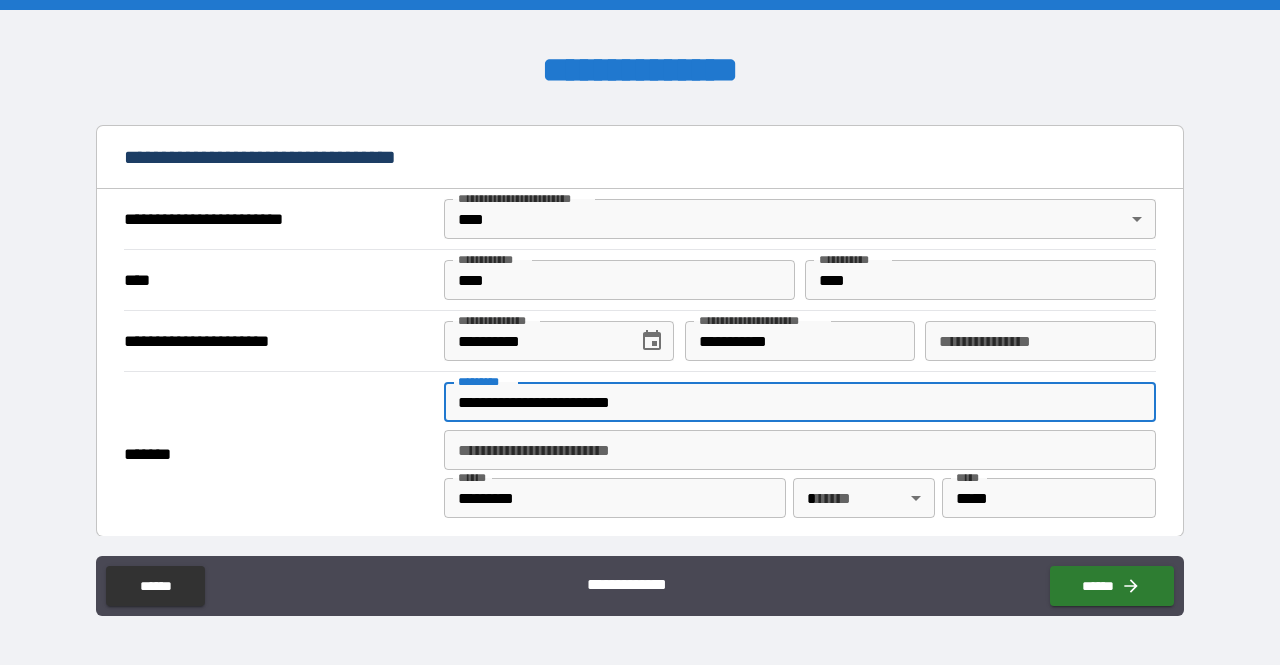 scroll, scrollTop: 800, scrollLeft: 0, axis: vertical 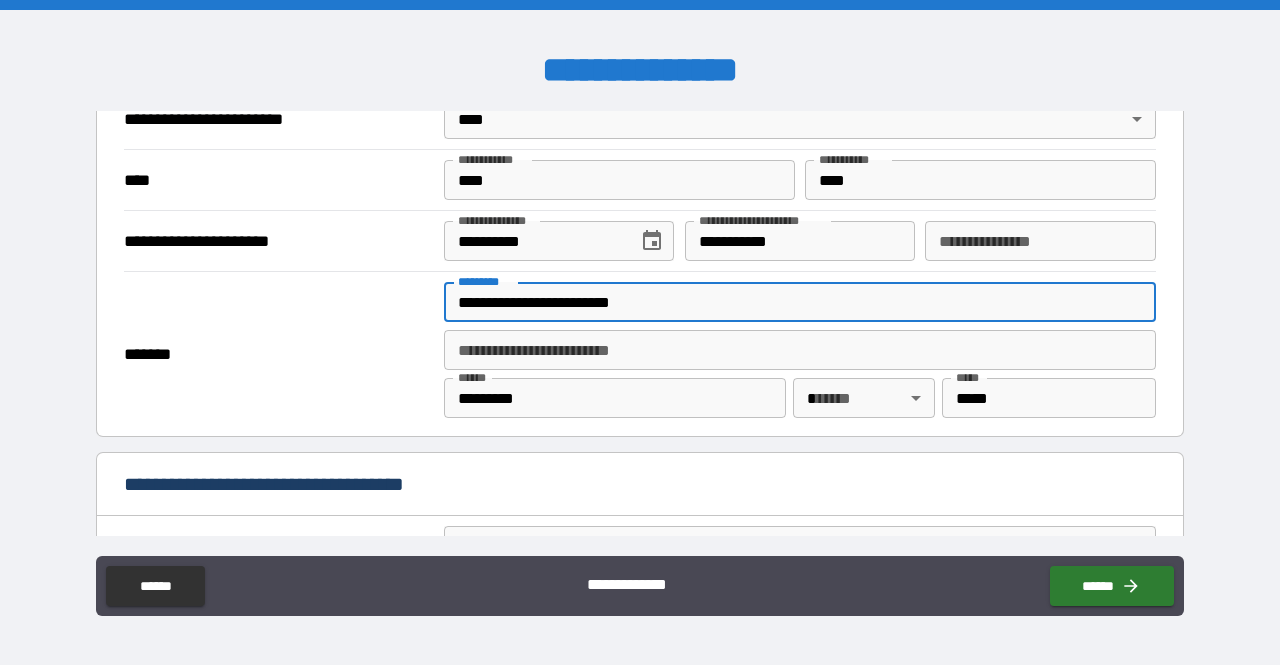 click on "**********" at bounding box center [640, 332] 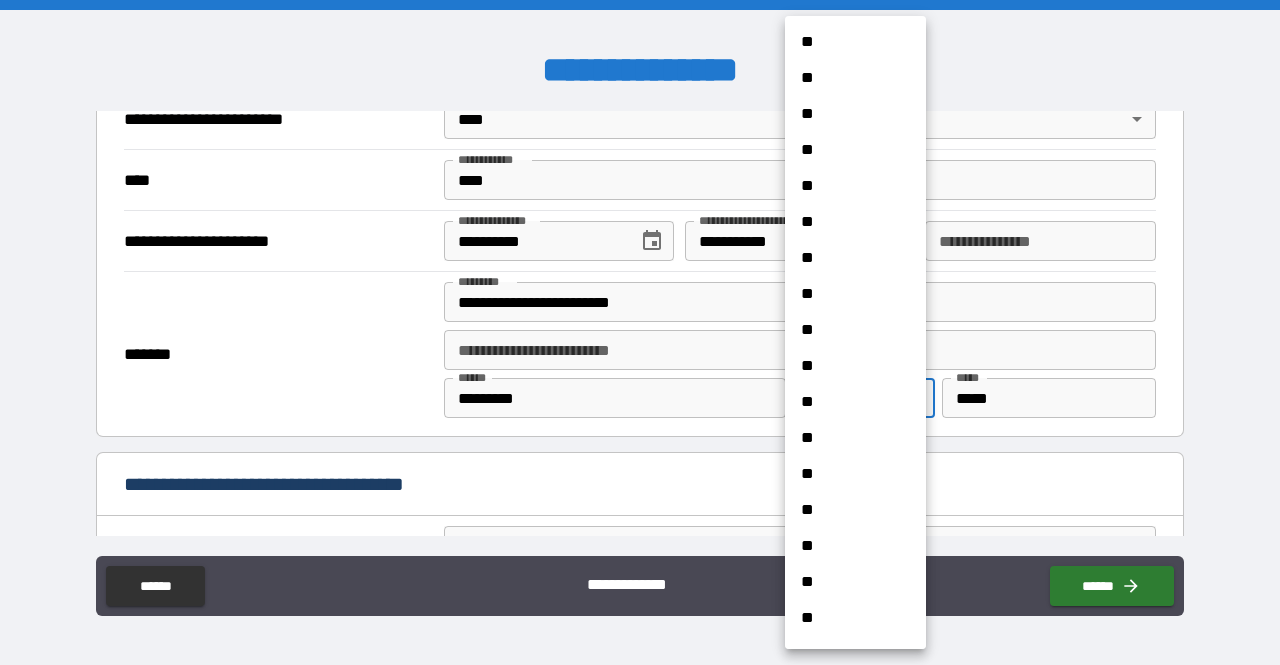 type 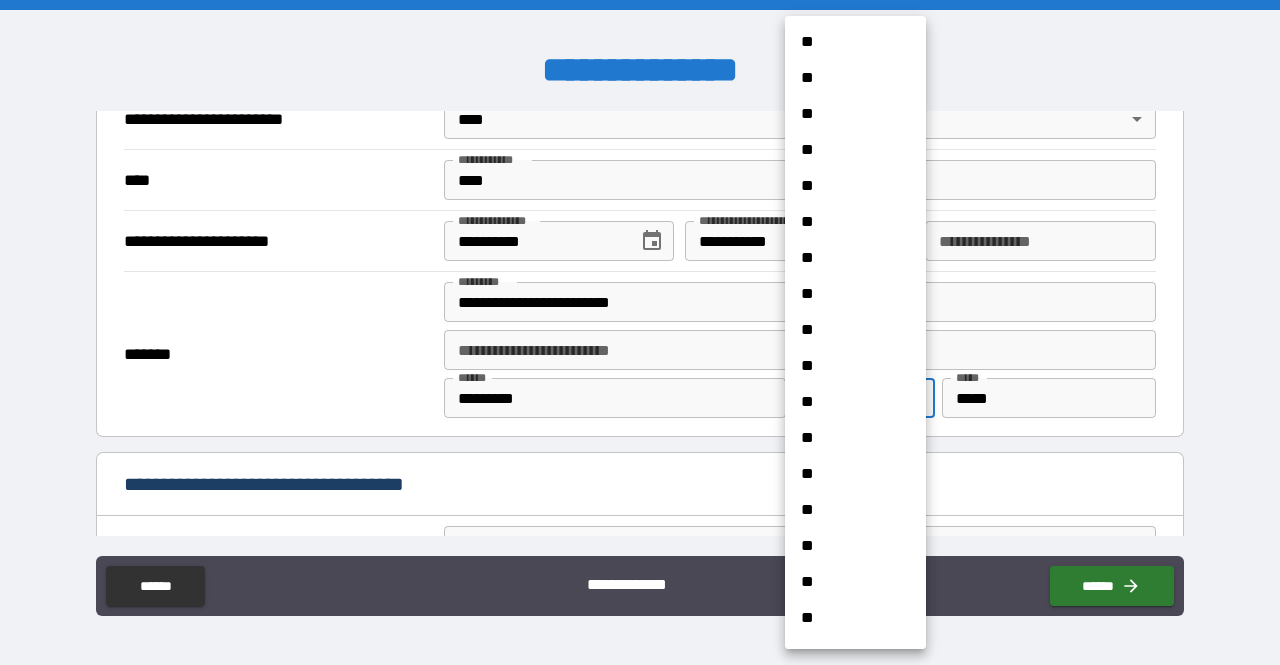 type 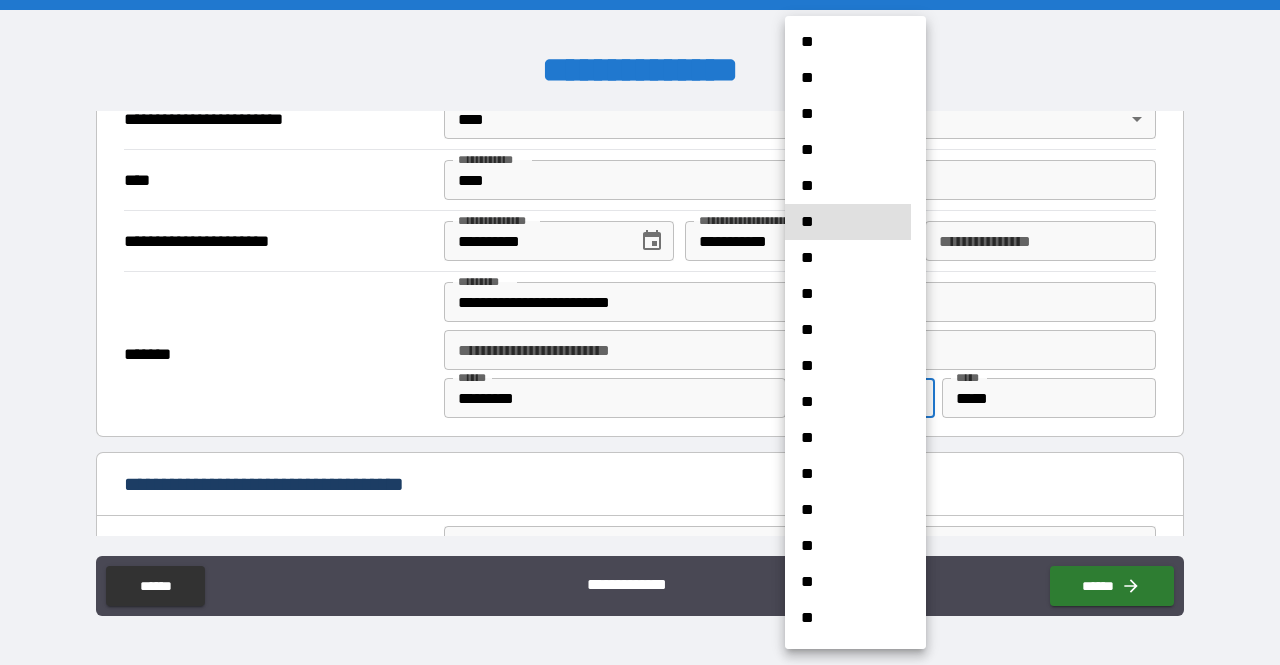 click on "**" at bounding box center (848, 222) 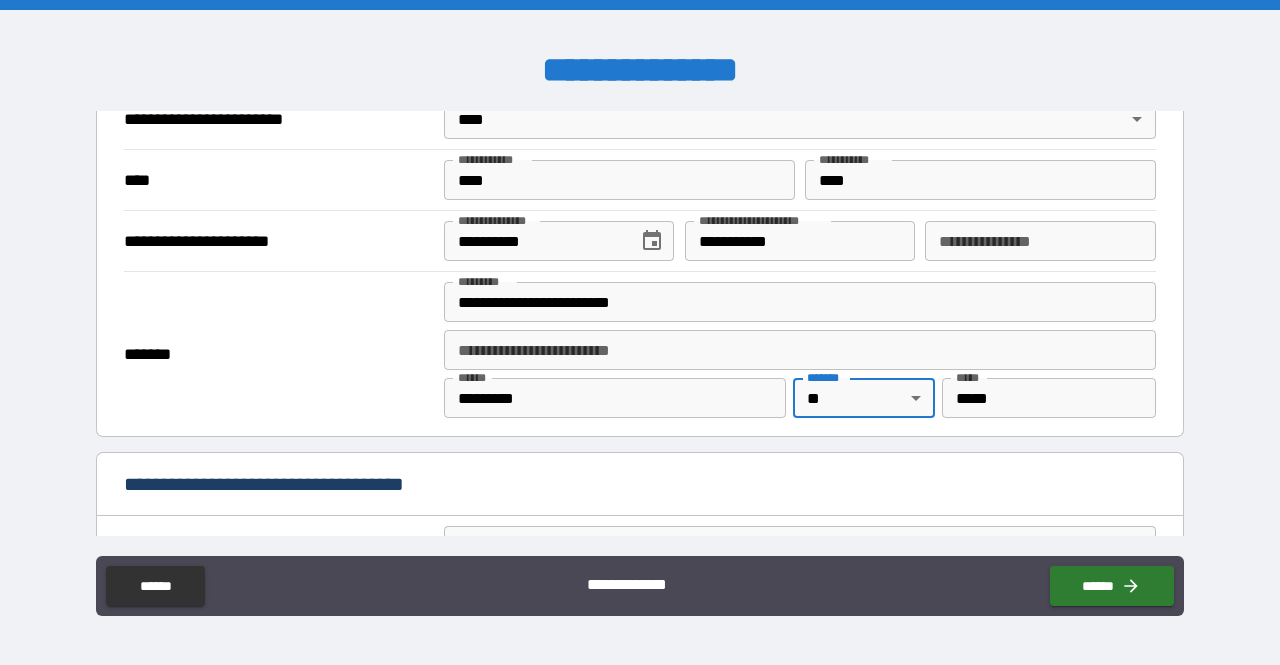 click on "**********" at bounding box center [640, 486] 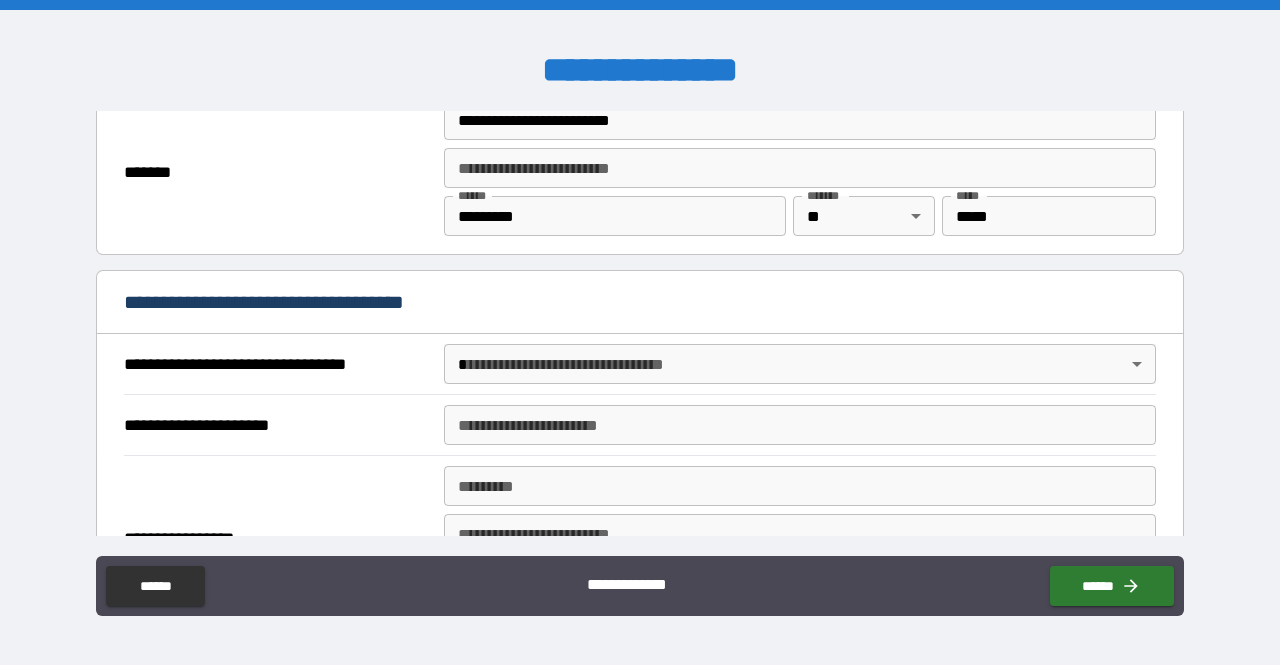 scroll, scrollTop: 1000, scrollLeft: 0, axis: vertical 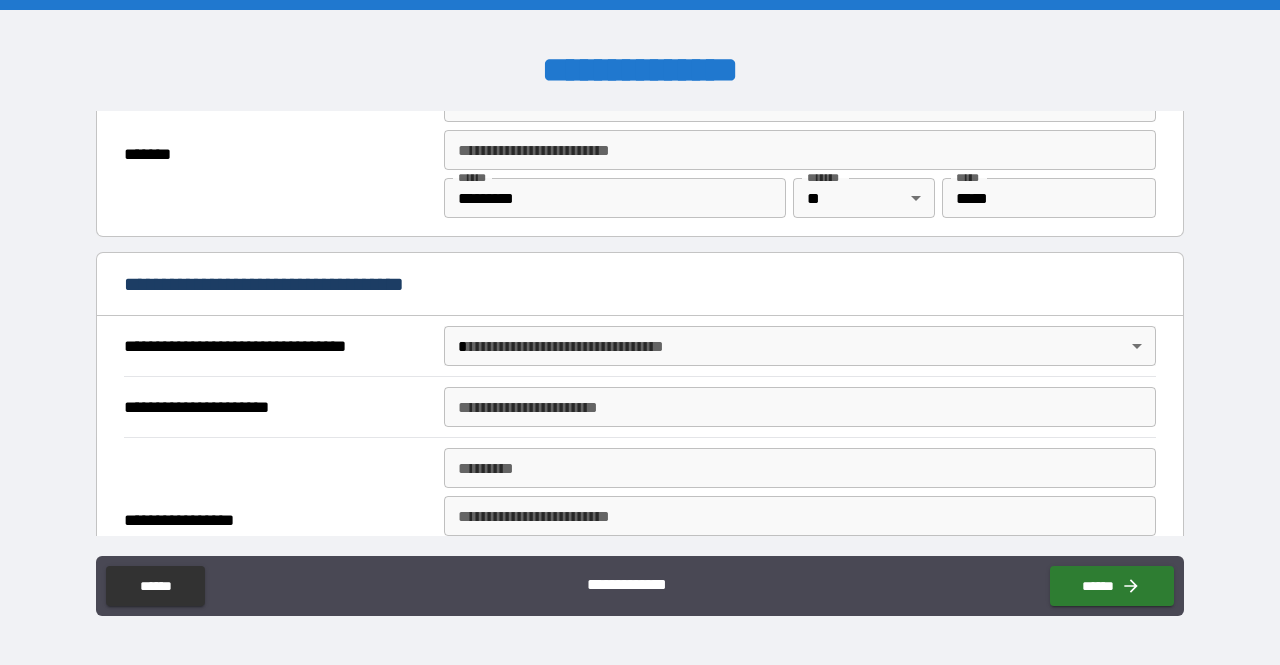 click on "**********" at bounding box center [640, 332] 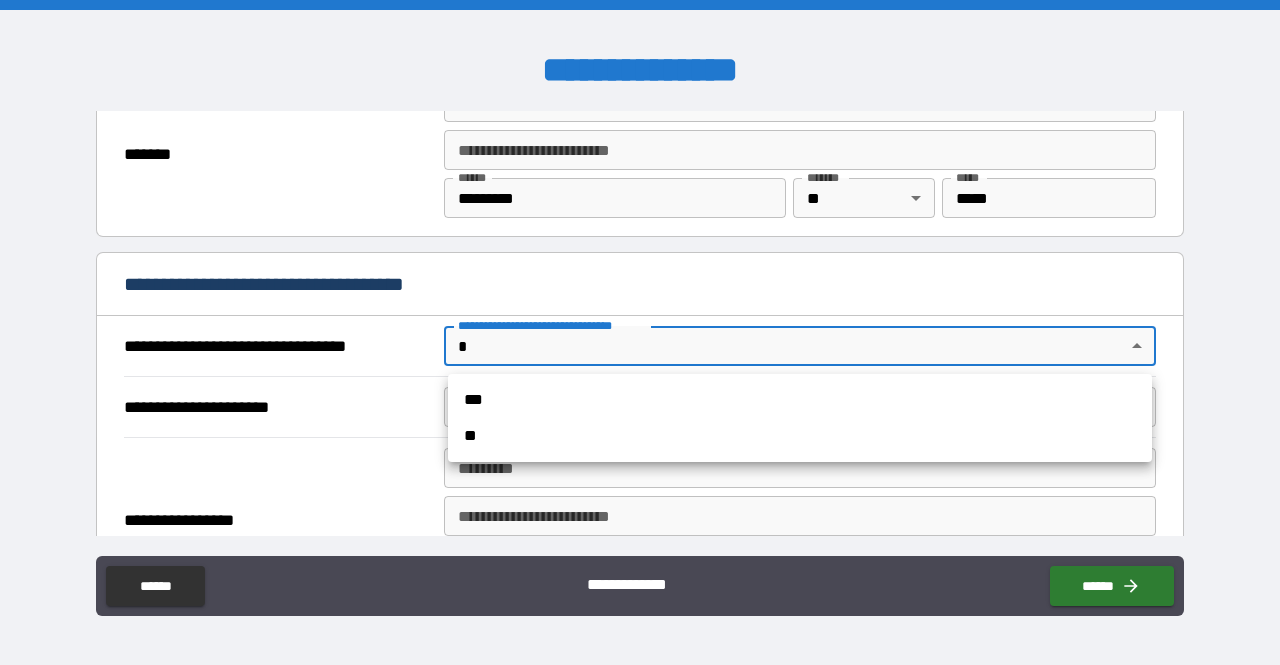 click on "***" at bounding box center [800, 400] 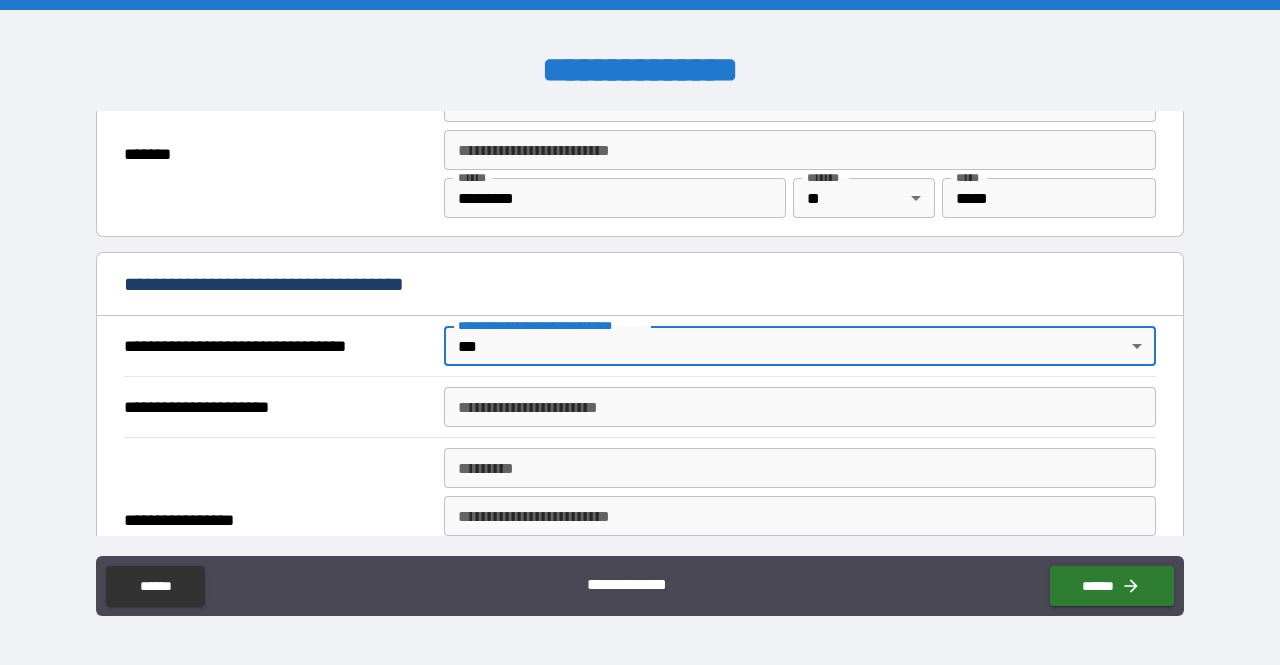 click on "**********" at bounding box center (800, 407) 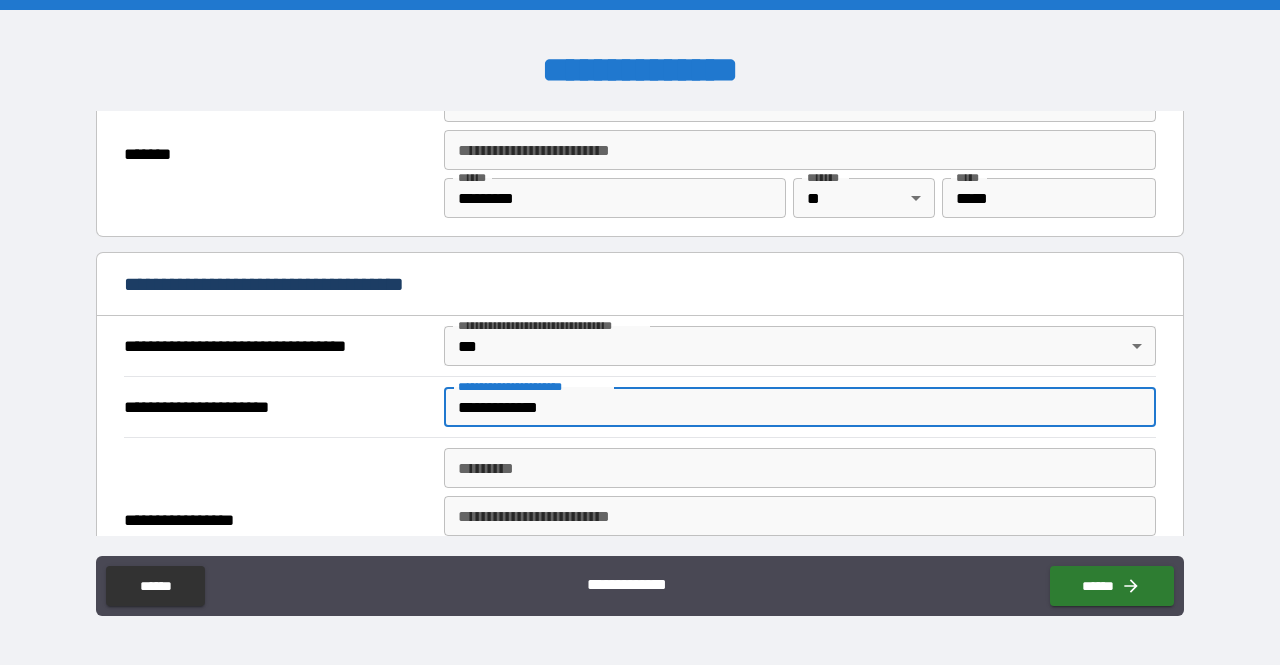 type on "**********" 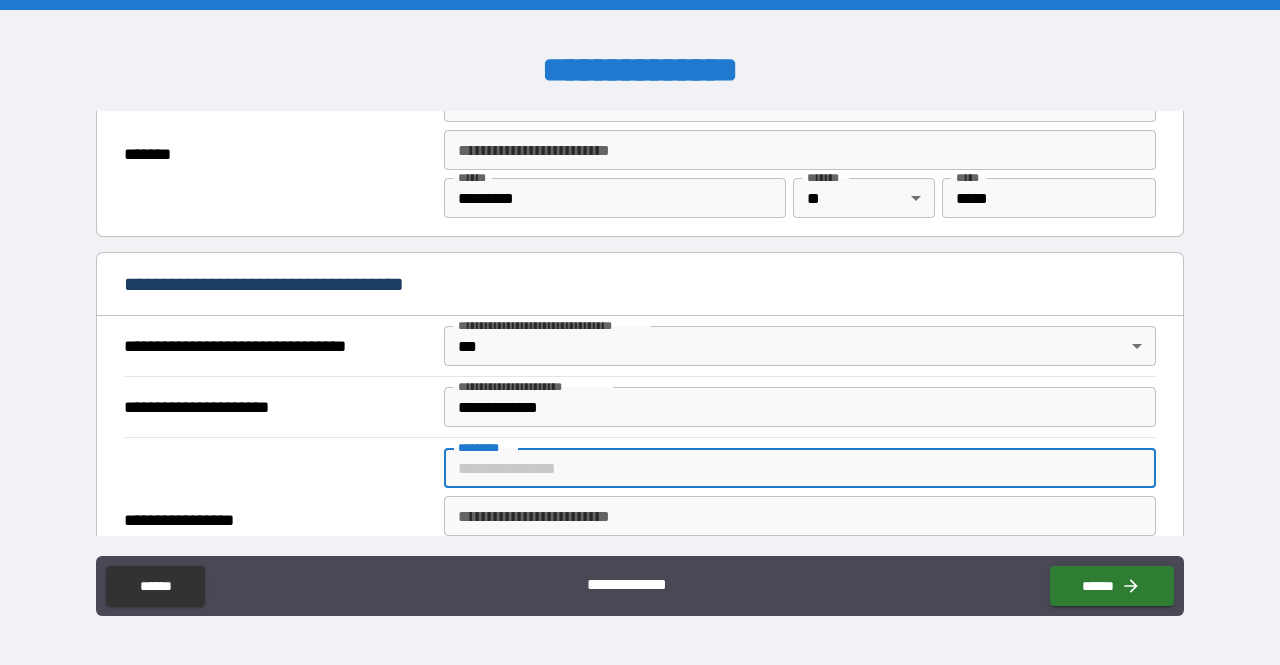 paste on "**********" 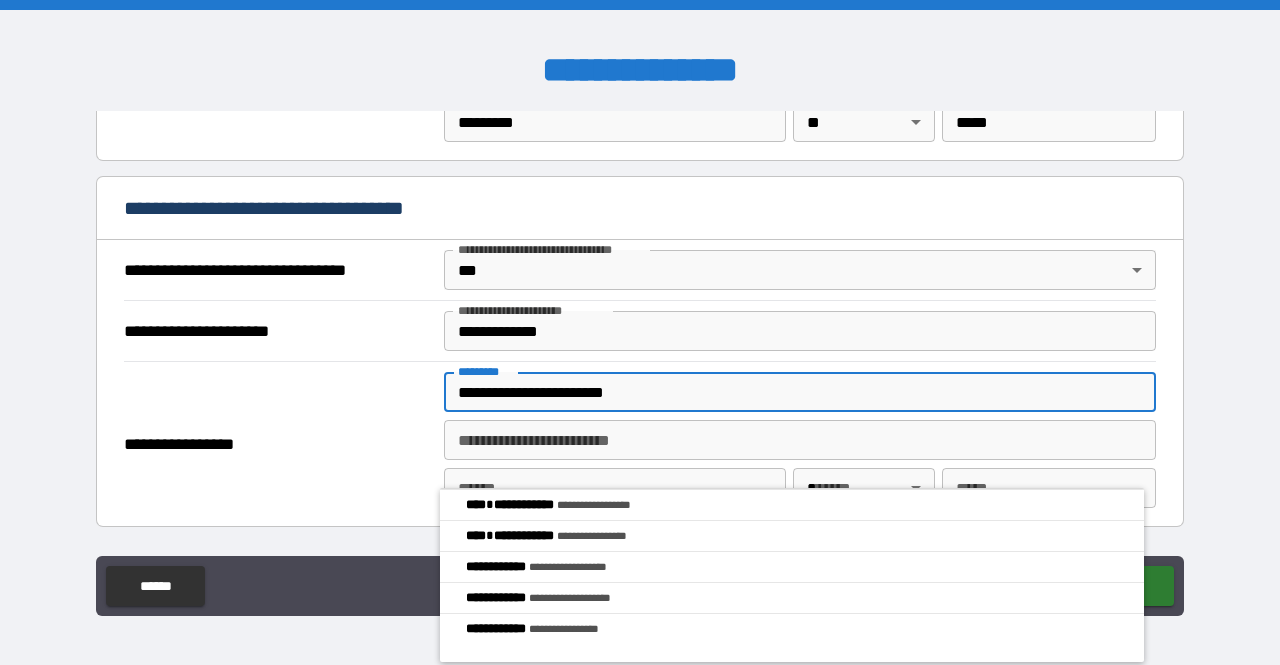 scroll, scrollTop: 1100, scrollLeft: 0, axis: vertical 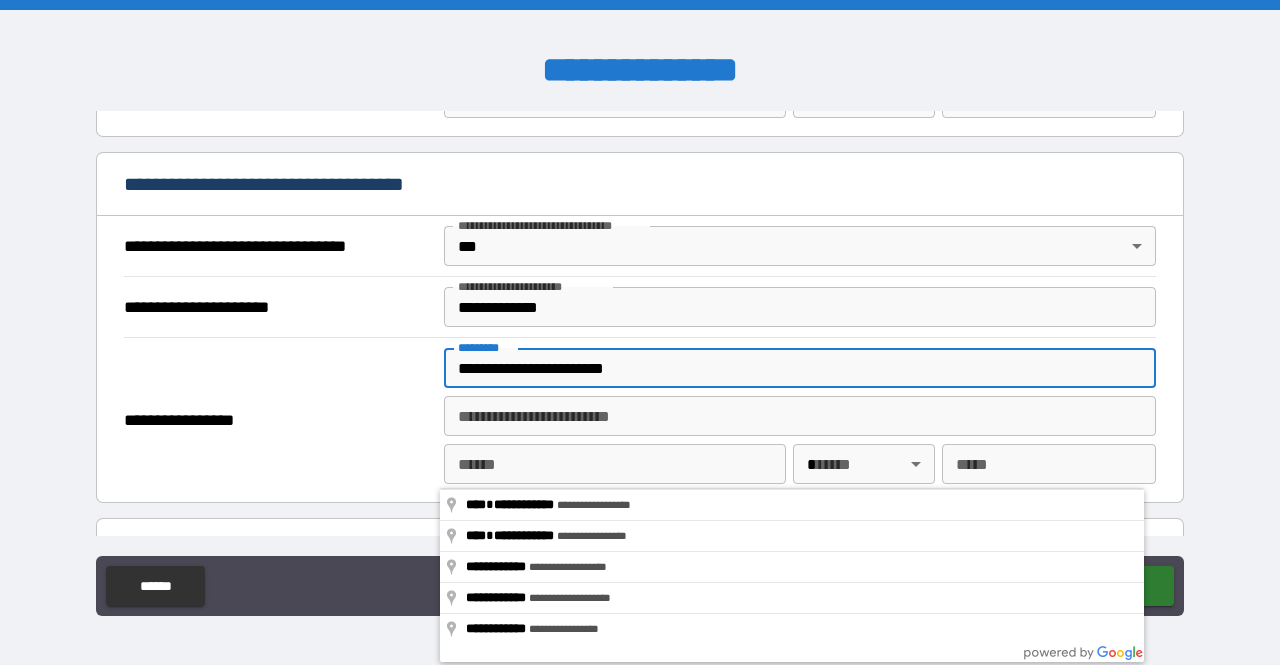 type on "**********" 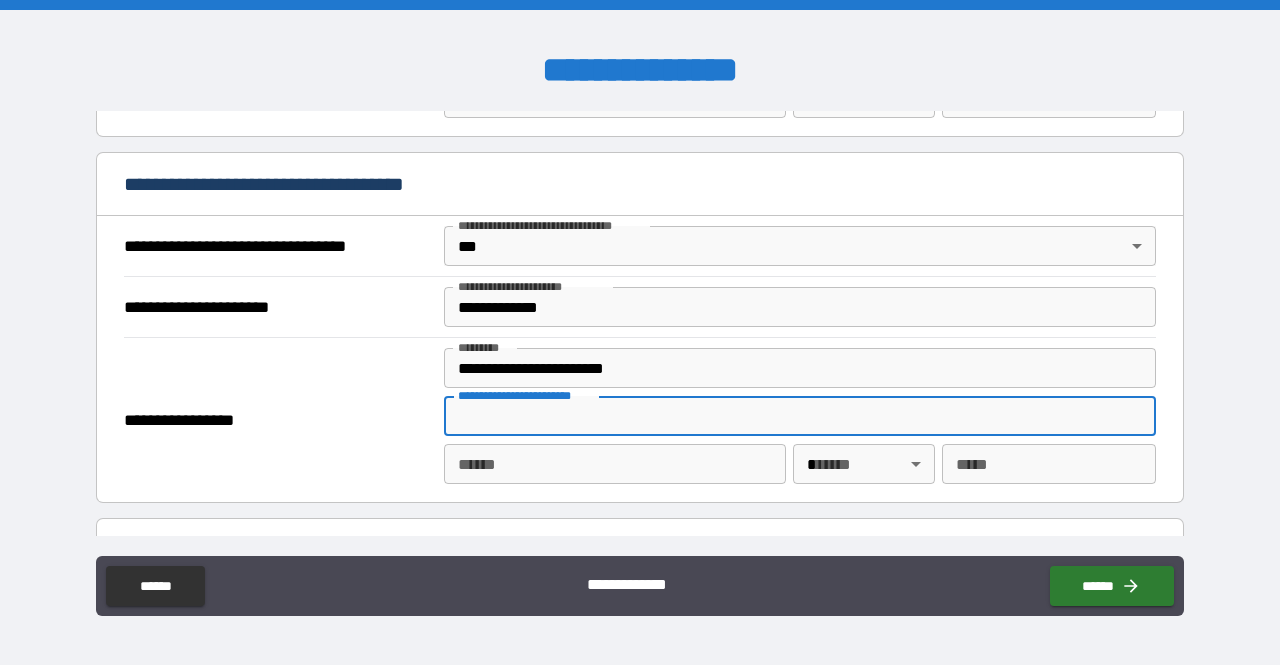 click on "**********" at bounding box center [800, 416] 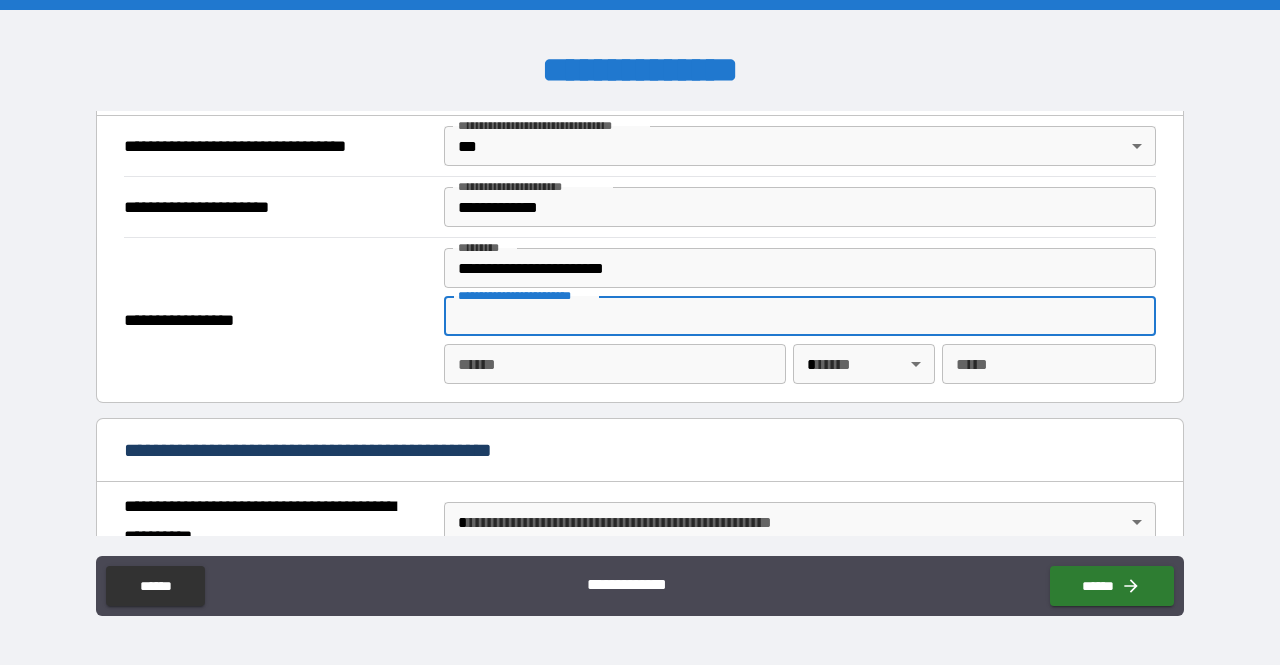 click on "****   *" at bounding box center [615, 364] 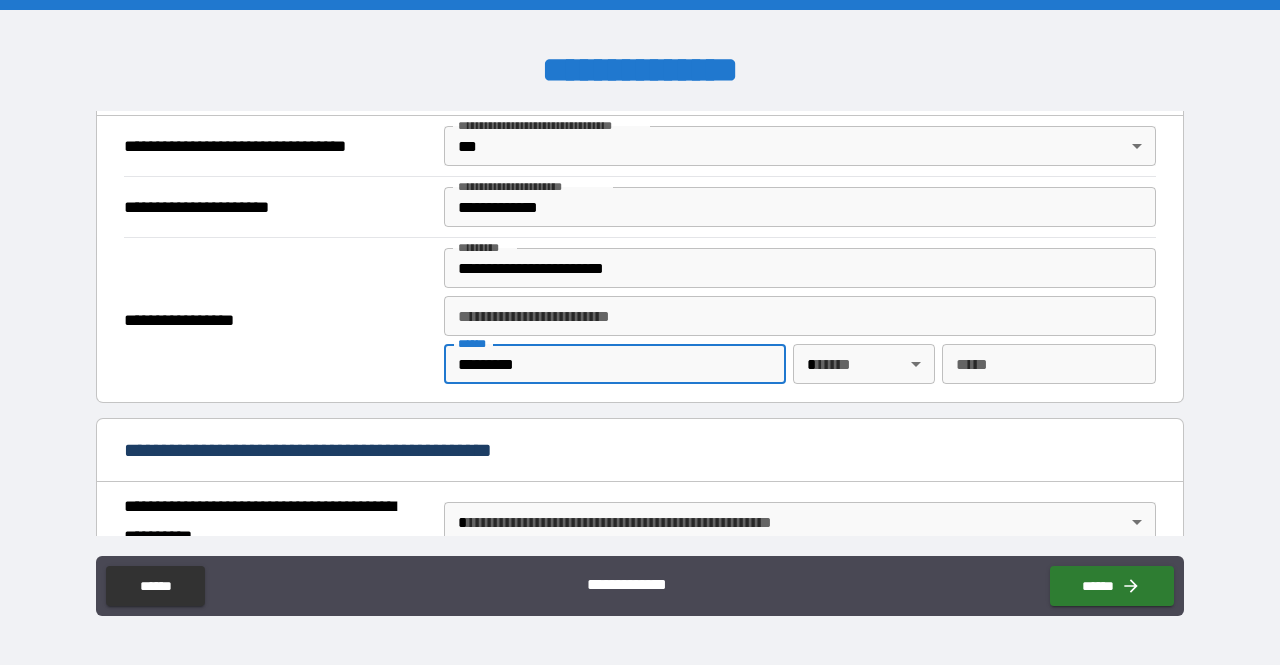 type on "*********" 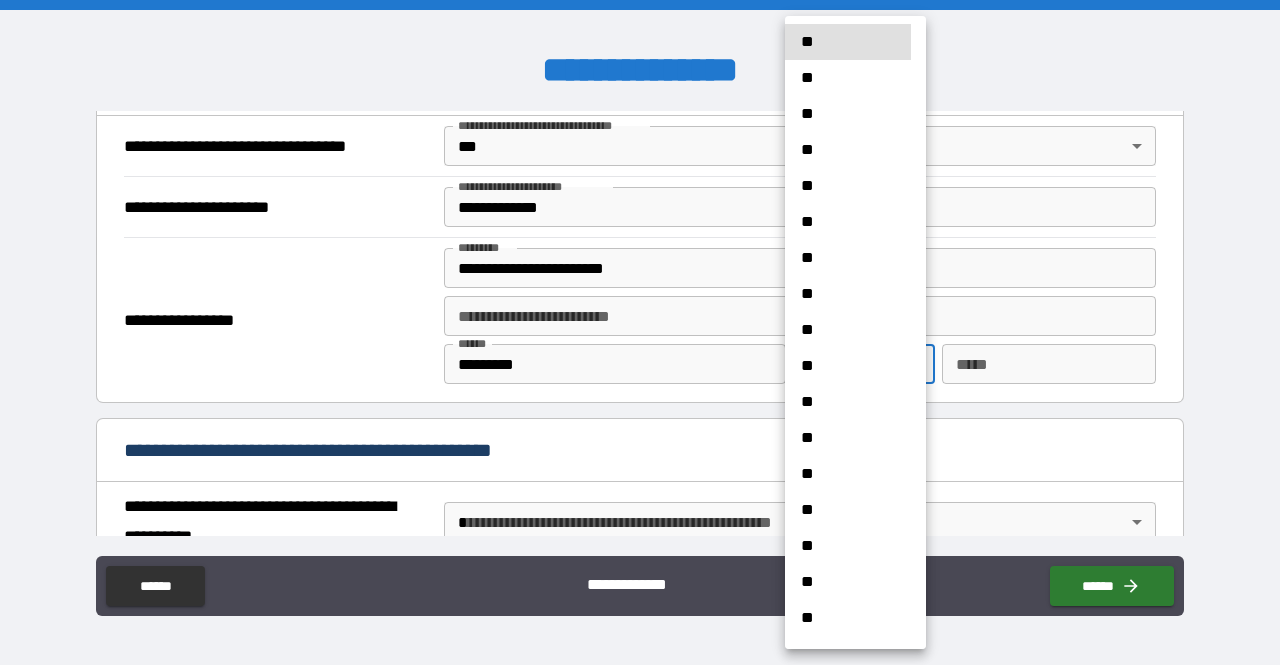 type 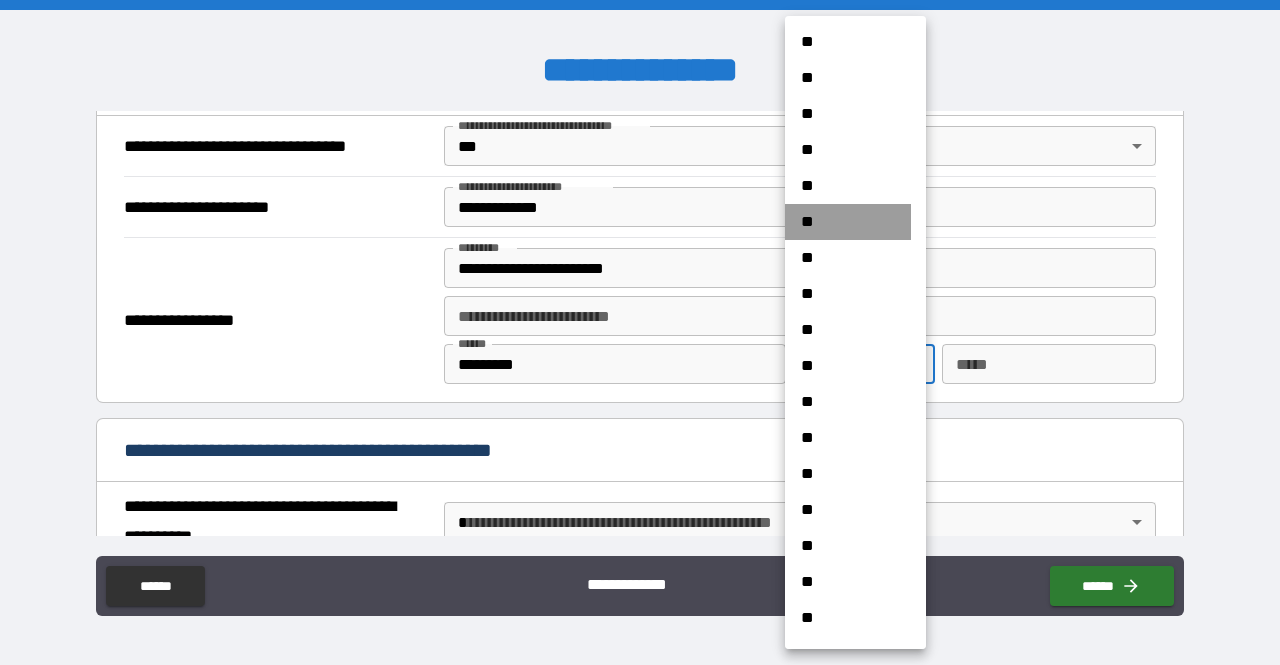 click on "**" at bounding box center (848, 222) 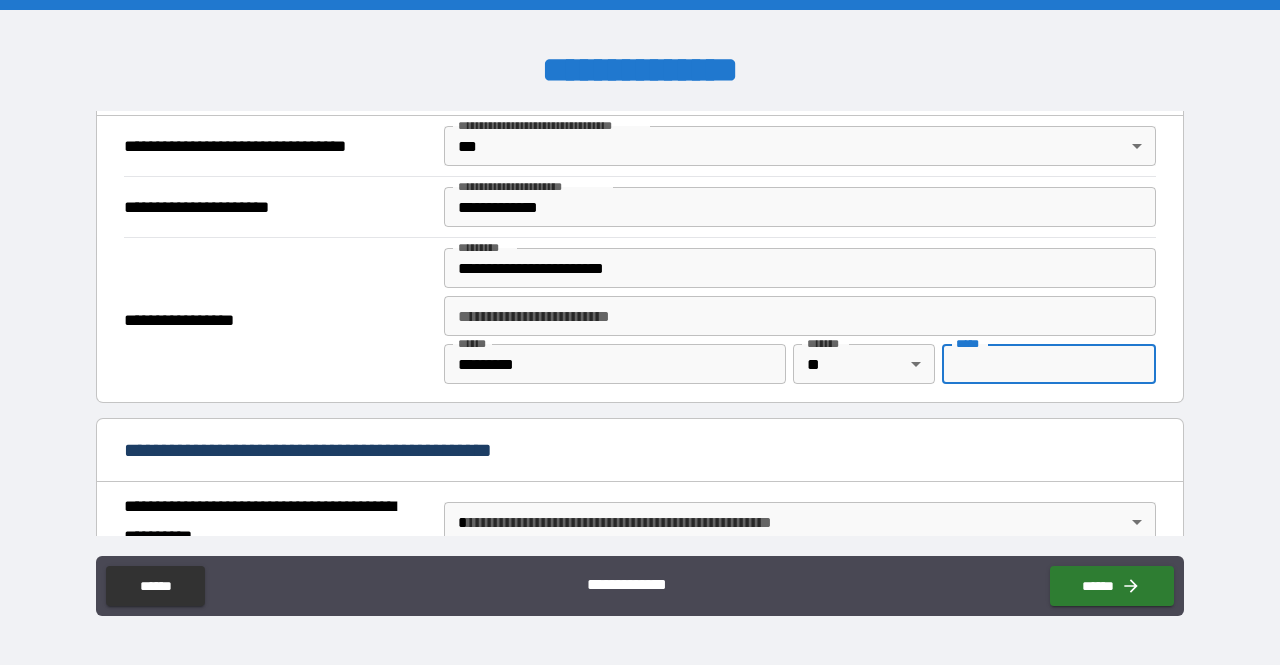 click on "***   * ***   *" at bounding box center [1049, 368] 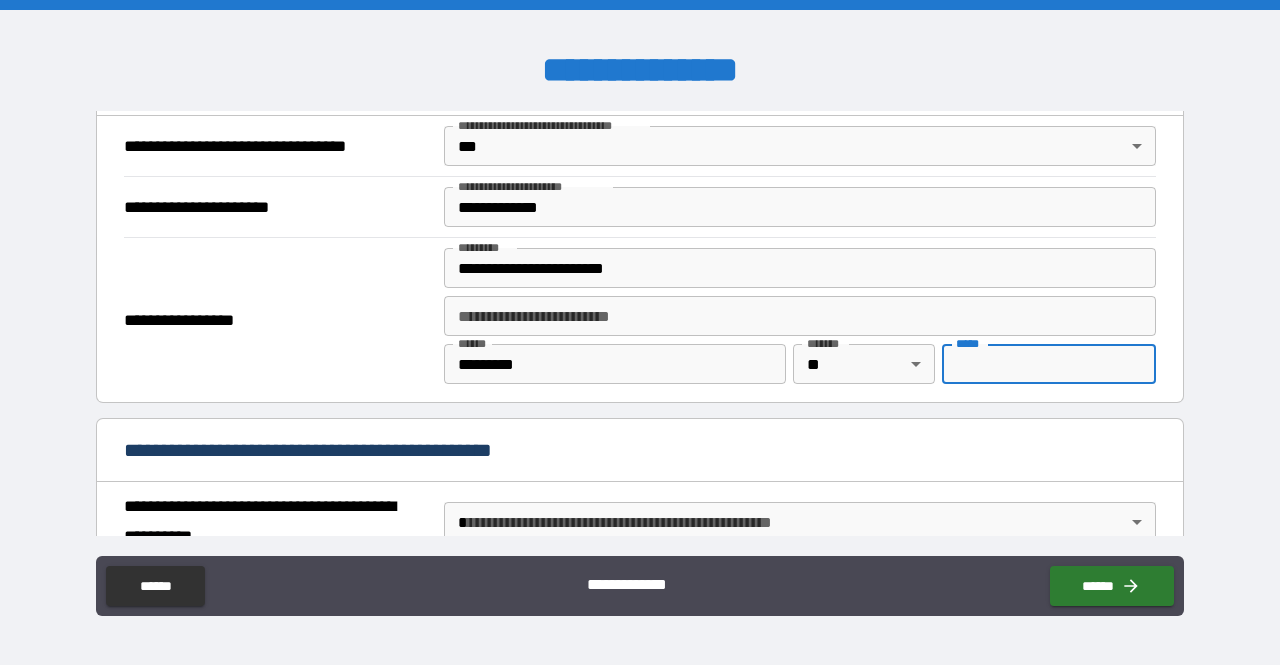 paste on "*****" 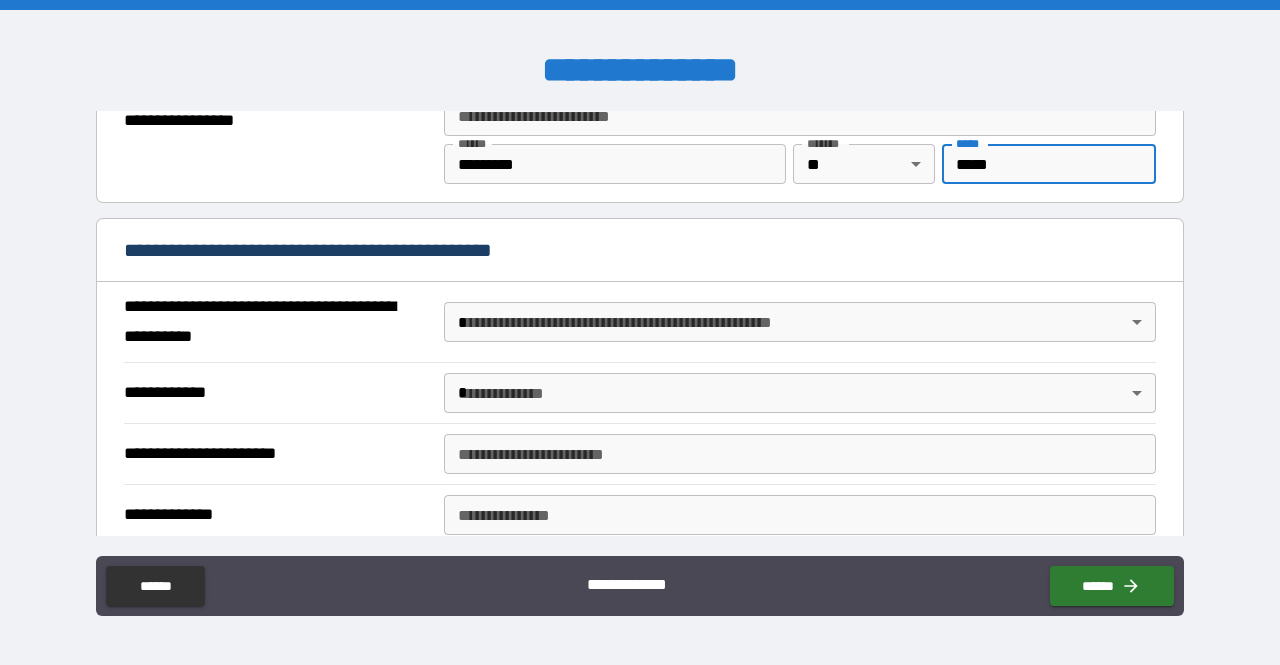 scroll, scrollTop: 1500, scrollLeft: 0, axis: vertical 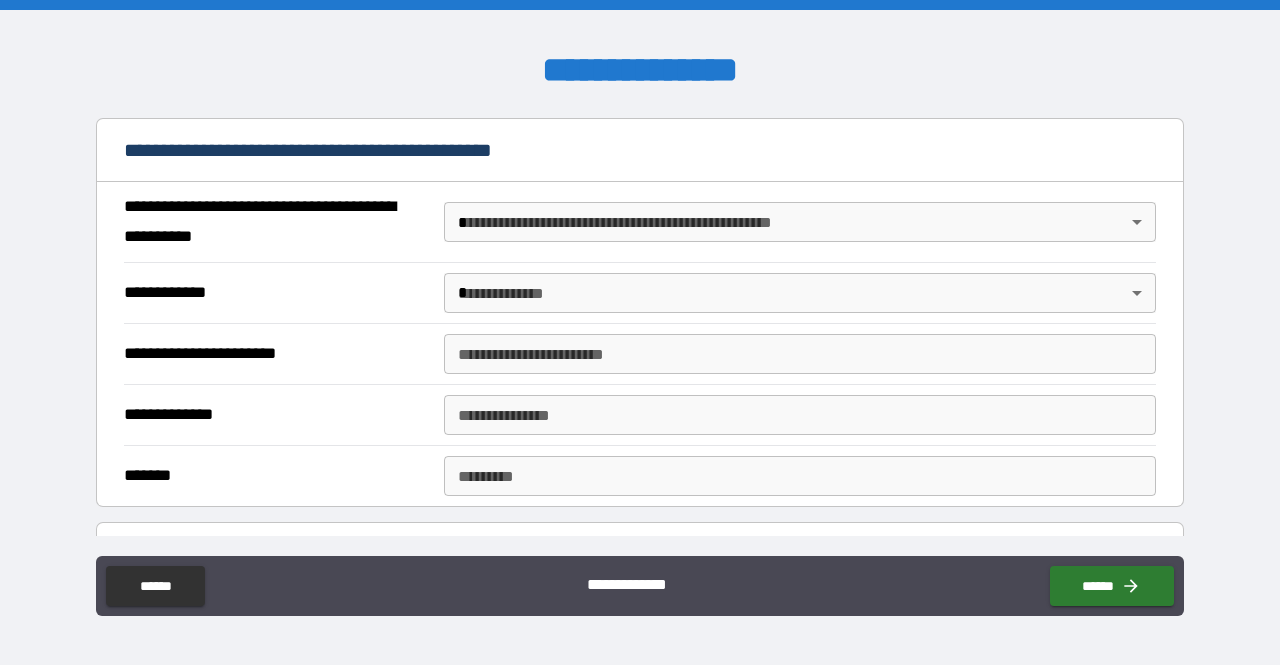 type on "*****" 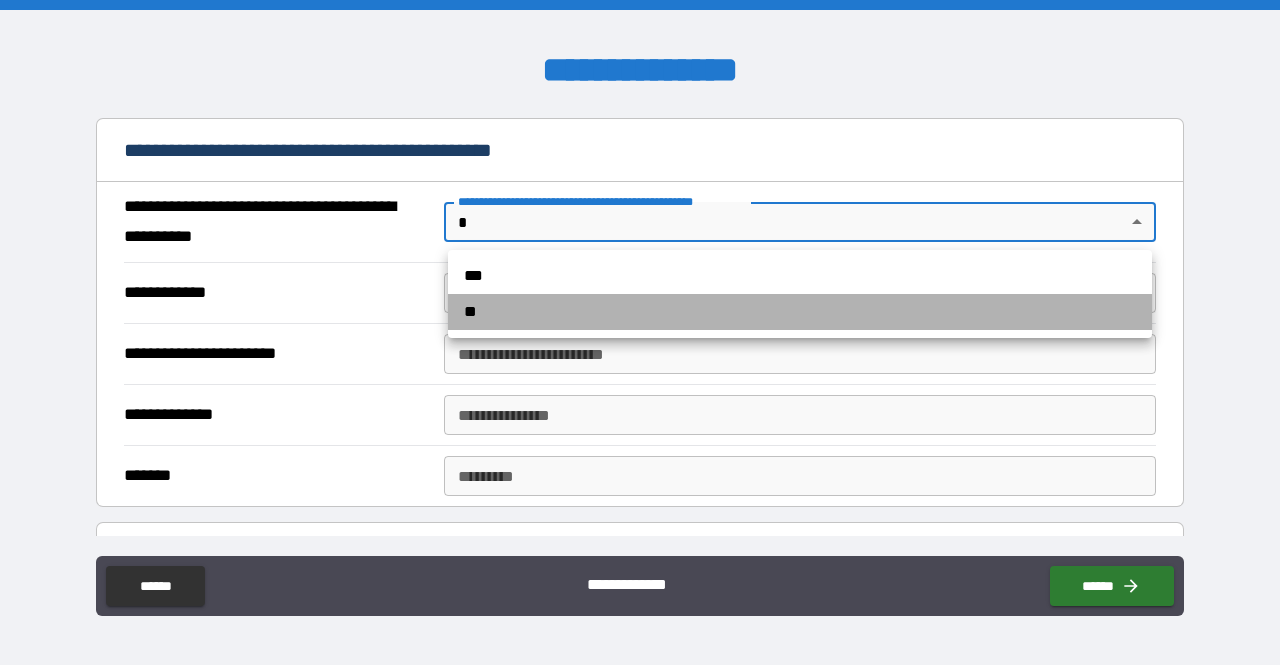 click on "**" at bounding box center (800, 312) 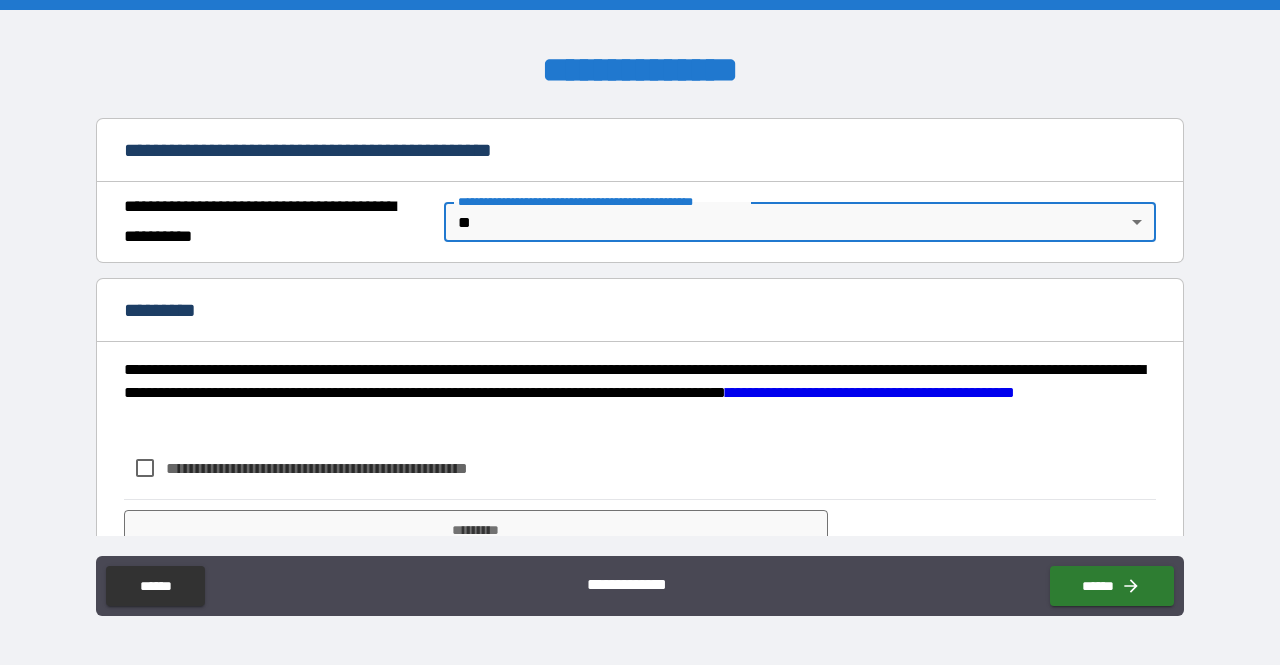 click on "**********" at bounding box center (600, 201) 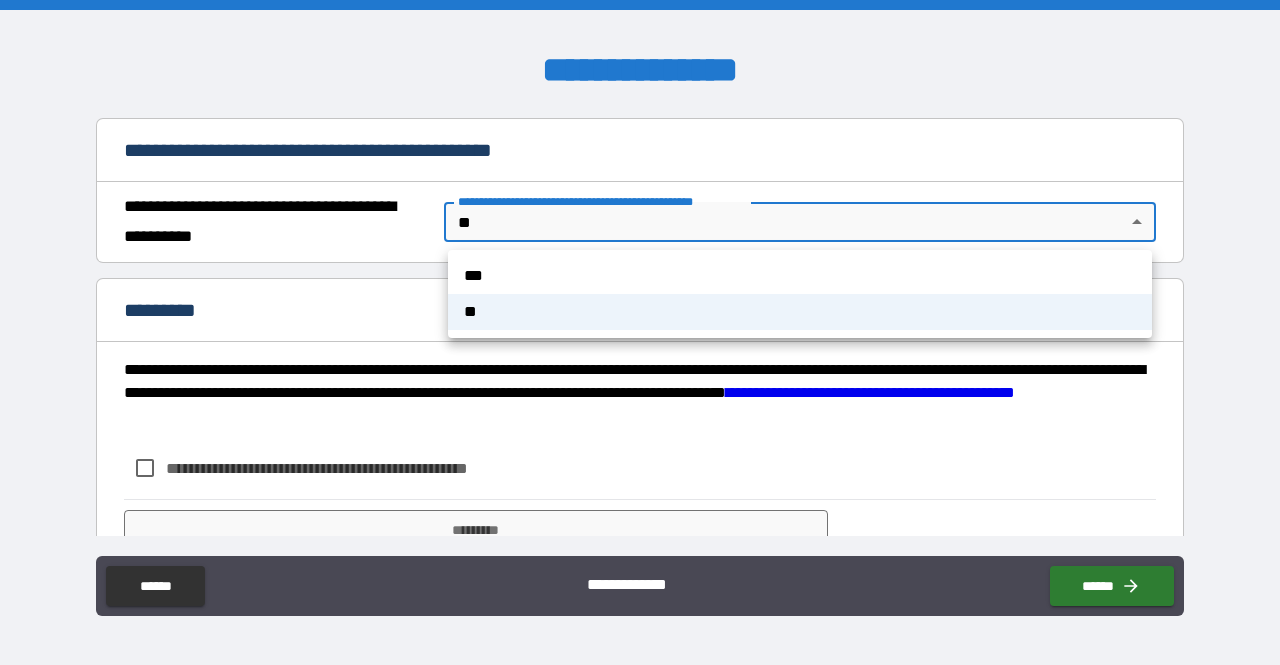 click on "**********" at bounding box center (640, 332) 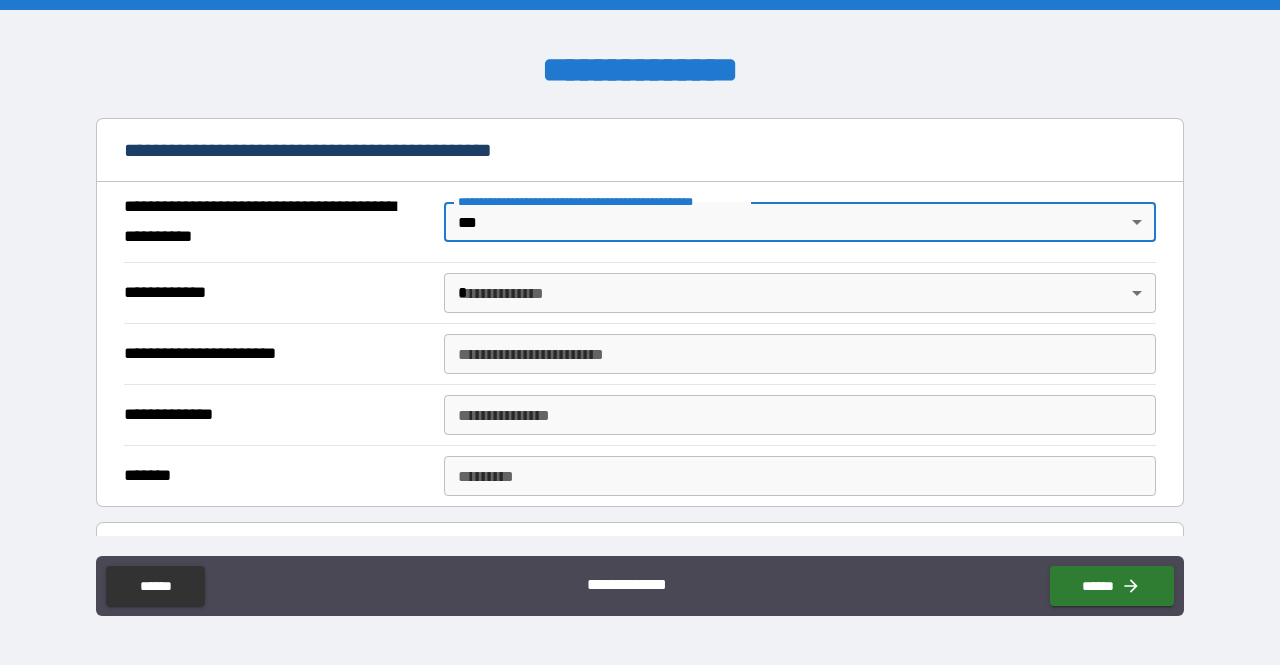 click on "**********" at bounding box center (640, 332) 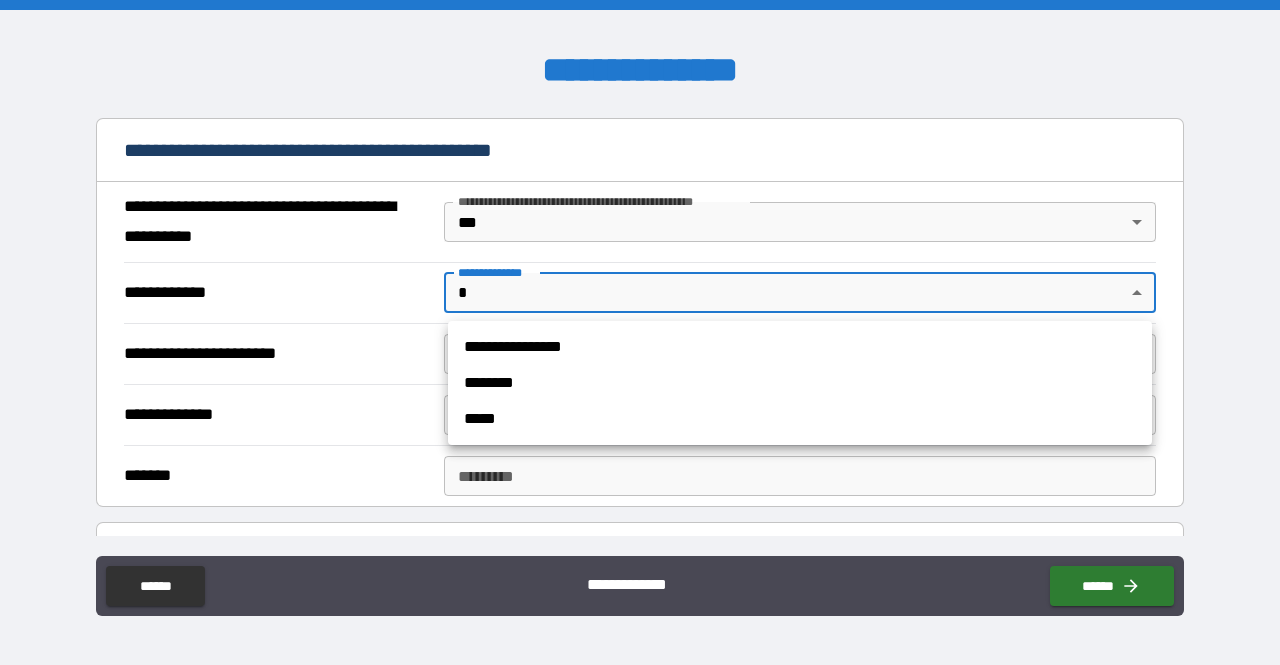 click on "*****" at bounding box center (800, 419) 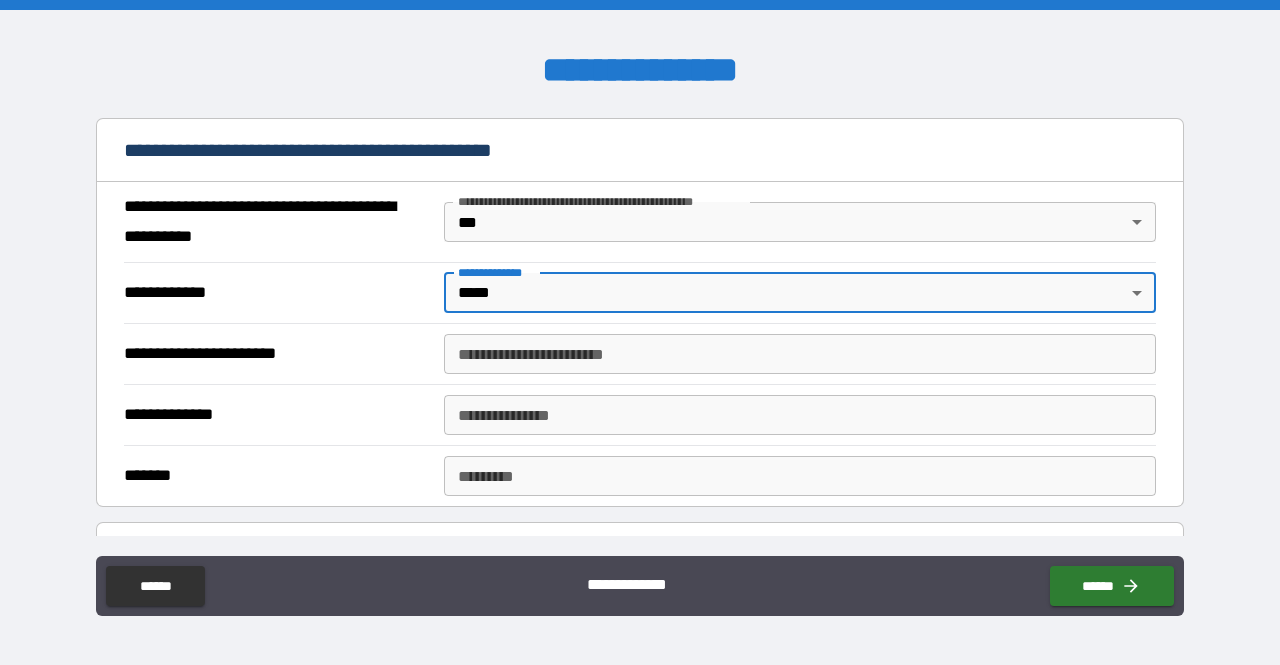 click on "**********" at bounding box center (800, 354) 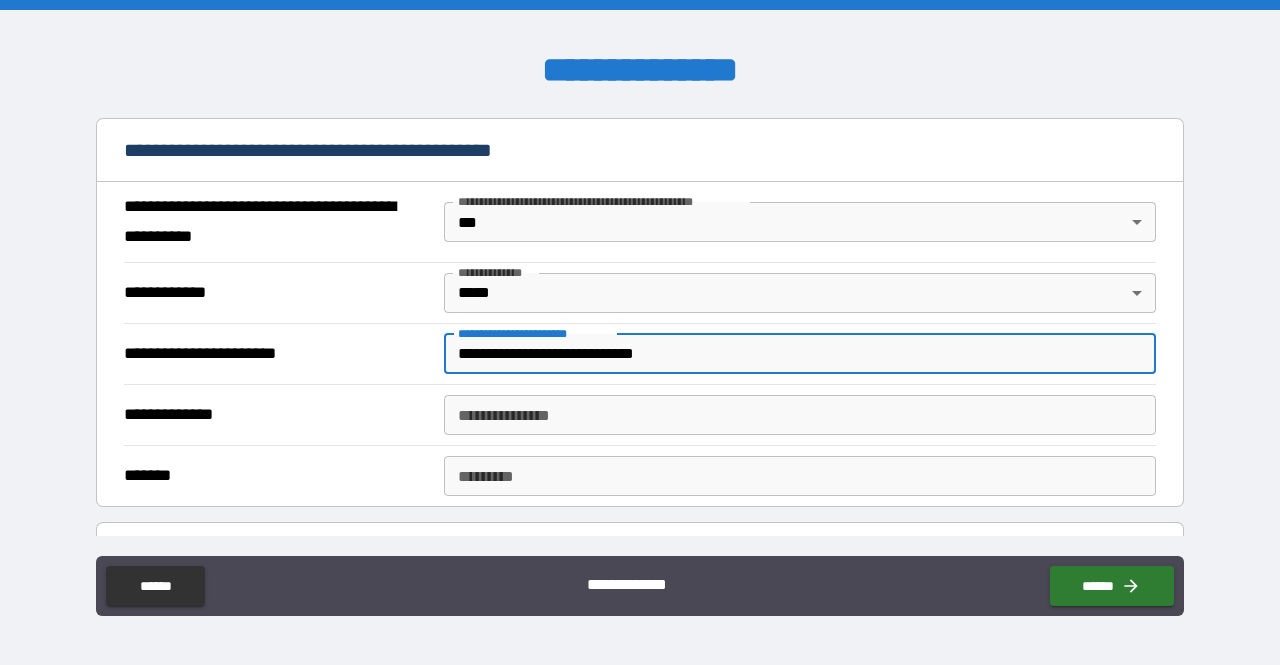 type on "**********" 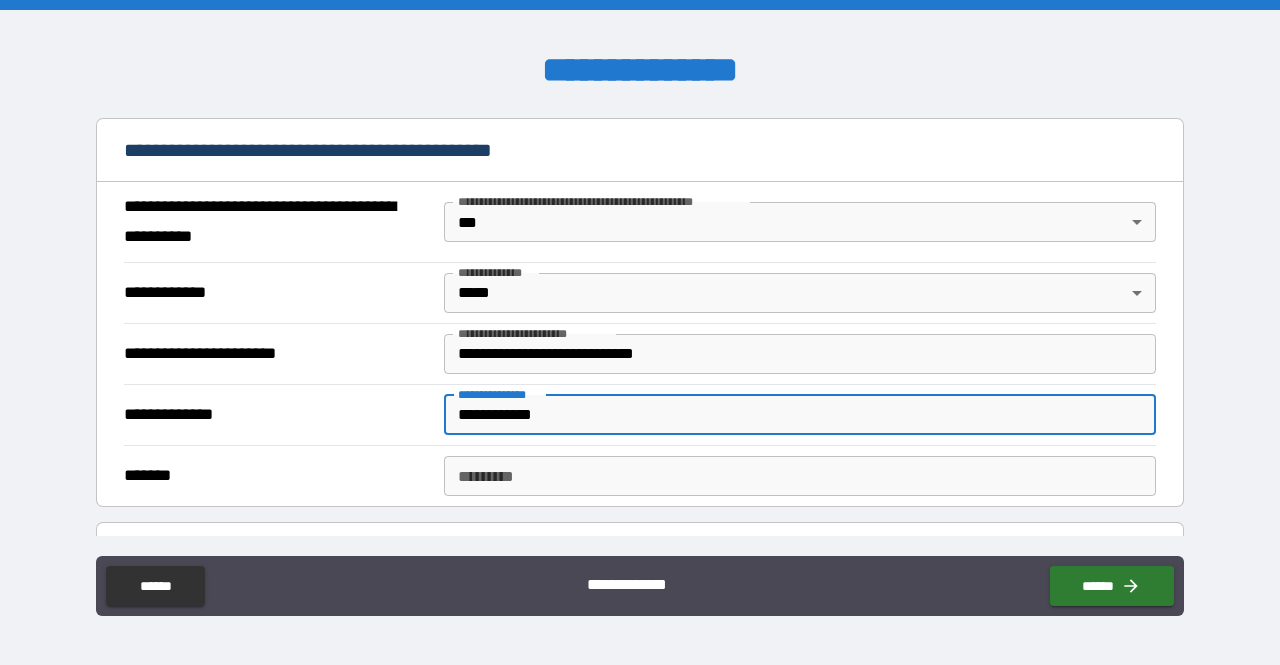 type on "**********" 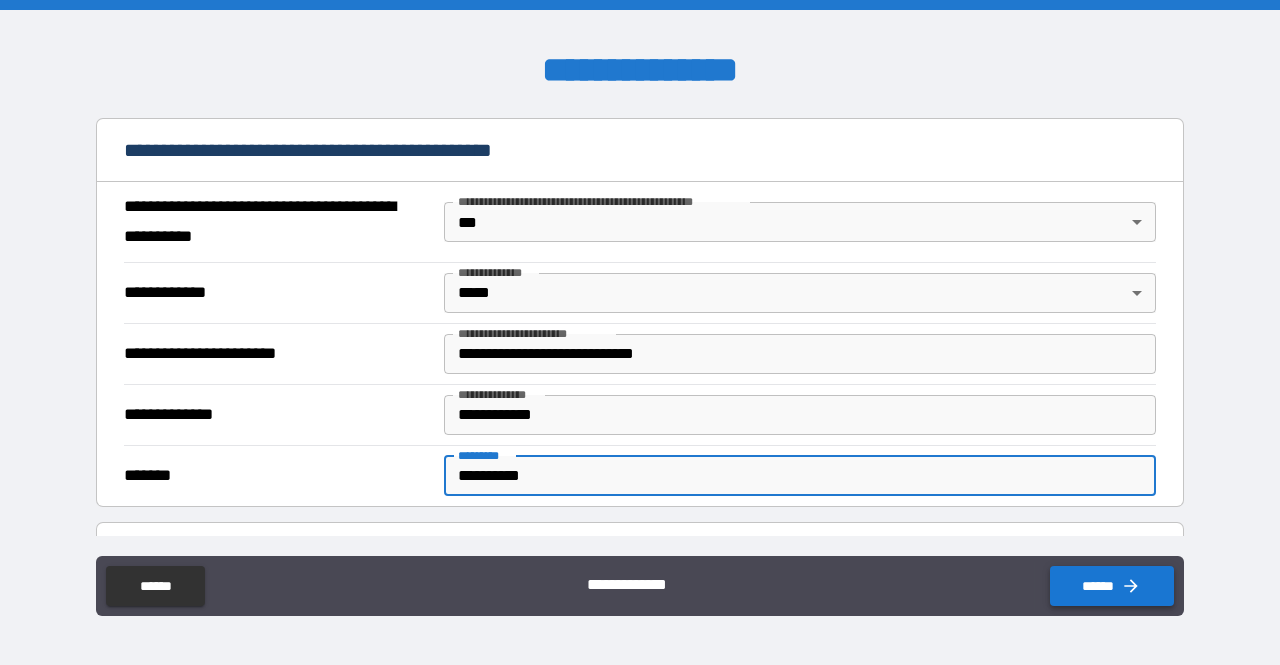 type on "**********" 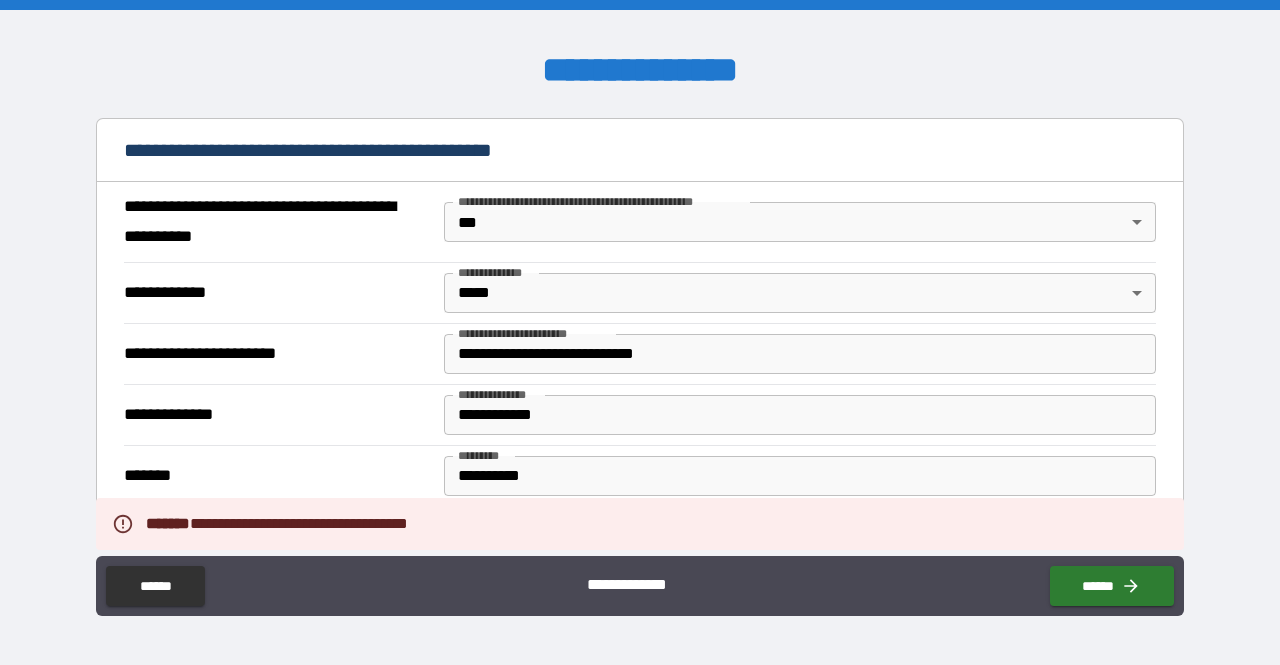 scroll, scrollTop: 1700, scrollLeft: 0, axis: vertical 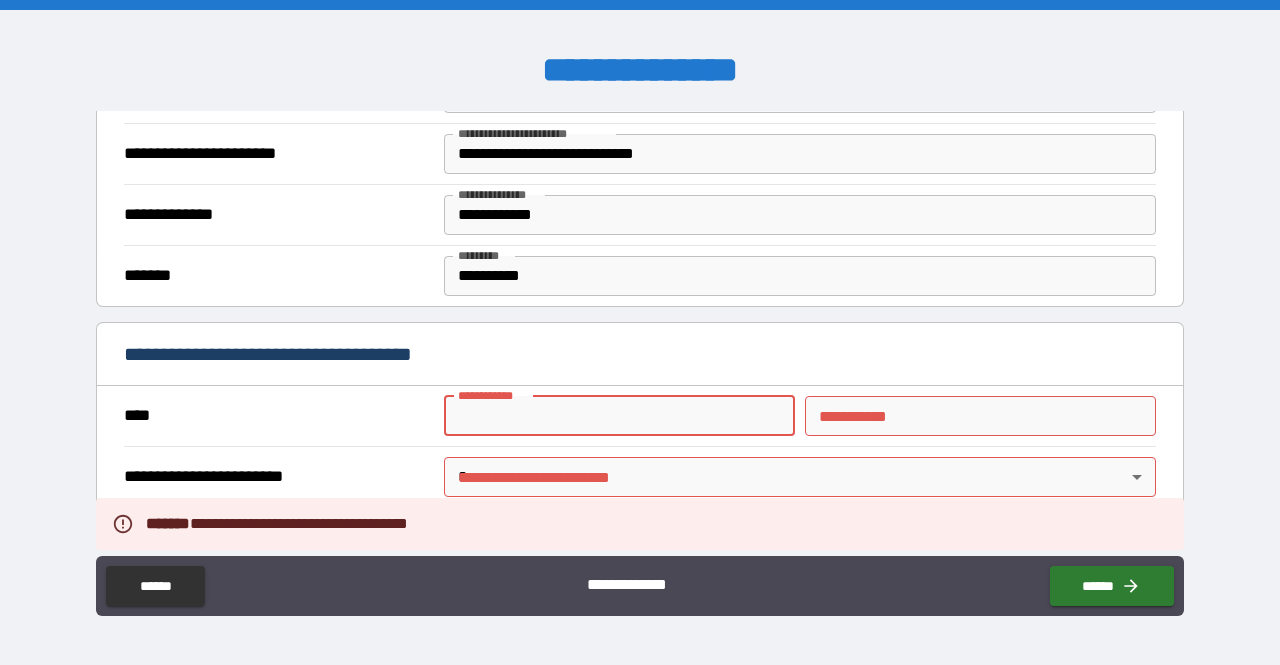 click on "**********" at bounding box center [619, 416] 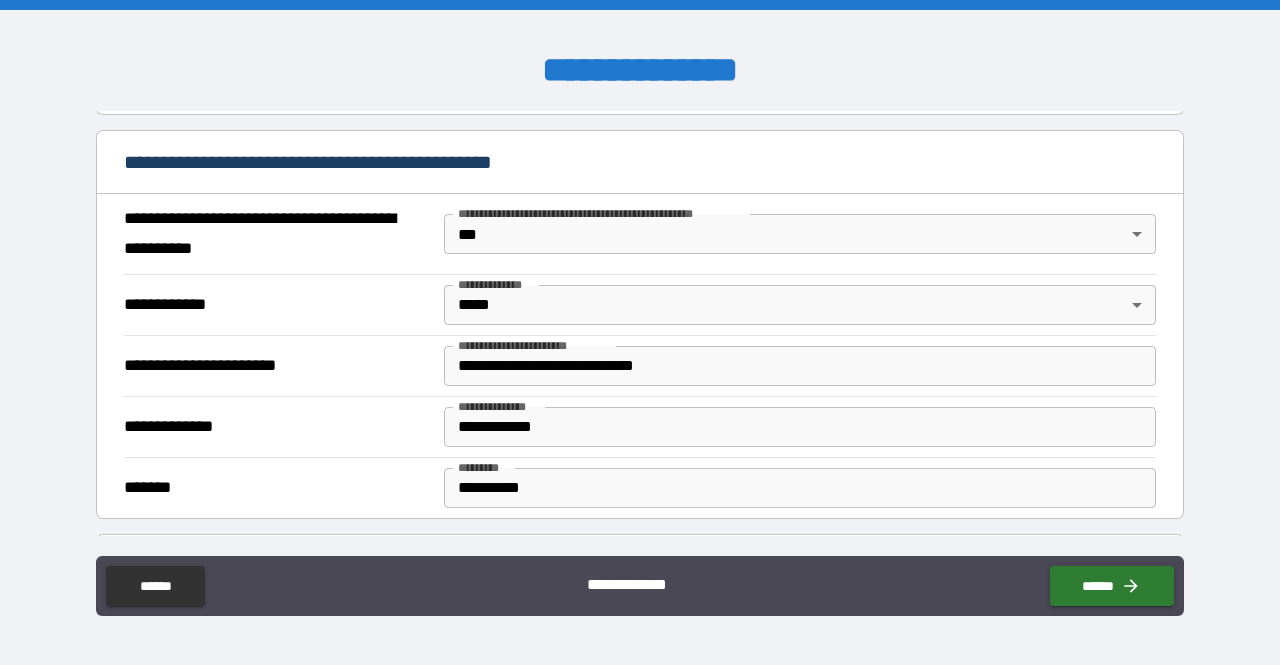 scroll, scrollTop: 1400, scrollLeft: 0, axis: vertical 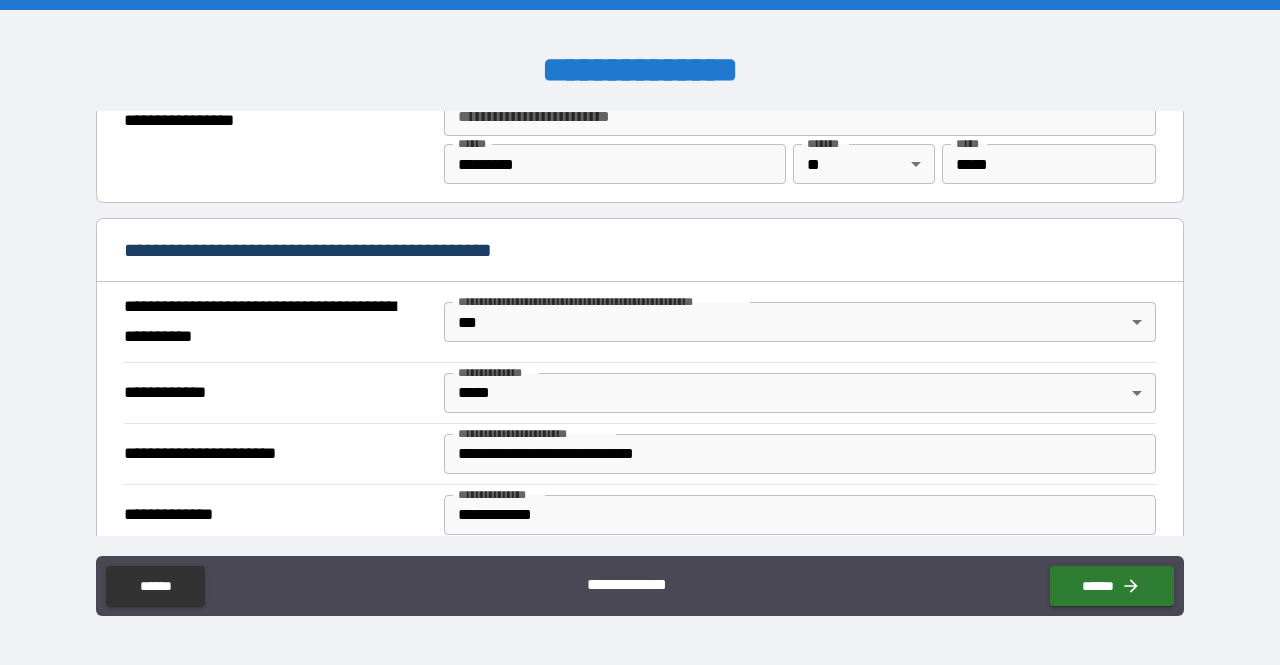 click on "**********" at bounding box center (277, 322) 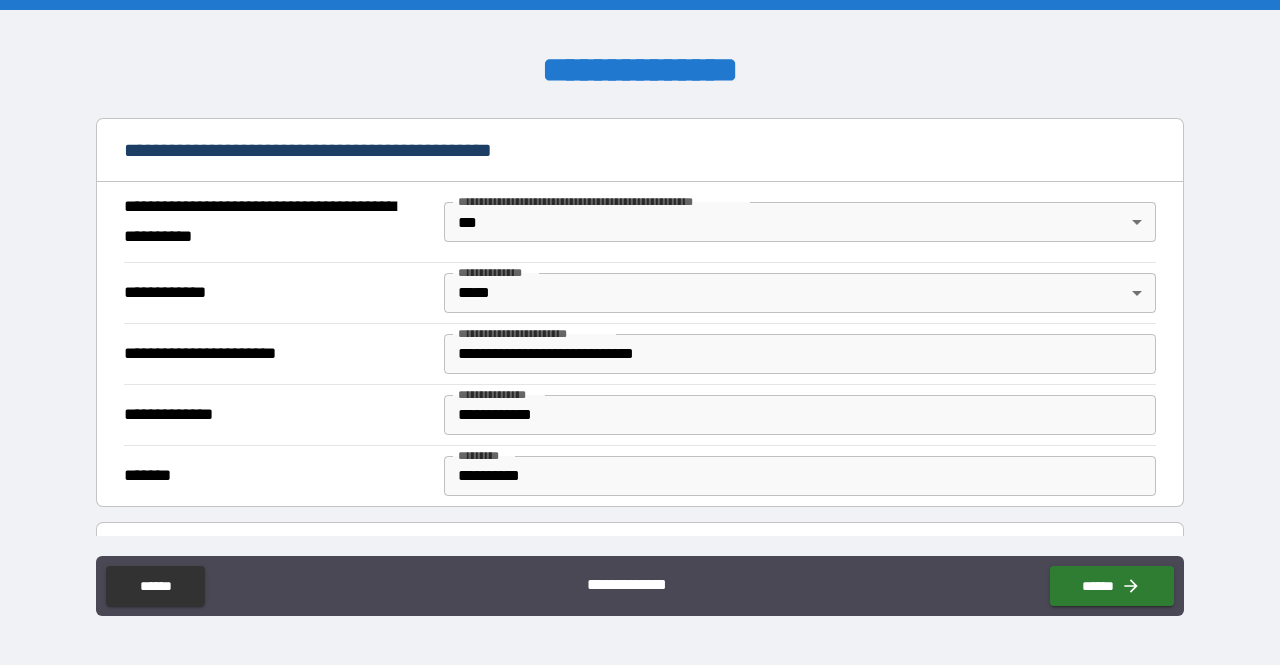scroll, scrollTop: 1700, scrollLeft: 0, axis: vertical 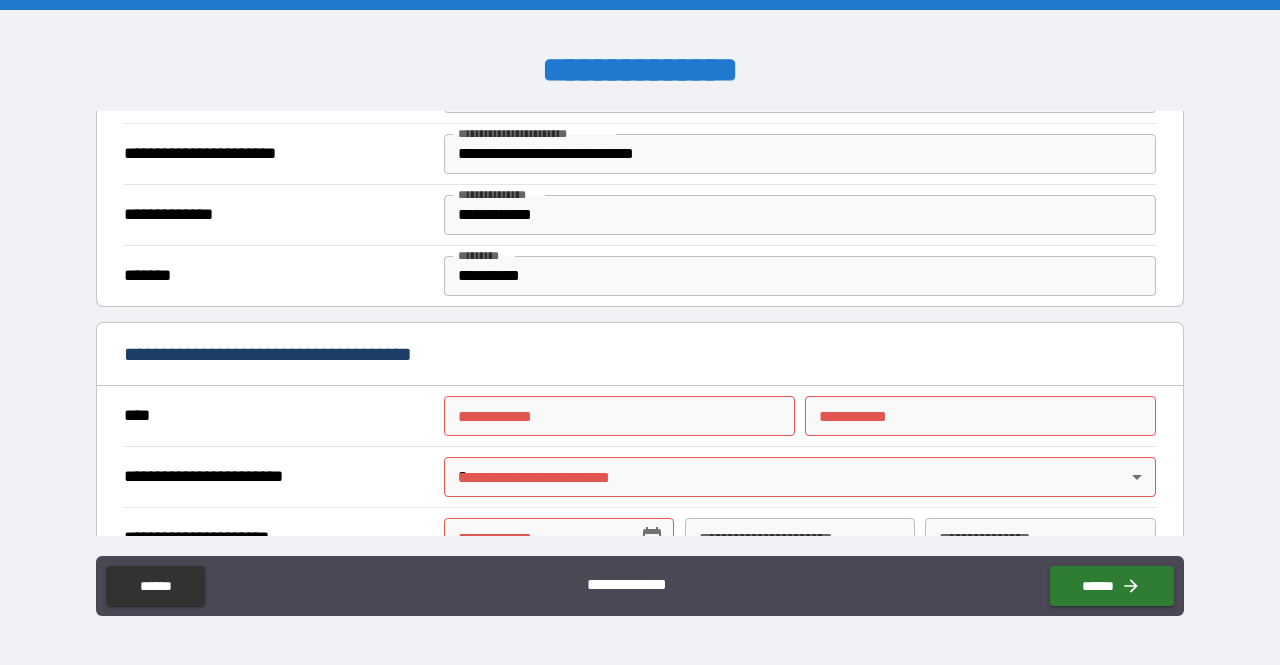 click on "**********" at bounding box center [619, 416] 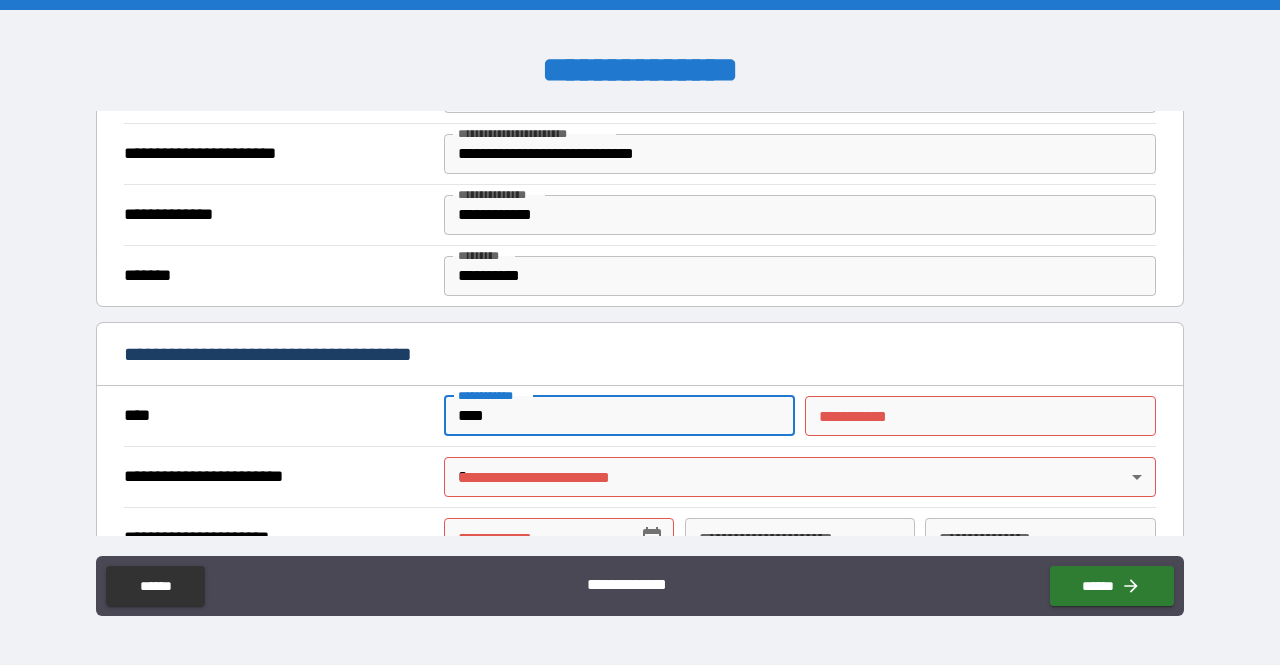 type on "****" 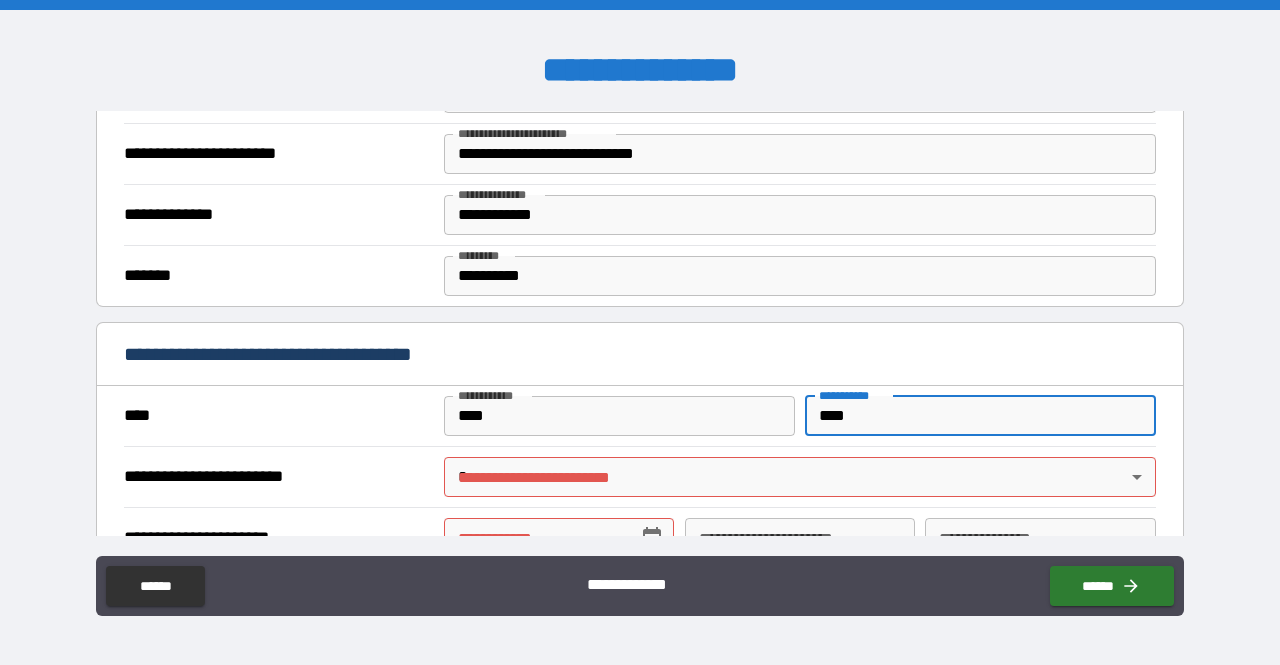 type on "****" 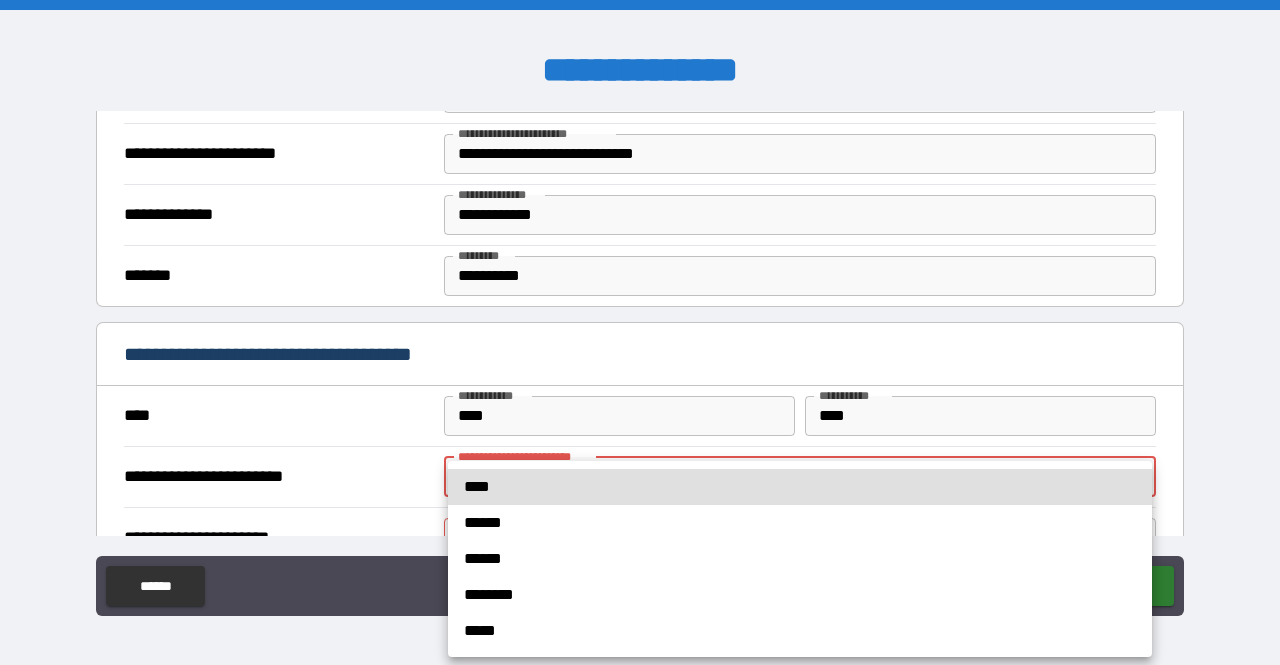 click on "**********" at bounding box center (640, 332) 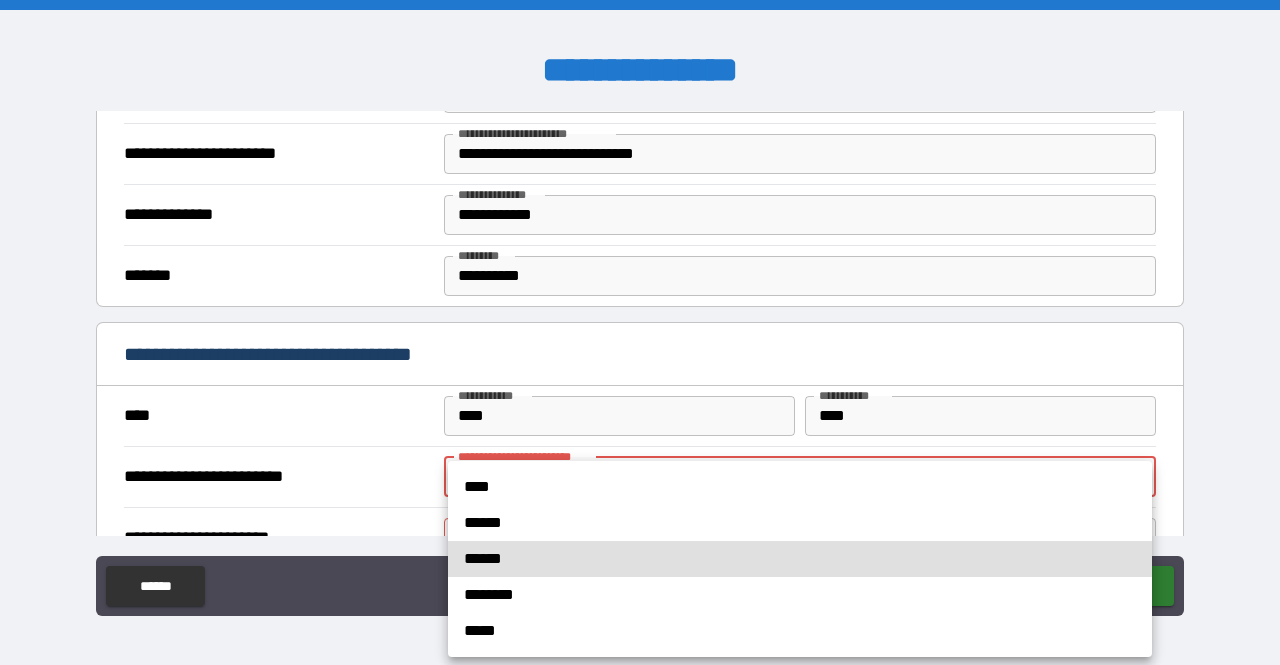 type 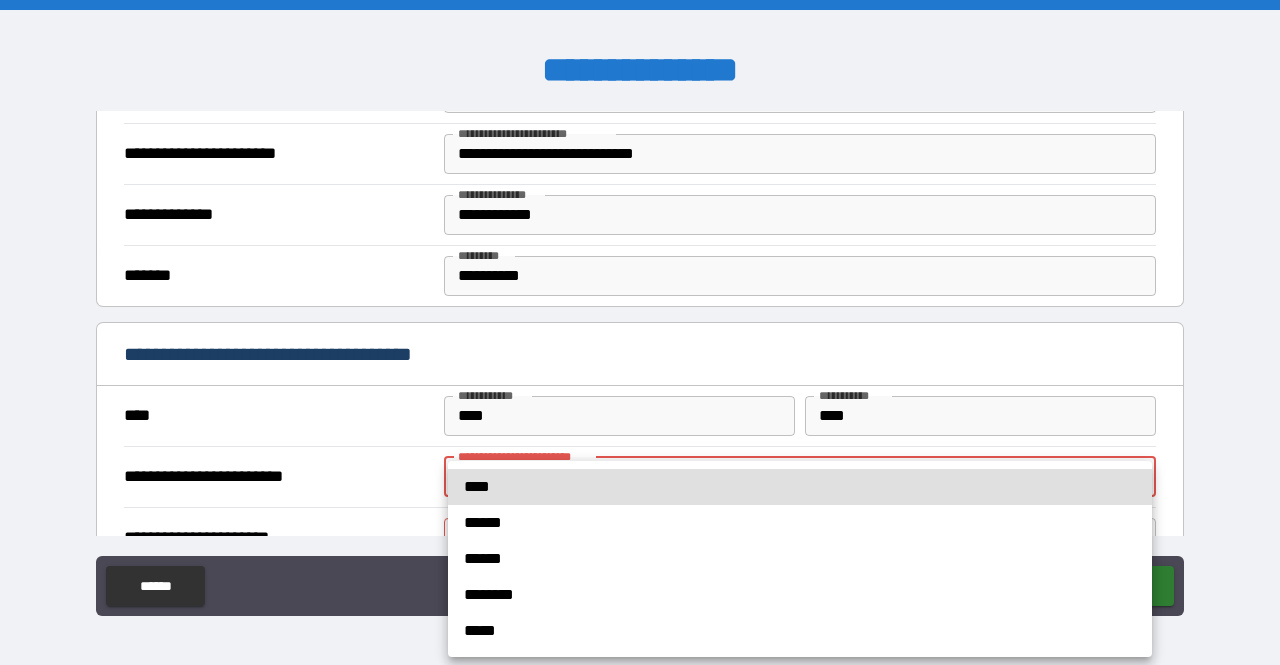 click on "****" at bounding box center (800, 487) 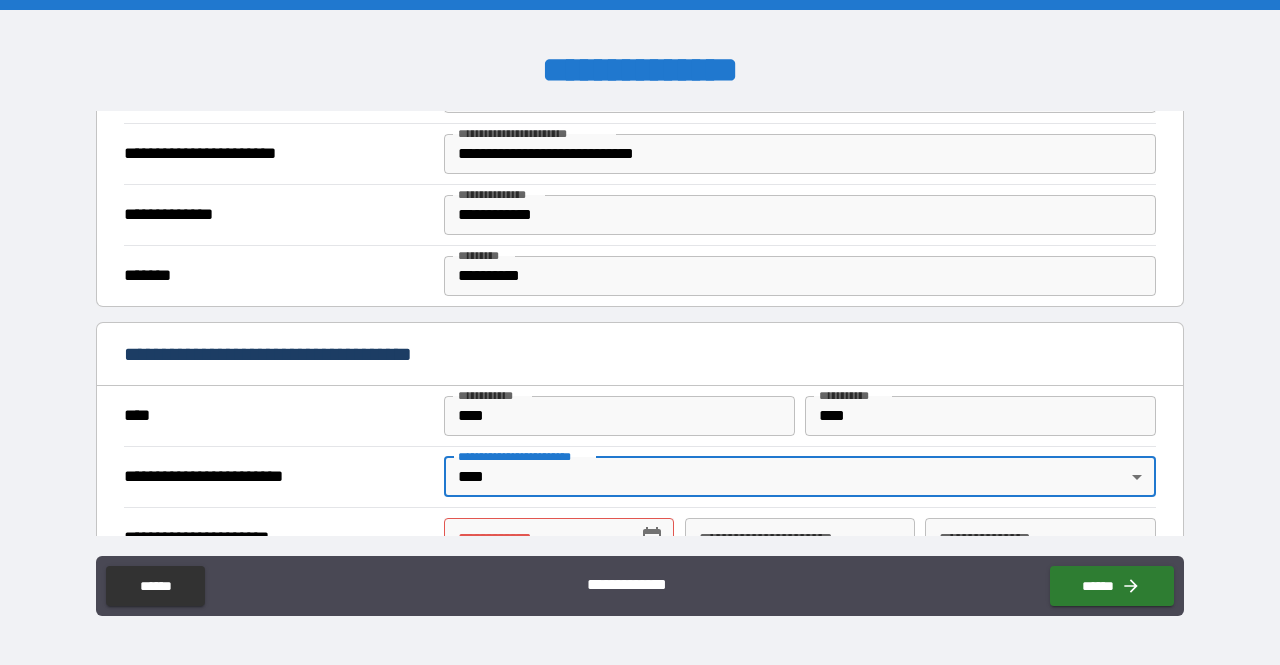 scroll, scrollTop: 1800, scrollLeft: 0, axis: vertical 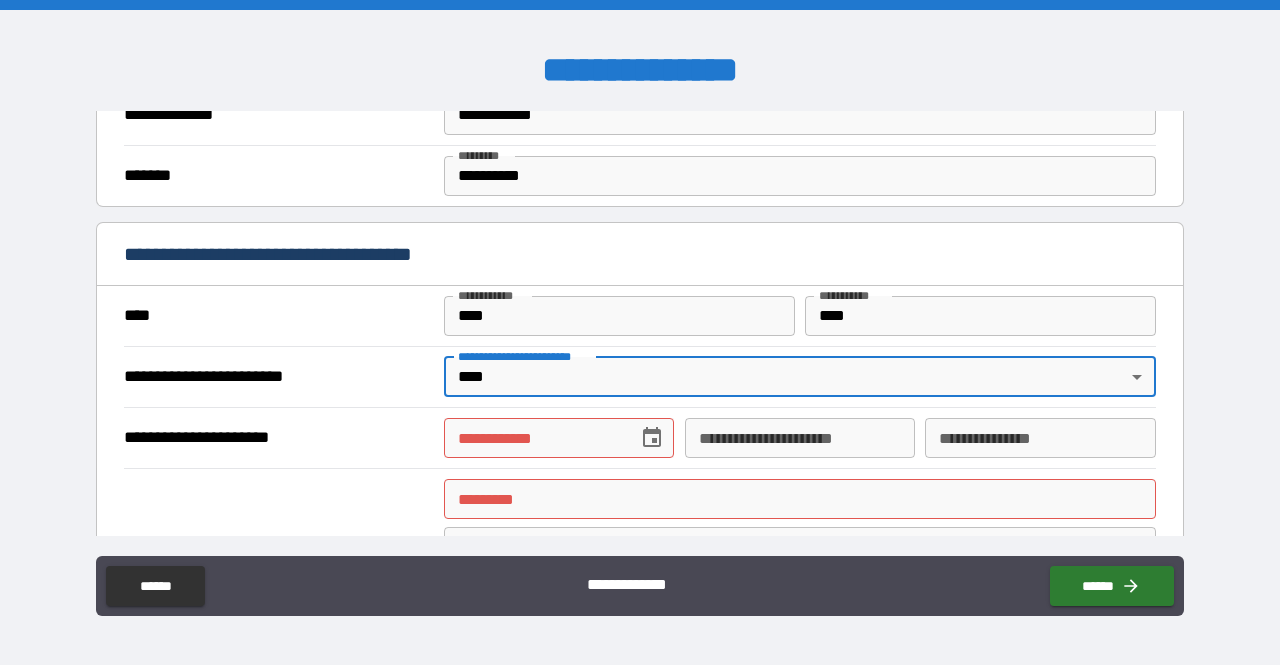 click on "**********" at bounding box center (534, 438) 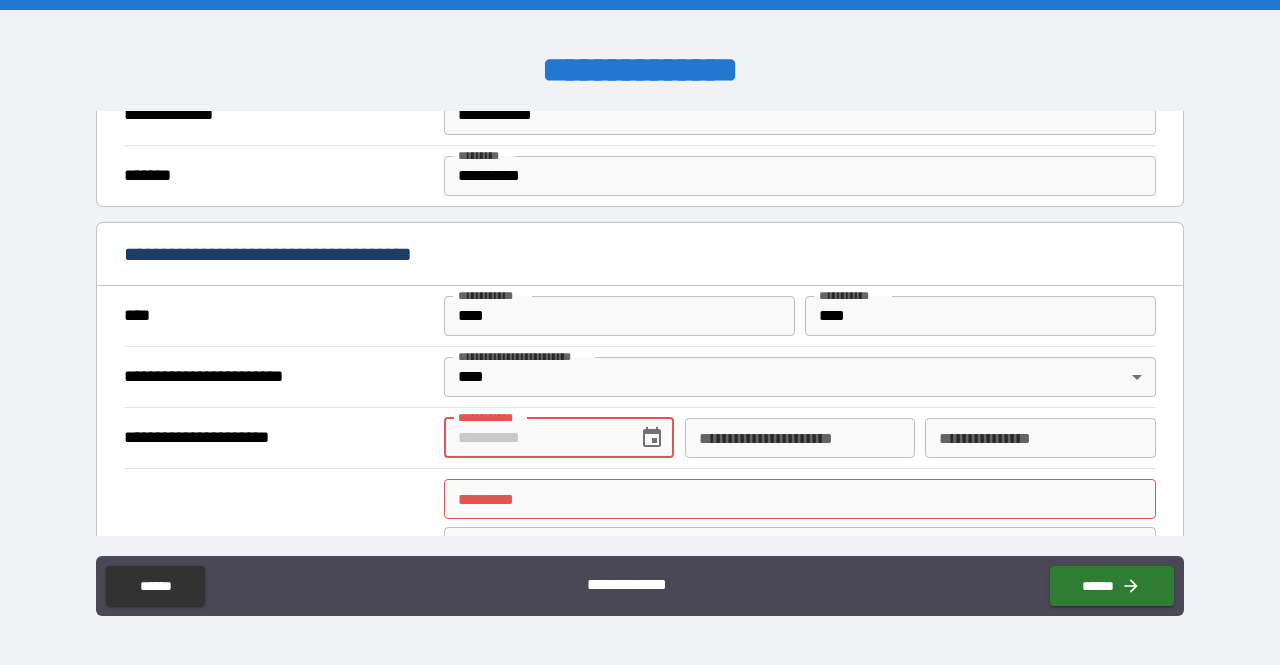 type on "*" 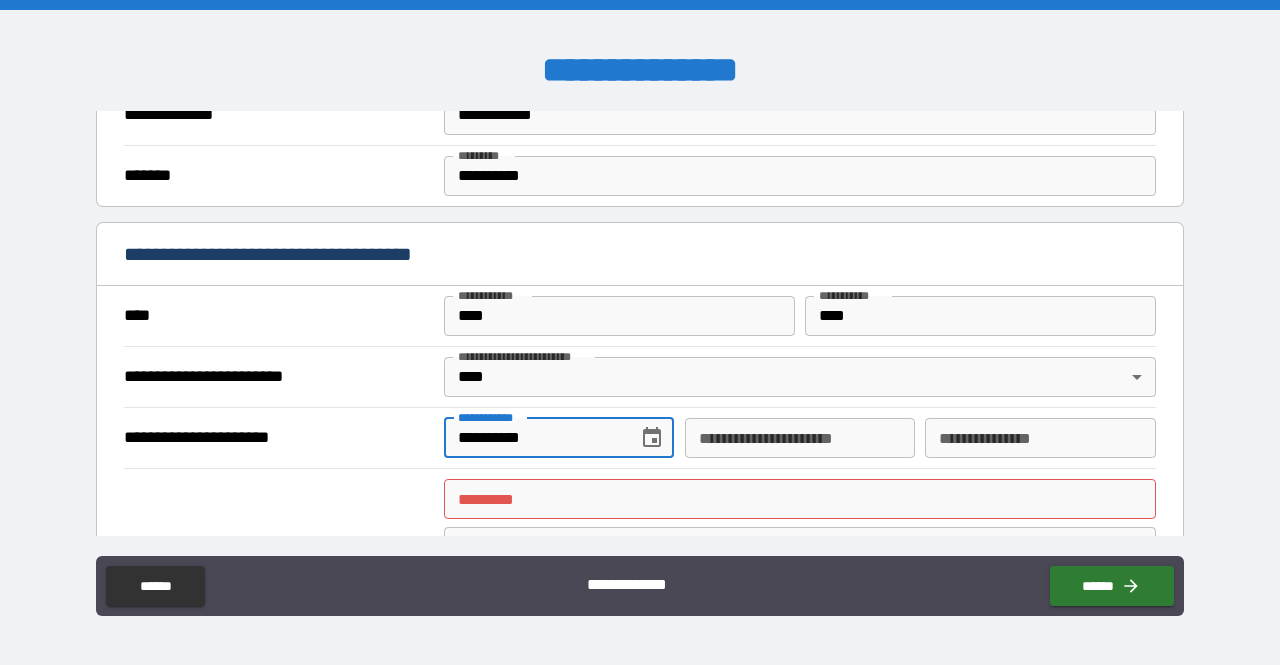 type on "**********" 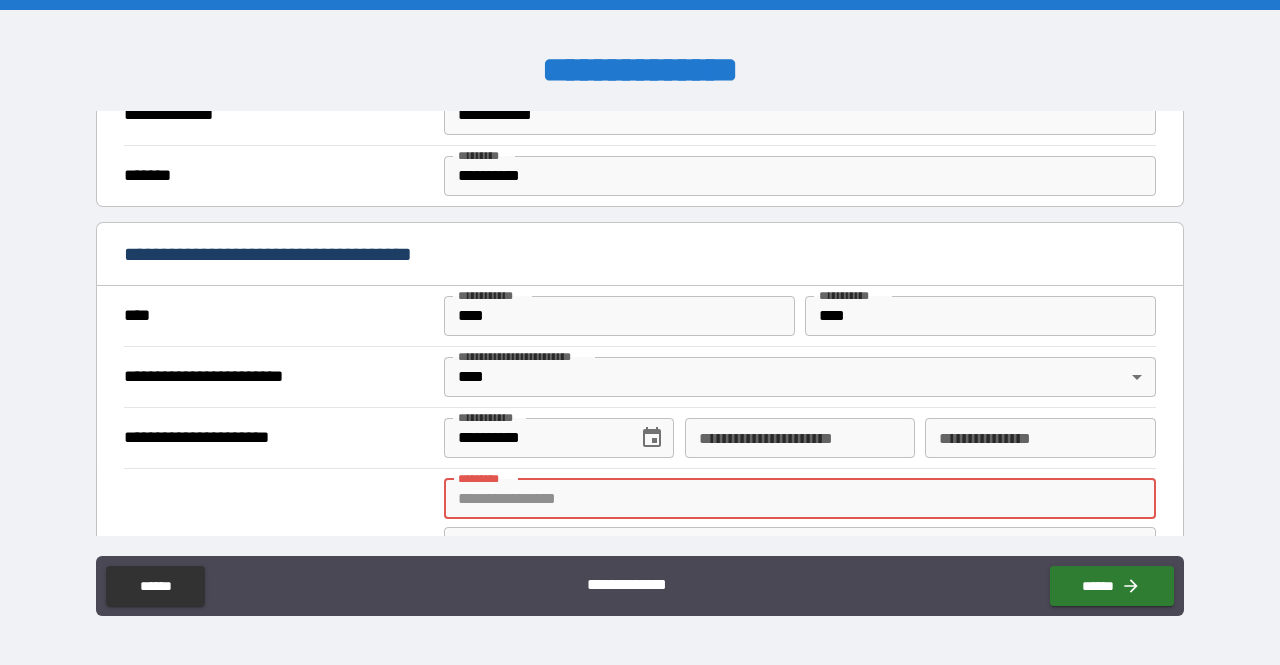 click on "*******   * *******   *" at bounding box center [800, 499] 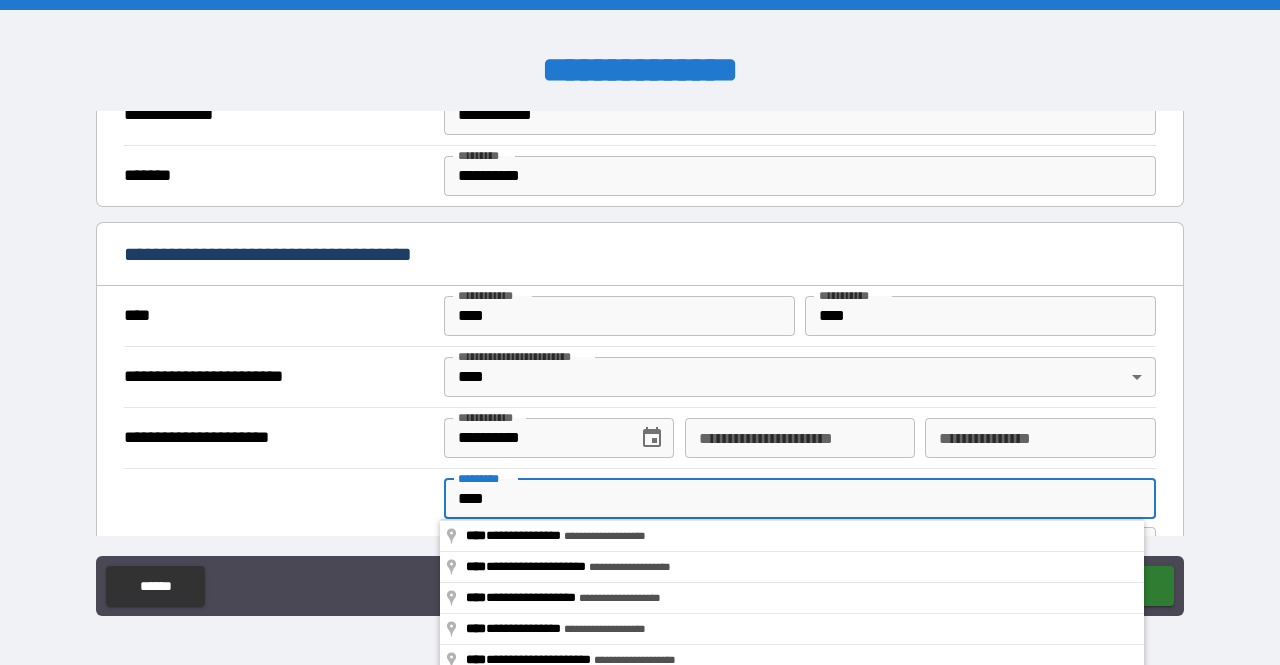 type on "**********" 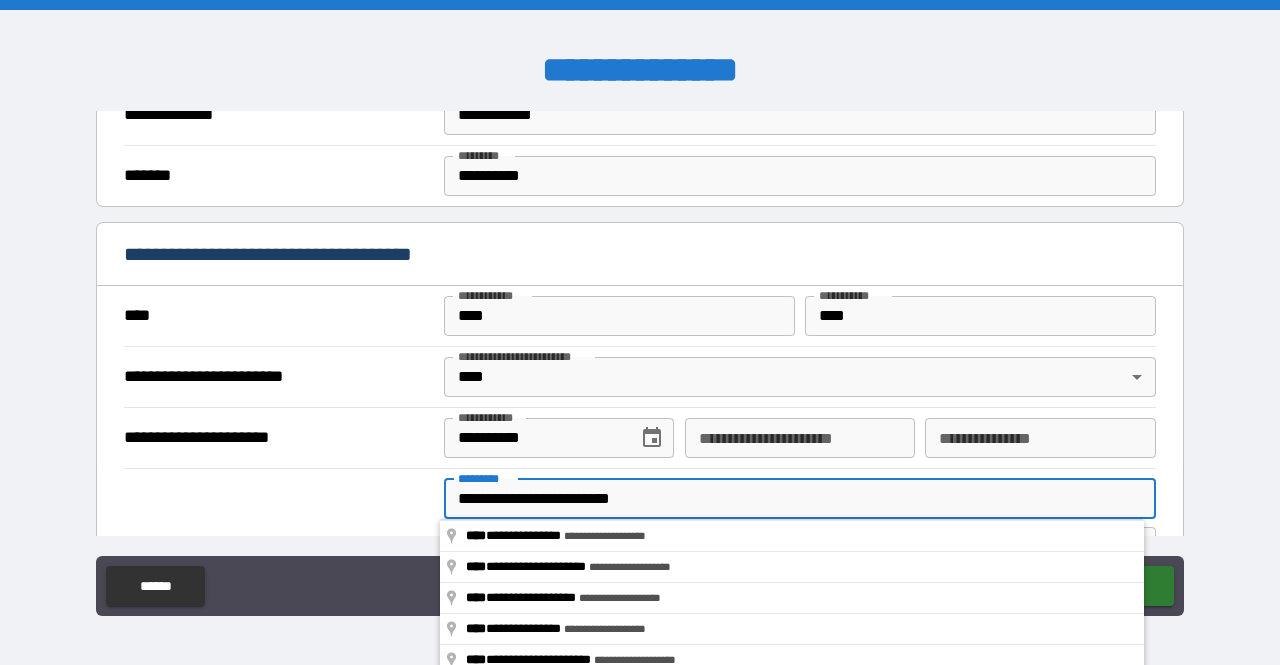 type on "*********" 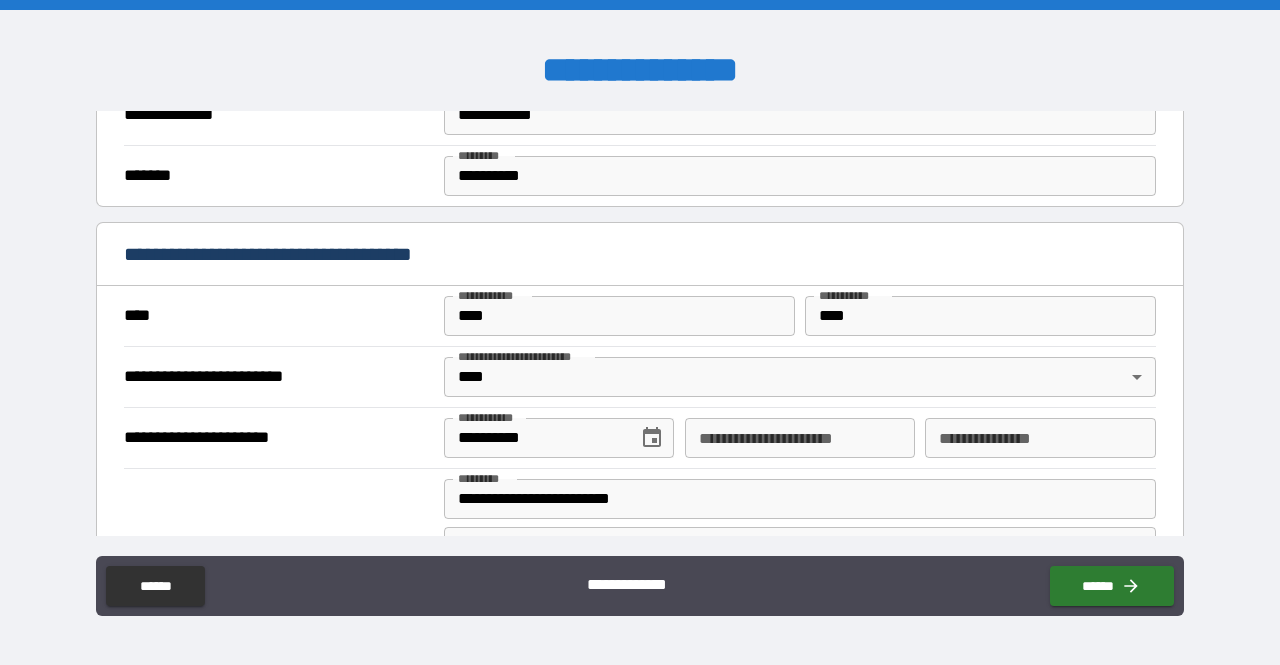 click on "*******" at bounding box center [279, 551] 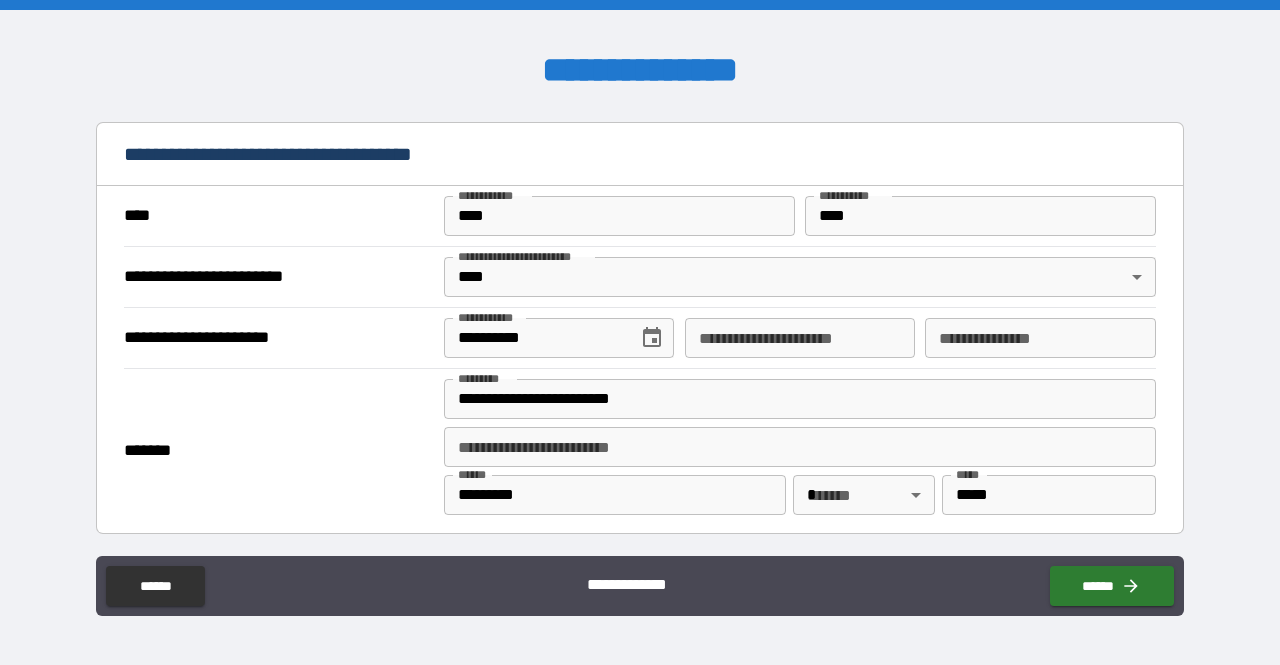 scroll, scrollTop: 2000, scrollLeft: 0, axis: vertical 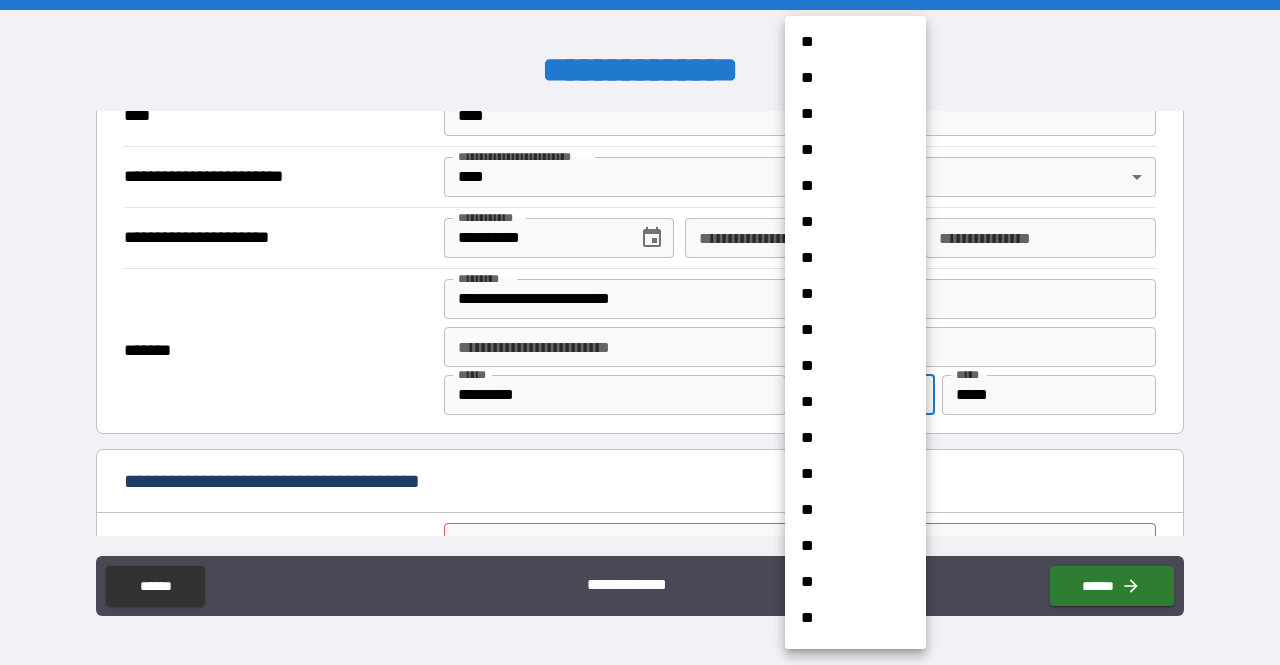 click on "**********" at bounding box center [640, 332] 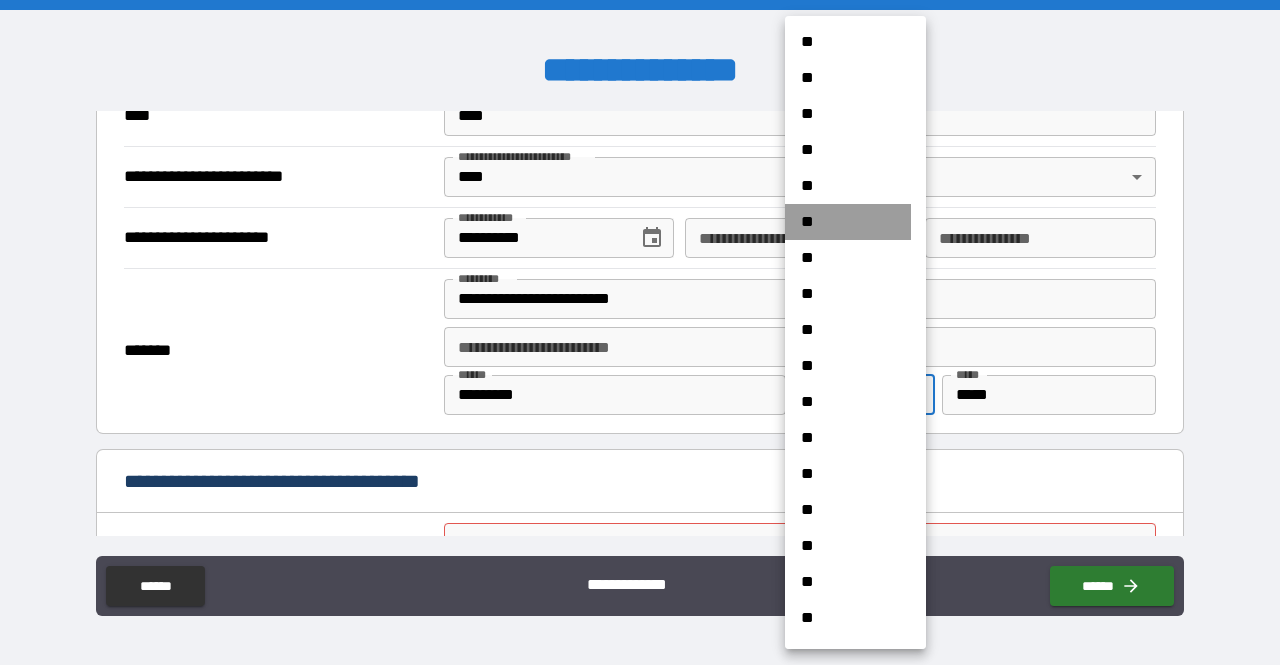 click on "**" at bounding box center (848, 222) 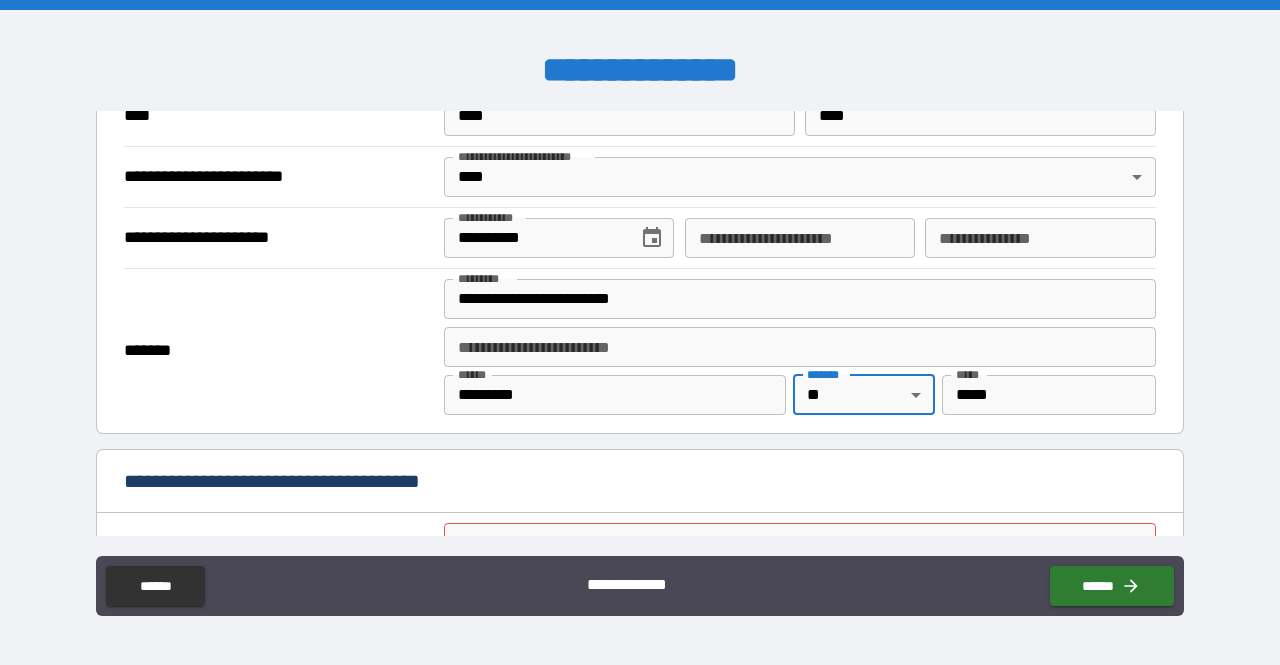 click on "**********" at bounding box center [640, 323] 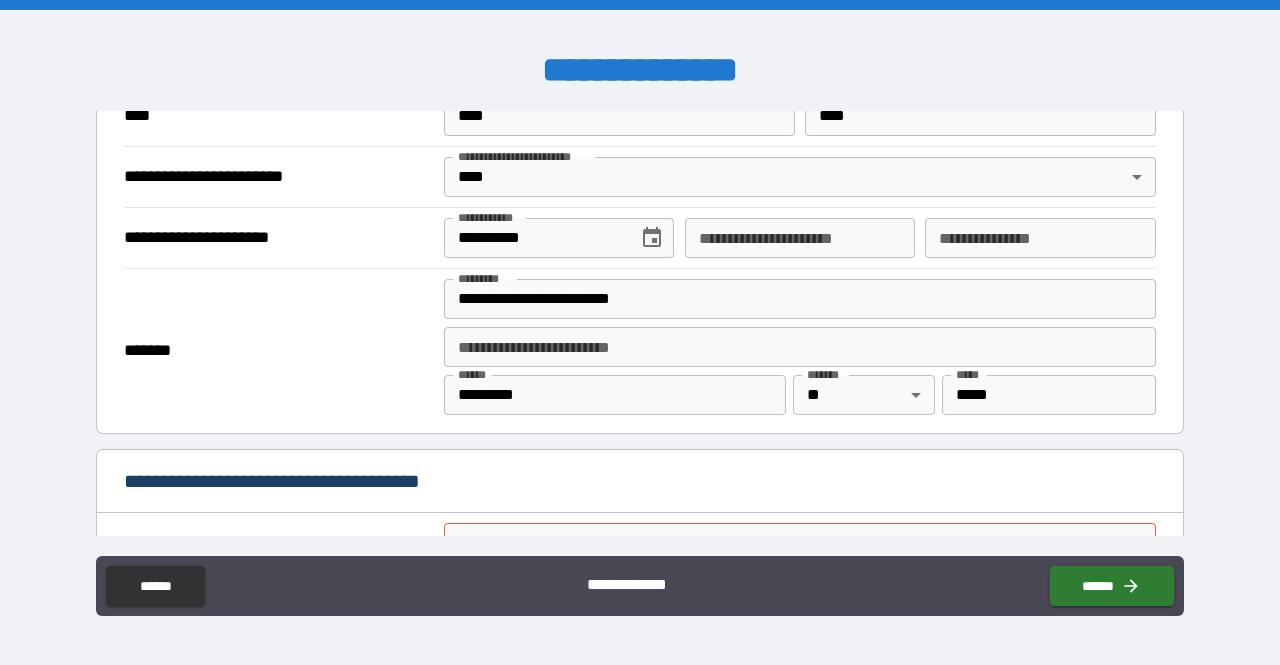 scroll, scrollTop: 2100, scrollLeft: 0, axis: vertical 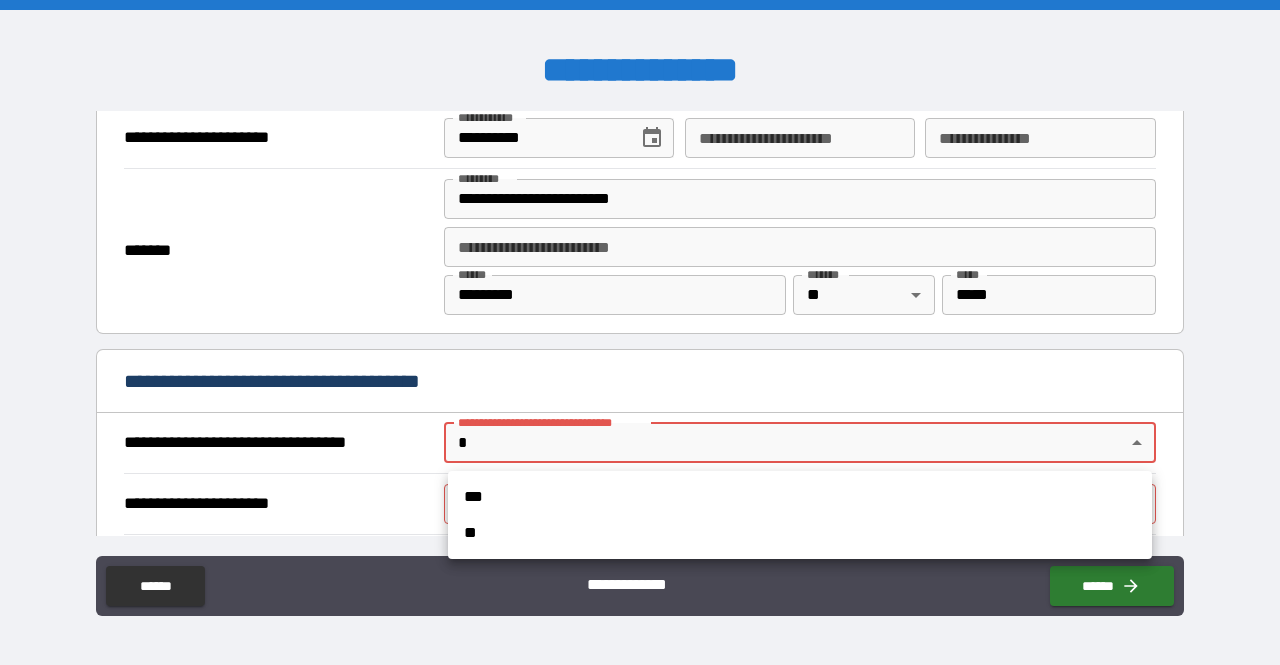 click on "**********" at bounding box center (640, 332) 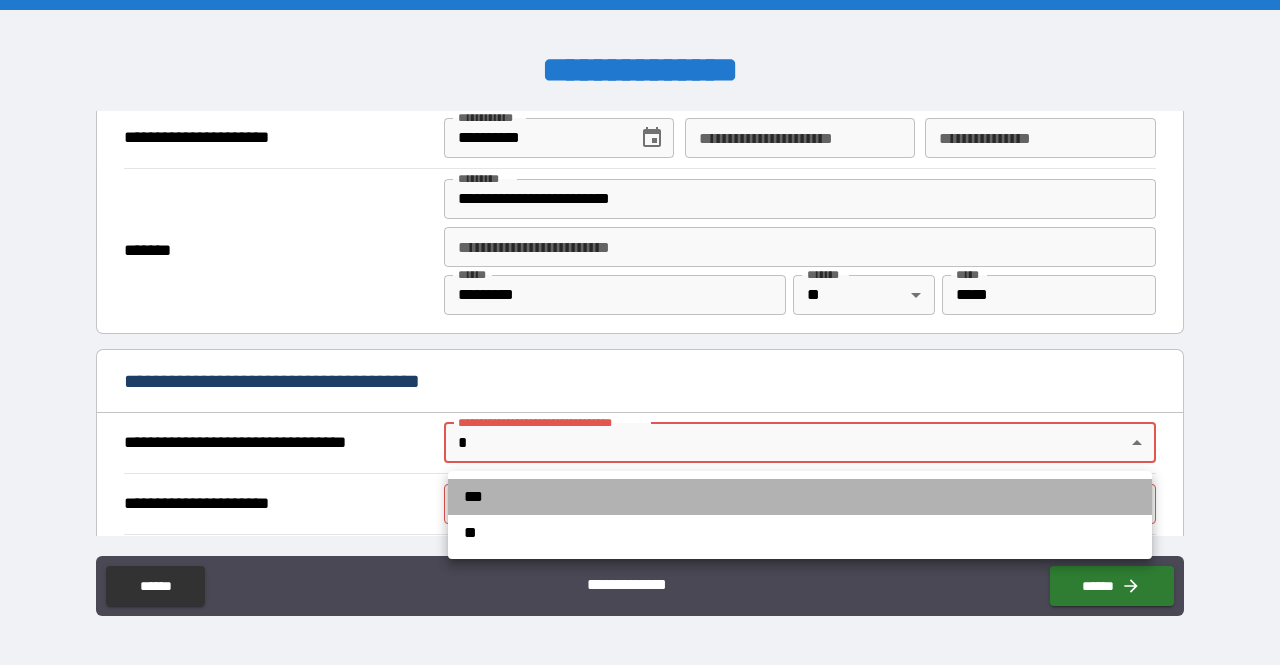 click on "***" at bounding box center (800, 497) 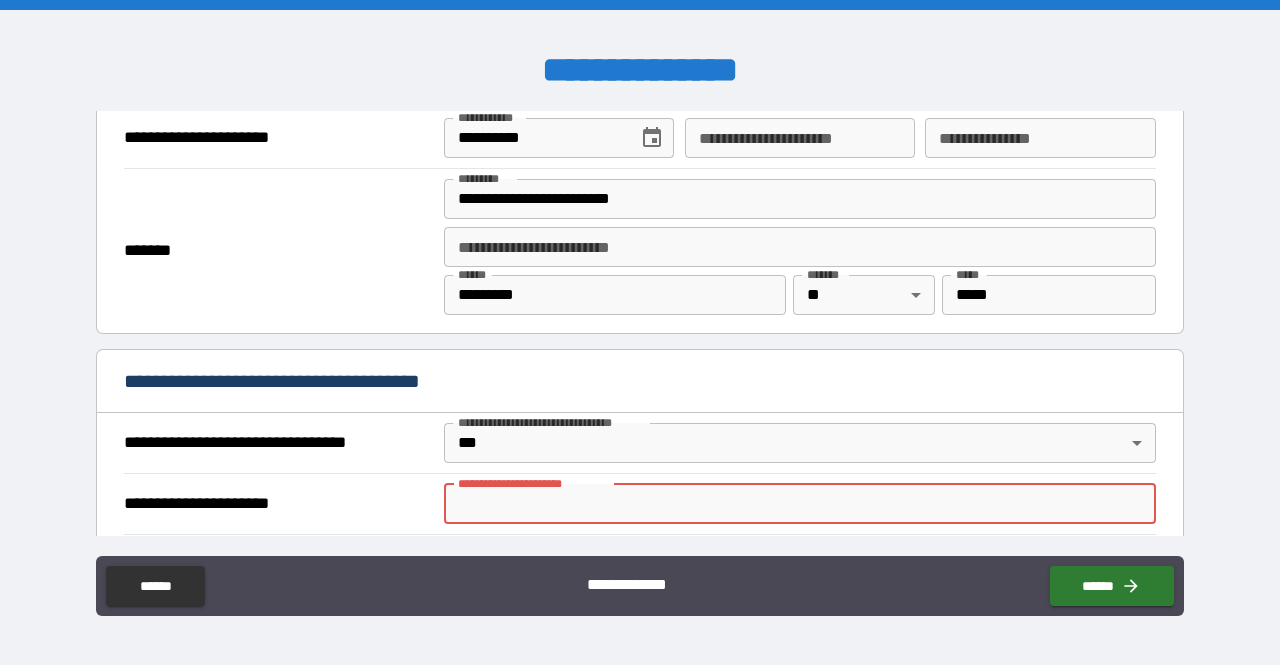 click on "**********" at bounding box center [800, 504] 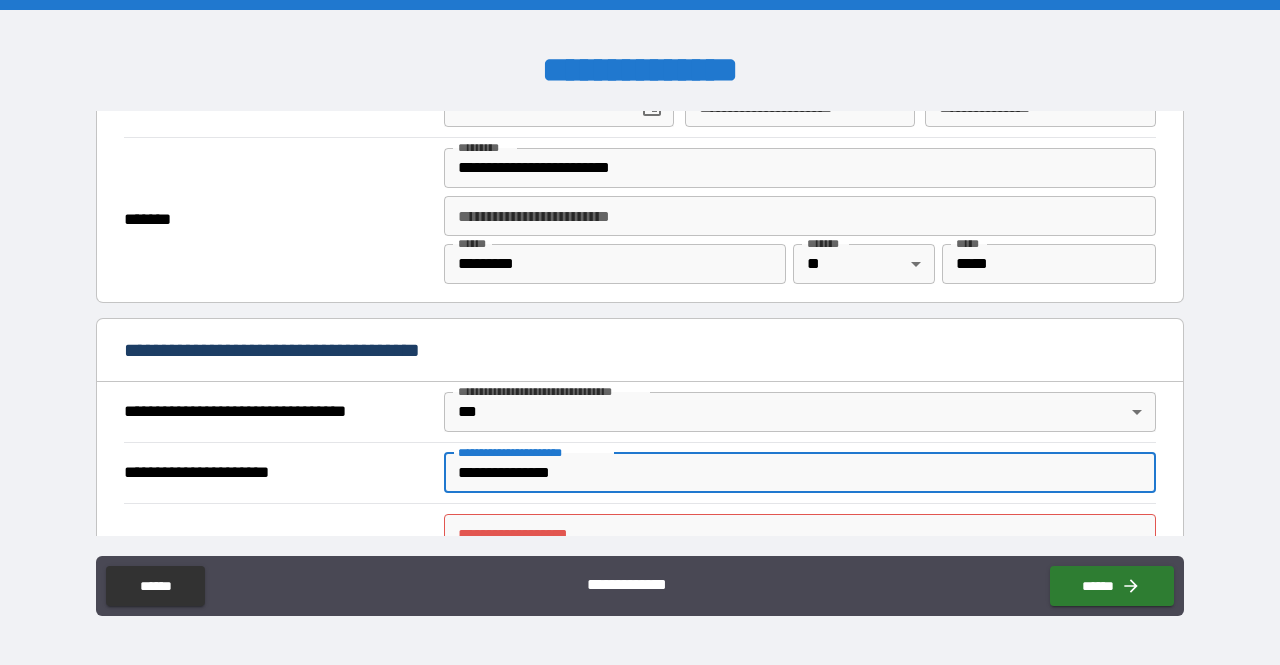 scroll, scrollTop: 2200, scrollLeft: 0, axis: vertical 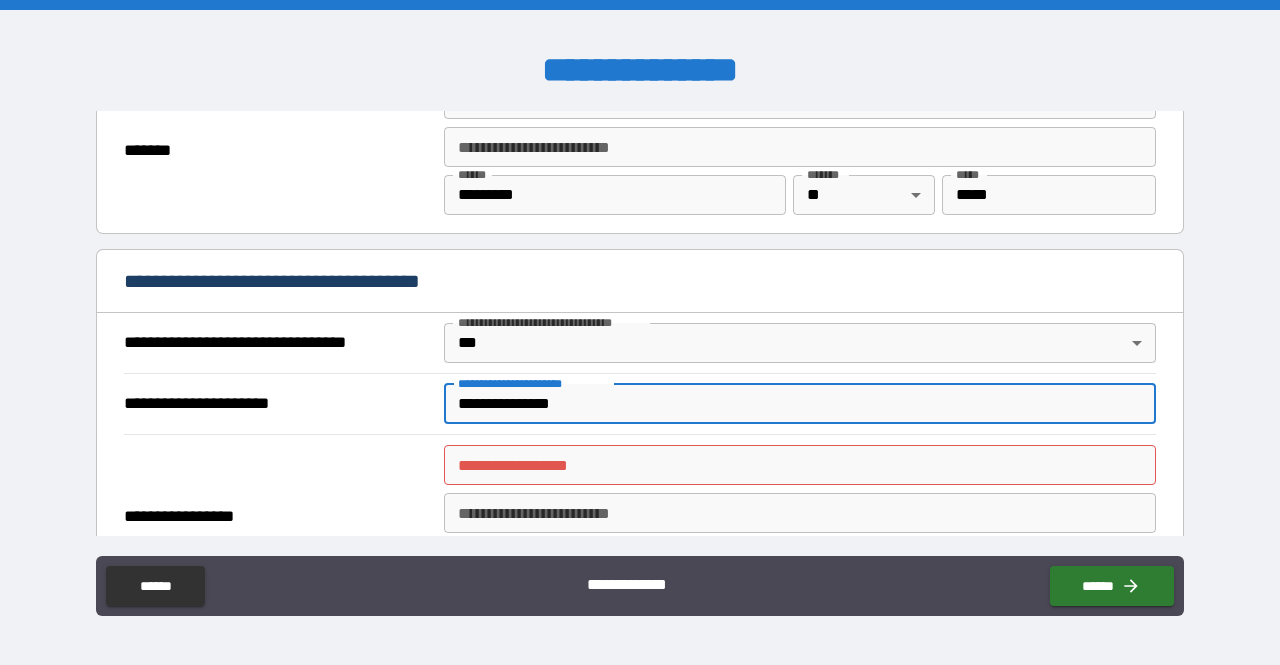 type on "**********" 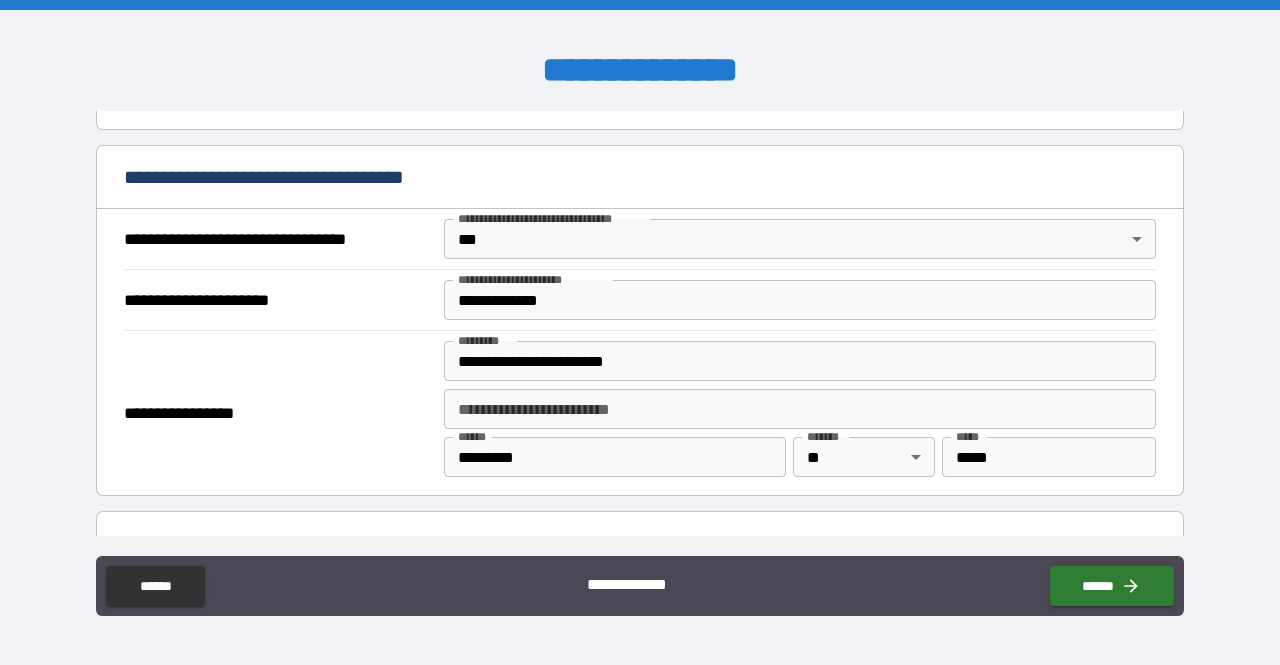 scroll, scrollTop: 1100, scrollLeft: 0, axis: vertical 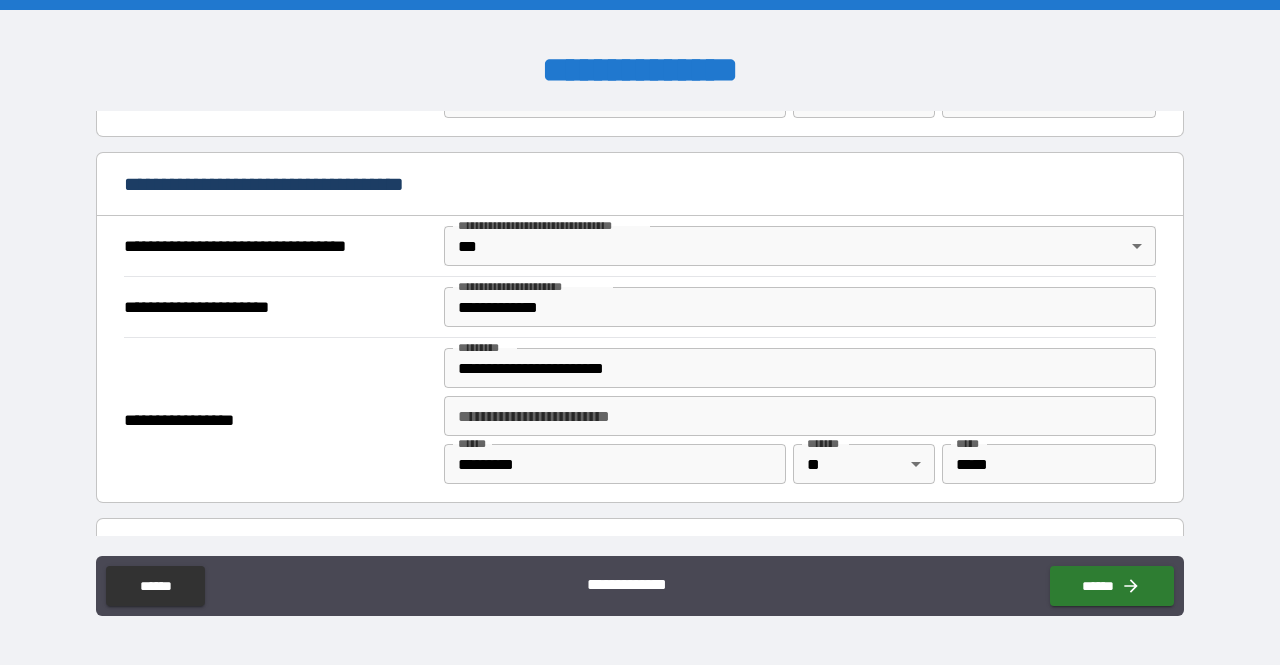 click on "**********" at bounding box center (279, 420) 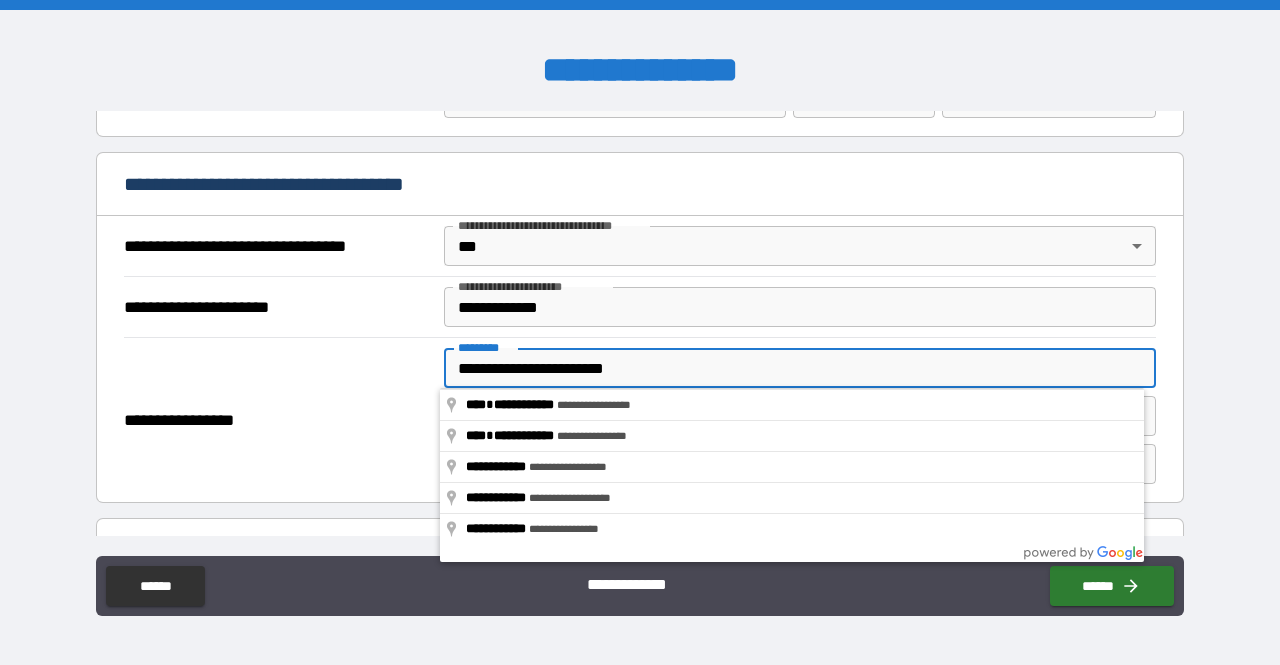 drag, startPoint x: 657, startPoint y: 365, endPoint x: 419, endPoint y: 371, distance: 238.07562 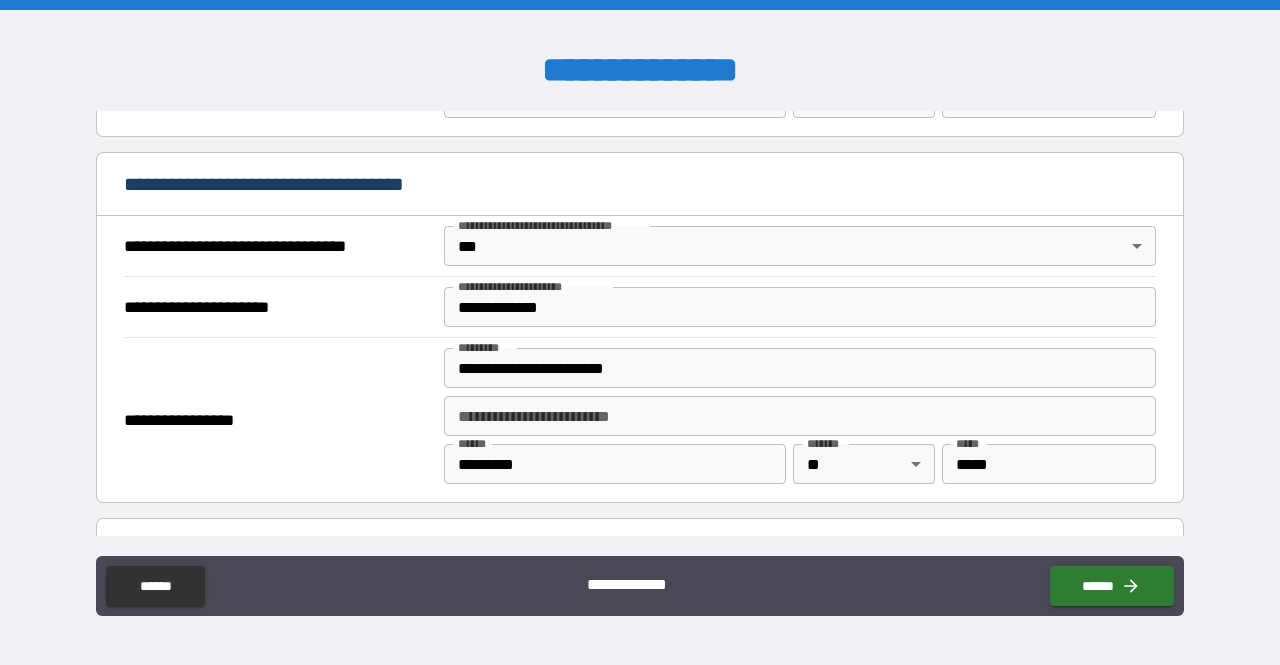 click on "**********" at bounding box center (279, 420) 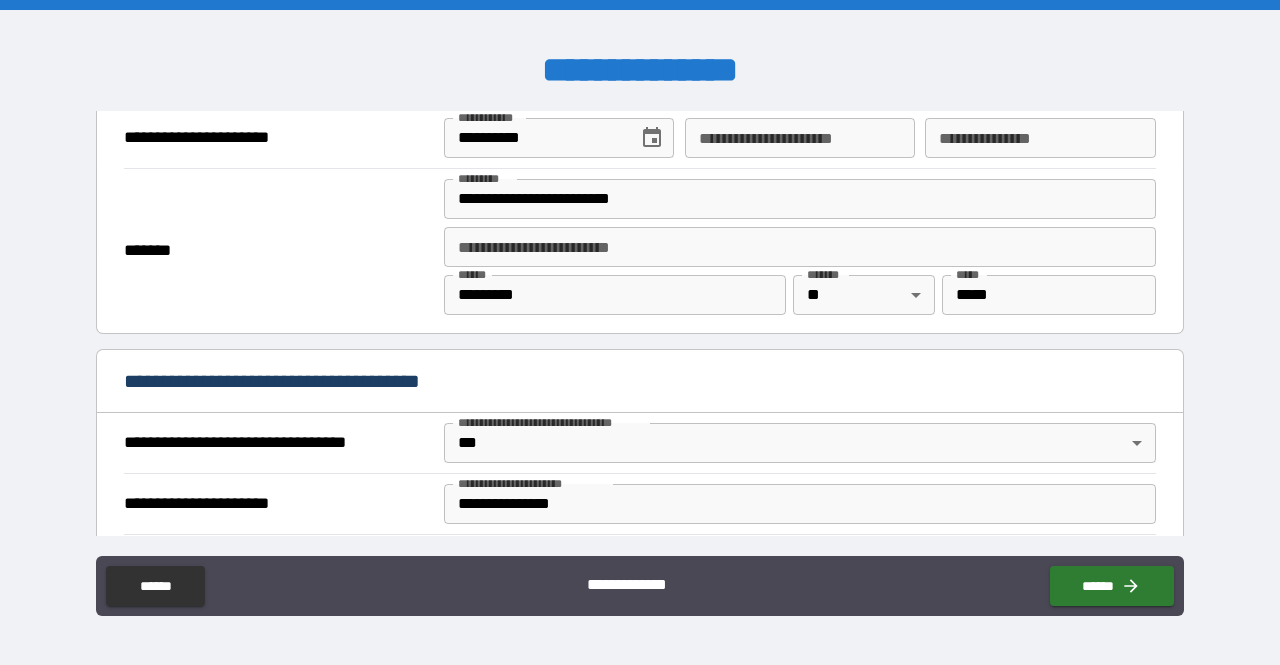 scroll, scrollTop: 2300, scrollLeft: 0, axis: vertical 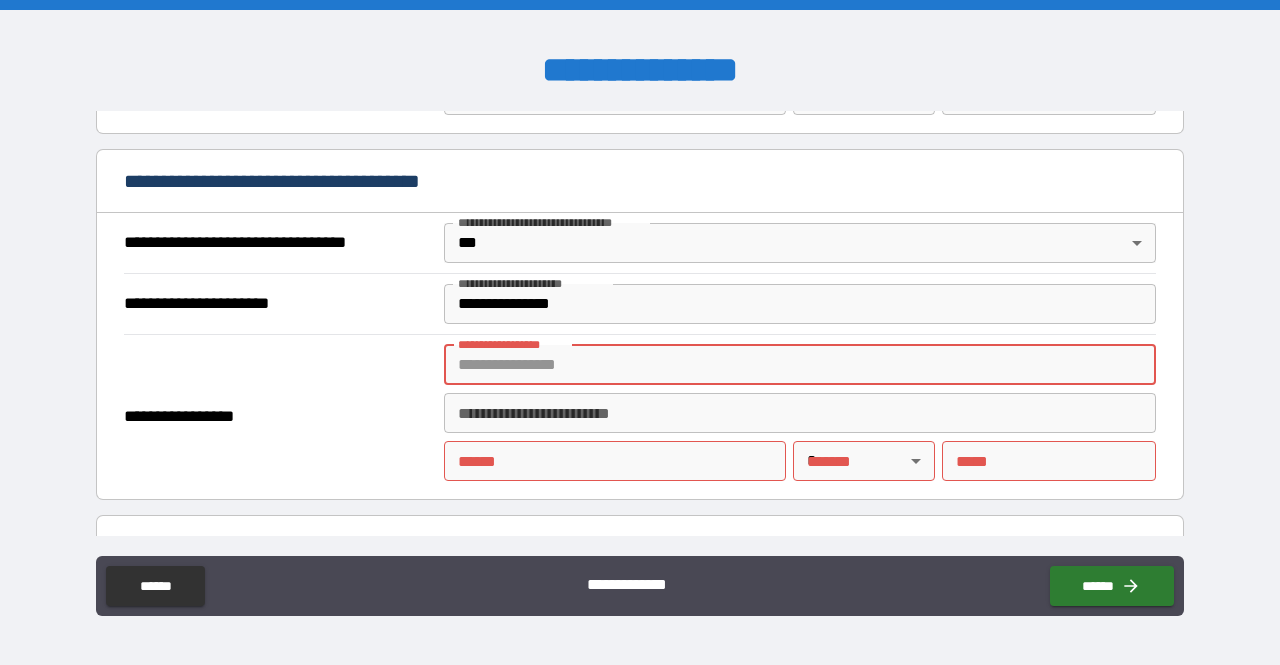 click on "**********" at bounding box center (800, 365) 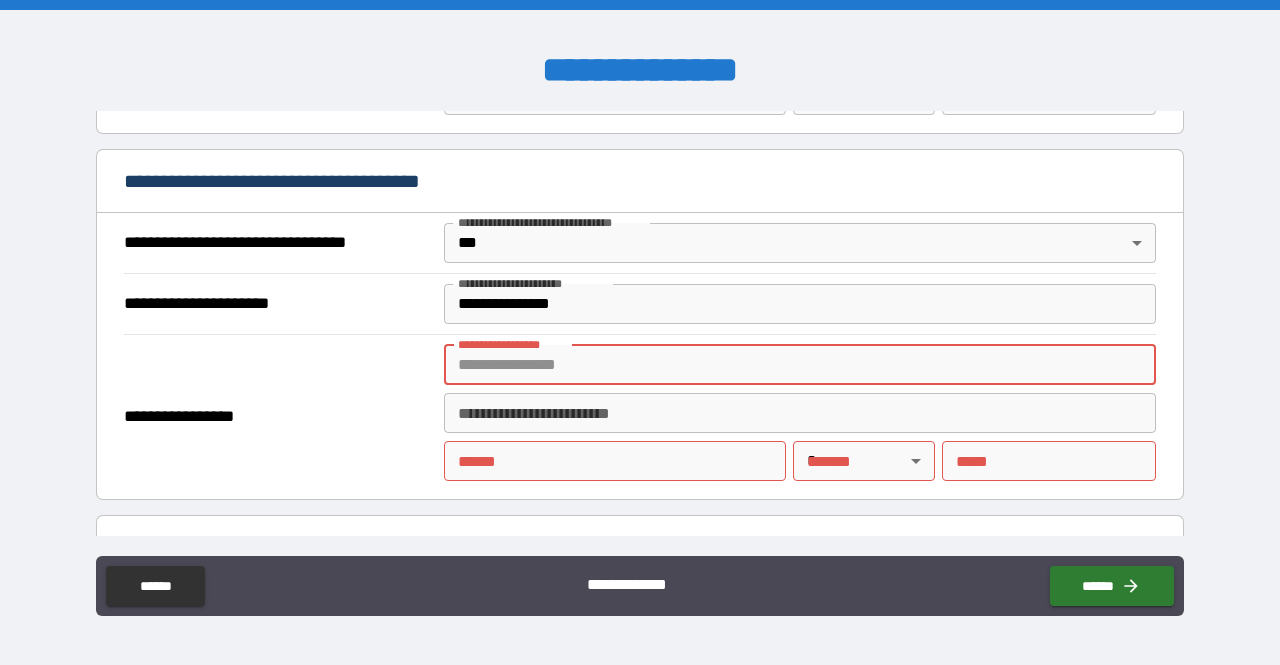 paste on "**********" 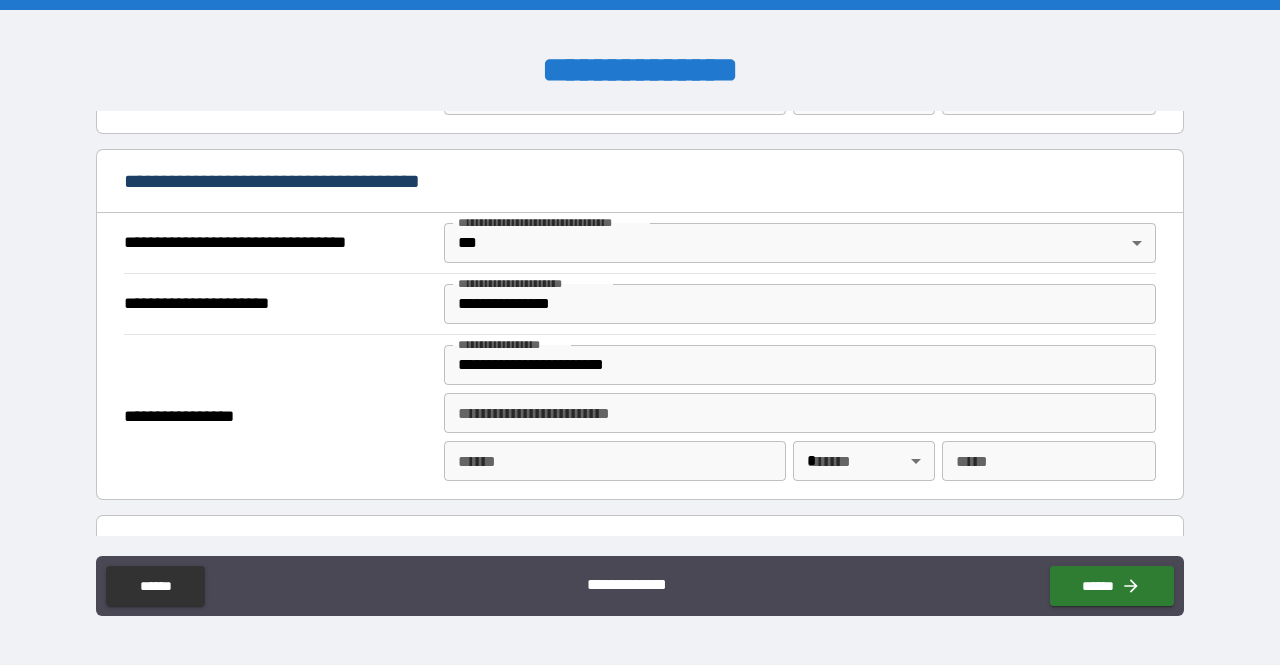 type on "**********" 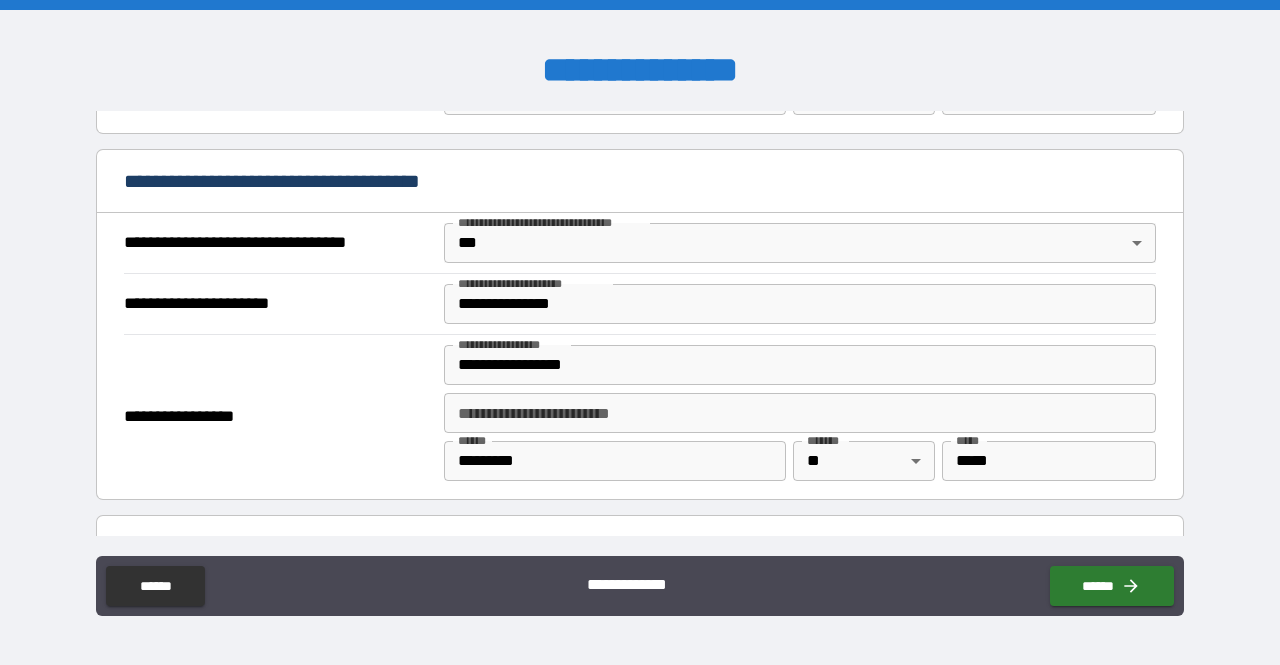 click on "*********" at bounding box center (615, 461) 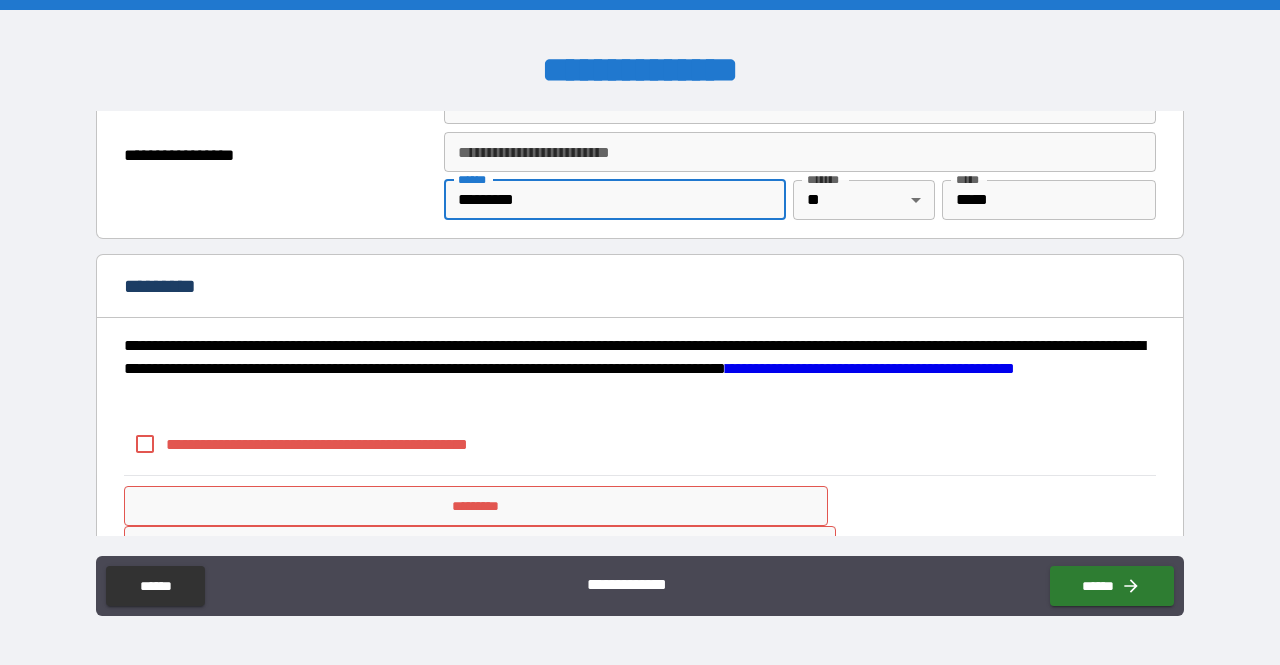 scroll, scrollTop: 2600, scrollLeft: 0, axis: vertical 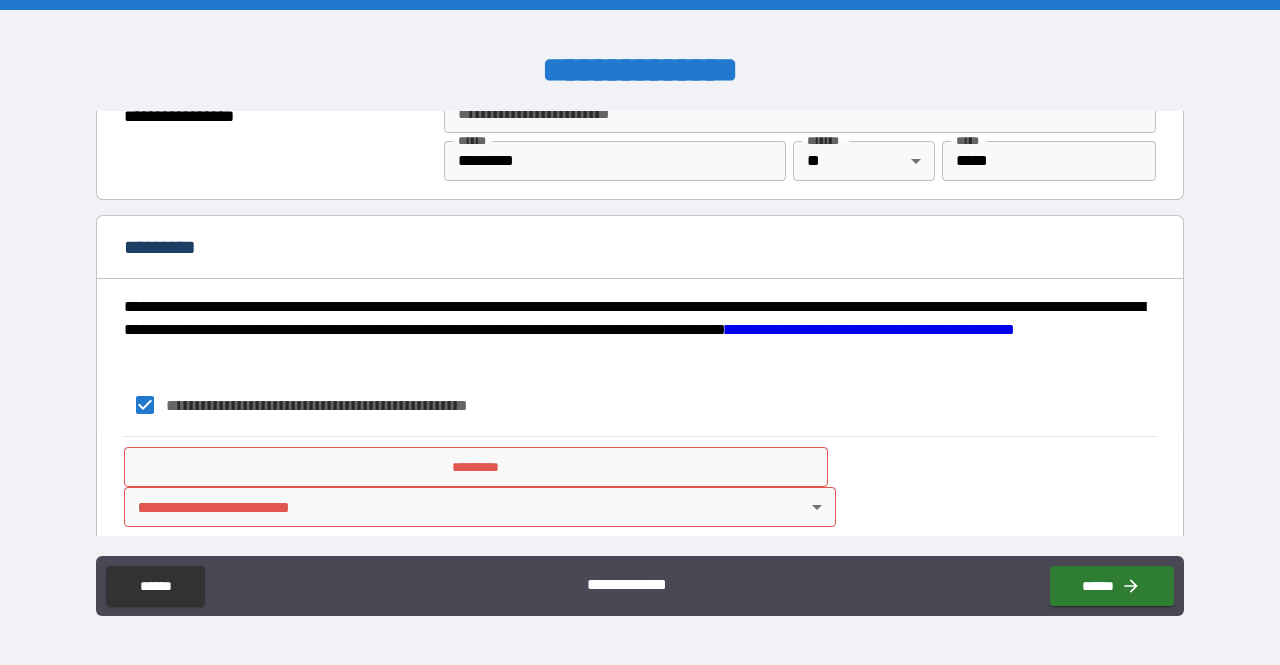 click on "*********" at bounding box center (476, 467) 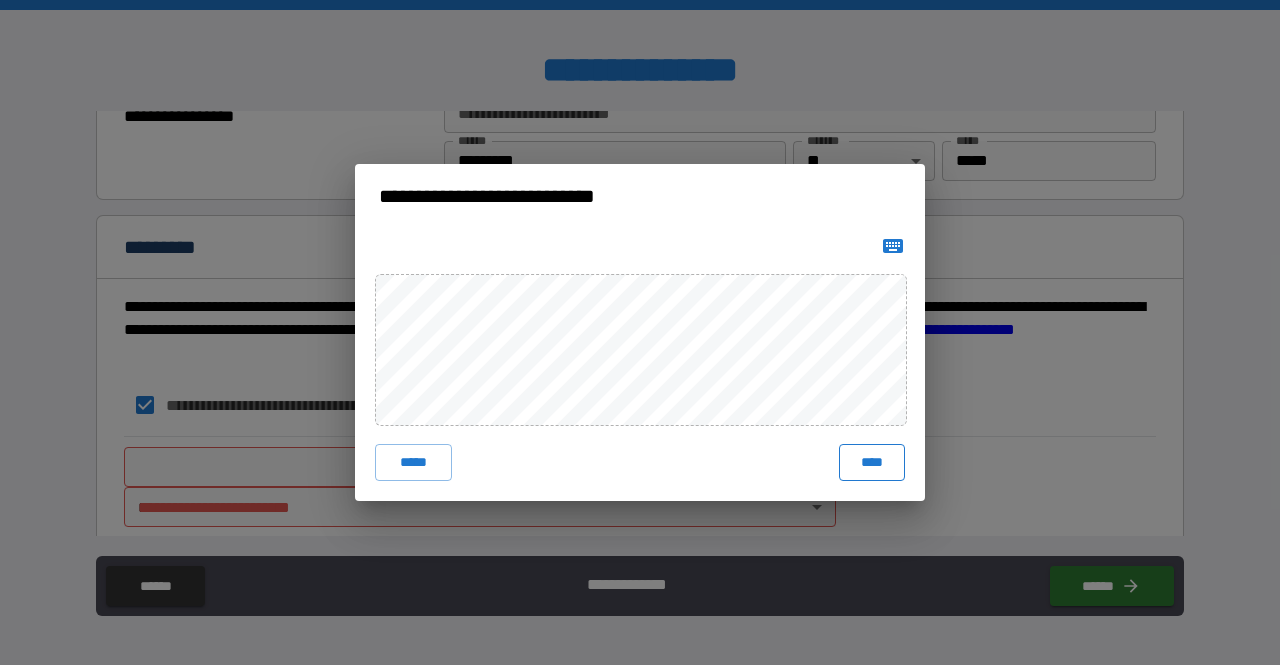 click on "****" at bounding box center (872, 462) 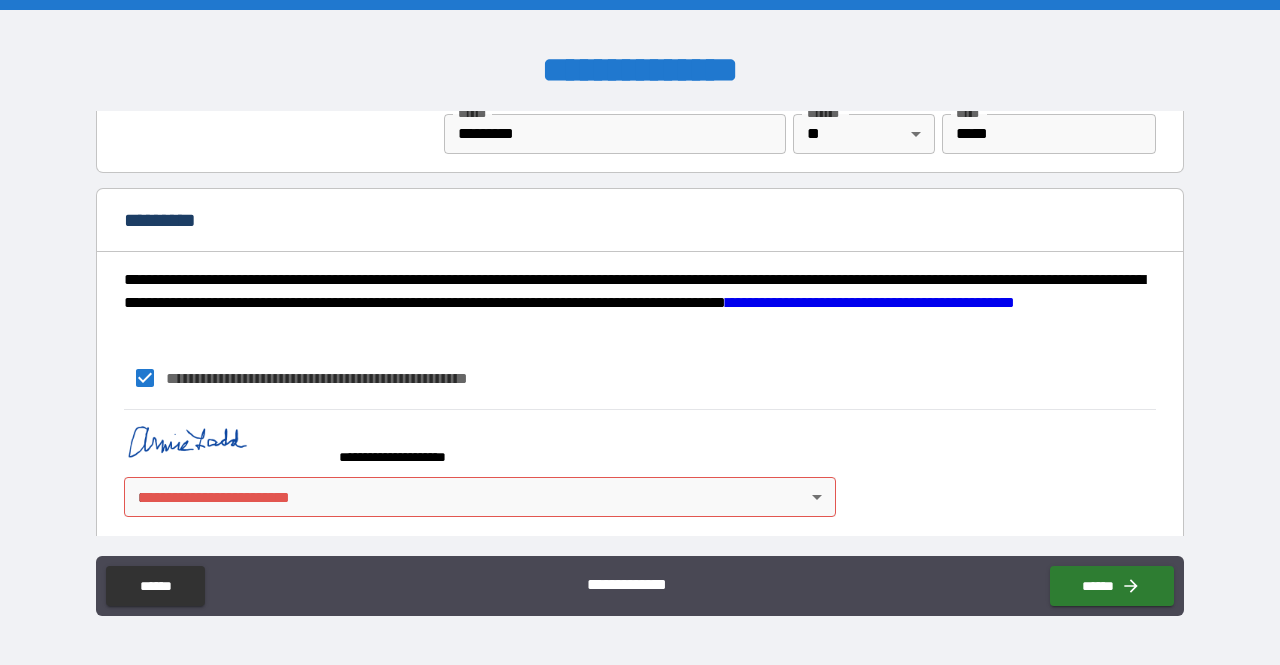 scroll, scrollTop: 2640, scrollLeft: 0, axis: vertical 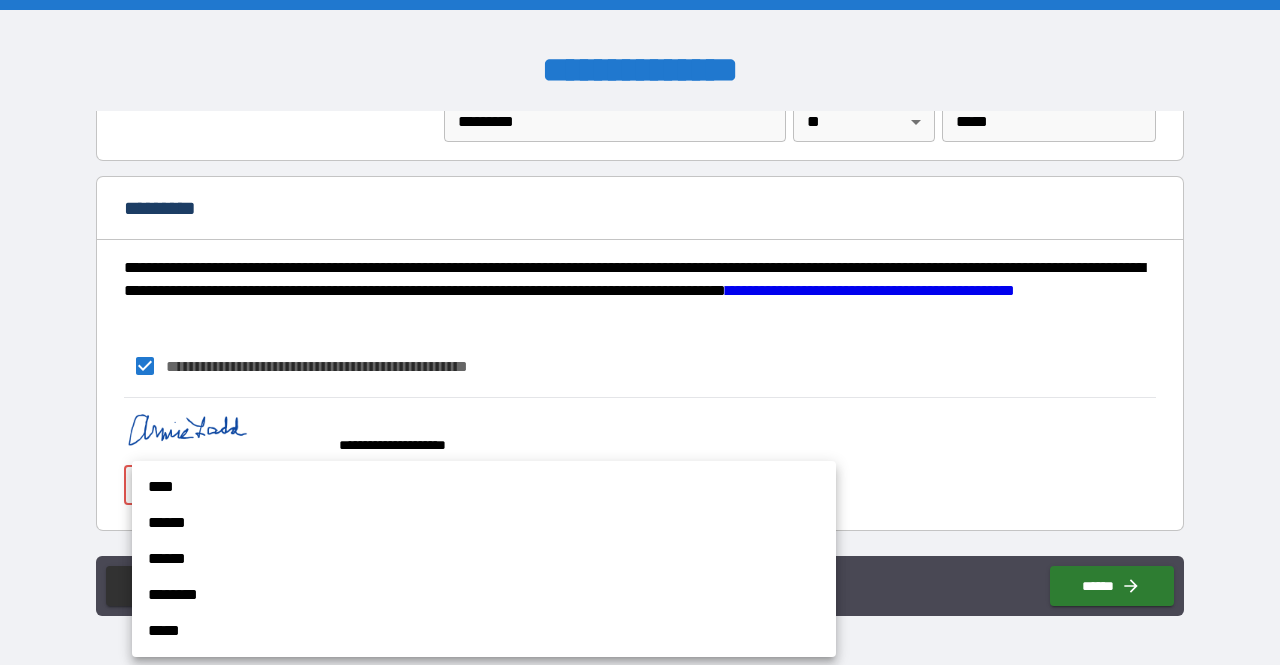 click on "**********" at bounding box center [640, 332] 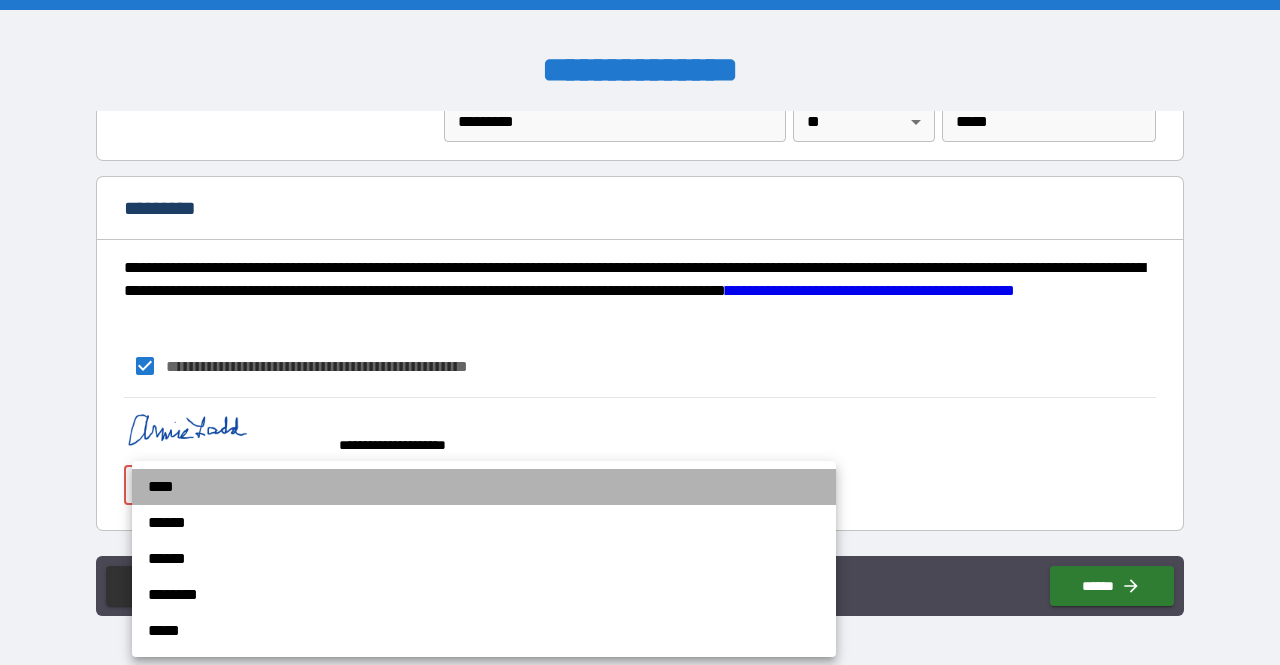 click on "****" at bounding box center [484, 487] 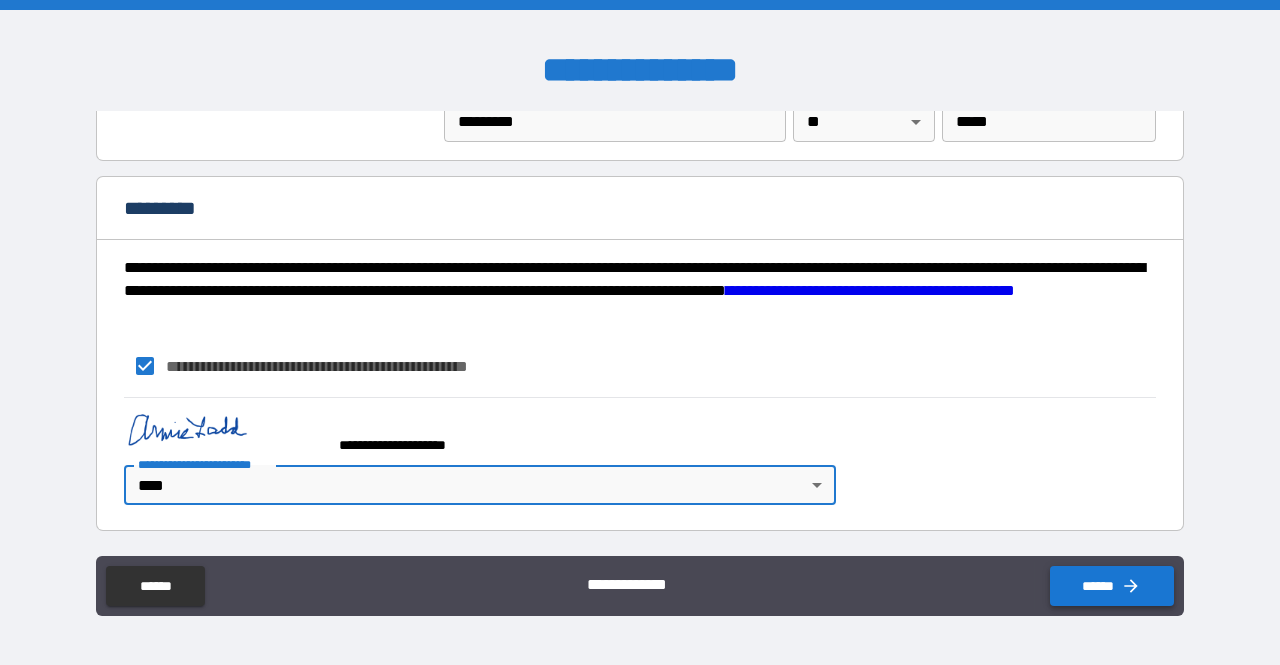 click 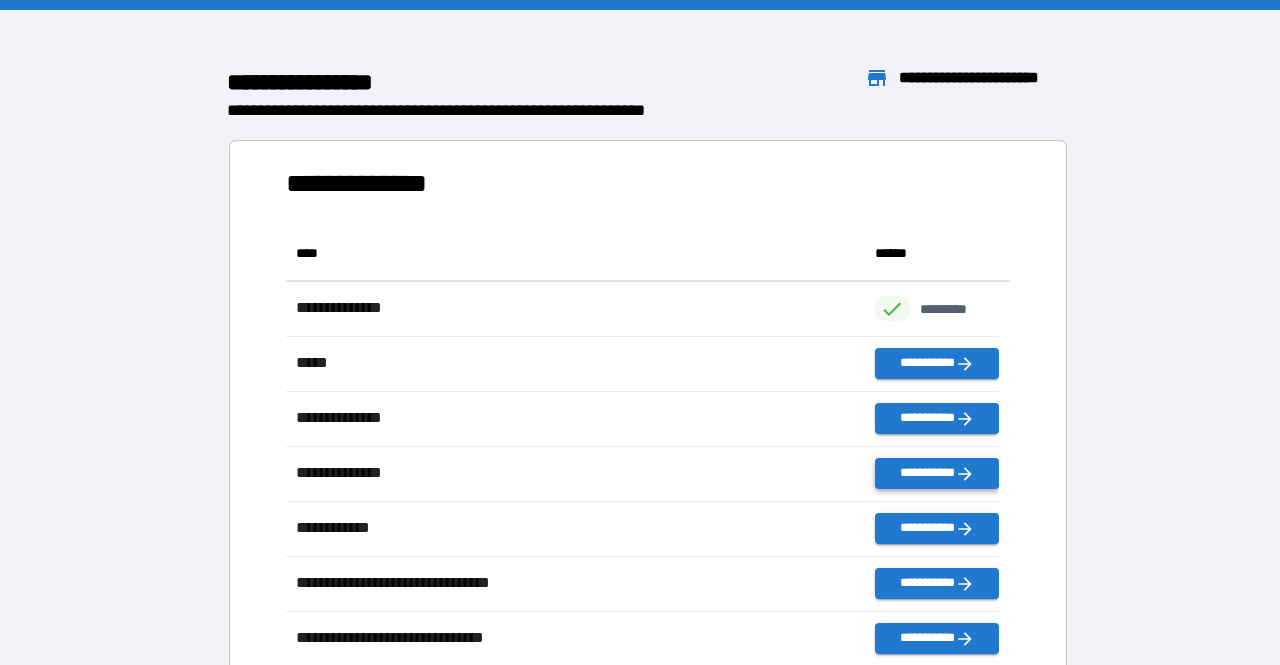 scroll, scrollTop: 16, scrollLeft: 15, axis: both 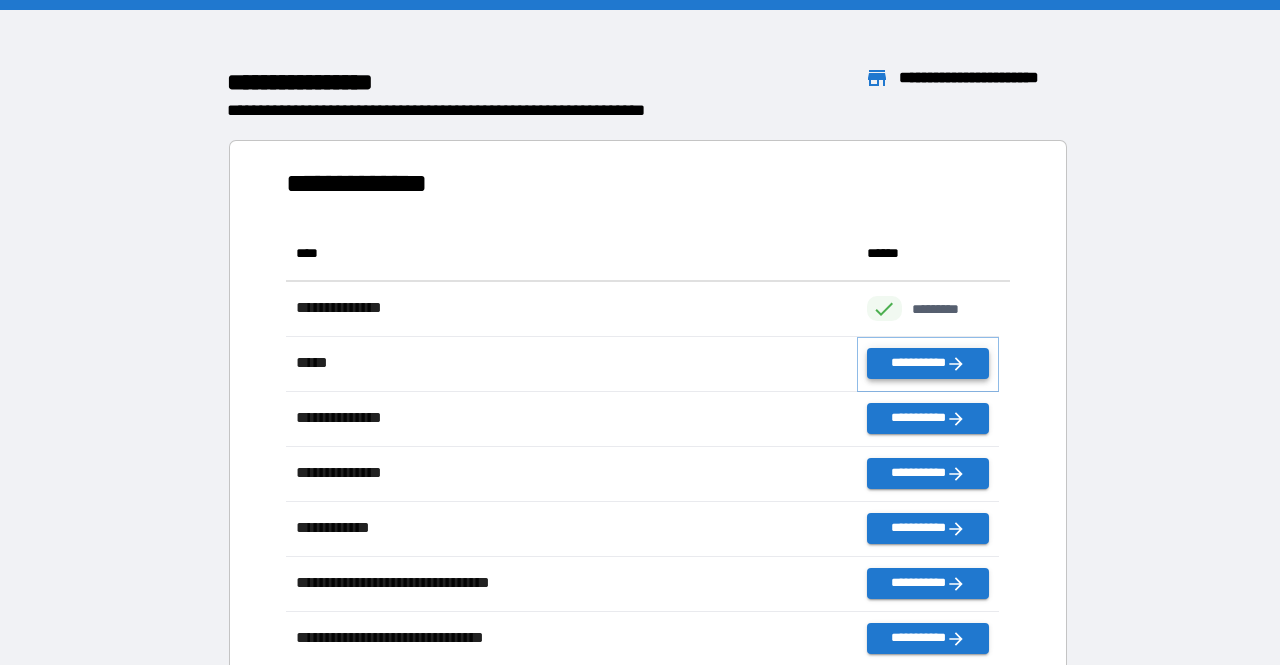 click on "**********" at bounding box center [928, 363] 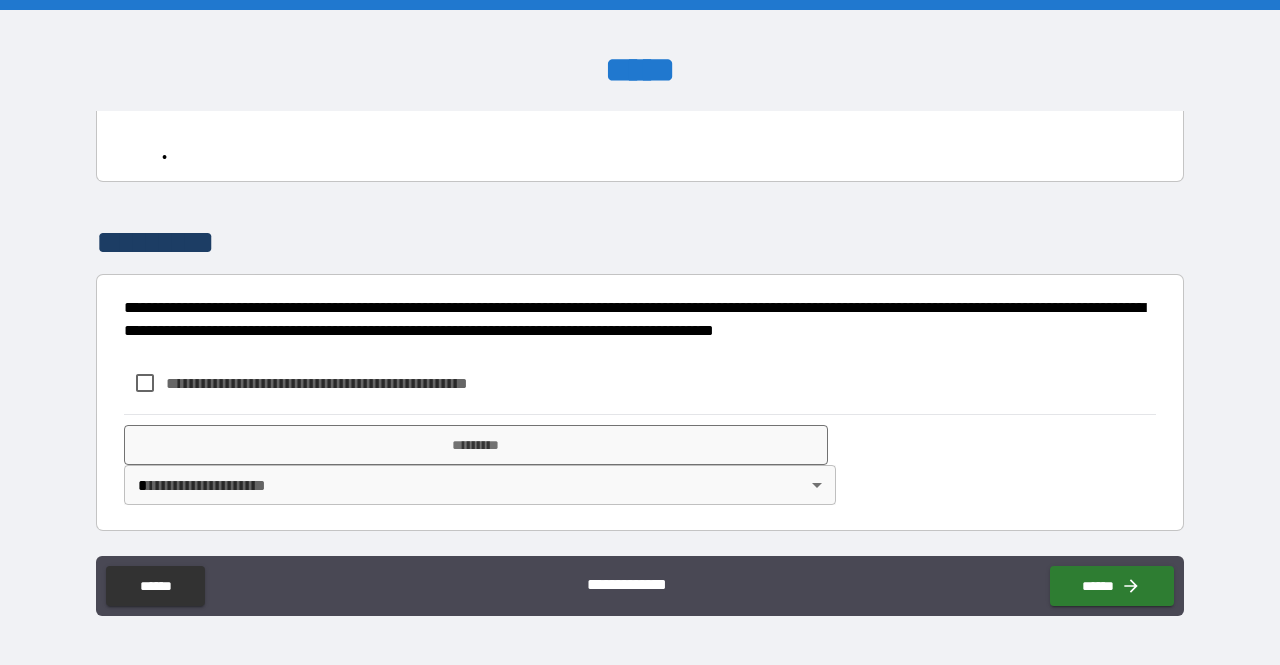 scroll, scrollTop: 2966, scrollLeft: 0, axis: vertical 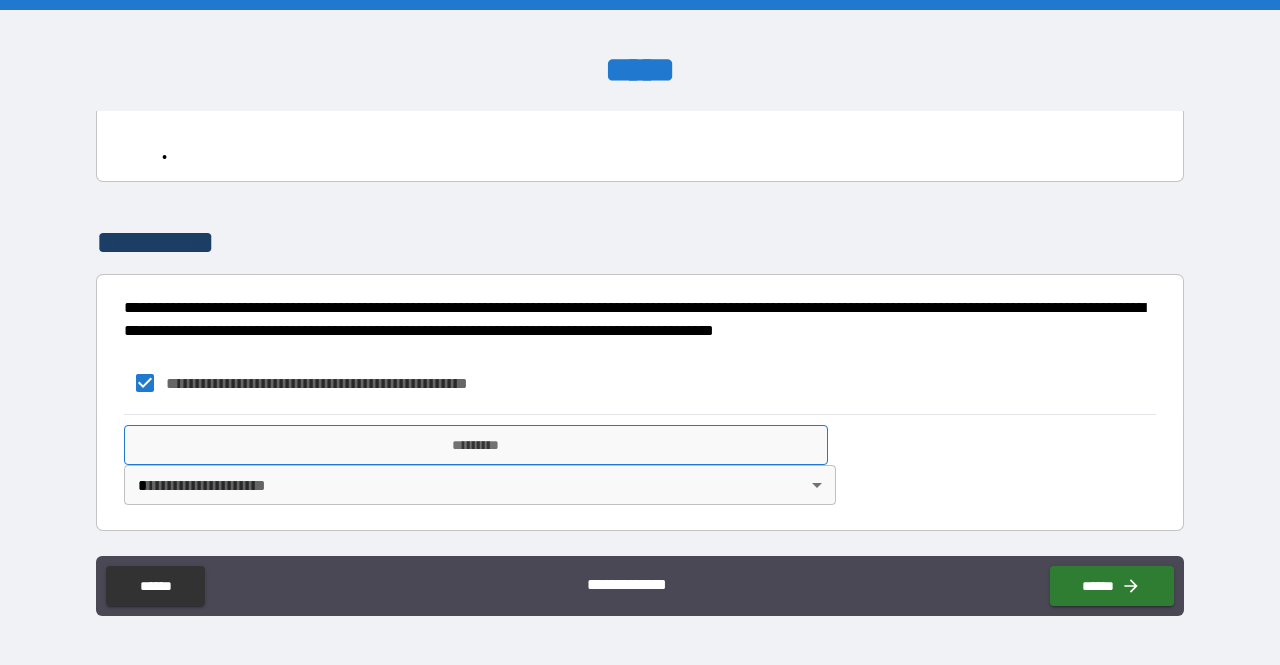 click on "*********" at bounding box center (476, 445) 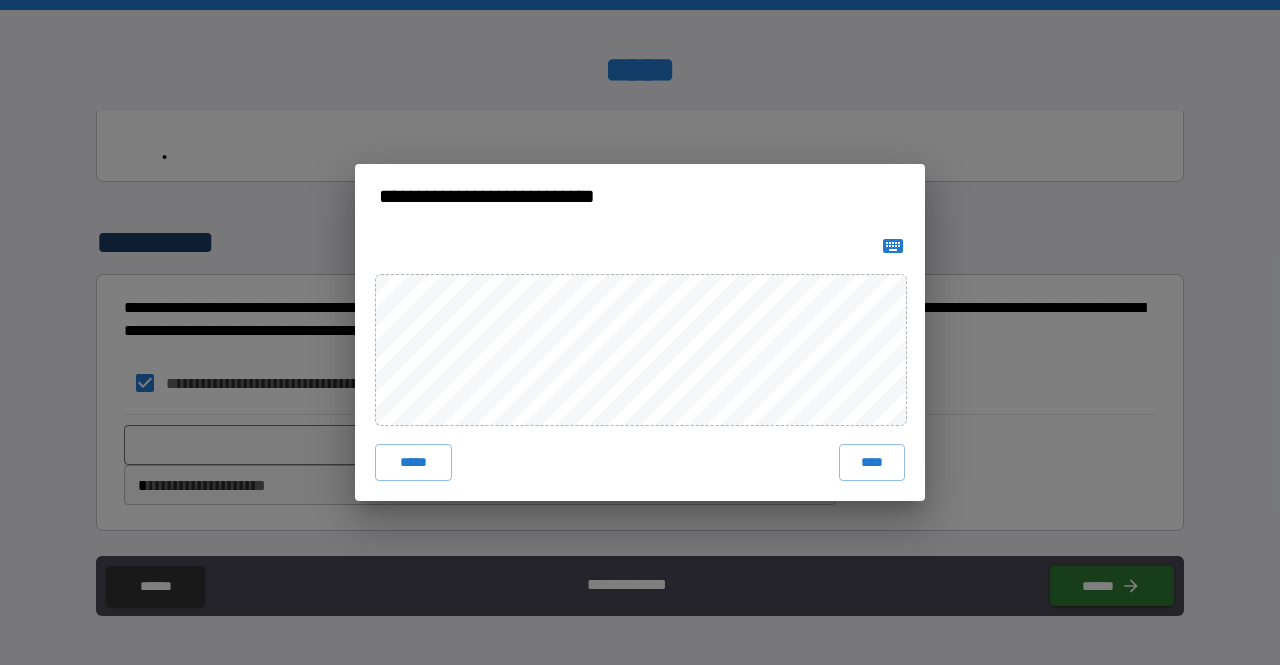 click 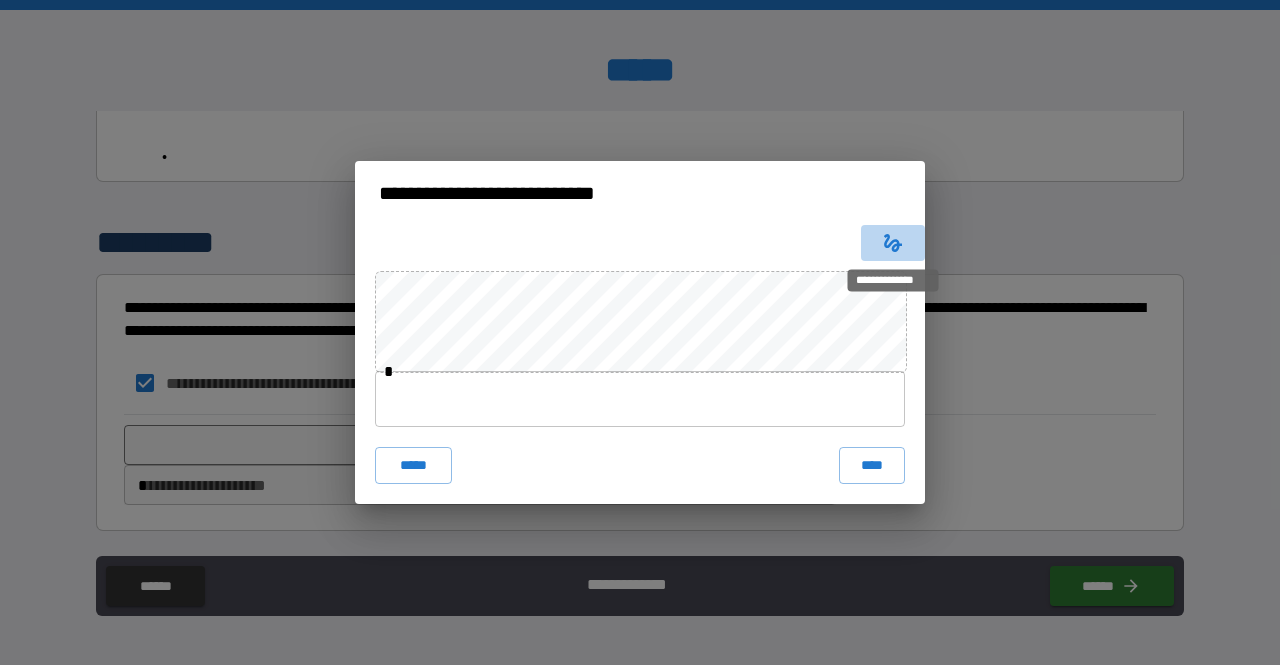 click 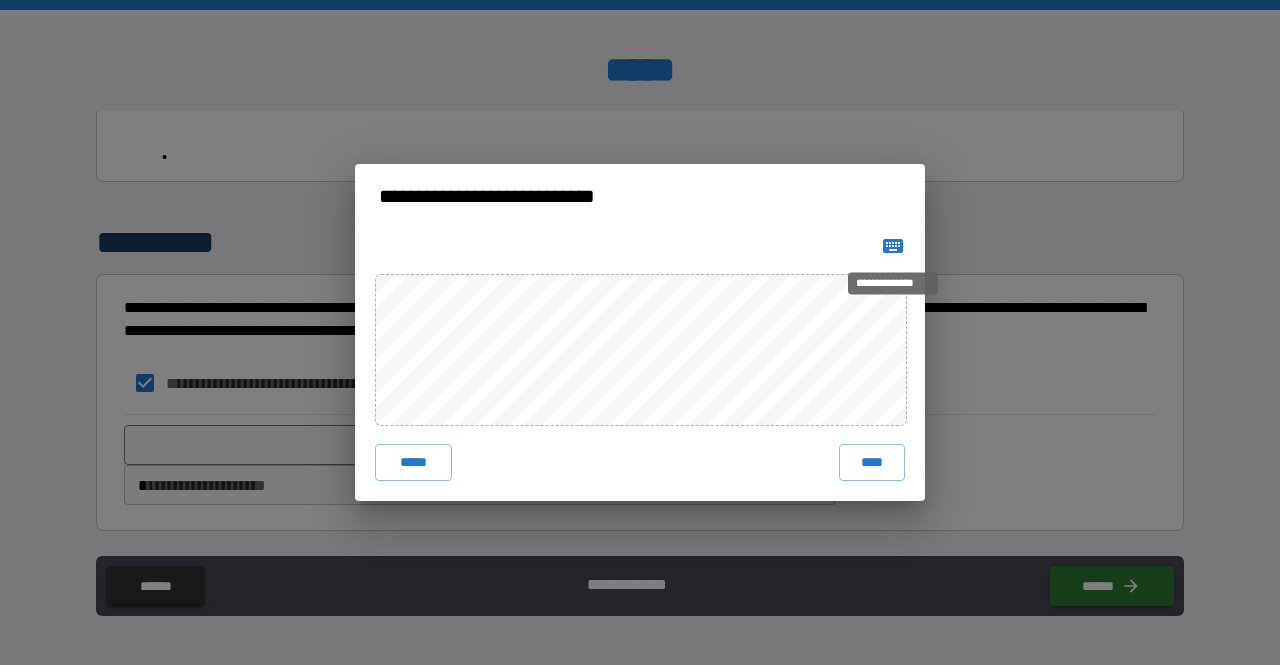 type 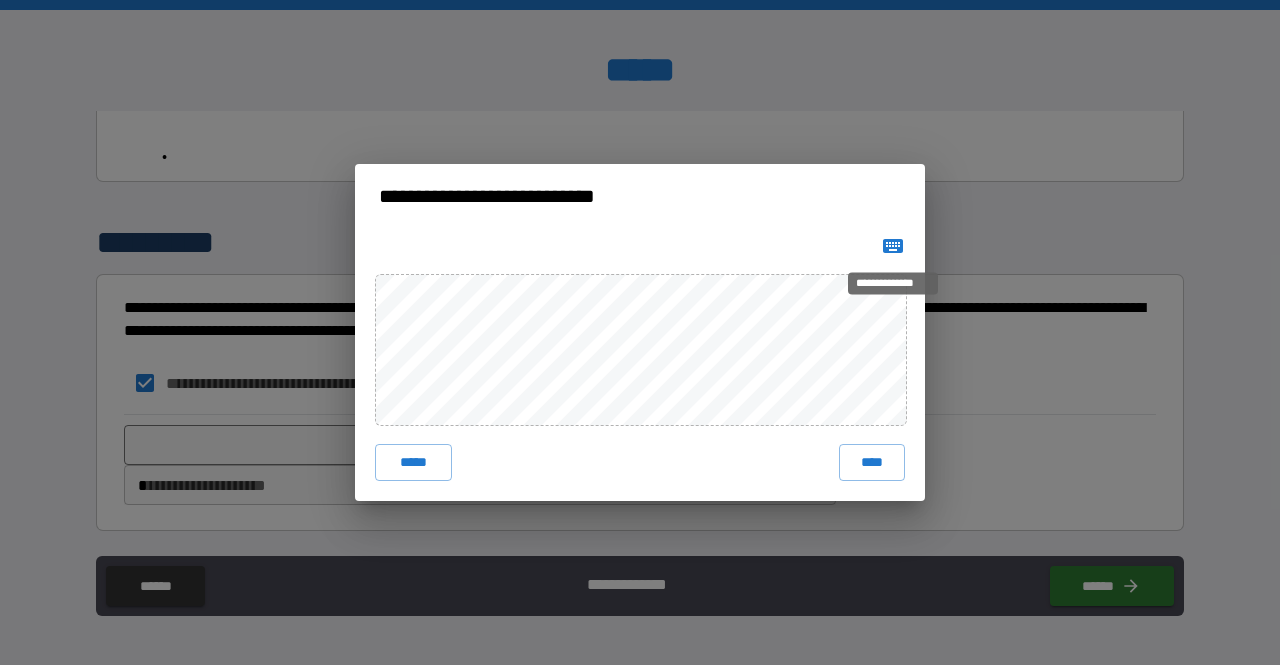 click 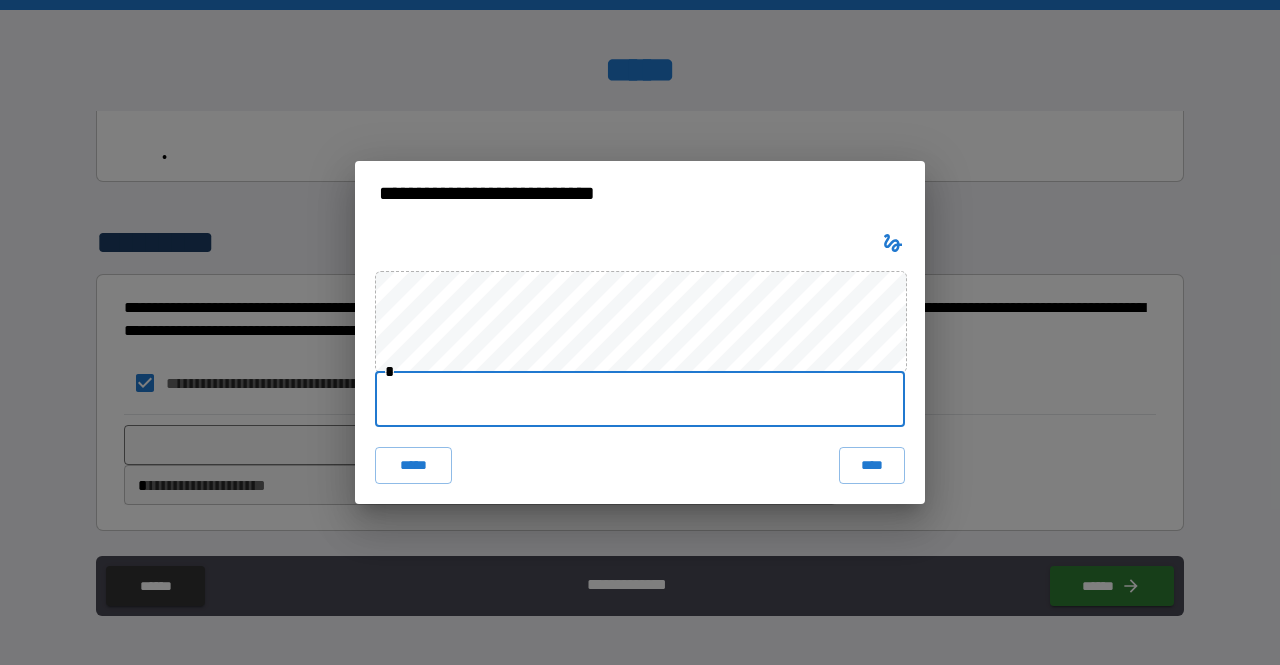 click at bounding box center [640, 399] 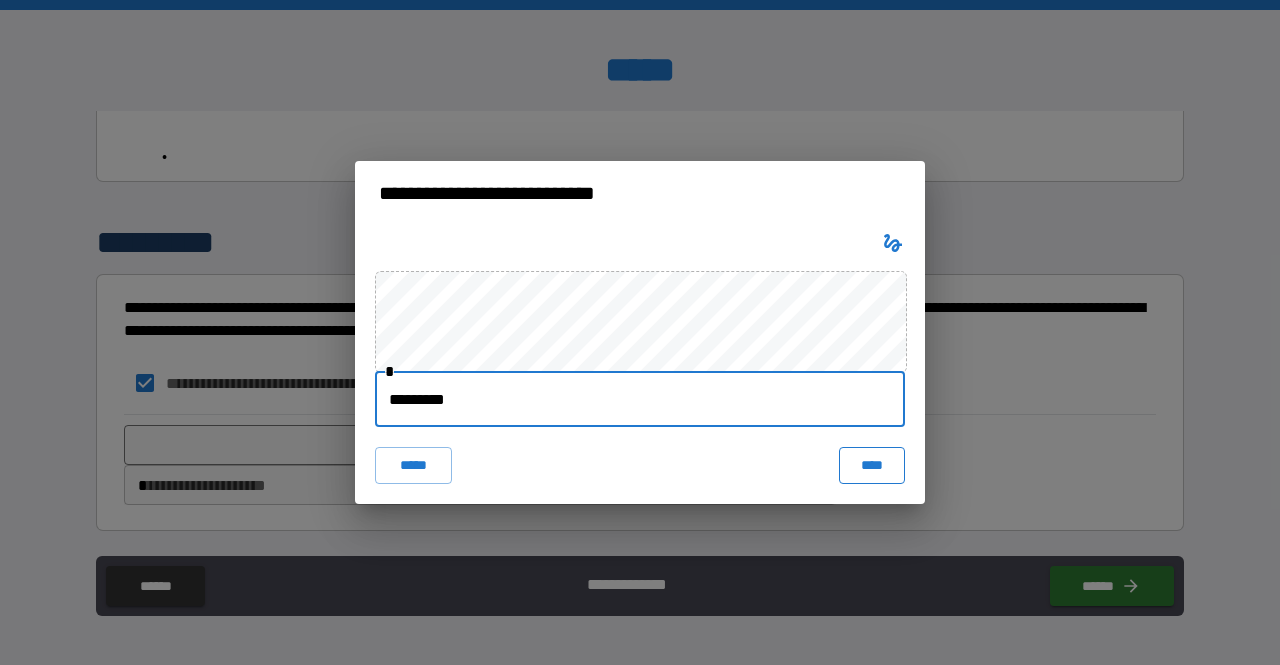 type on "*********" 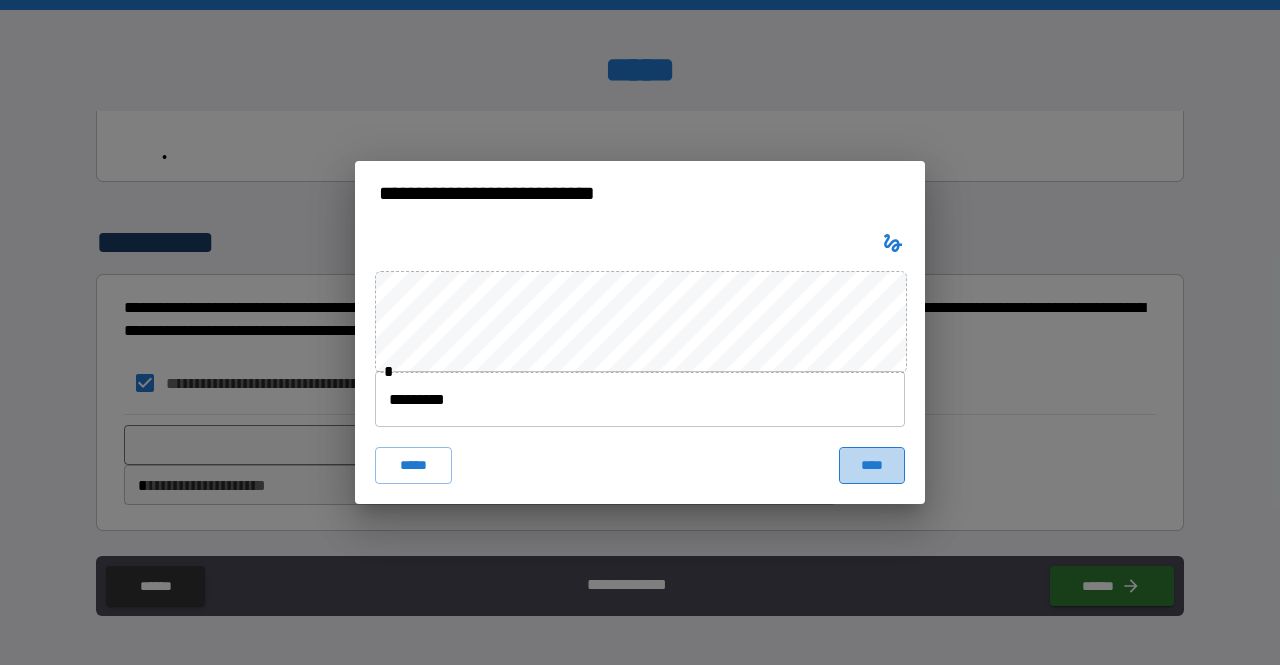 click on "****" at bounding box center (872, 465) 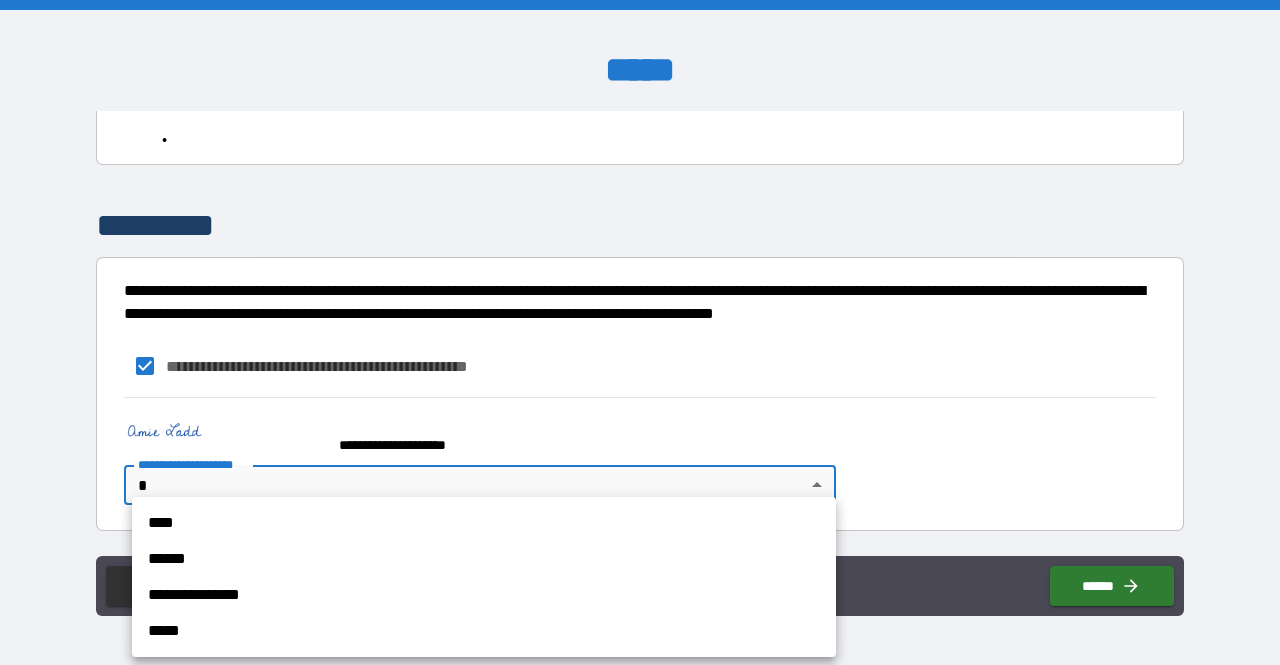 click on "**********" at bounding box center (640, 332) 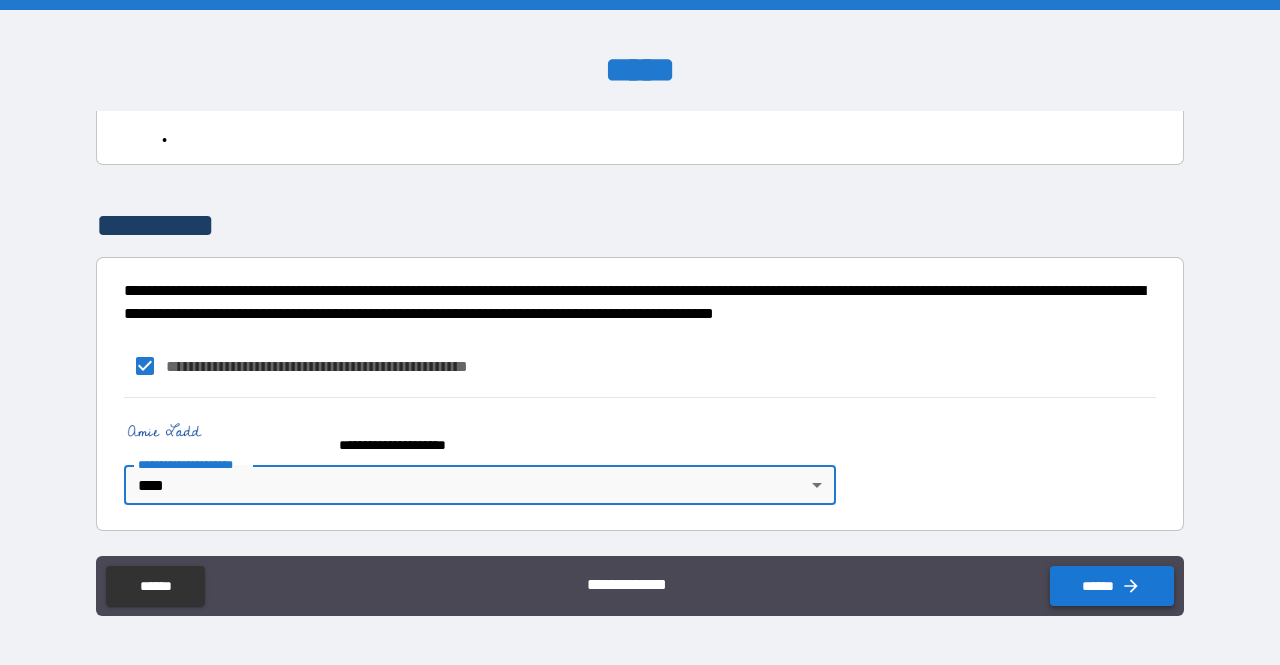 click on "******" at bounding box center [1112, 586] 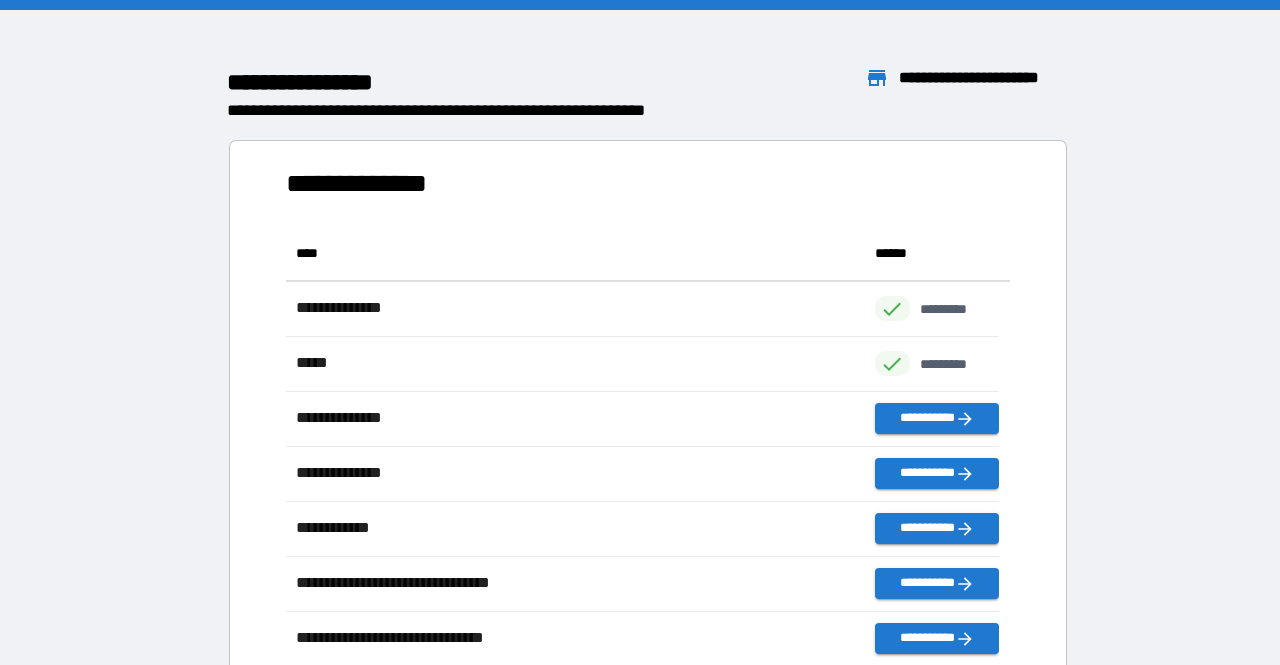 scroll, scrollTop: 481, scrollLeft: 698, axis: both 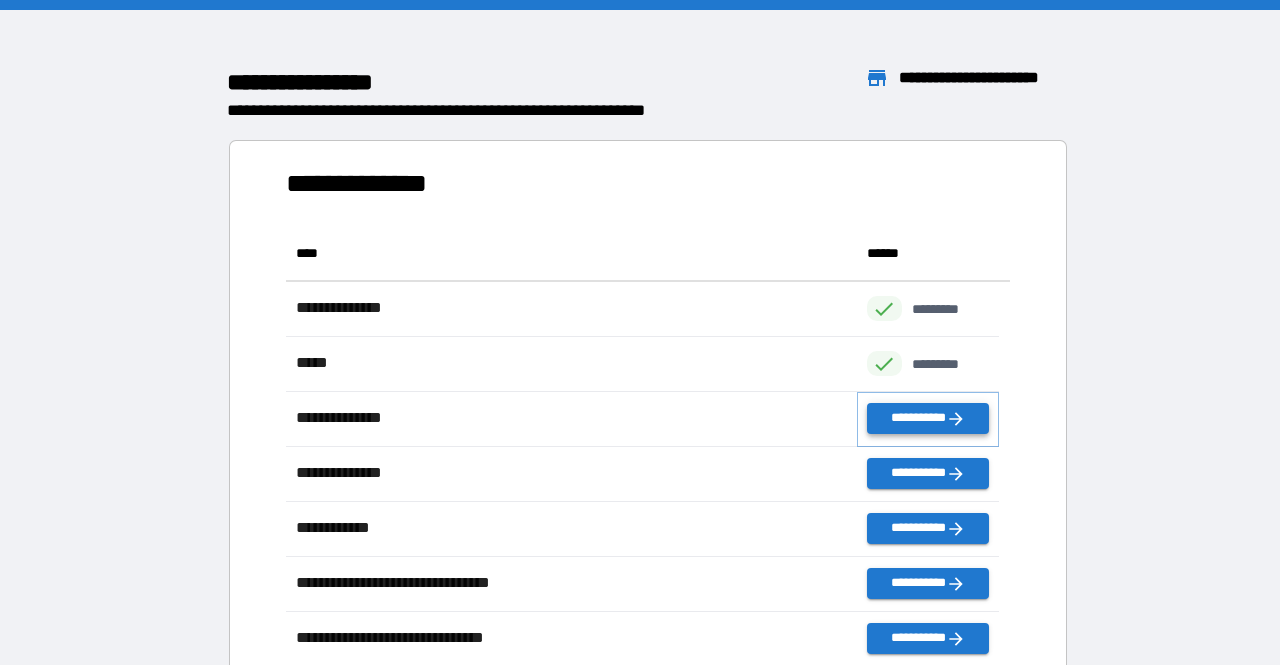 click on "**********" at bounding box center [928, 418] 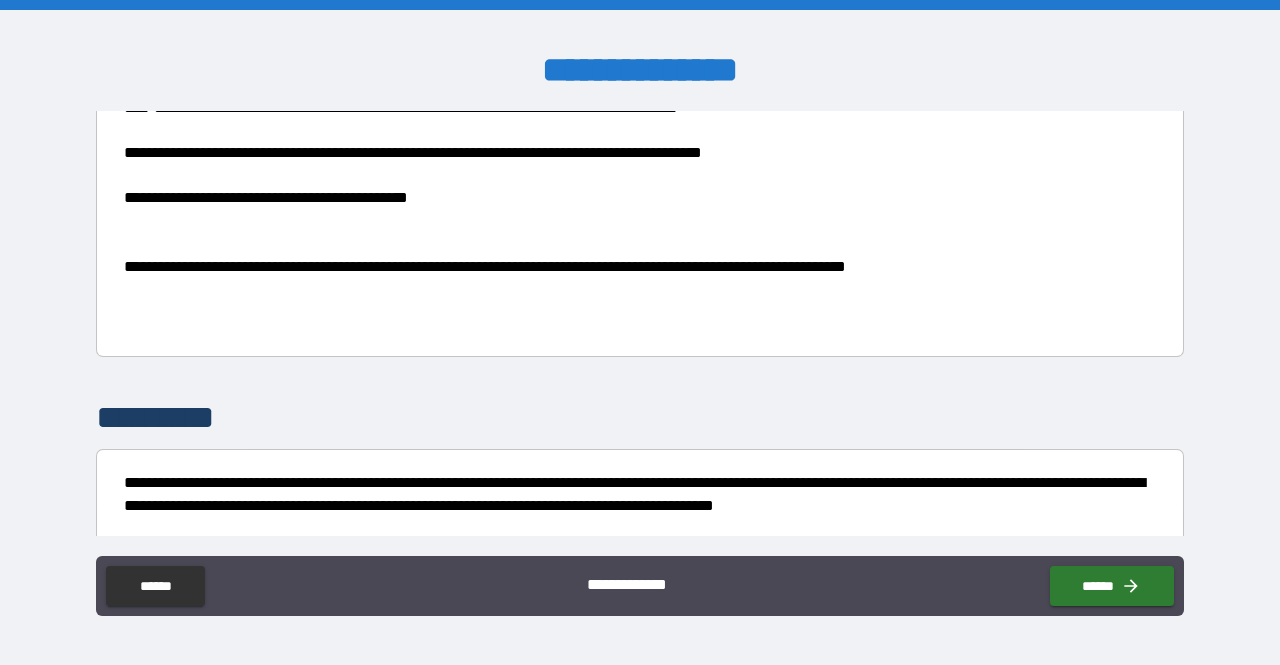 scroll, scrollTop: 900, scrollLeft: 0, axis: vertical 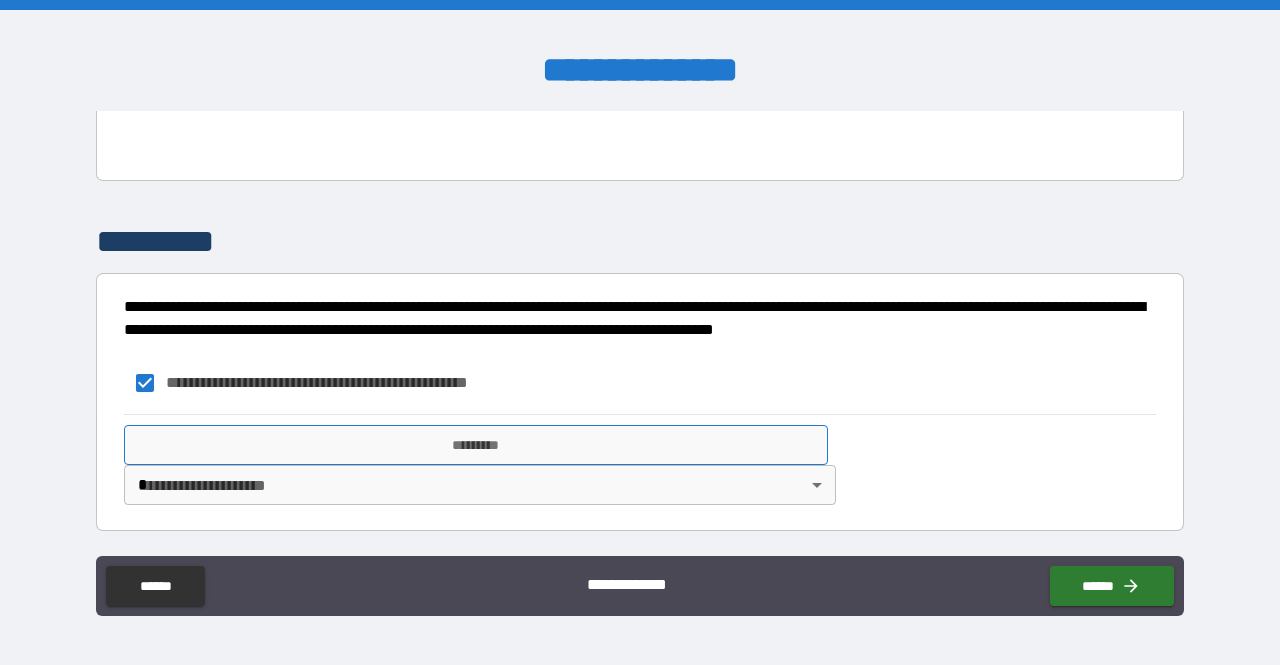 click on "*********" at bounding box center (476, 445) 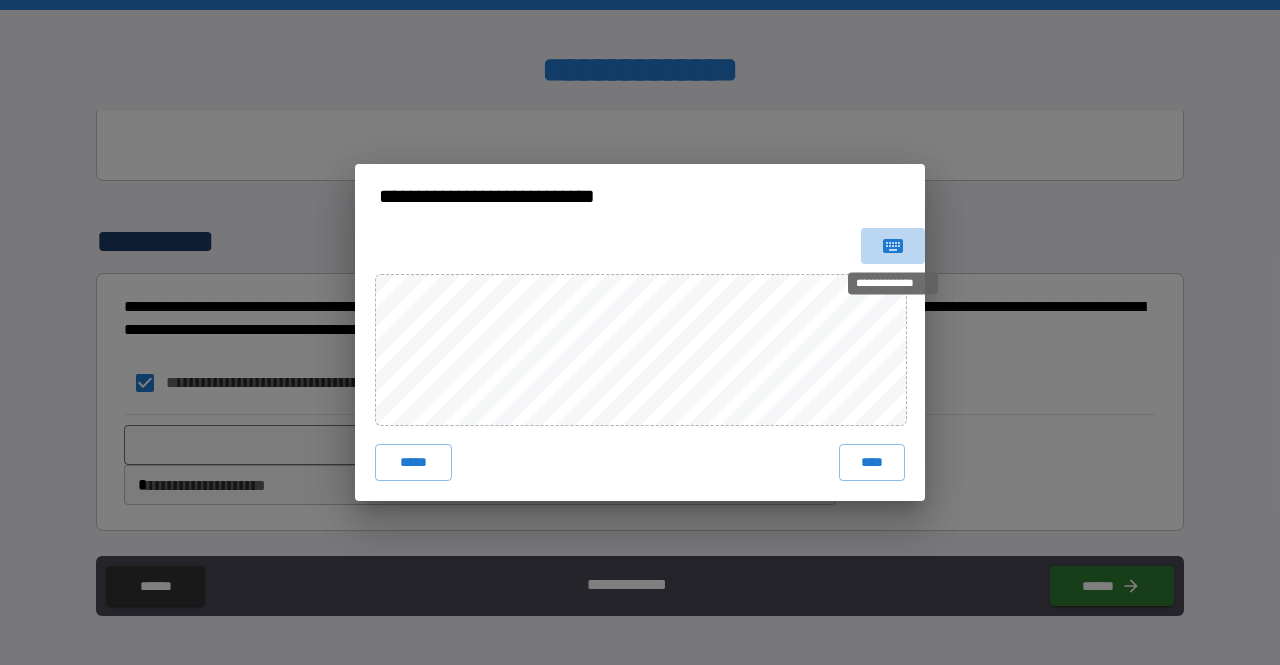 click 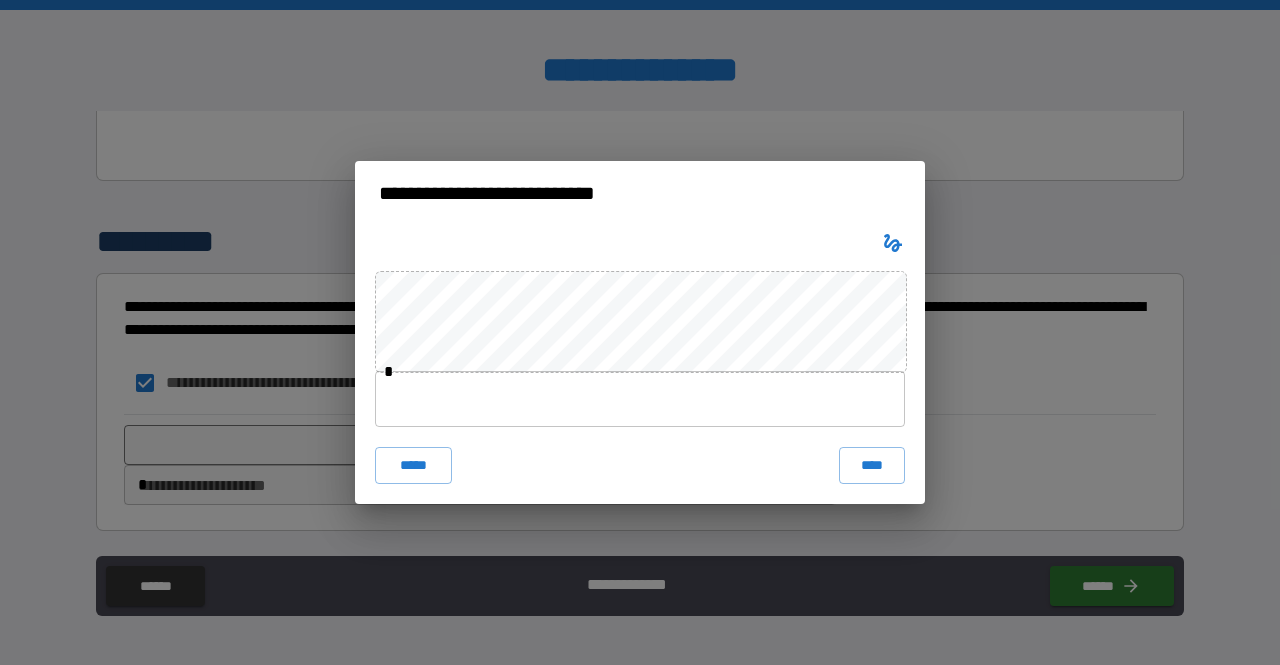 click at bounding box center (640, 399) 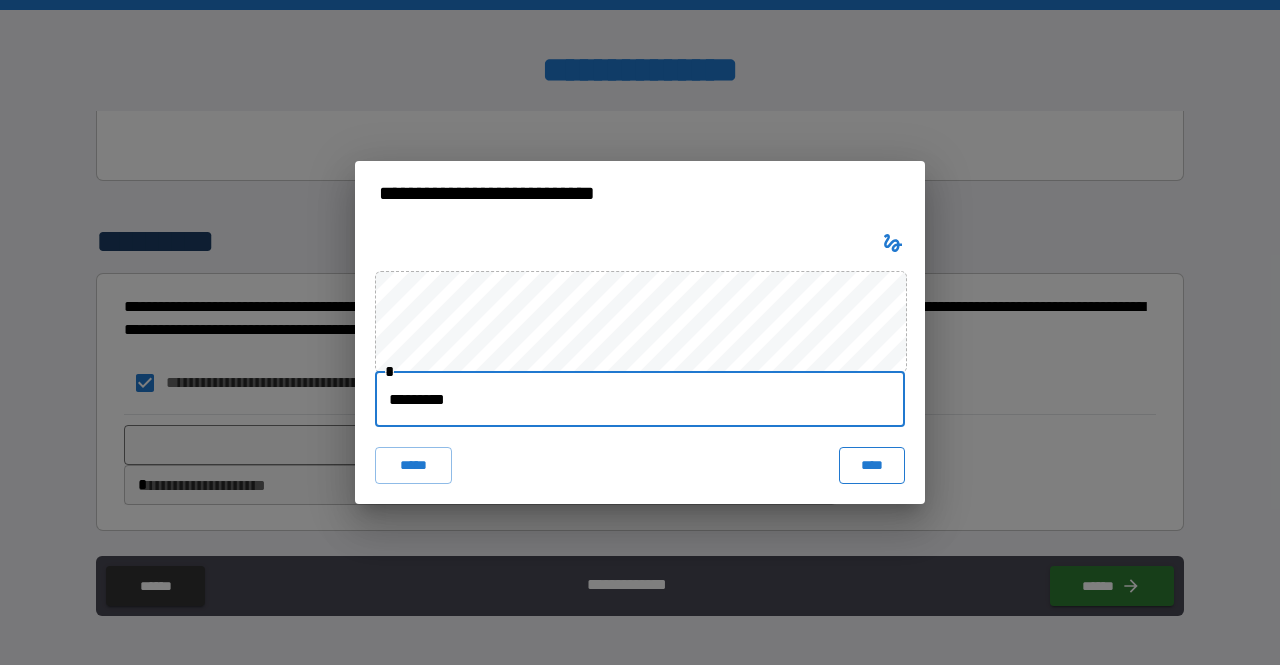 type on "*********" 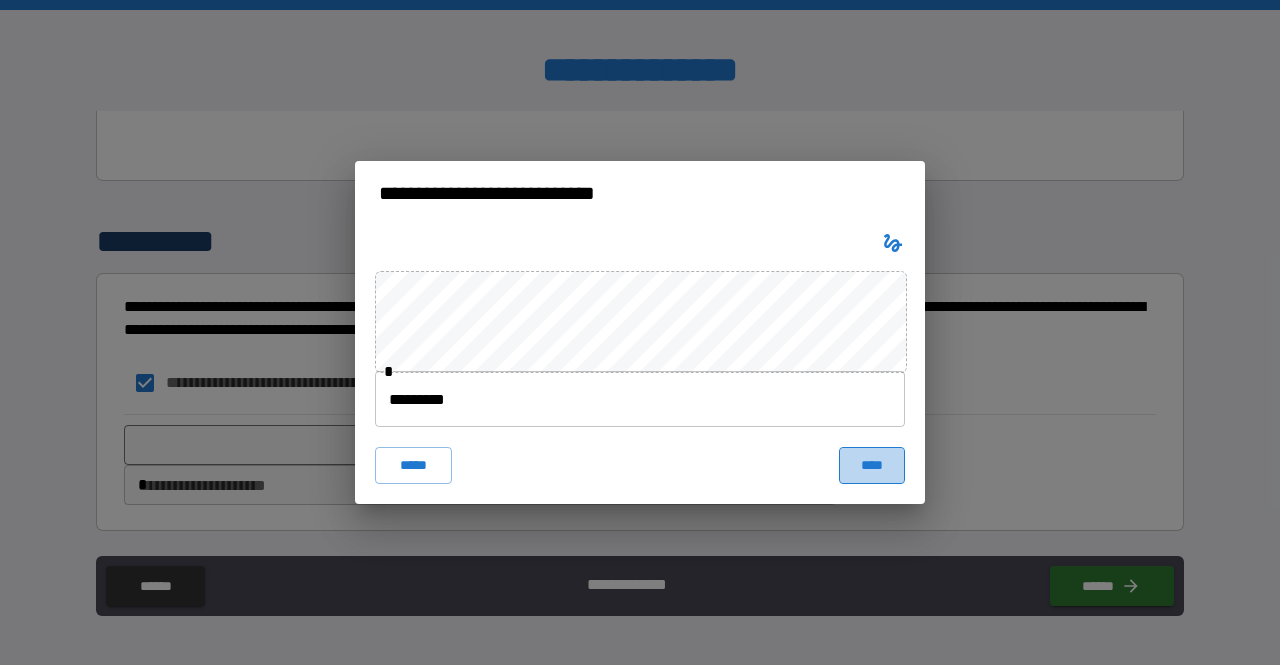 click on "****" at bounding box center [872, 465] 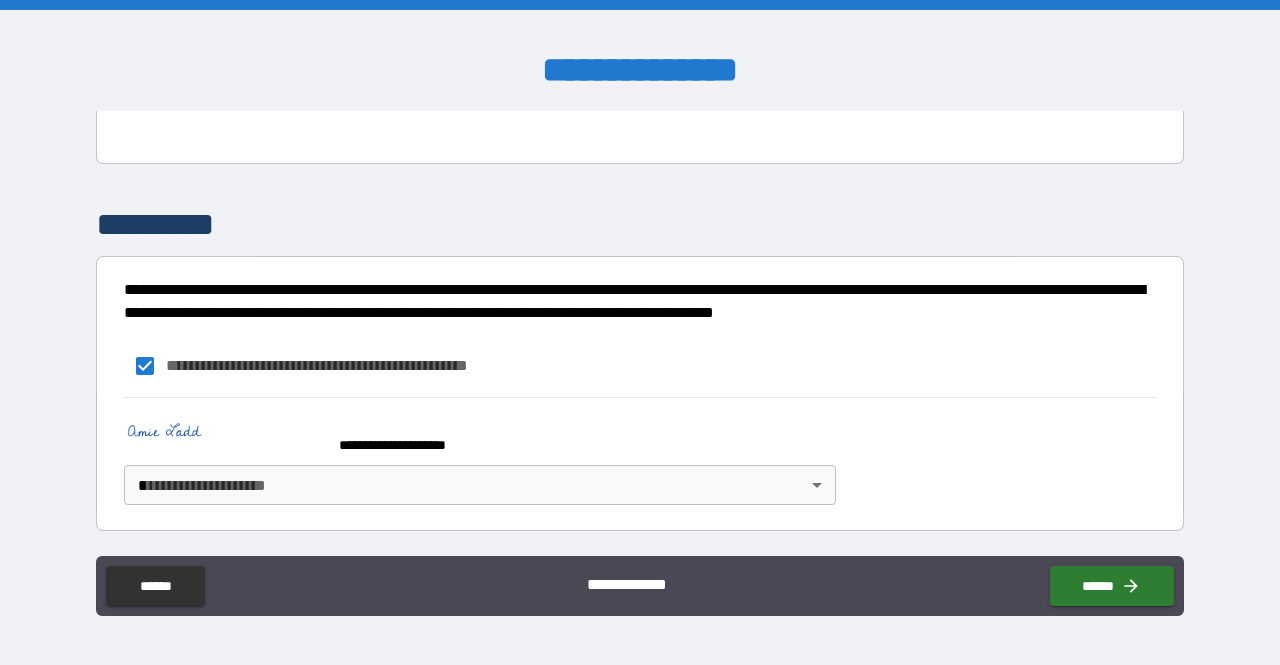 scroll, scrollTop: 939, scrollLeft: 0, axis: vertical 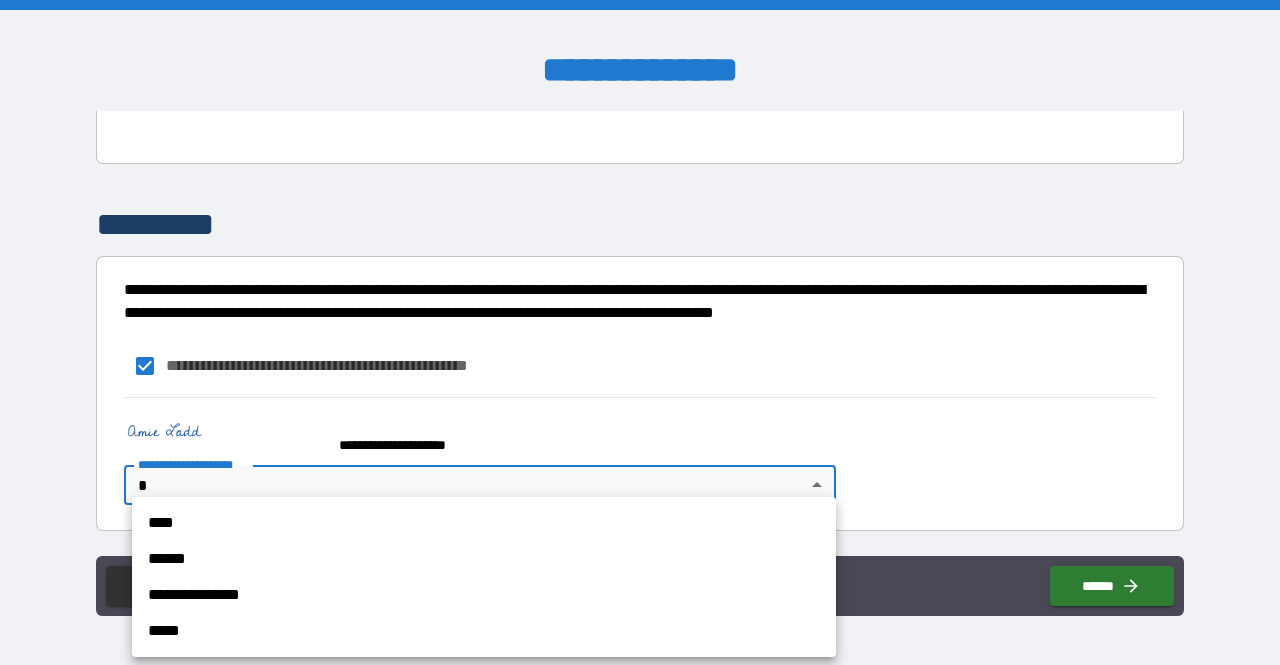 click on "****" at bounding box center [484, 523] 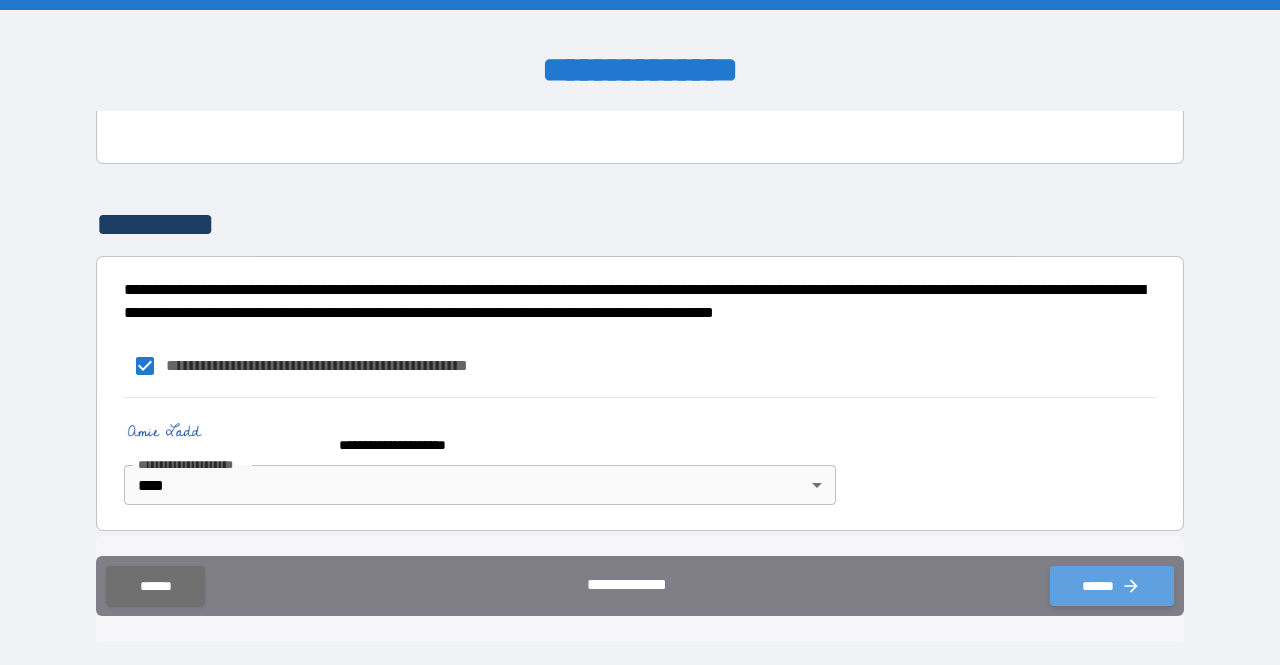 click on "******" at bounding box center [1112, 586] 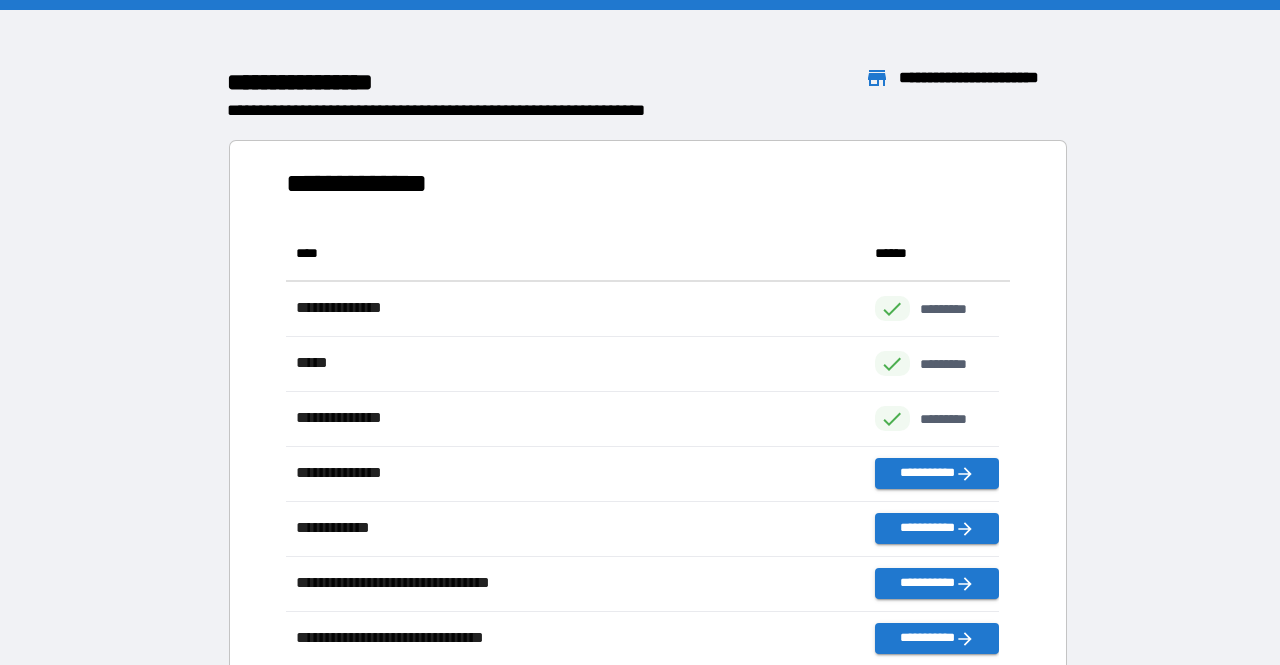 scroll, scrollTop: 16, scrollLeft: 15, axis: both 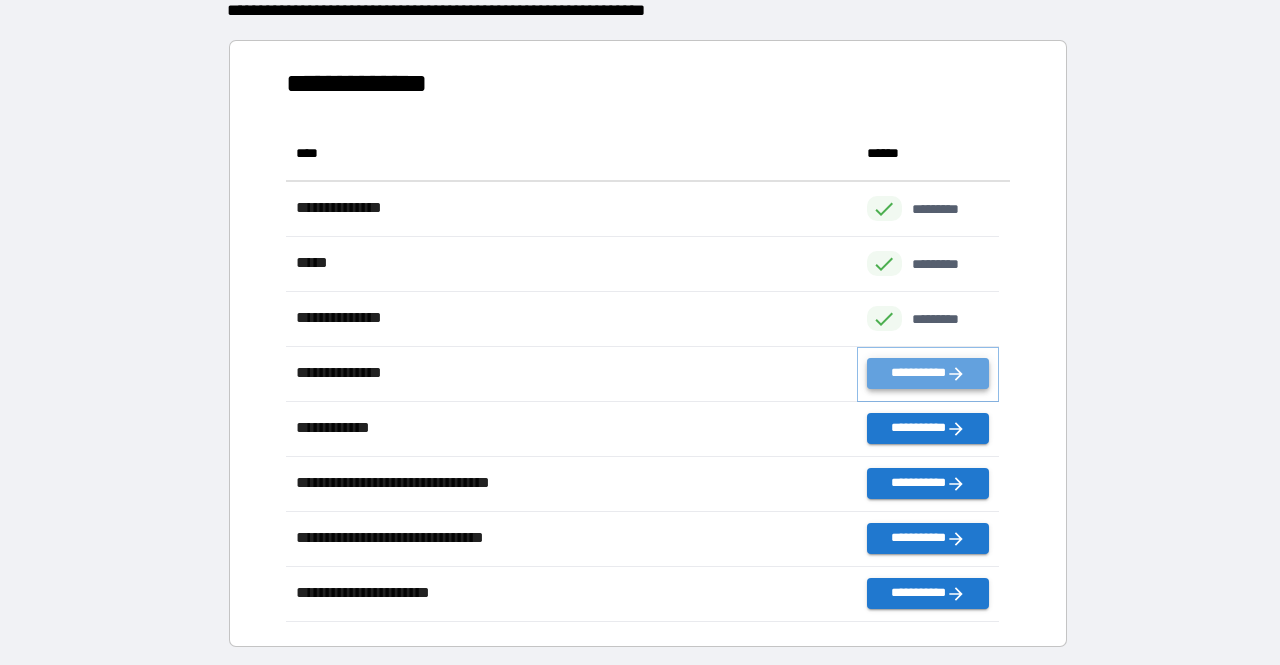 click on "**********" at bounding box center [928, 373] 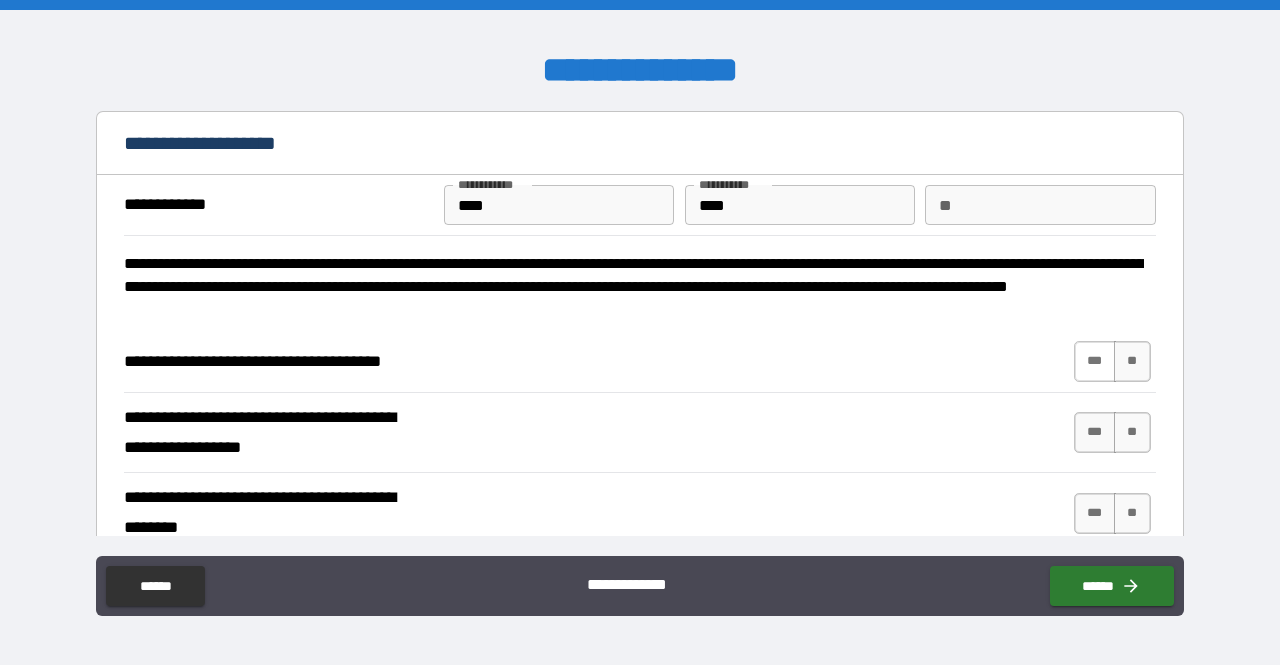 click on "***" at bounding box center (1095, 361) 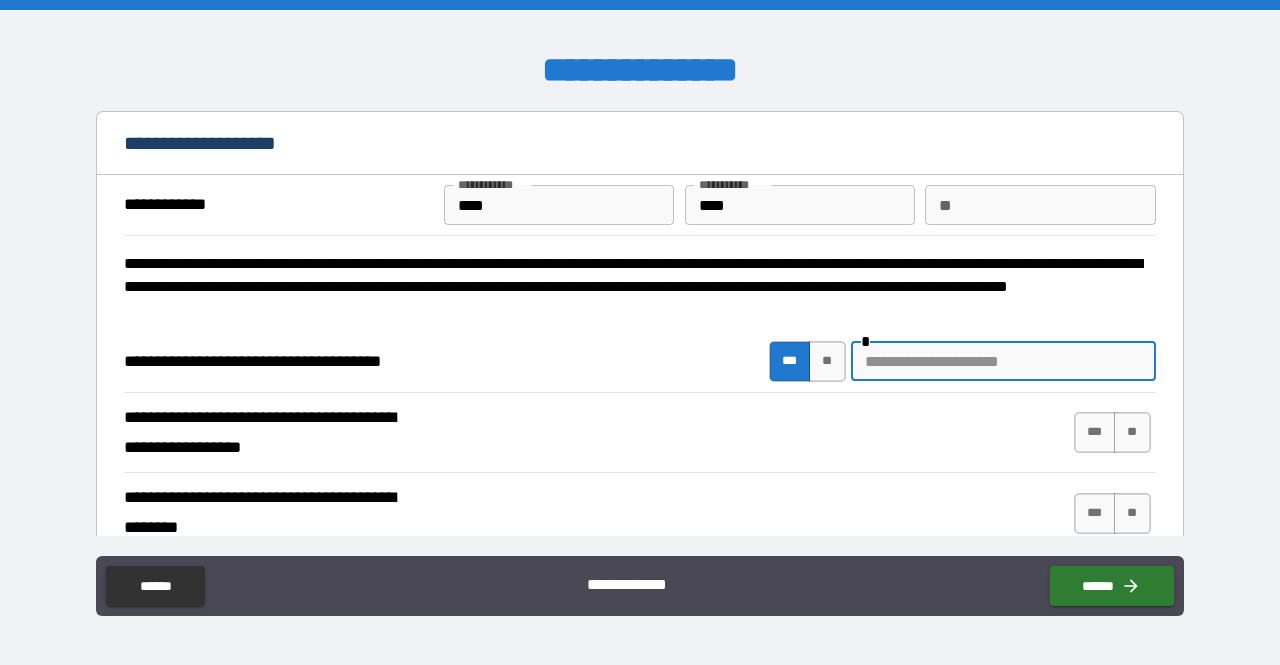 click at bounding box center [1003, 361] 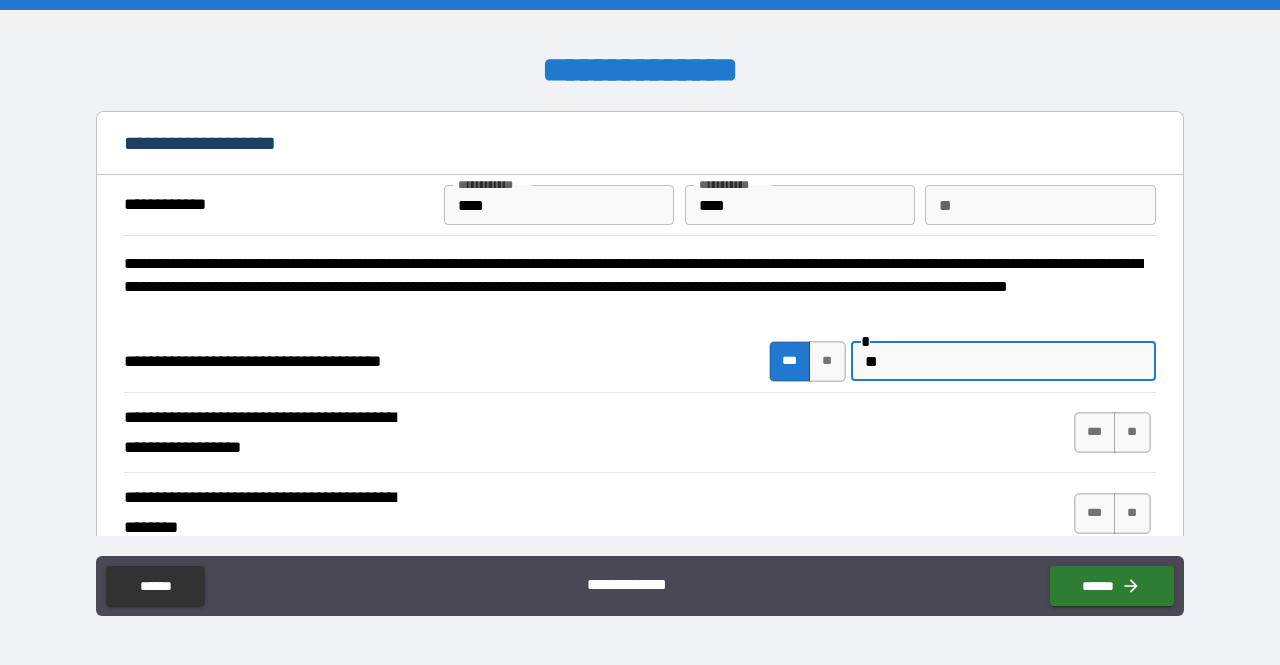 type on "*" 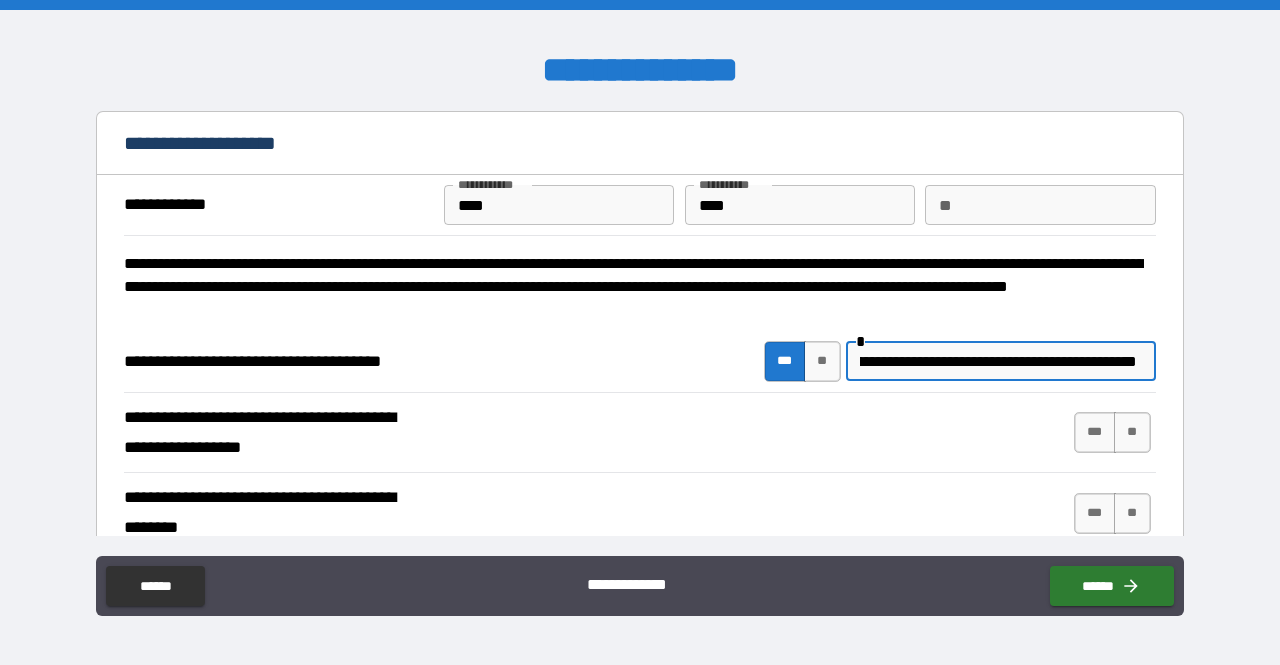 scroll, scrollTop: 0, scrollLeft: 178, axis: horizontal 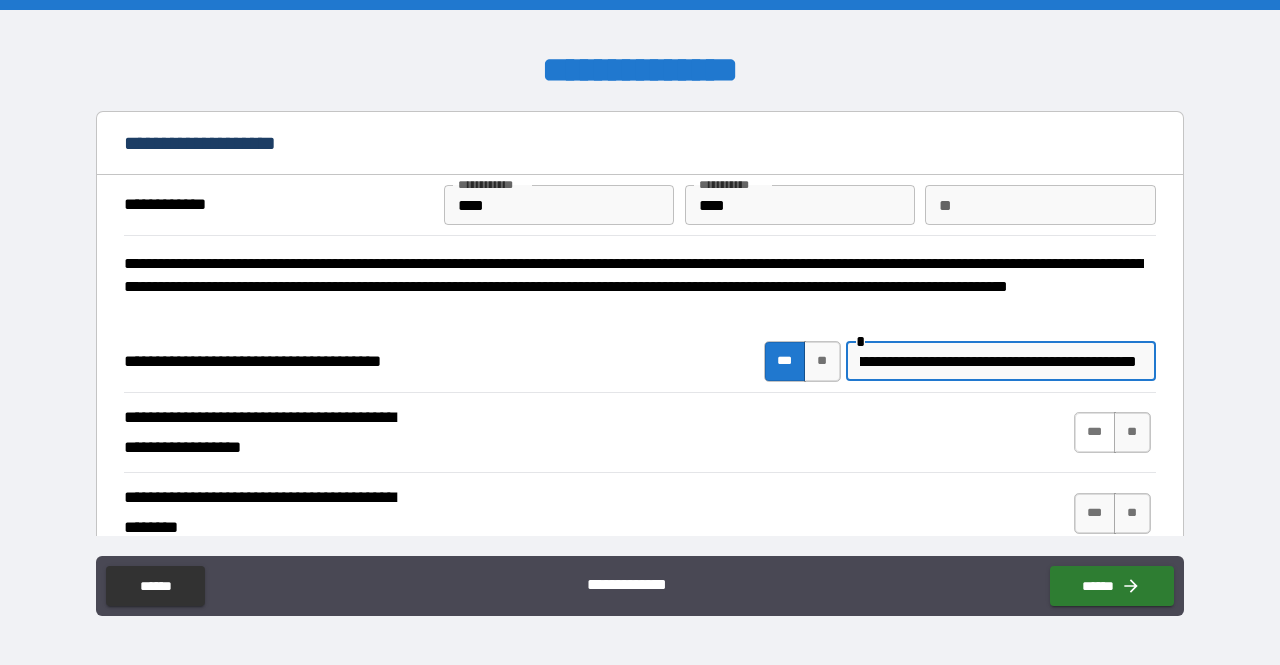 type on "**********" 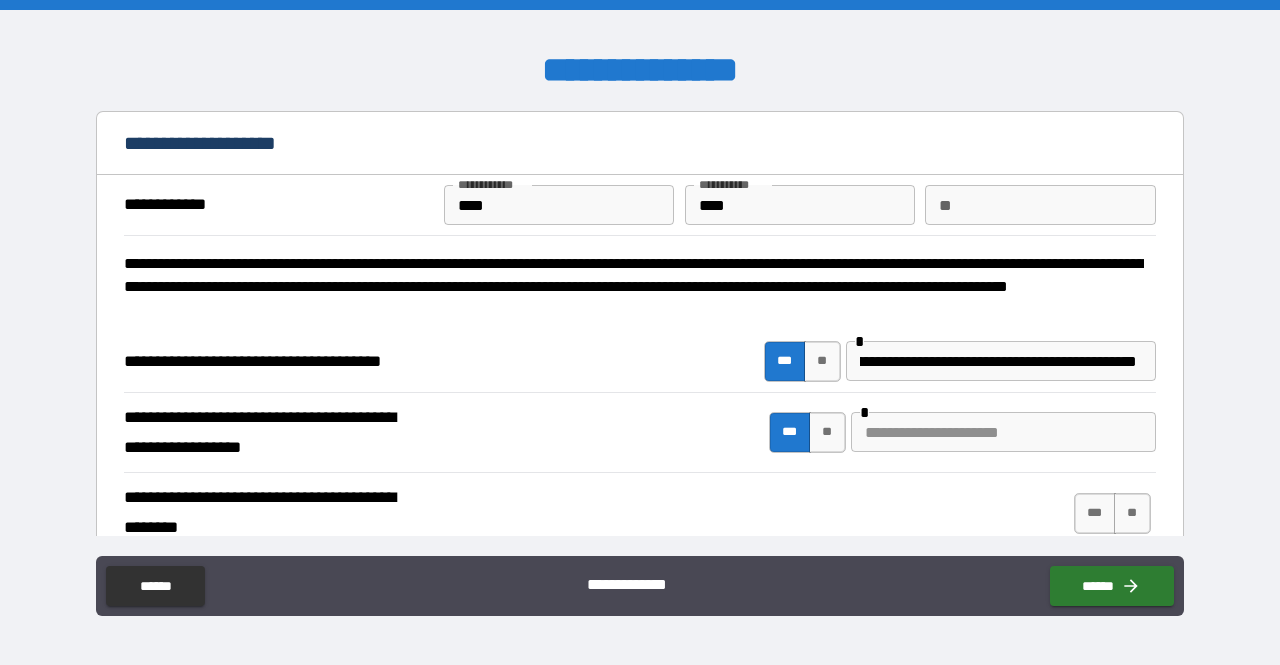 scroll, scrollTop: 0, scrollLeft: 0, axis: both 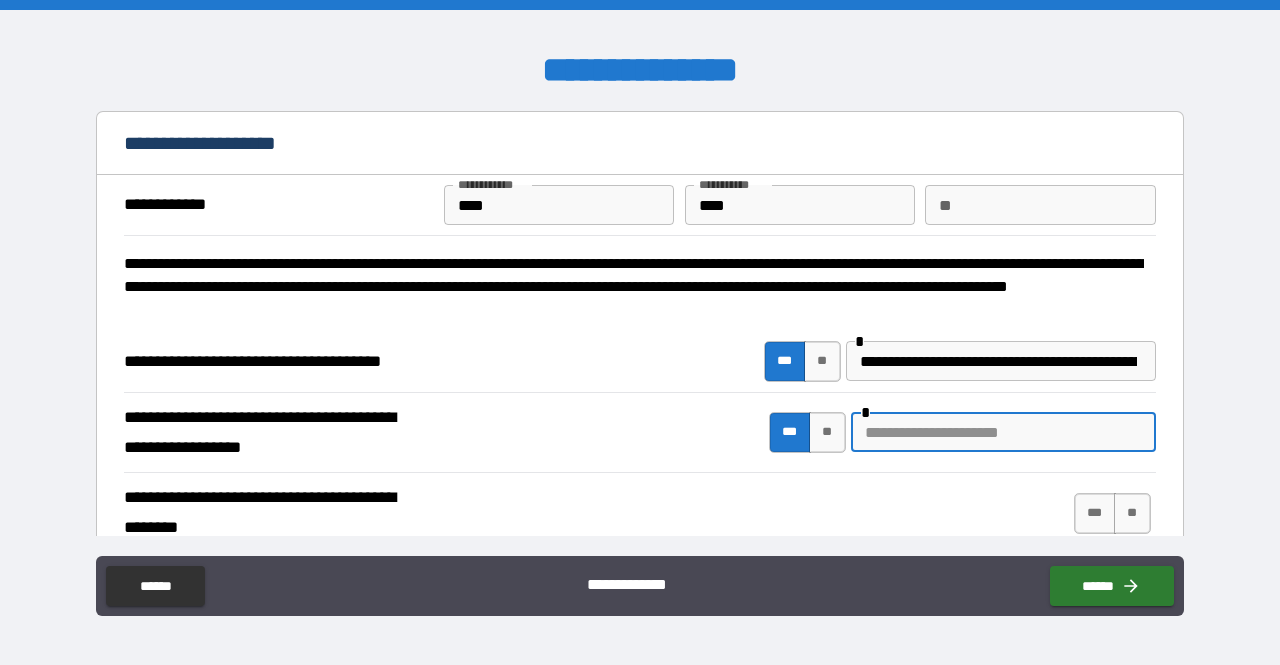 click at bounding box center (1003, 432) 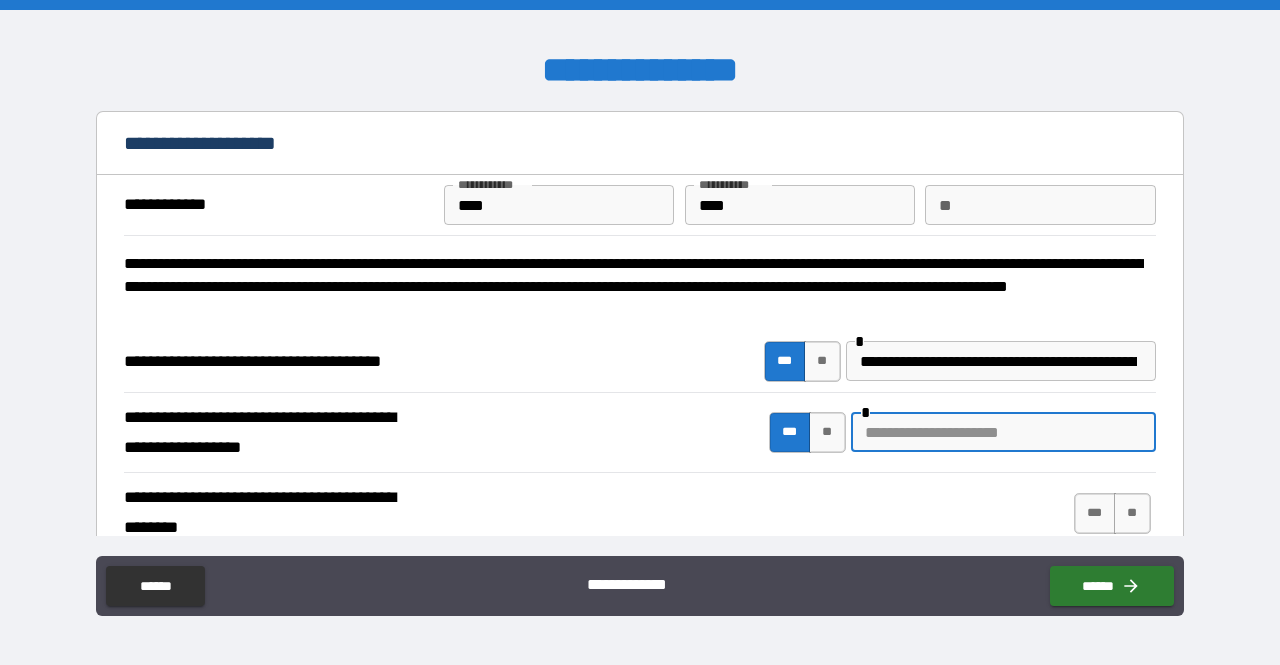 type on "*" 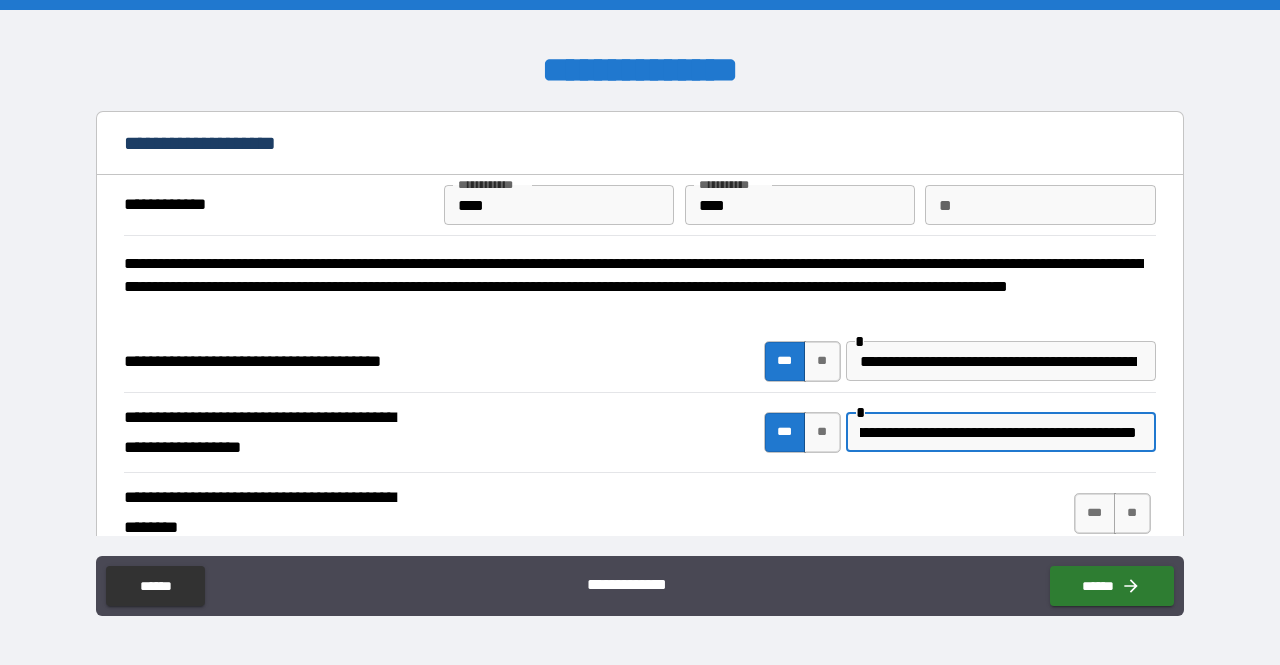 scroll, scrollTop: 0, scrollLeft: 161, axis: horizontal 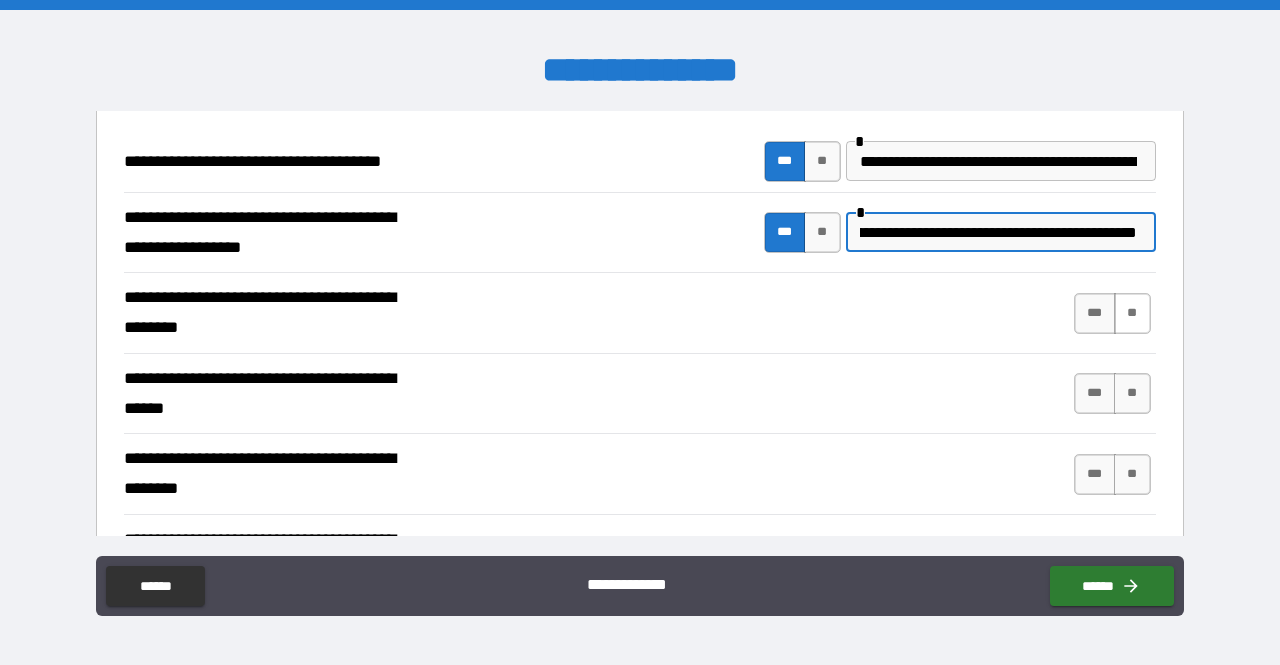 type on "**********" 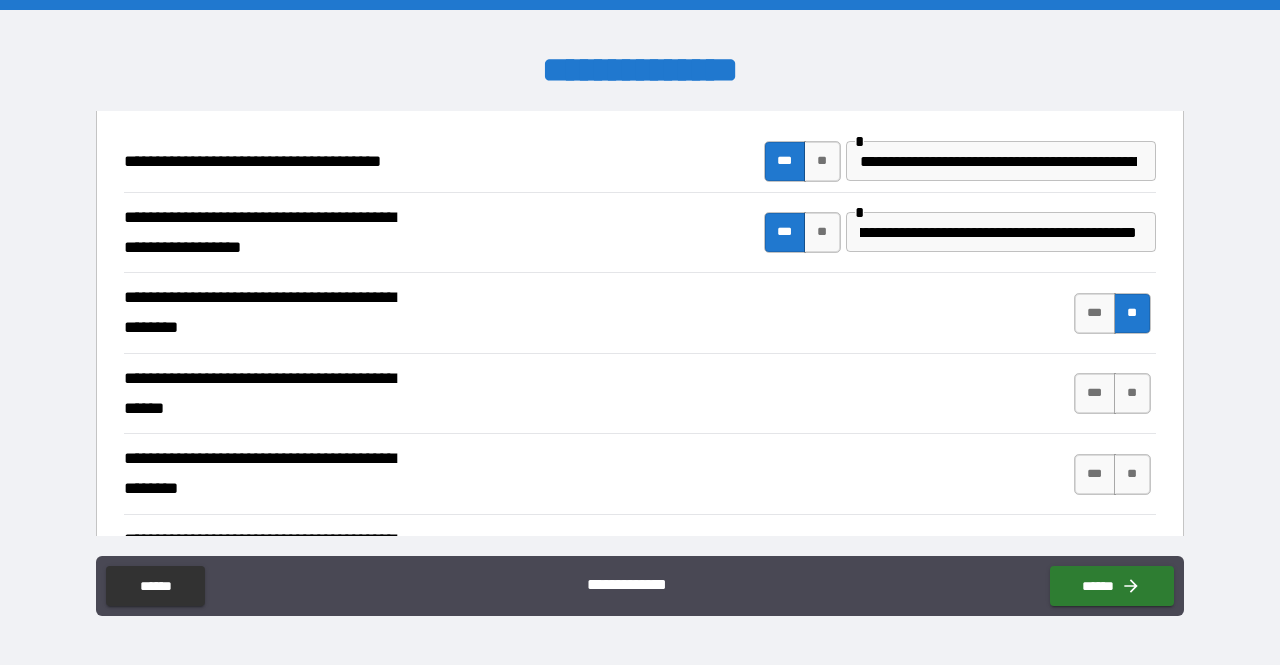 scroll, scrollTop: 0, scrollLeft: 0, axis: both 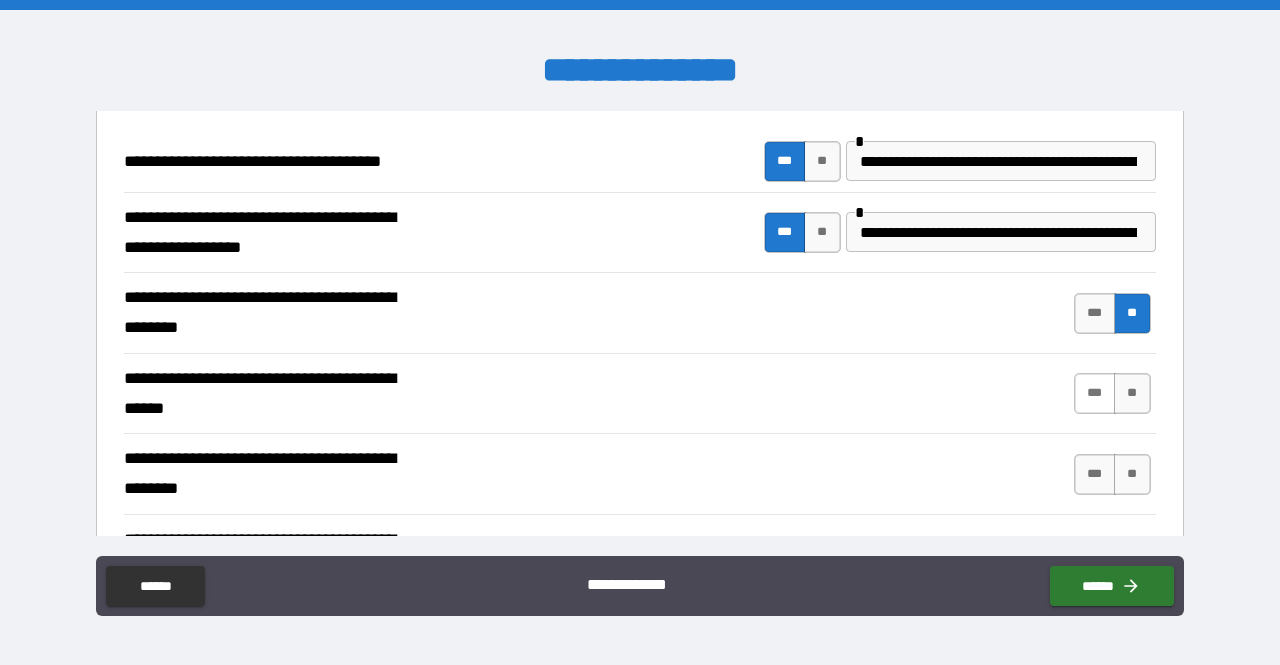 click on "***" at bounding box center [1095, 393] 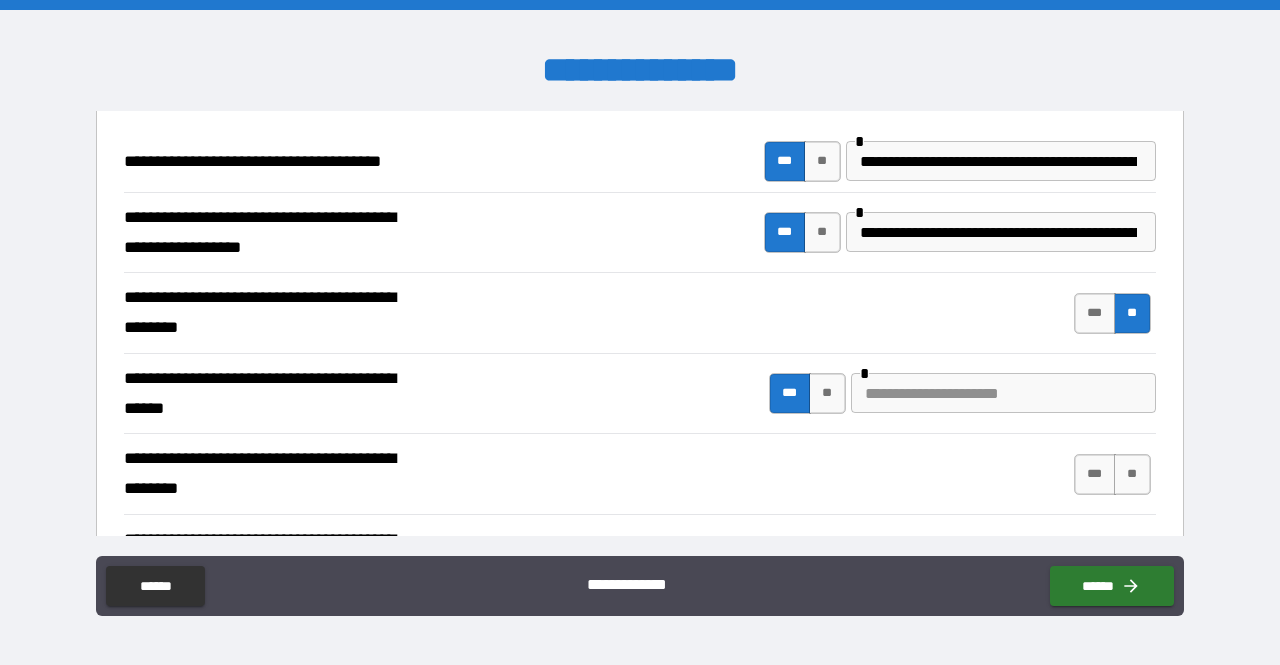 click at bounding box center [1003, 393] 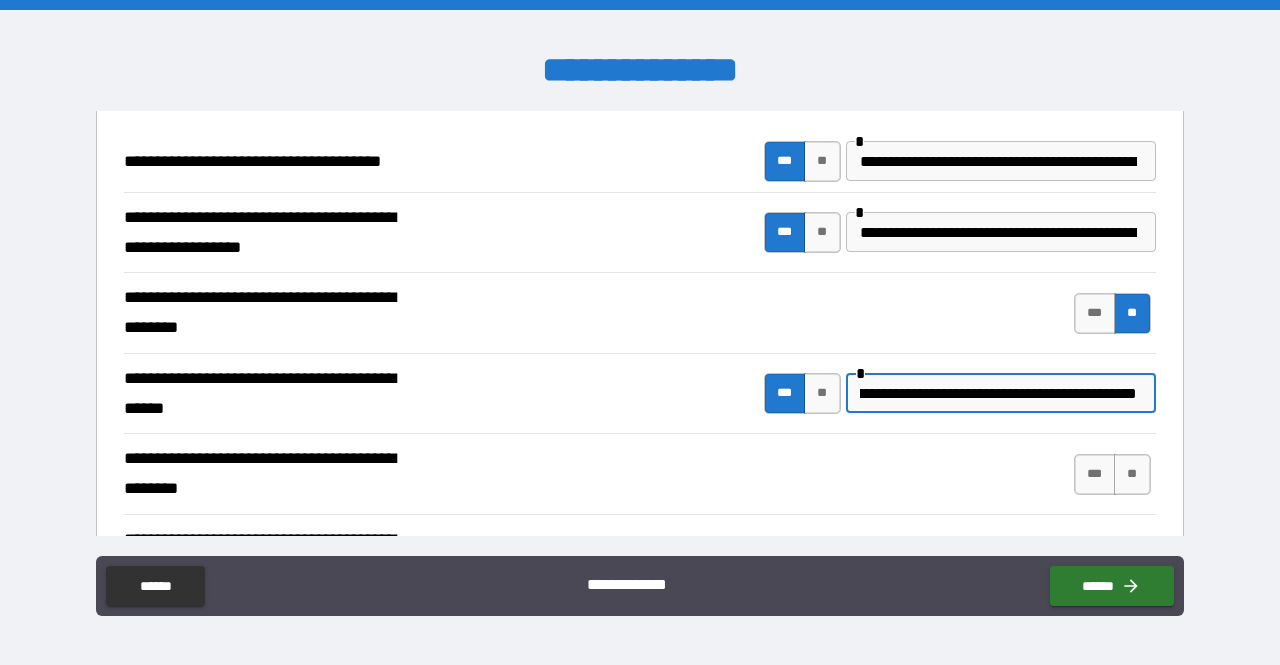 scroll, scrollTop: 0, scrollLeft: 415, axis: horizontal 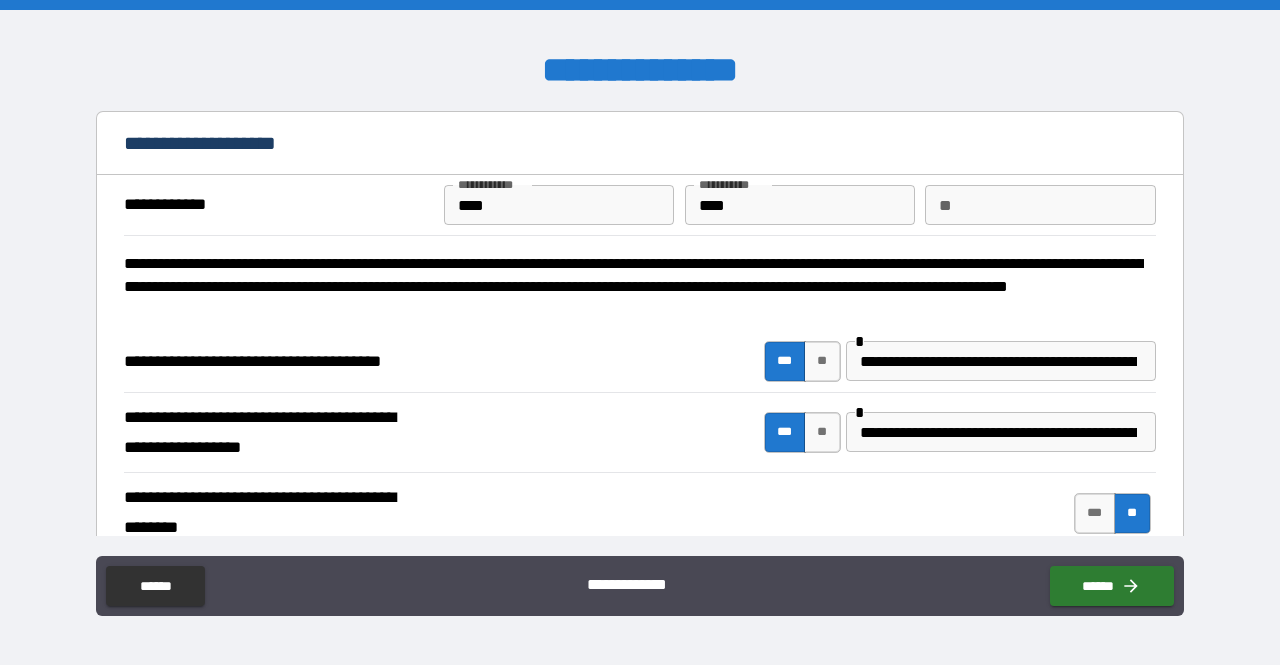 type on "**********" 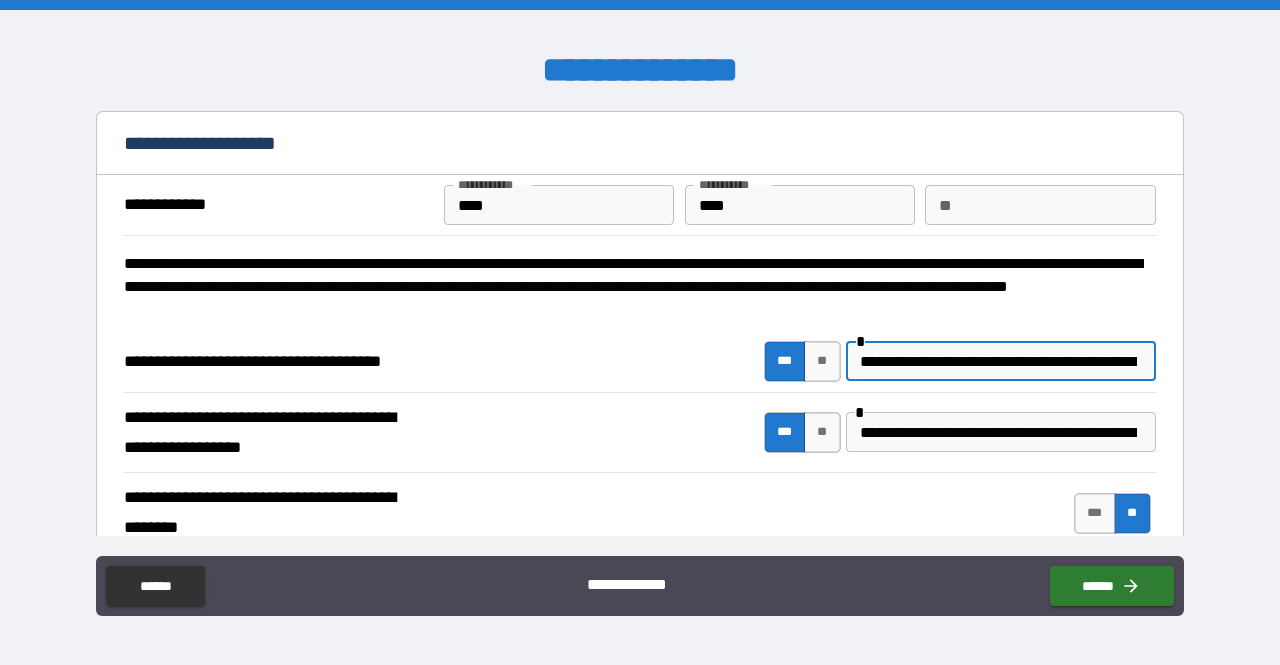 scroll, scrollTop: 0, scrollLeft: 0, axis: both 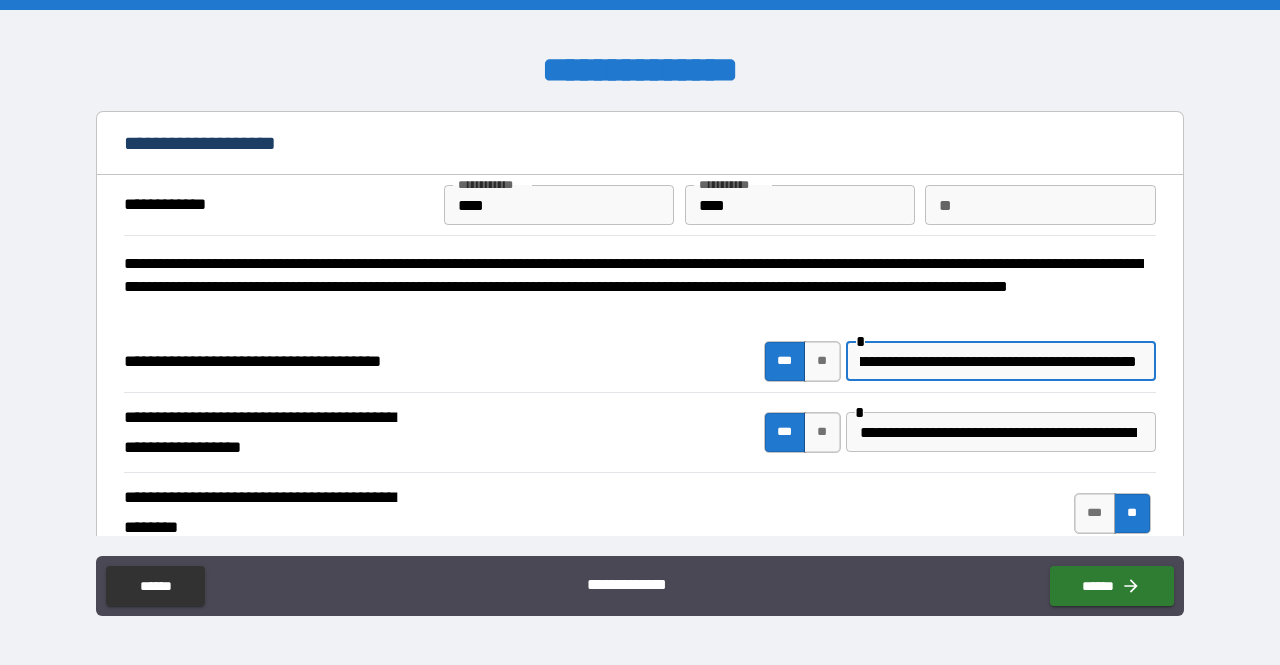 drag, startPoint x: 1027, startPoint y: 364, endPoint x: 1167, endPoint y: 365, distance: 140.00357 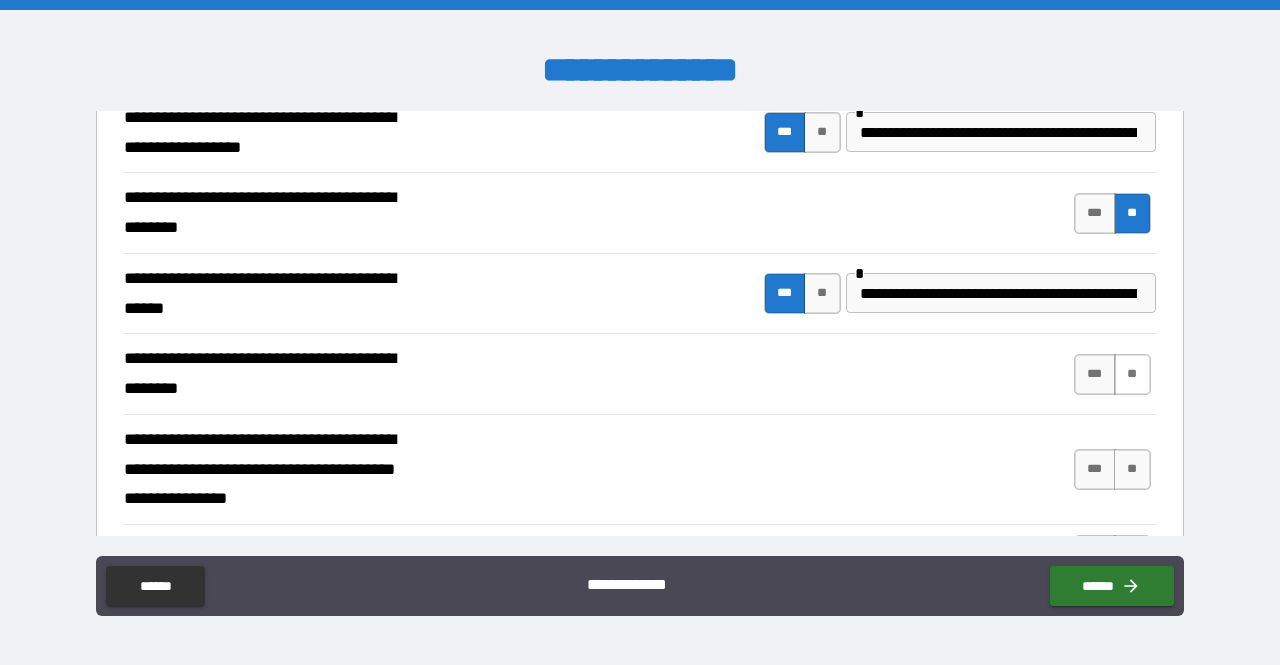 type on "**********" 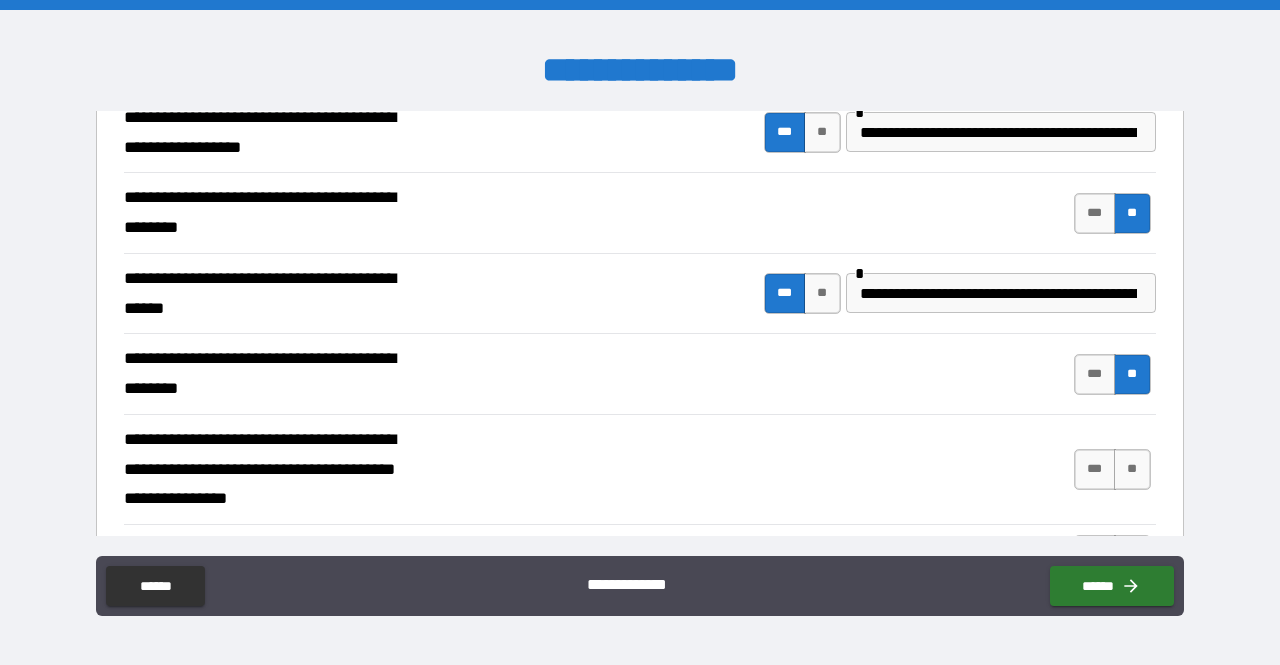 scroll, scrollTop: 0, scrollLeft: 0, axis: both 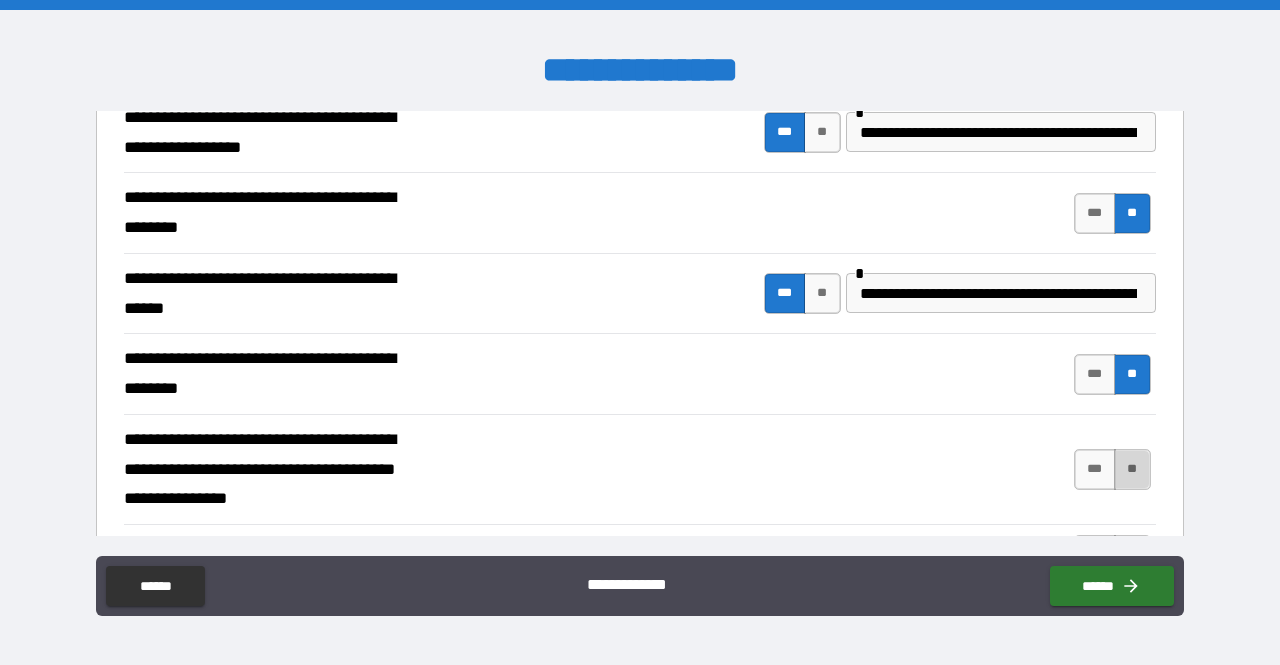 click on "**" at bounding box center (1132, 469) 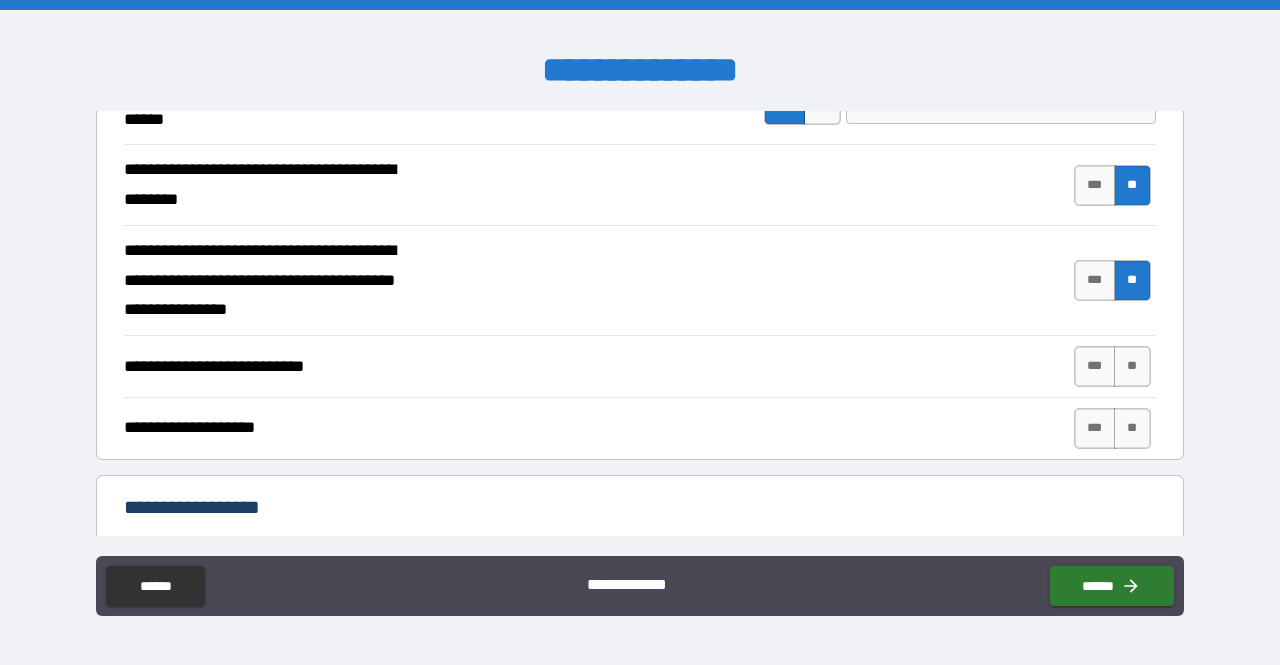 scroll, scrollTop: 500, scrollLeft: 0, axis: vertical 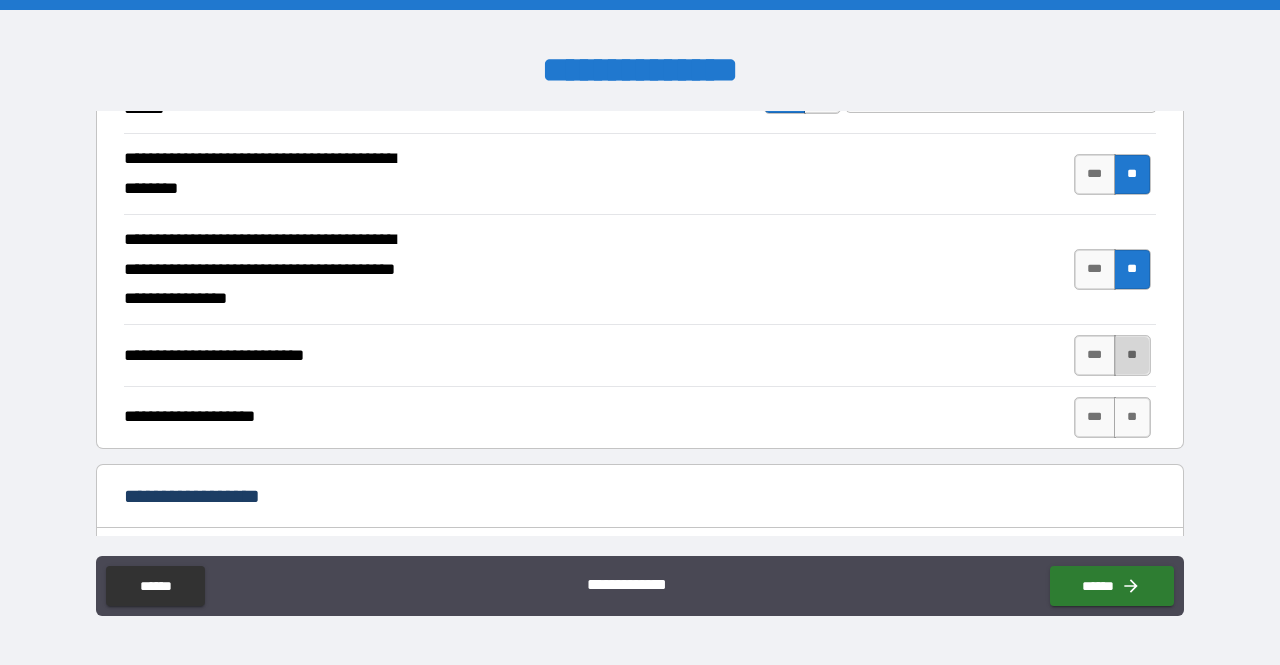 click on "**" at bounding box center (1132, 355) 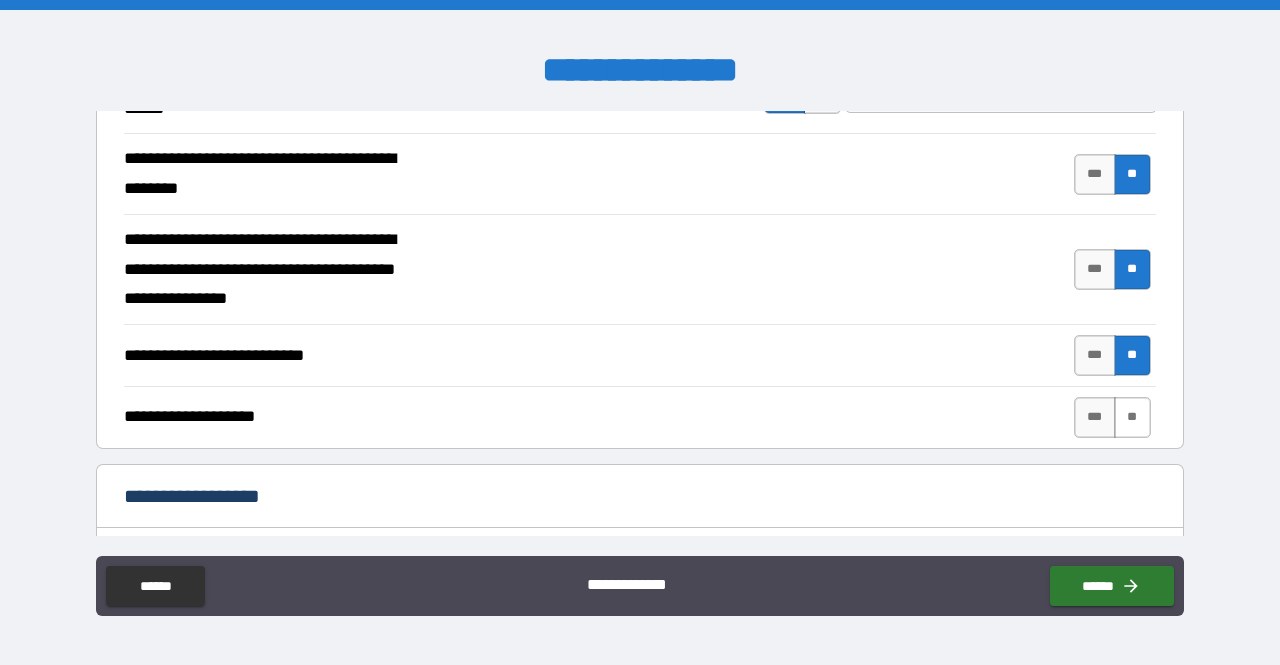 click on "**" at bounding box center [1132, 417] 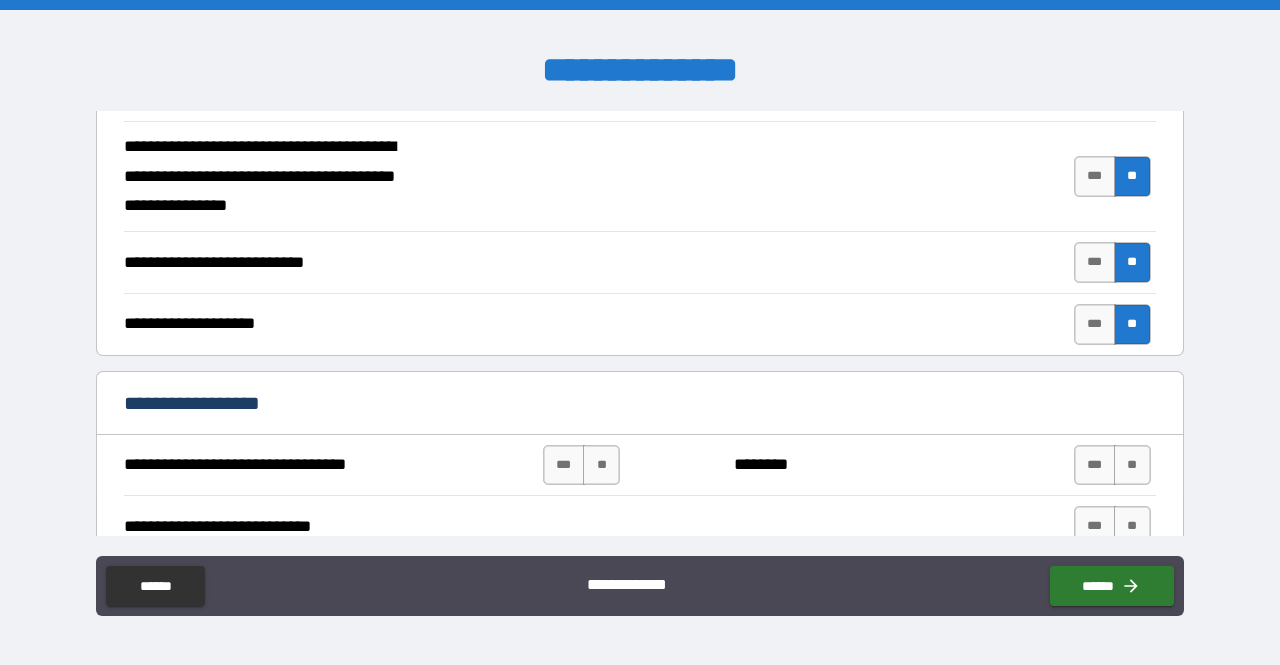 scroll, scrollTop: 700, scrollLeft: 0, axis: vertical 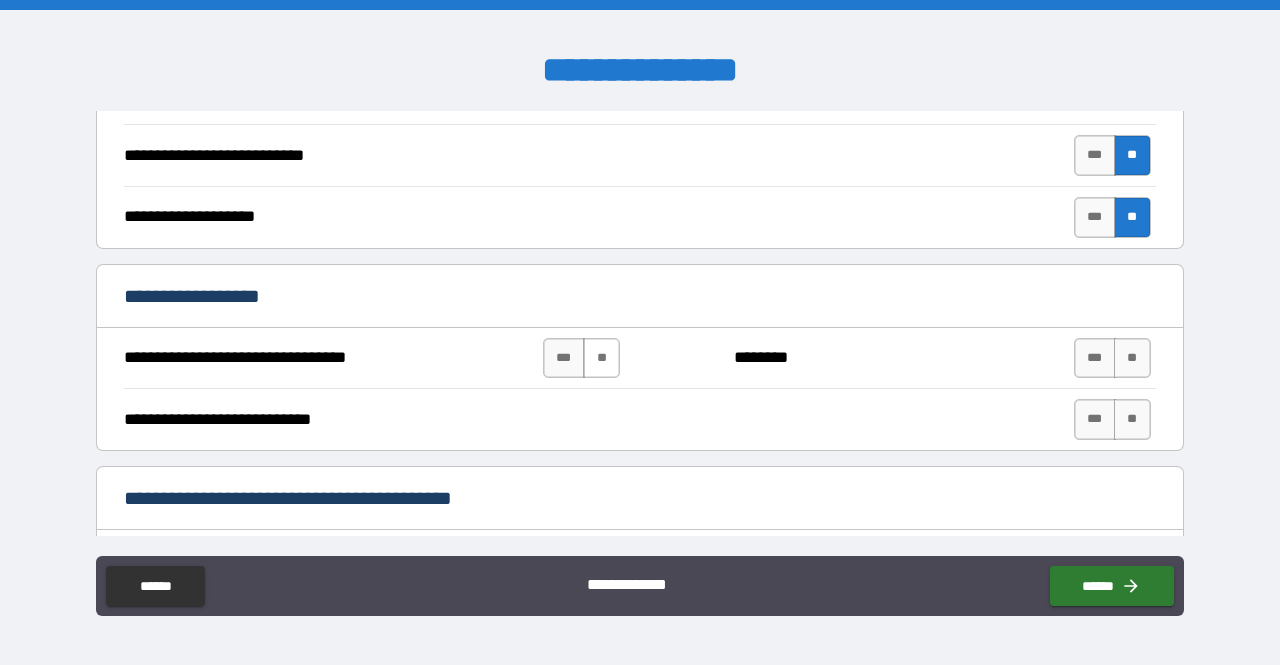 click on "**" at bounding box center (601, 358) 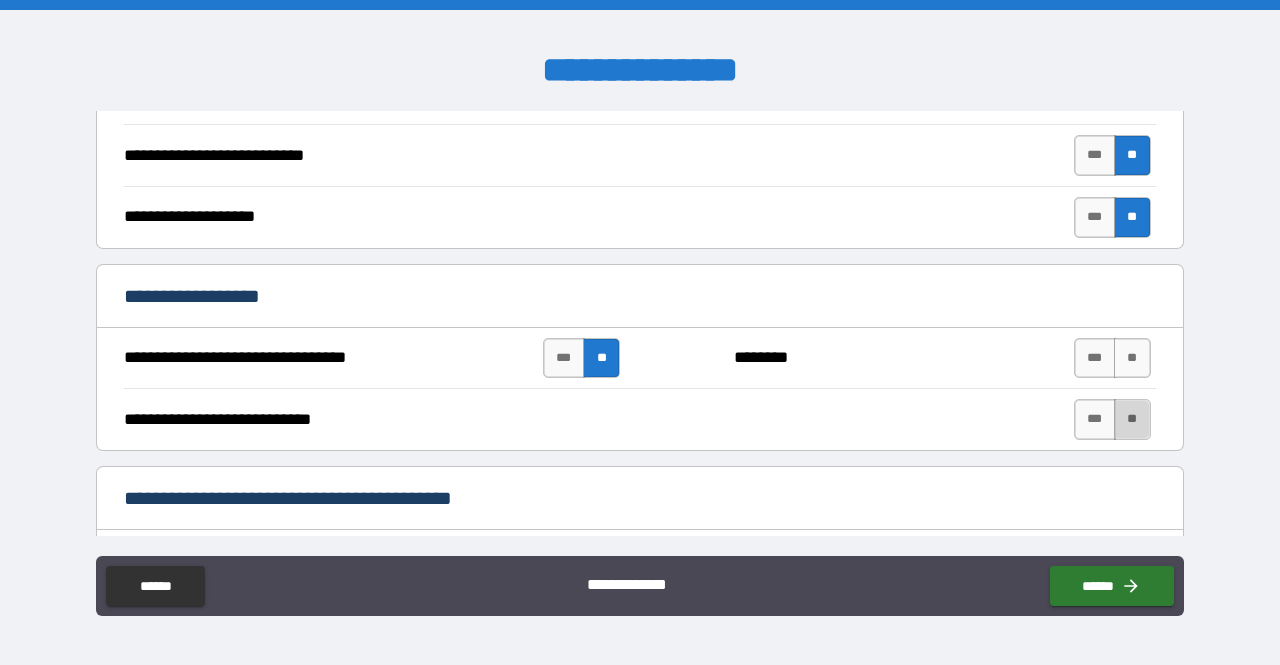 click on "**" at bounding box center [1132, 419] 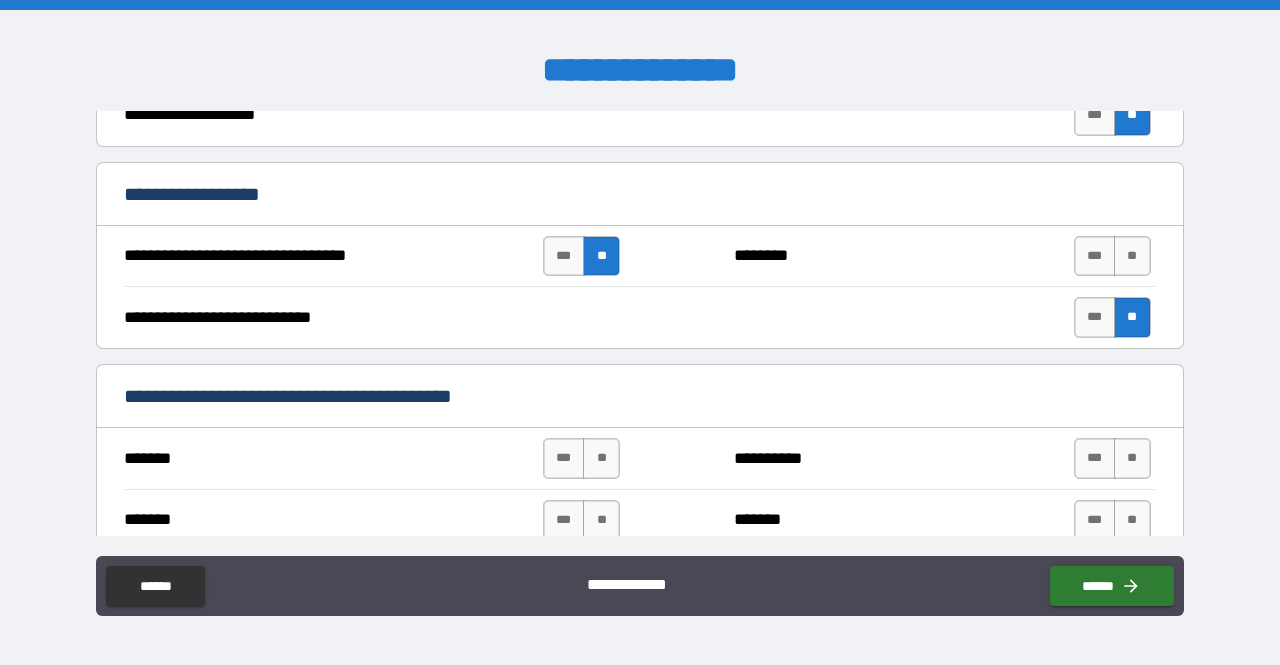 scroll, scrollTop: 900, scrollLeft: 0, axis: vertical 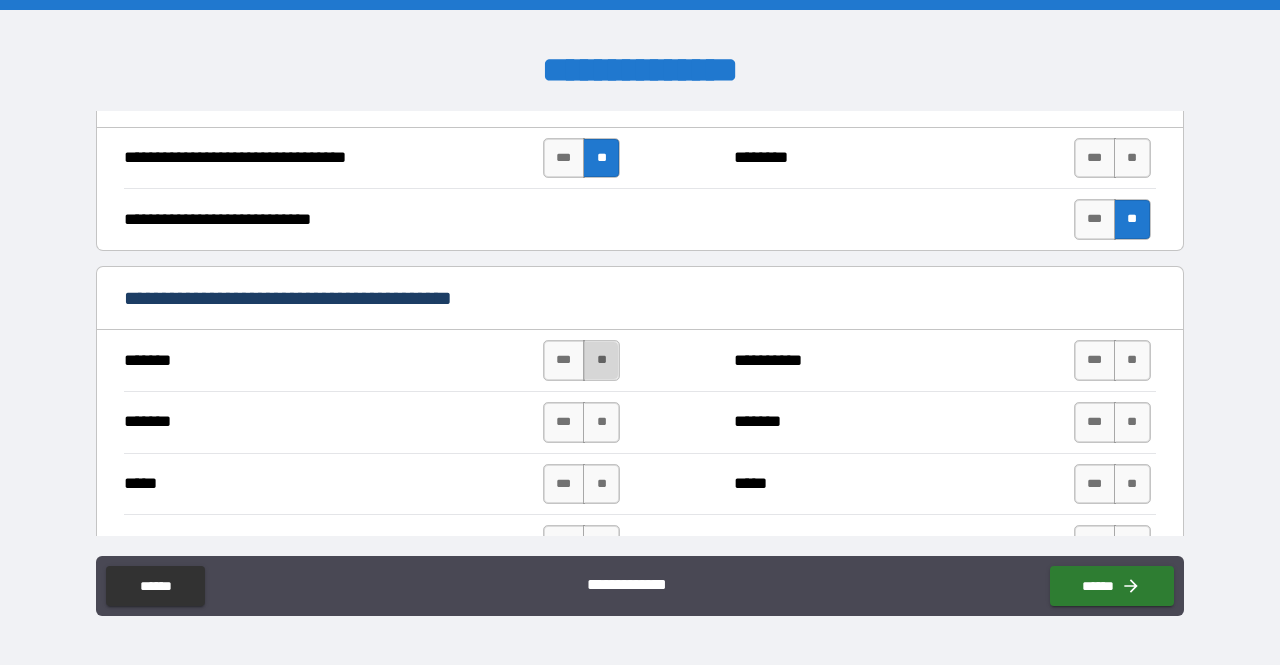 click on "**" at bounding box center (601, 360) 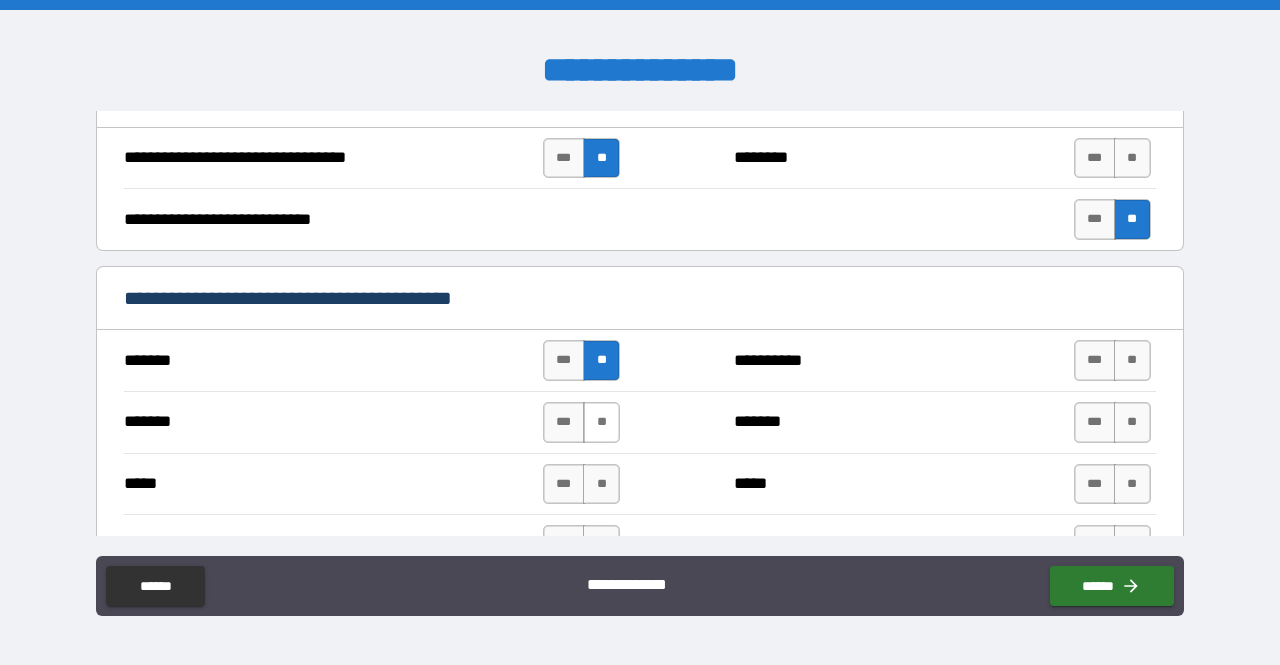 click on "**" at bounding box center (601, 422) 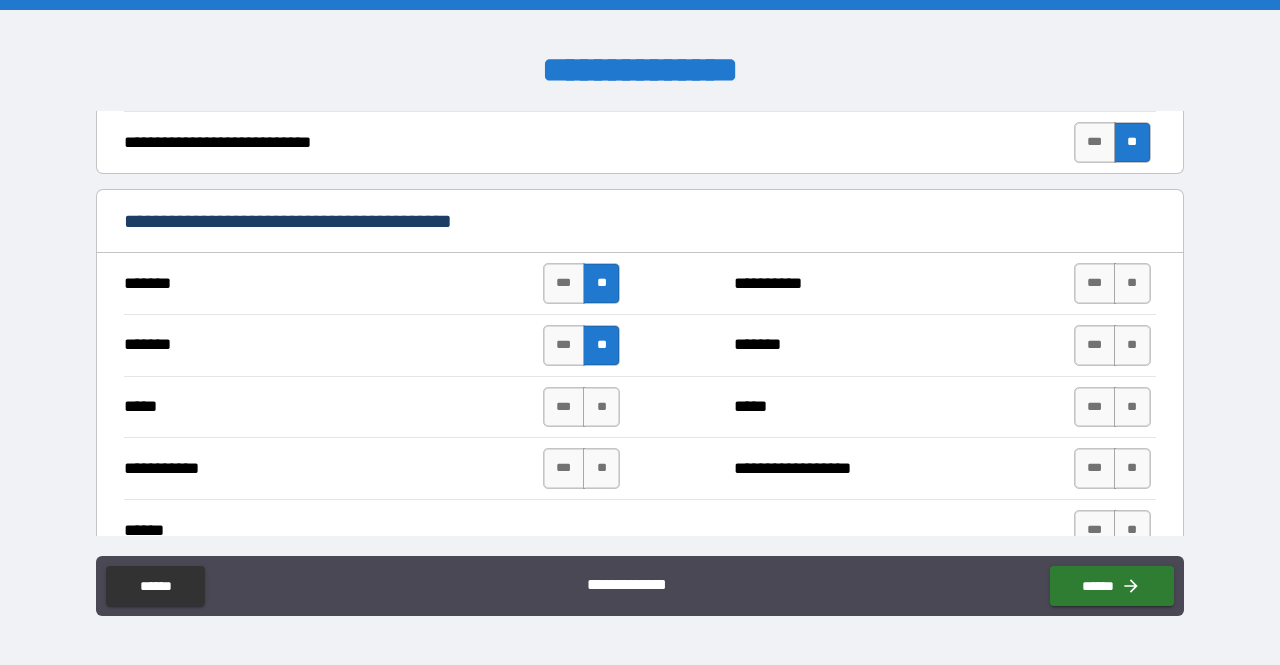 scroll, scrollTop: 1000, scrollLeft: 0, axis: vertical 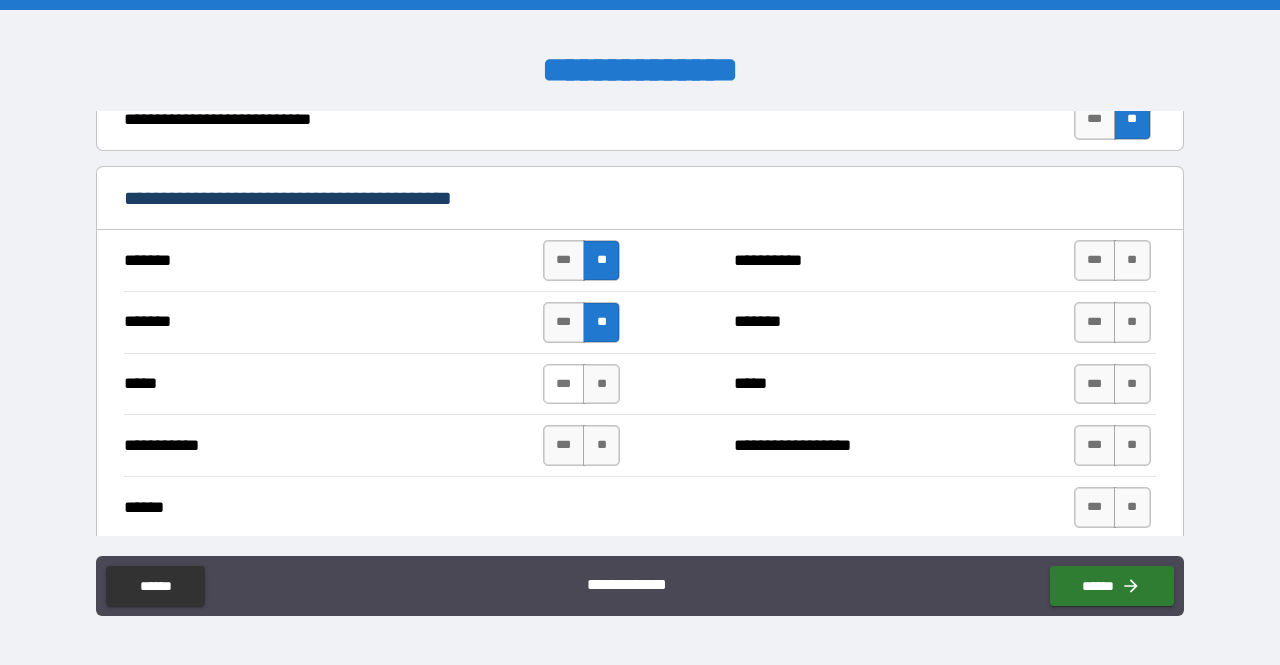 click on "***" at bounding box center (564, 384) 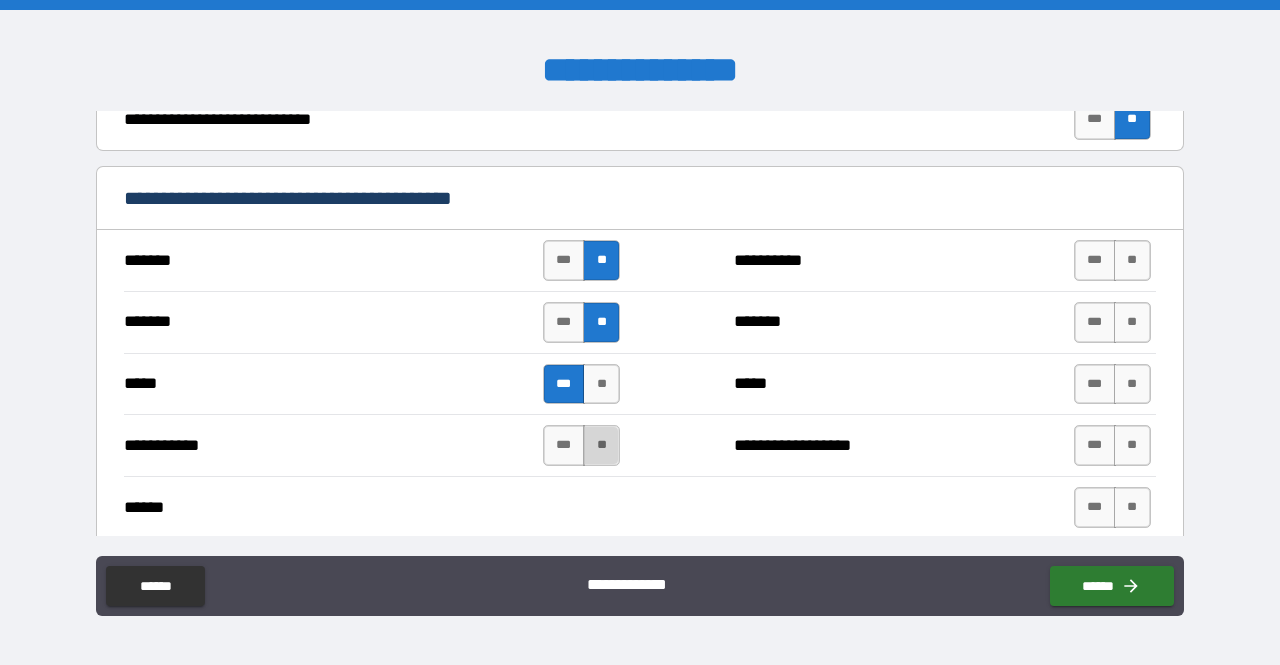 click on "**" at bounding box center (601, 445) 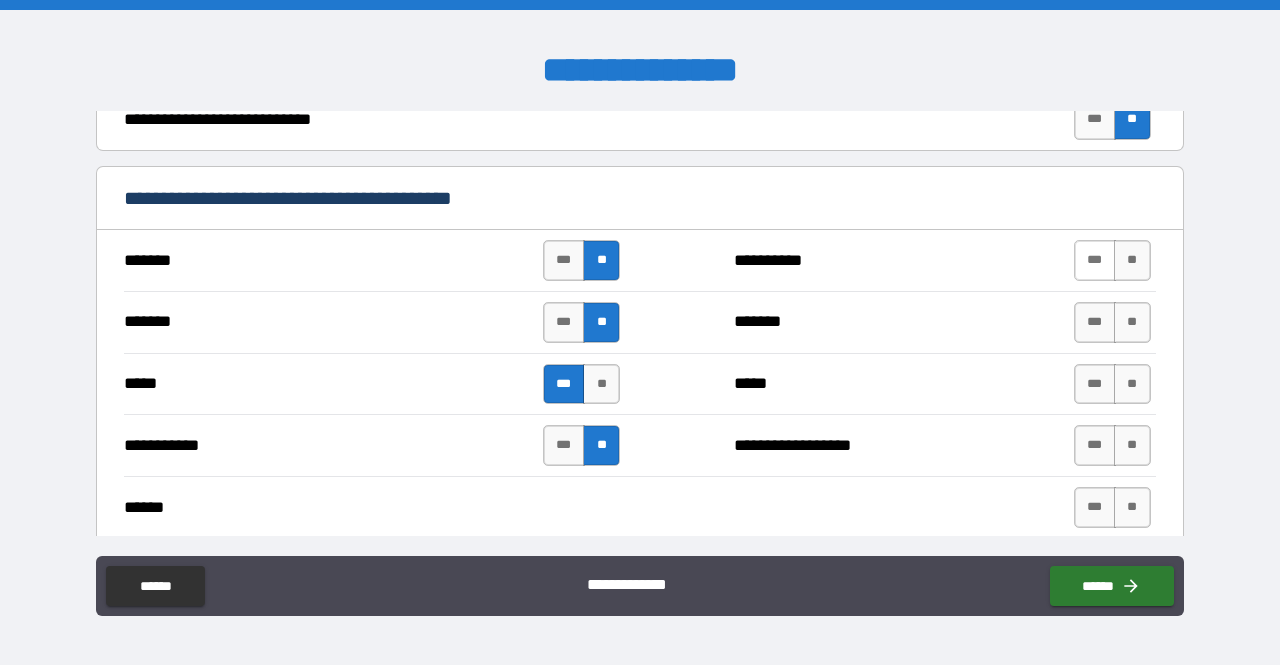 click on "***" at bounding box center [1095, 260] 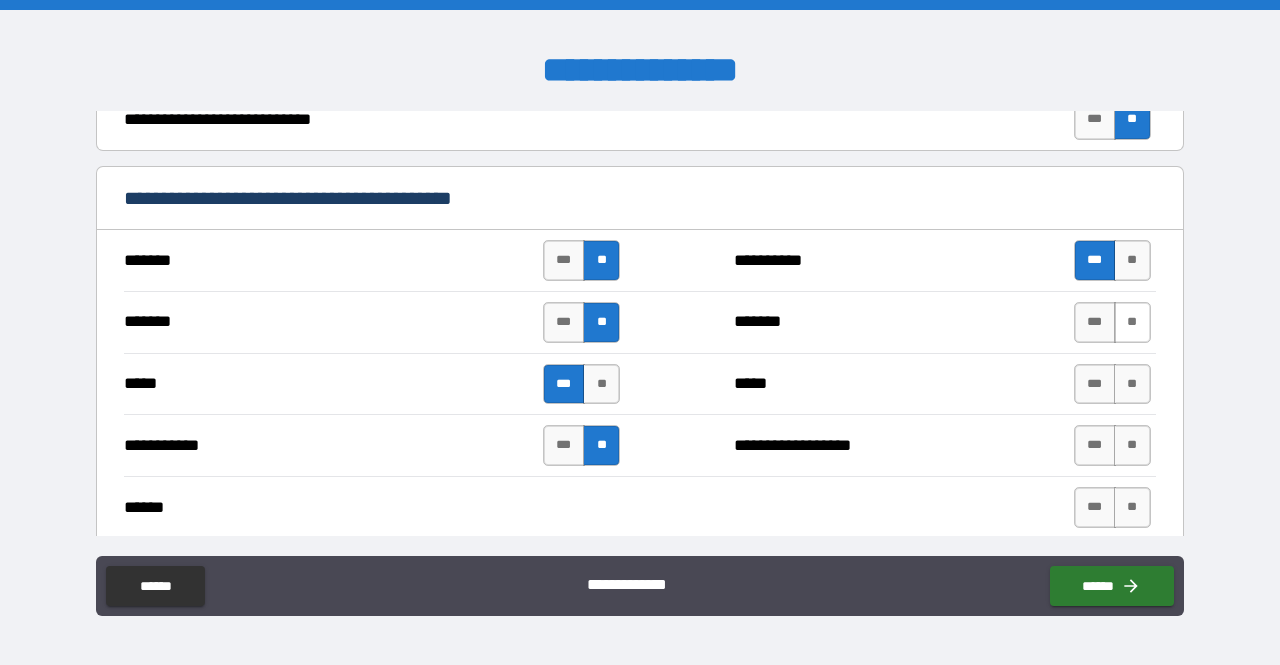 click on "**" at bounding box center (1132, 322) 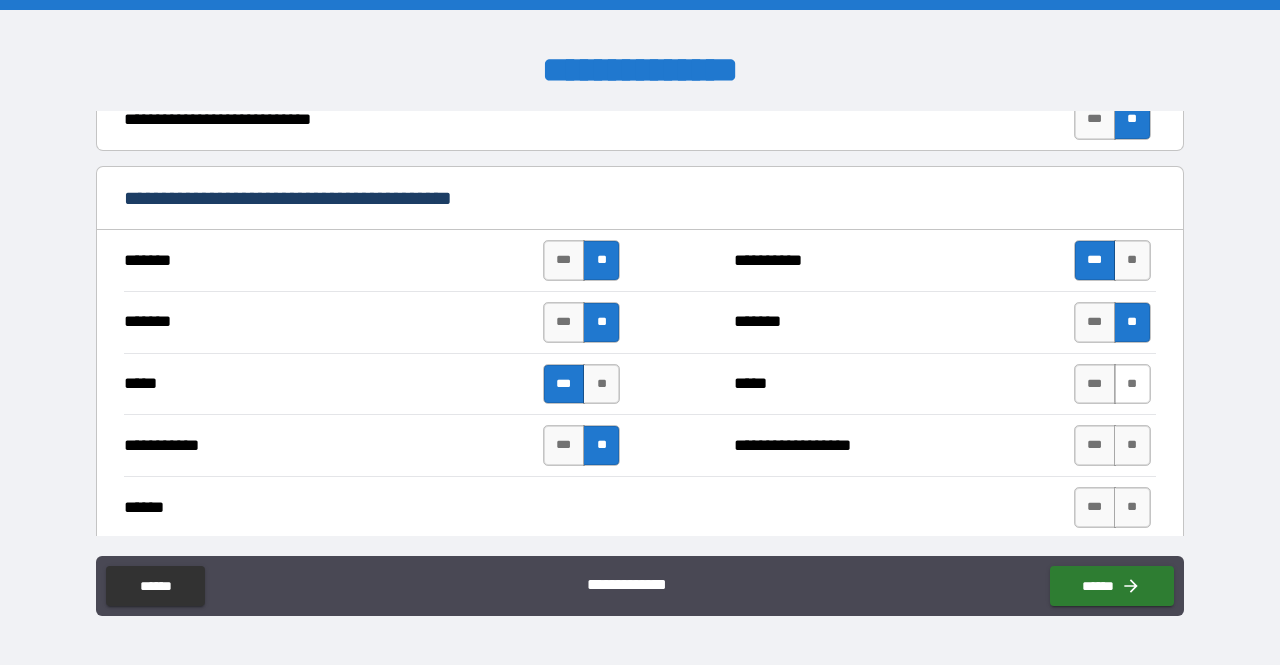 click on "**" at bounding box center (1132, 384) 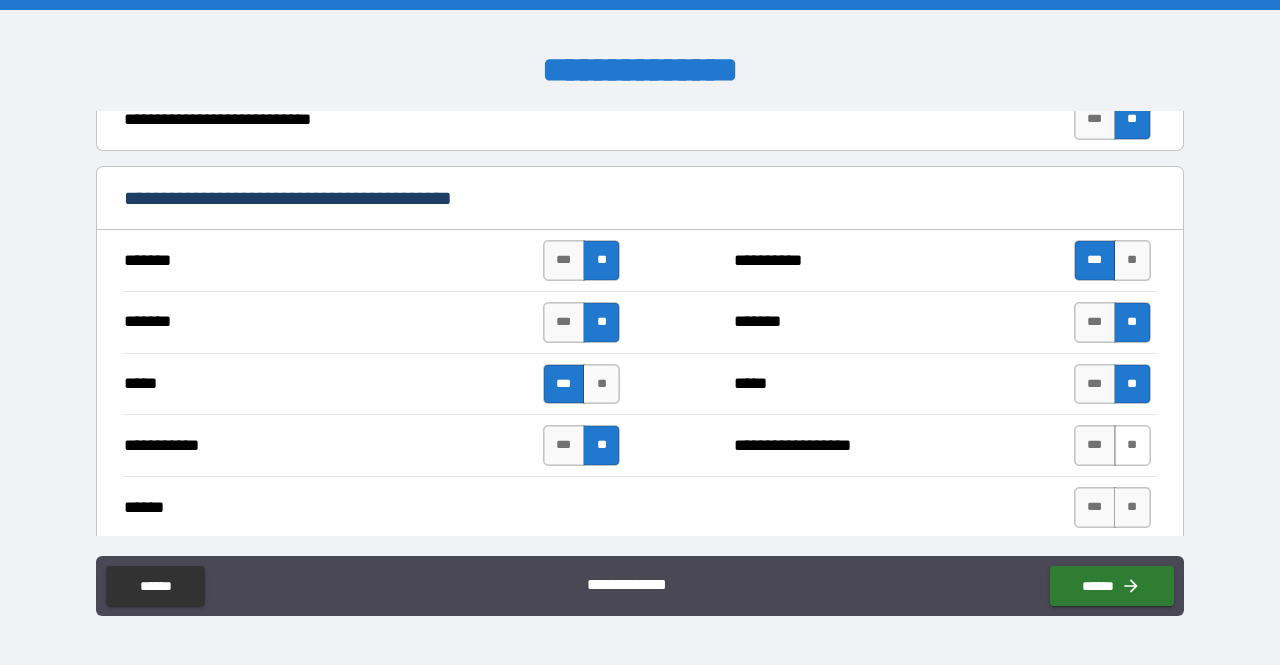 click on "**" at bounding box center (1132, 445) 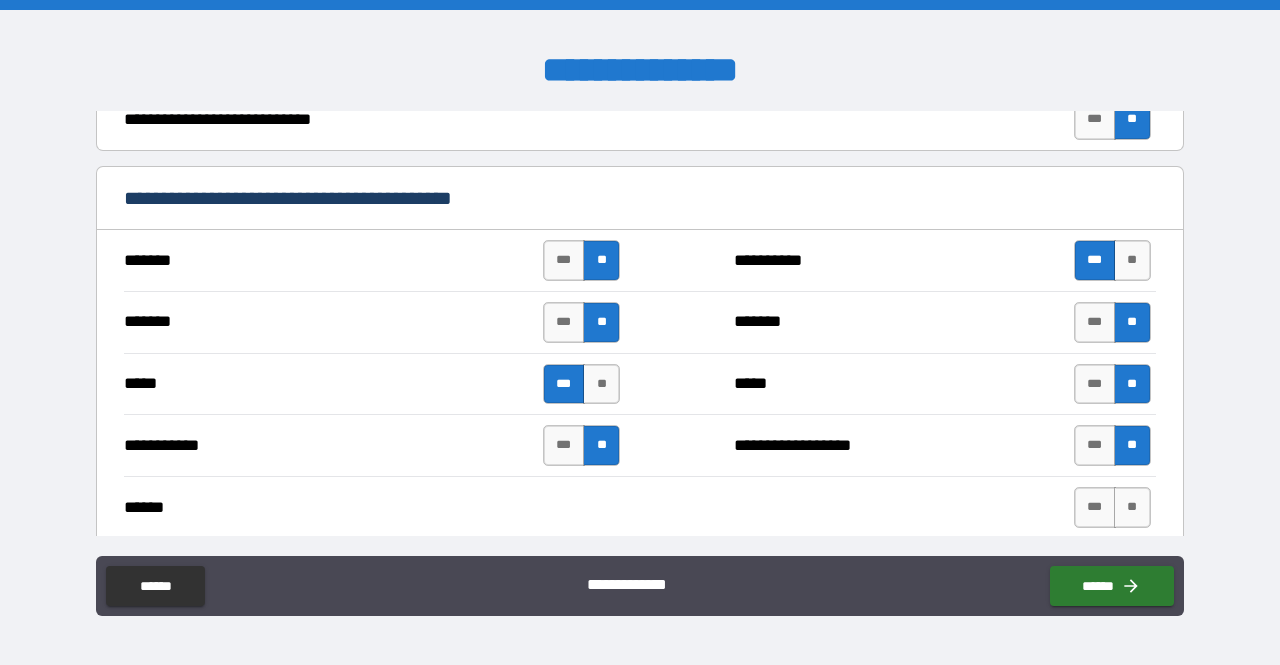 scroll, scrollTop: 1100, scrollLeft: 0, axis: vertical 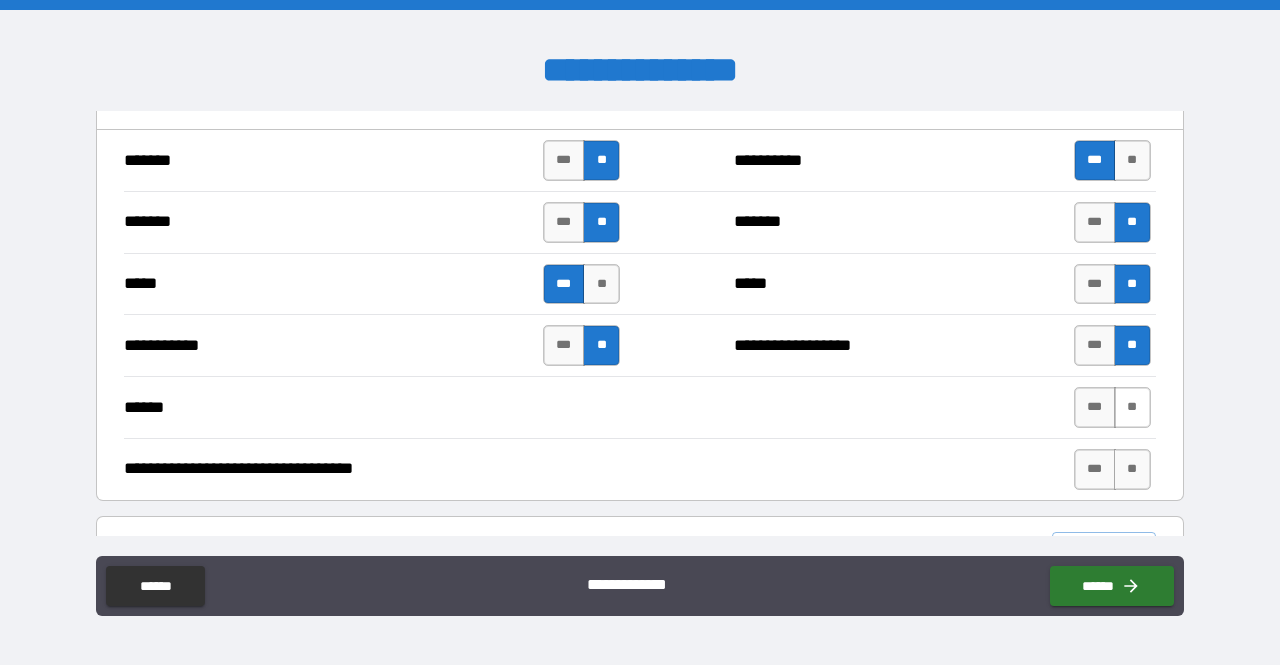 click on "**" at bounding box center (1132, 407) 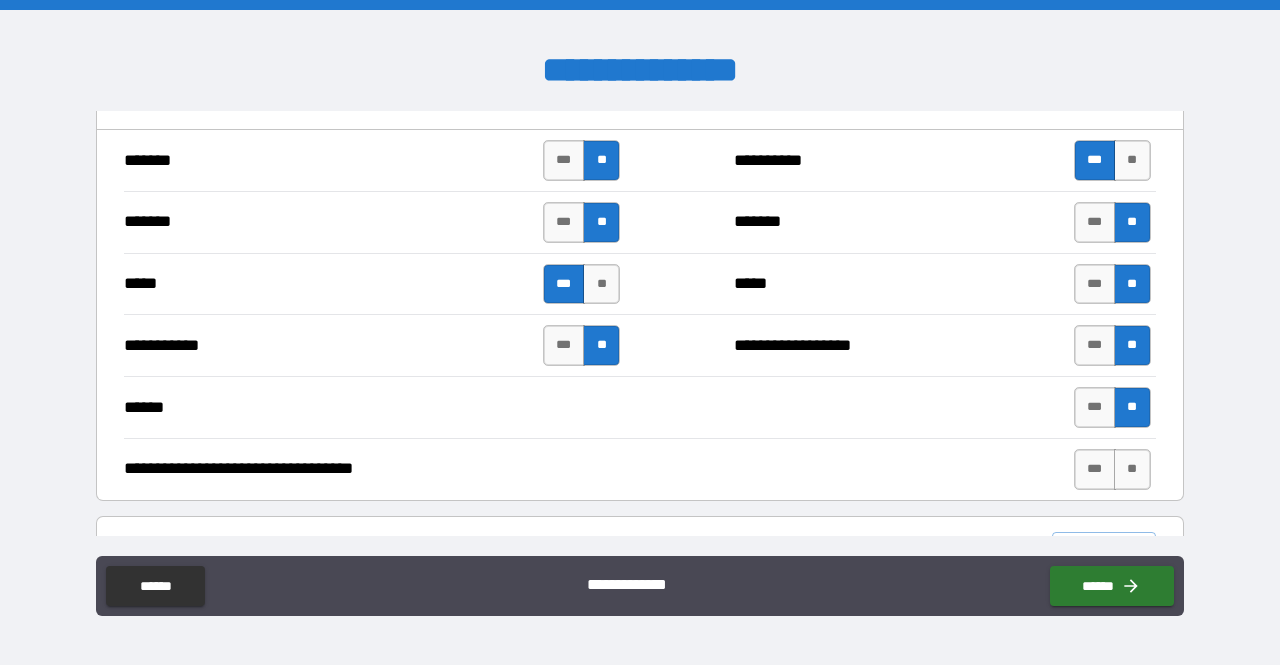 scroll, scrollTop: 1200, scrollLeft: 0, axis: vertical 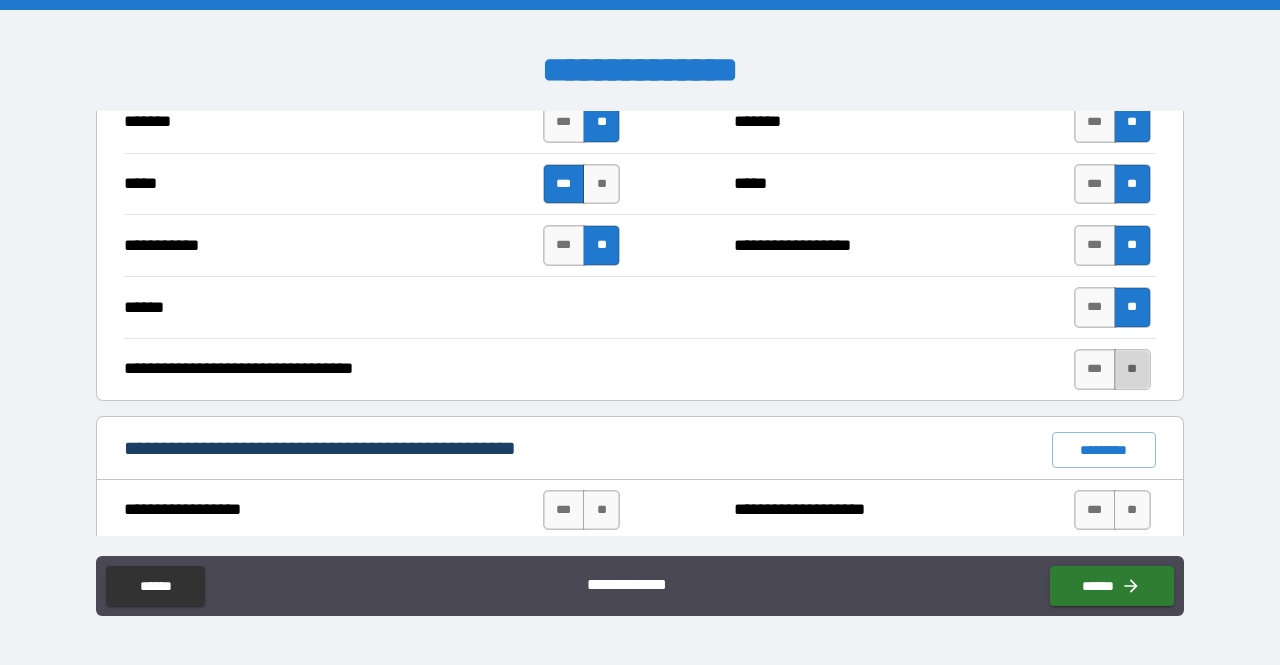 click on "**" at bounding box center (1132, 369) 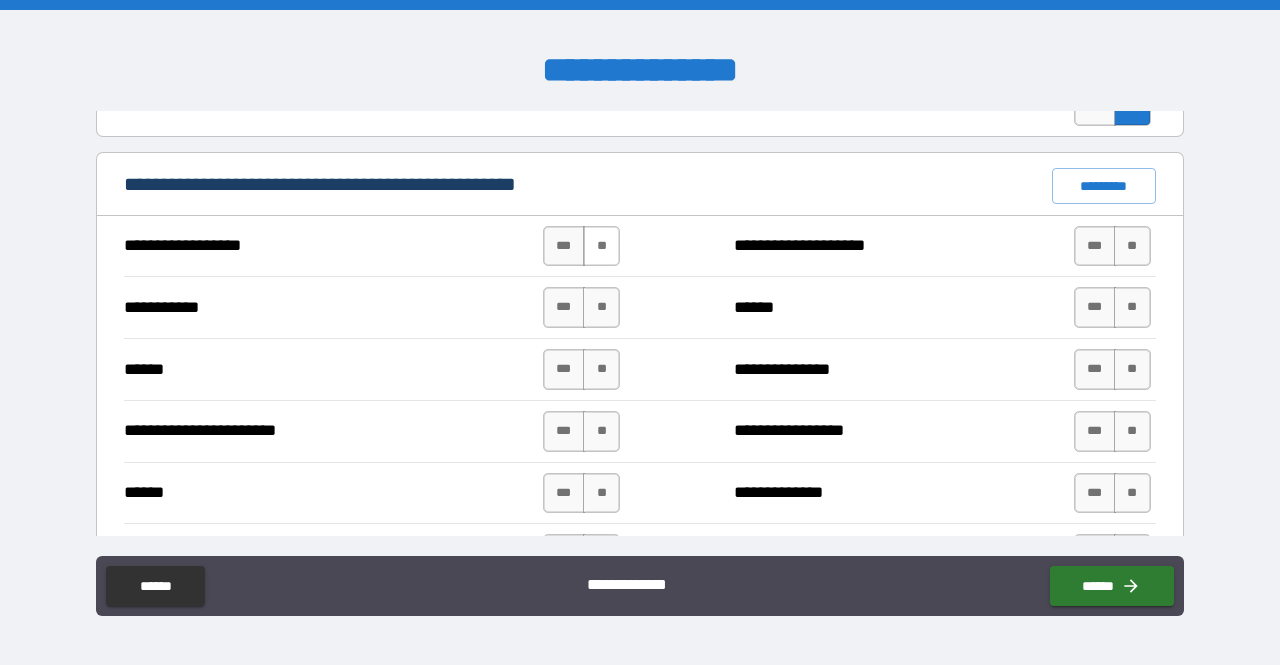 scroll, scrollTop: 1500, scrollLeft: 0, axis: vertical 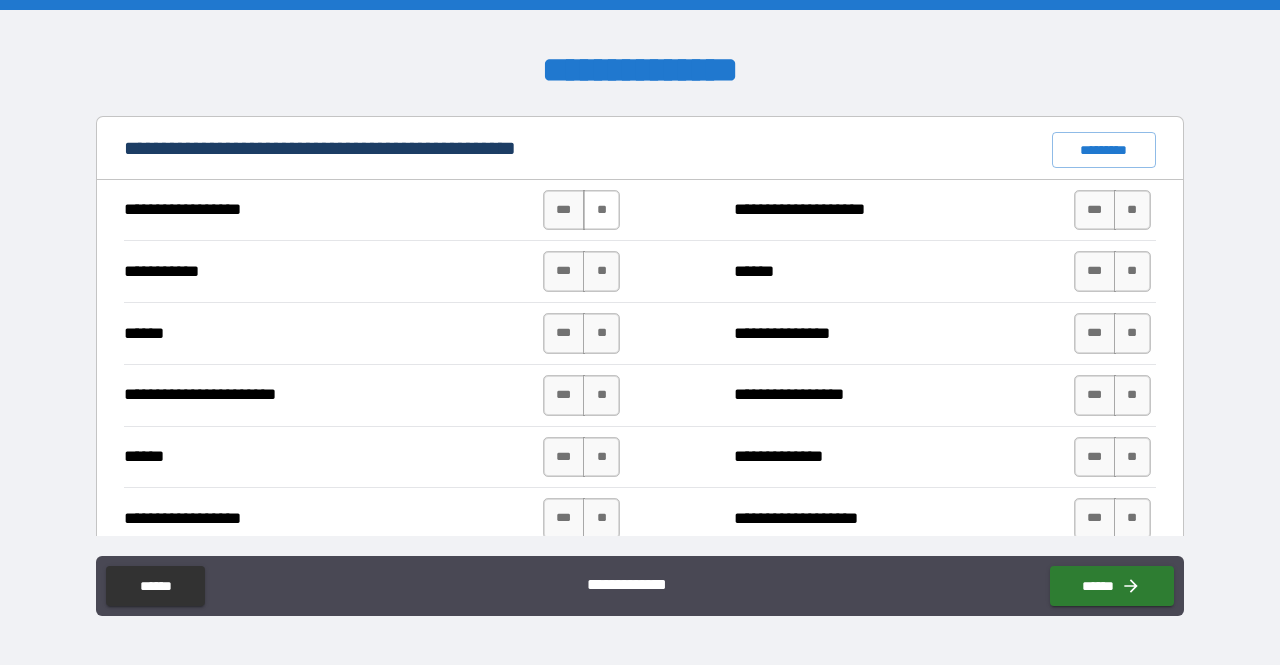 click on "**" at bounding box center (601, 210) 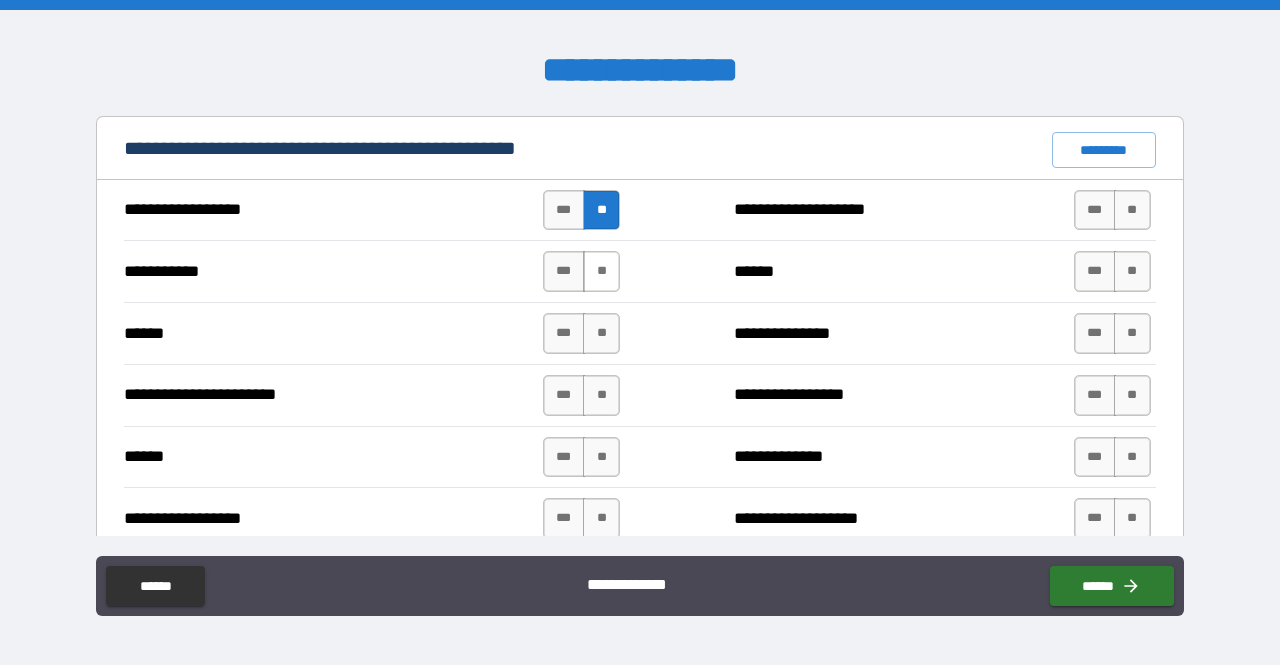 click on "**" at bounding box center [601, 271] 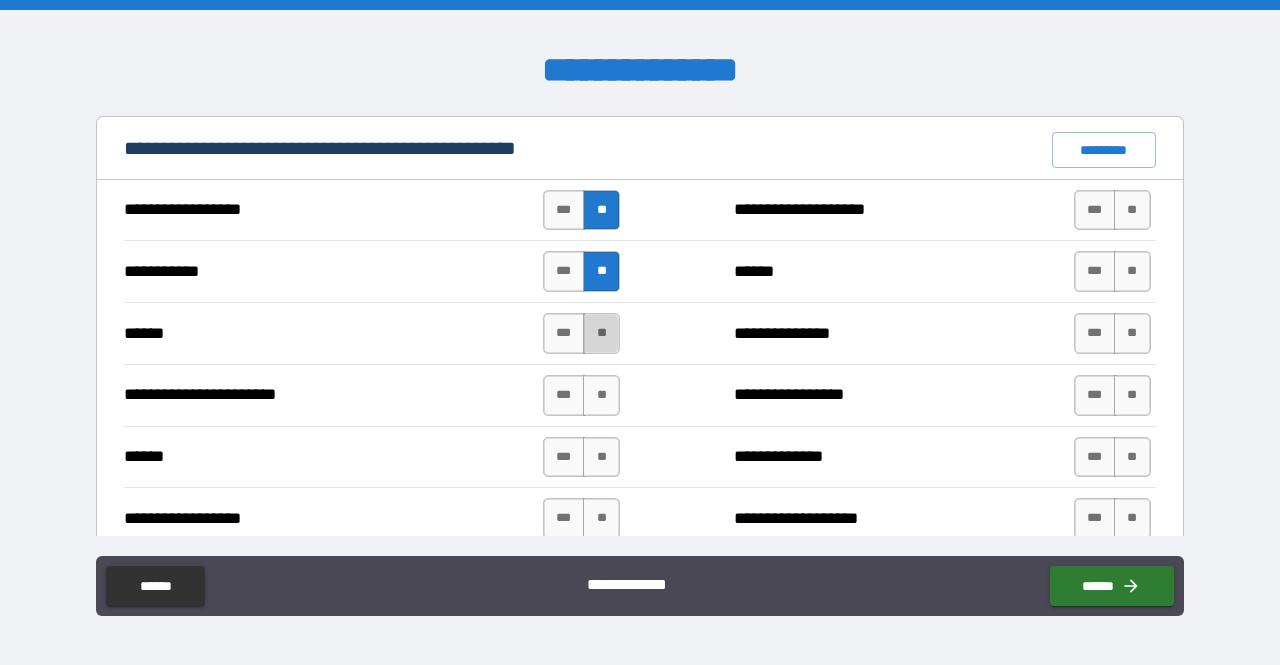 click on "**" at bounding box center (601, 333) 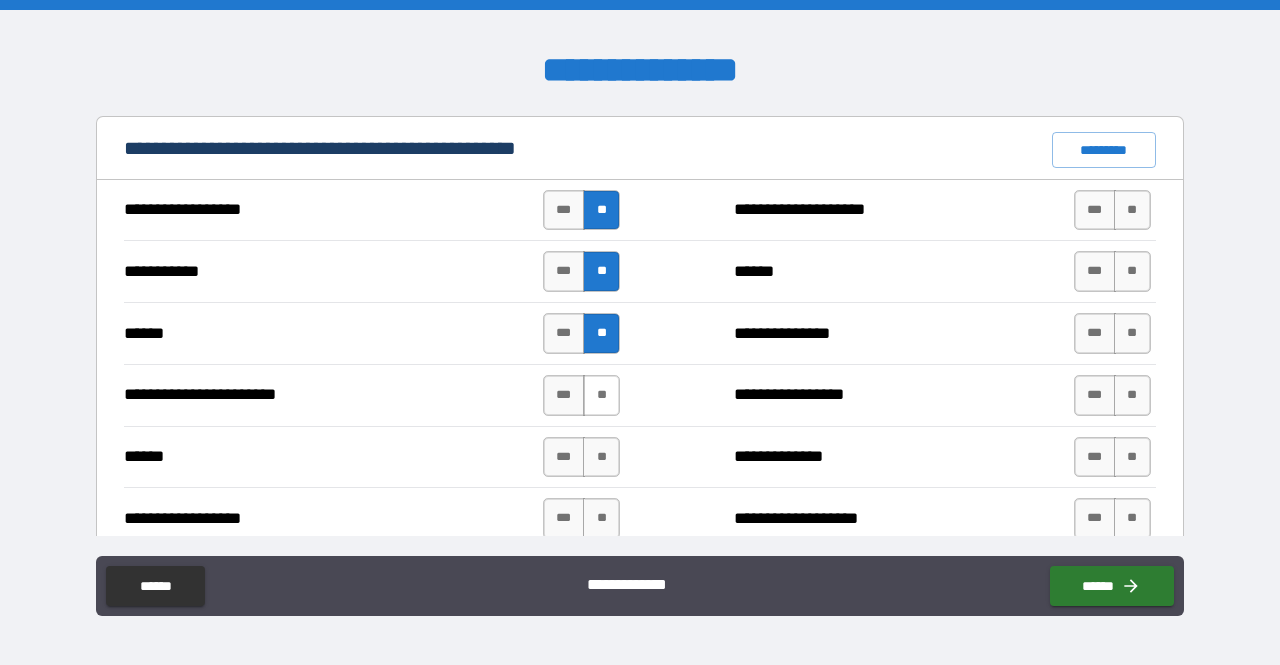 click on "**" at bounding box center [601, 395] 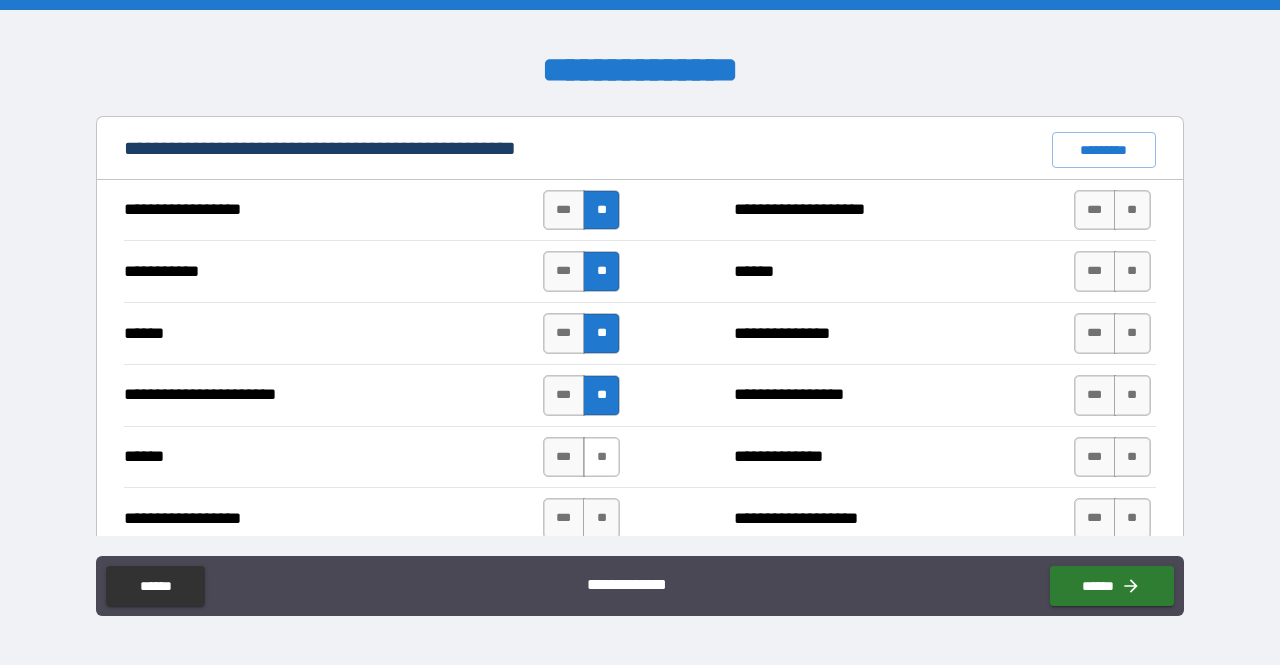 click on "**" at bounding box center [601, 457] 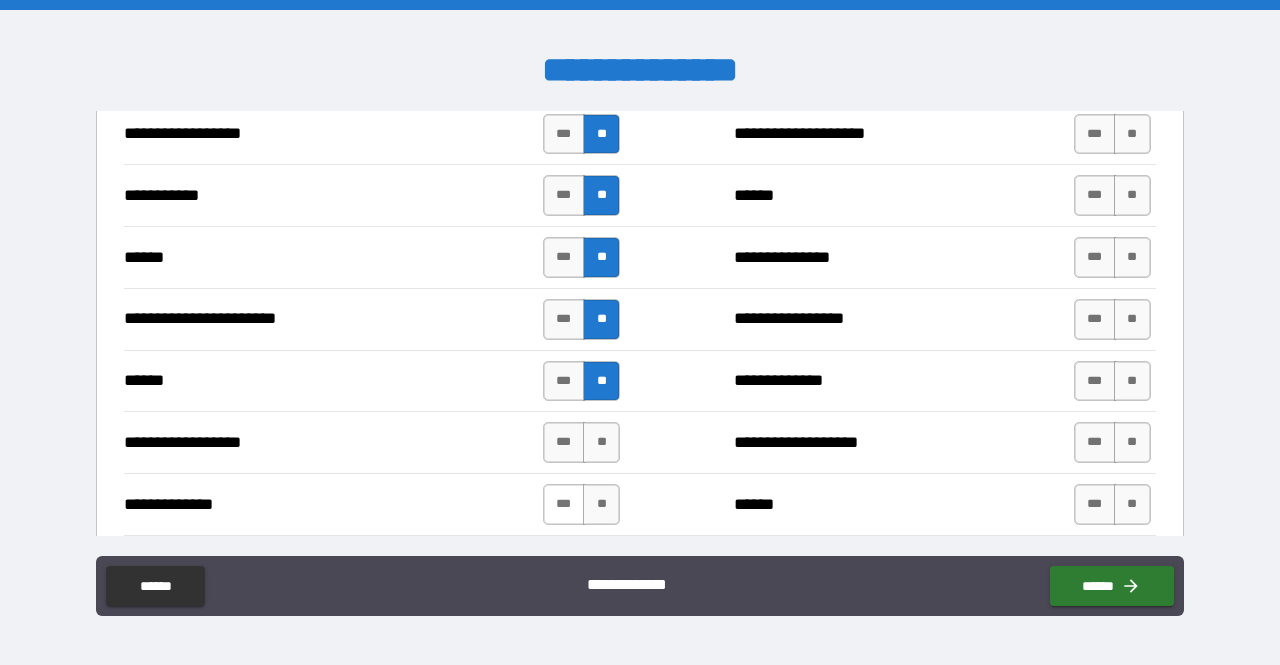 scroll, scrollTop: 1600, scrollLeft: 0, axis: vertical 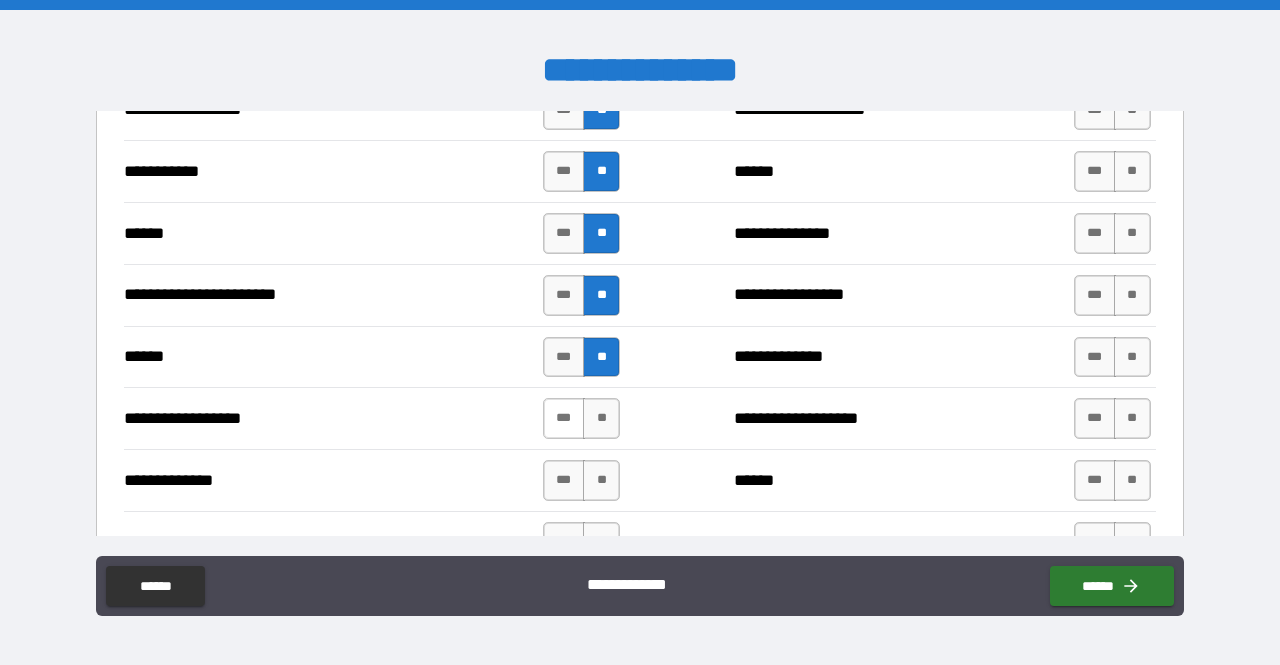 click on "***" at bounding box center [564, 418] 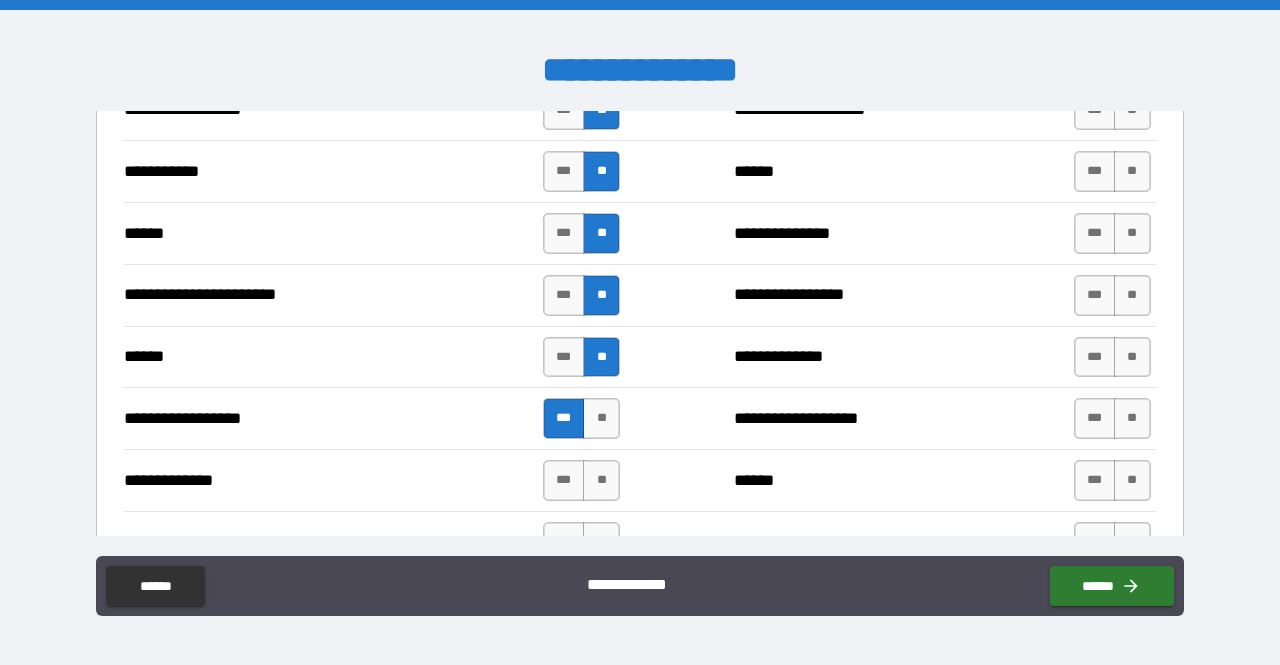 scroll, scrollTop: 1700, scrollLeft: 0, axis: vertical 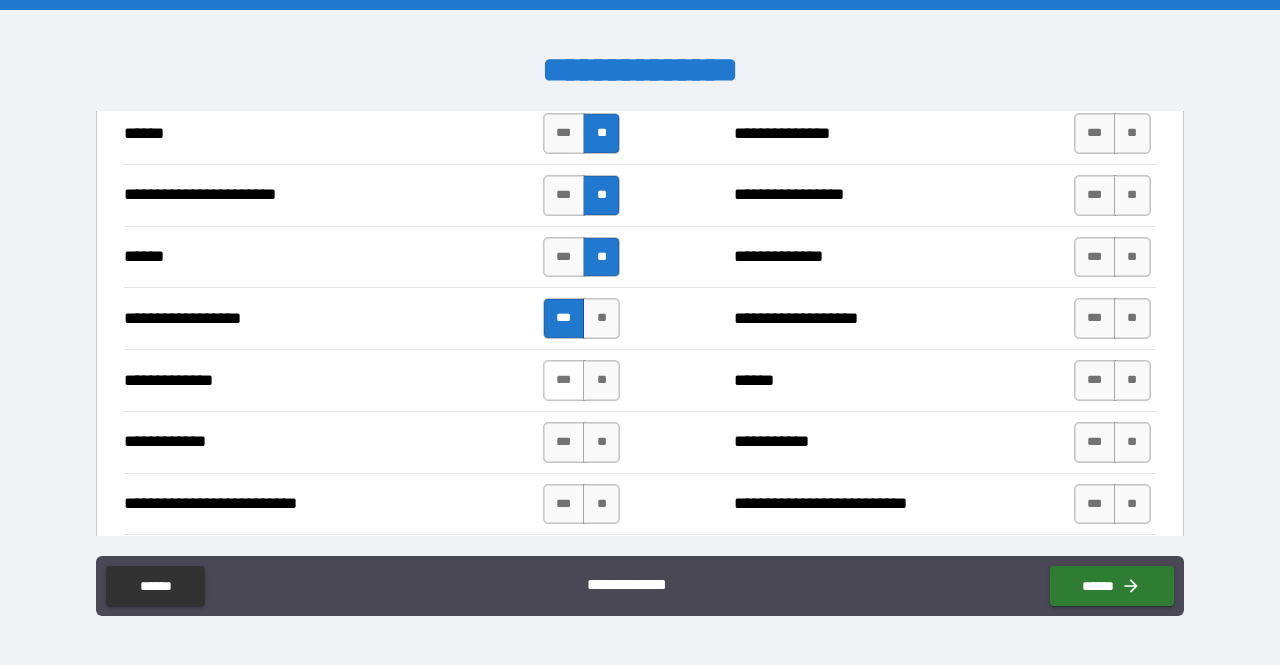 click on "***" at bounding box center (564, 380) 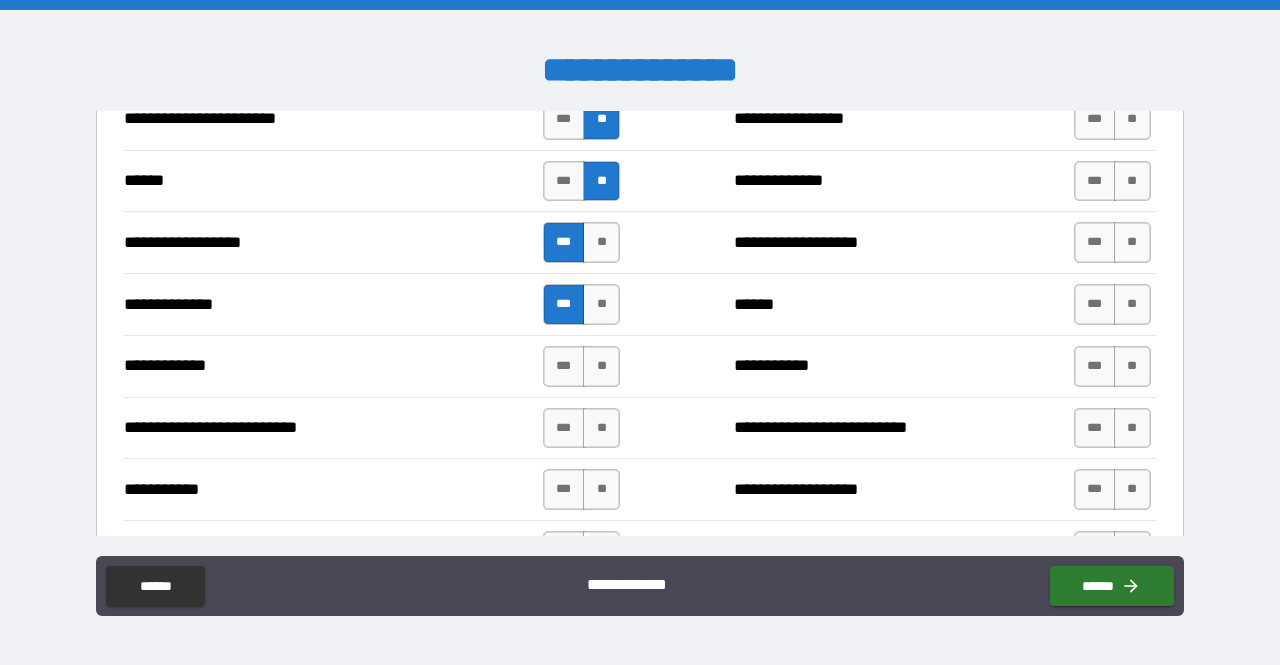 scroll, scrollTop: 1800, scrollLeft: 0, axis: vertical 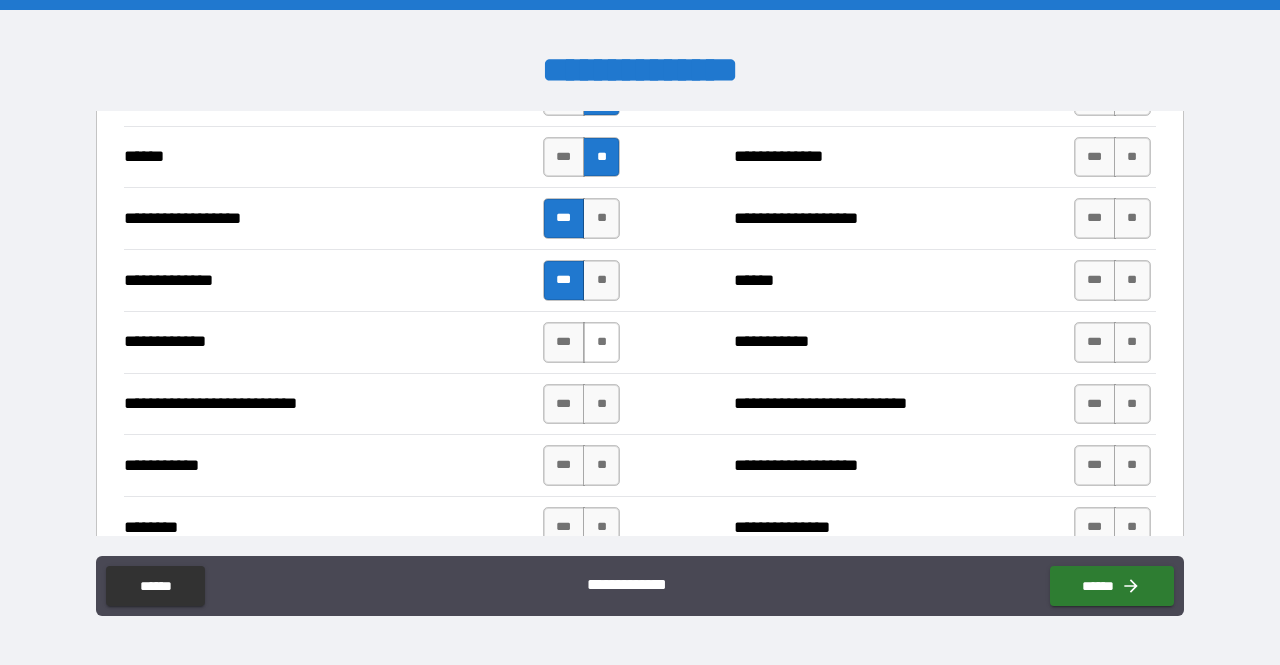 click on "**" at bounding box center (601, 342) 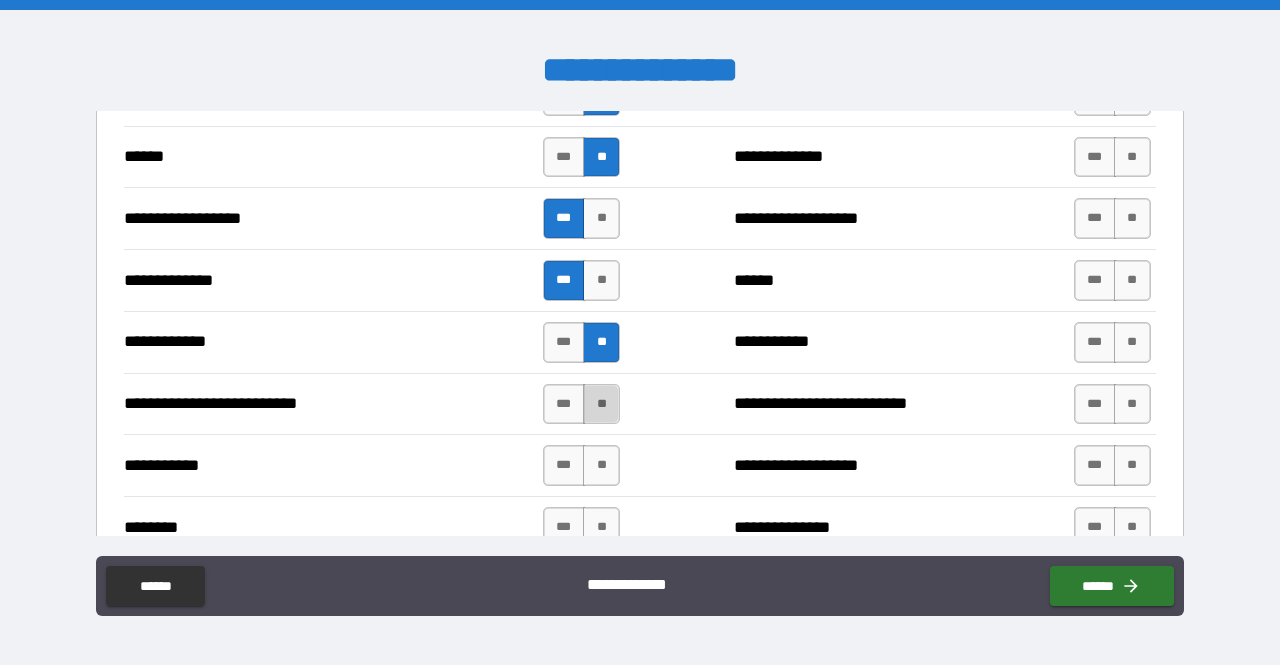 click on "**" at bounding box center (601, 404) 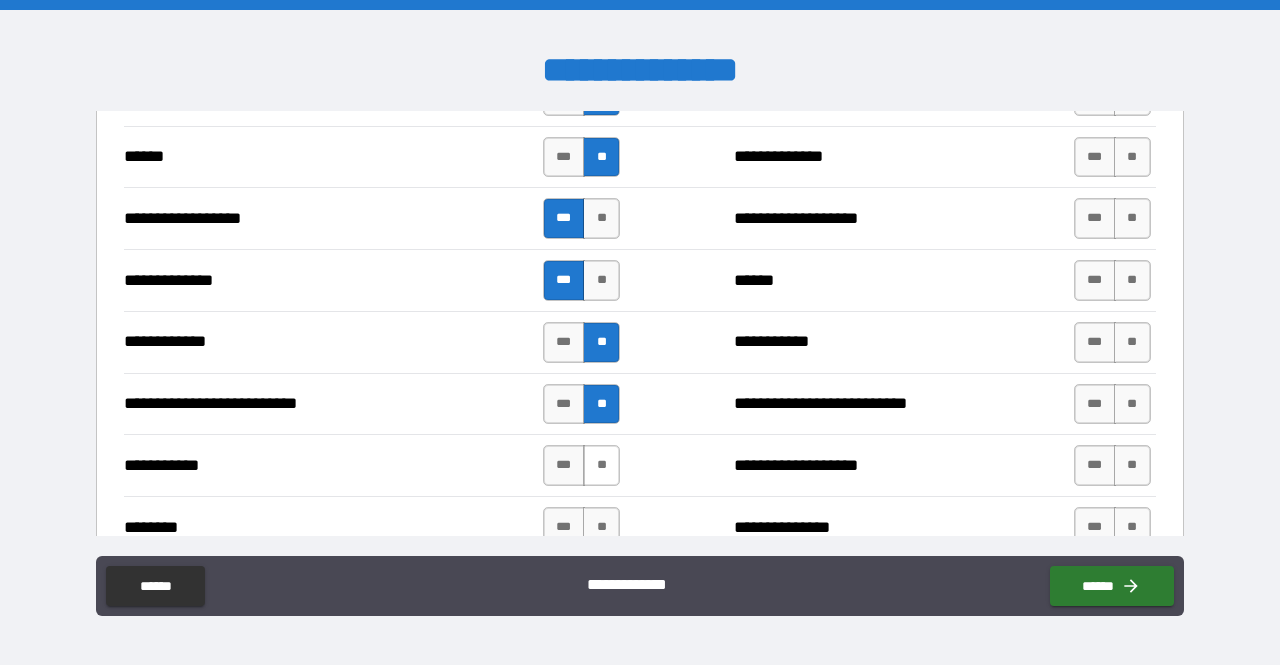 click on "**" at bounding box center [601, 465] 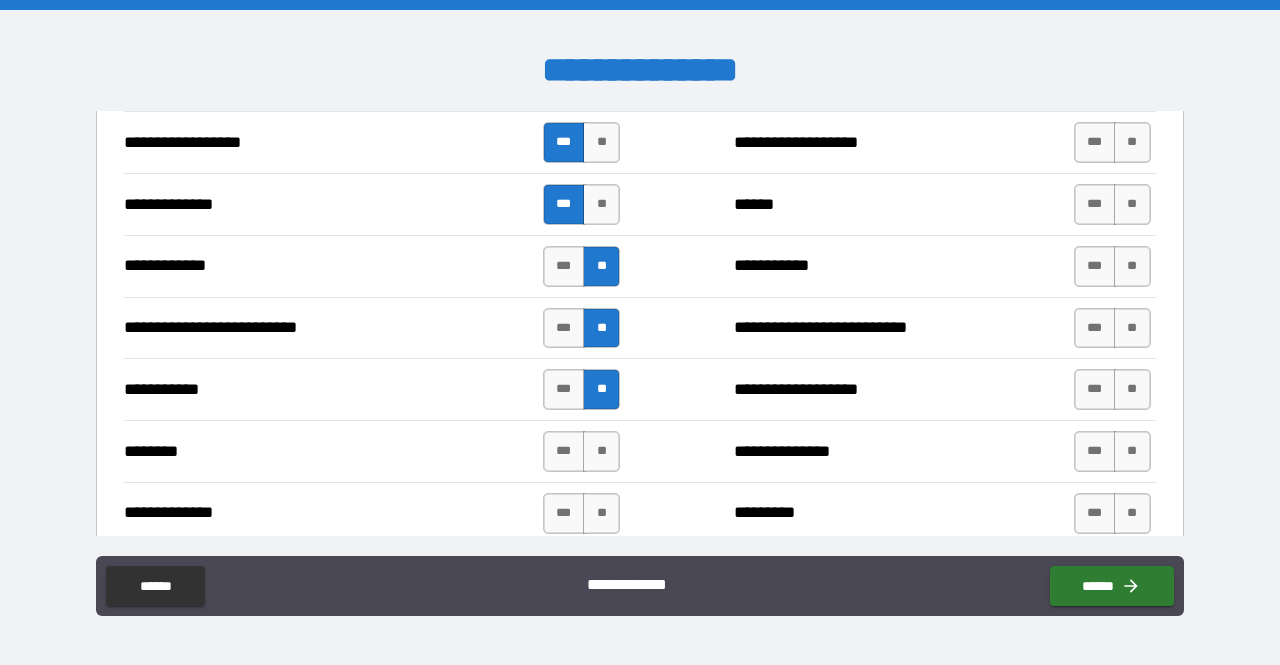 scroll, scrollTop: 1900, scrollLeft: 0, axis: vertical 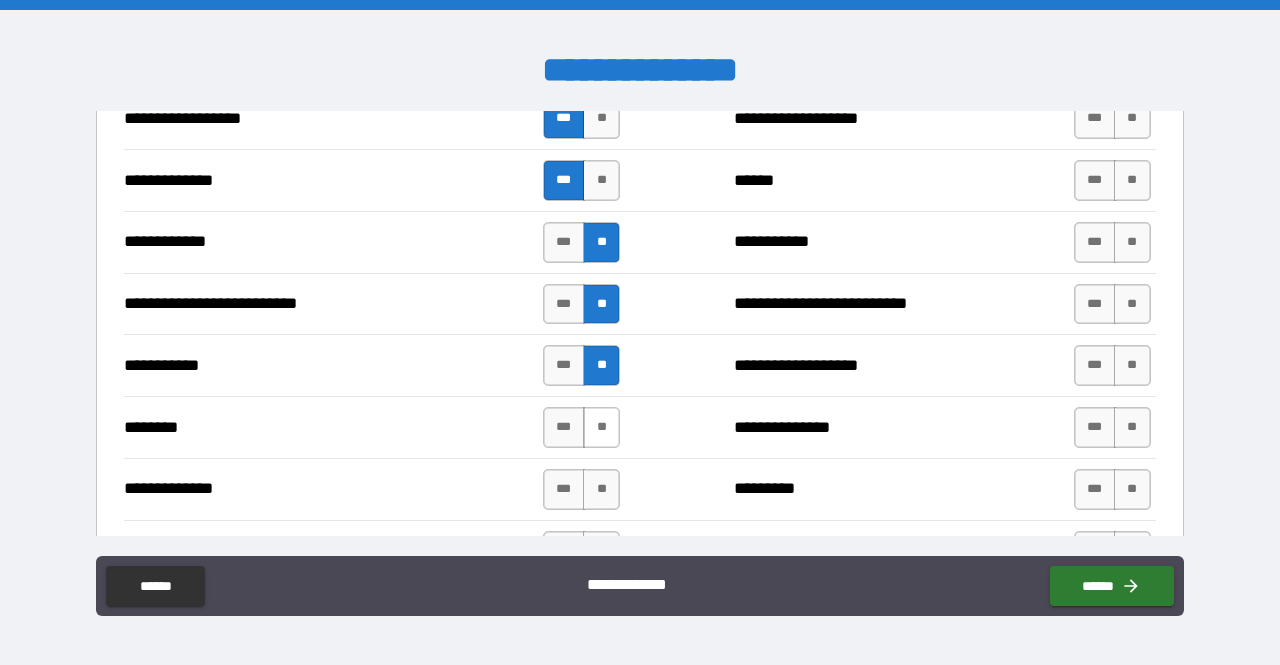 click on "**" at bounding box center (601, 427) 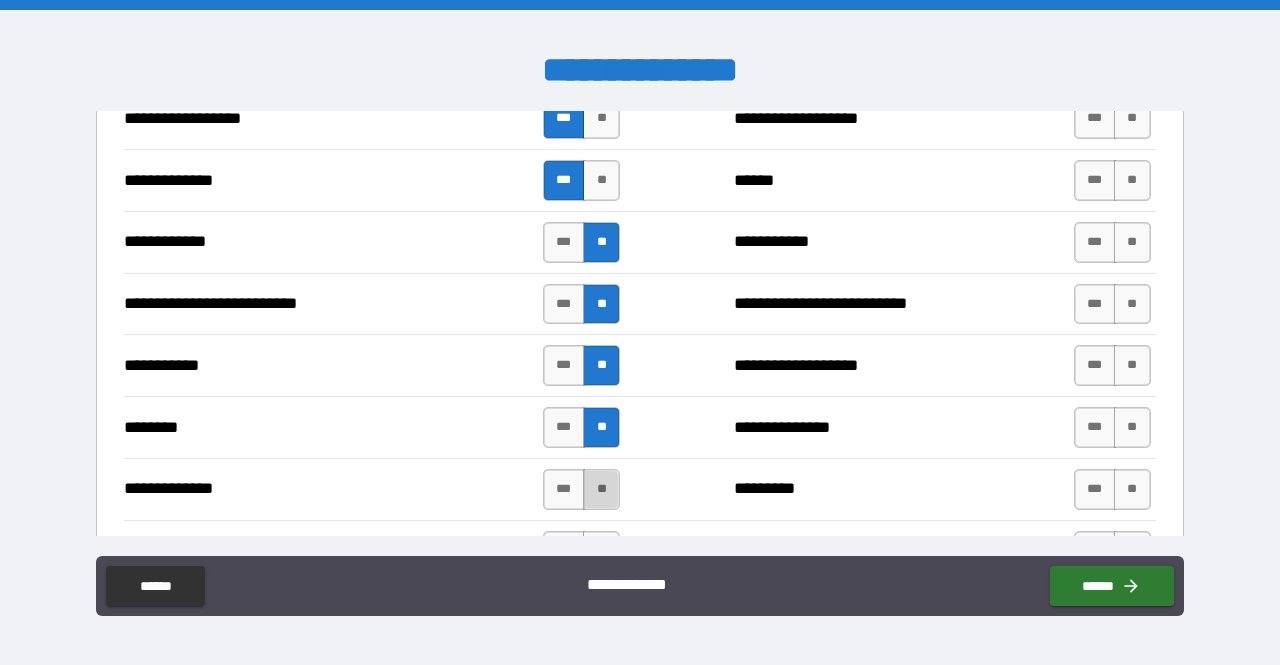 click on "**" at bounding box center (601, 489) 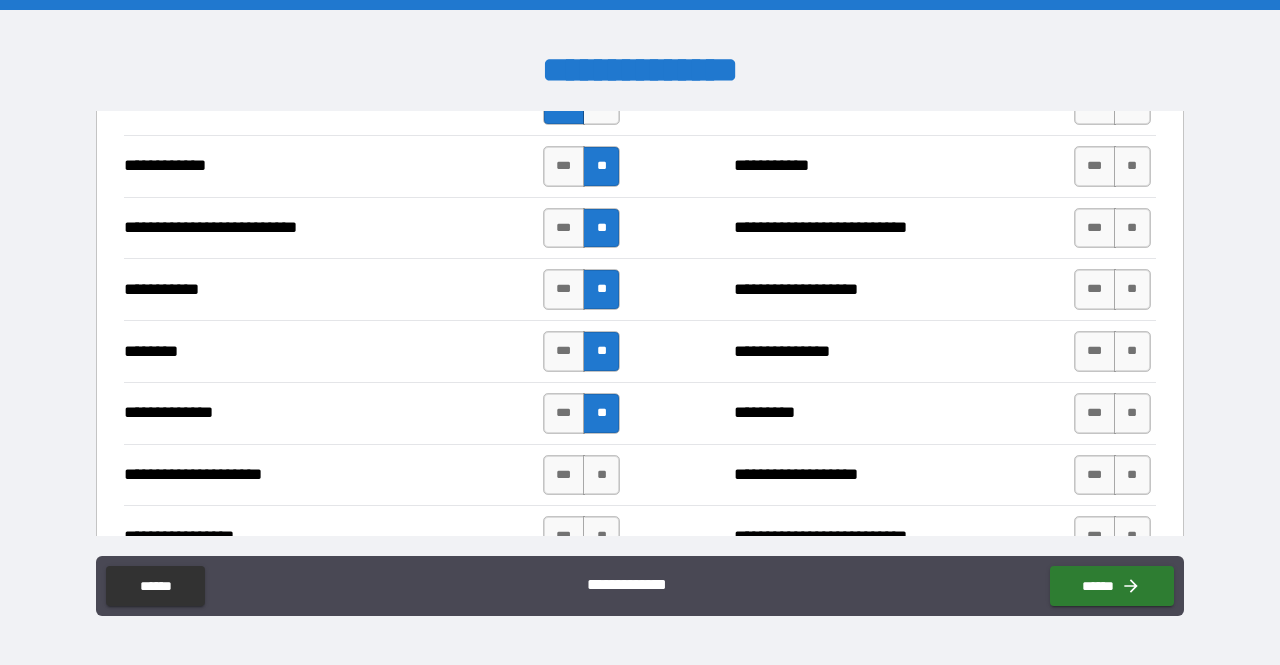 scroll, scrollTop: 2000, scrollLeft: 0, axis: vertical 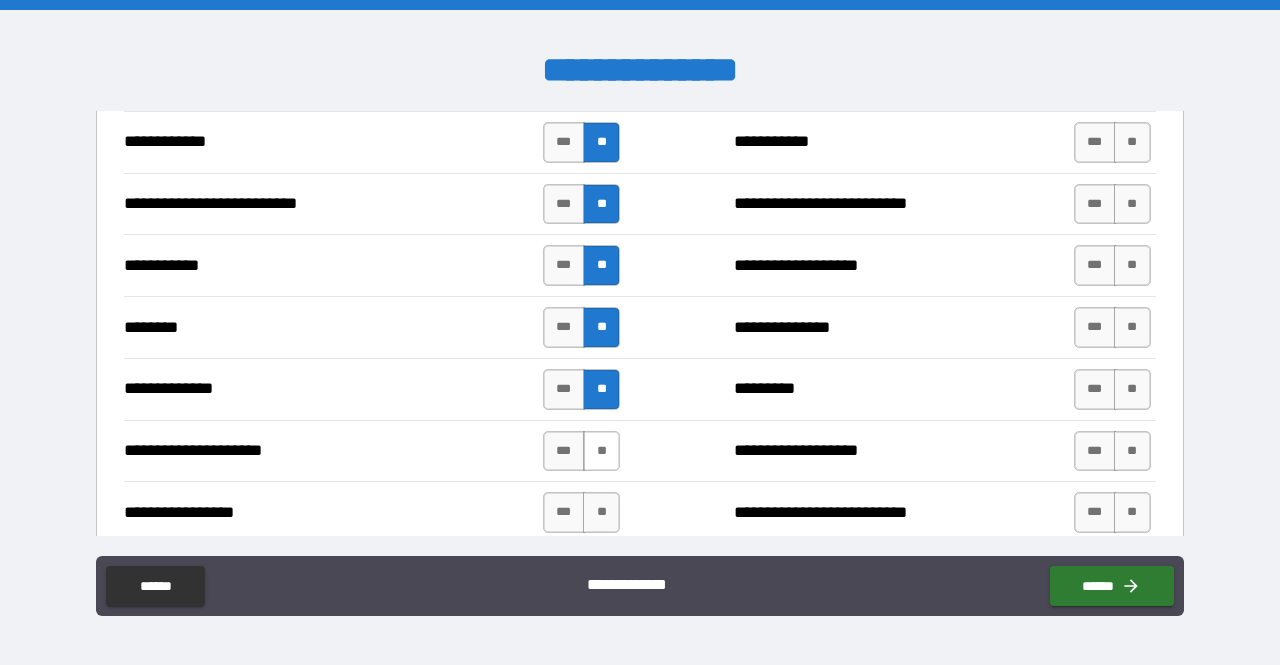 click on "**" at bounding box center (601, 451) 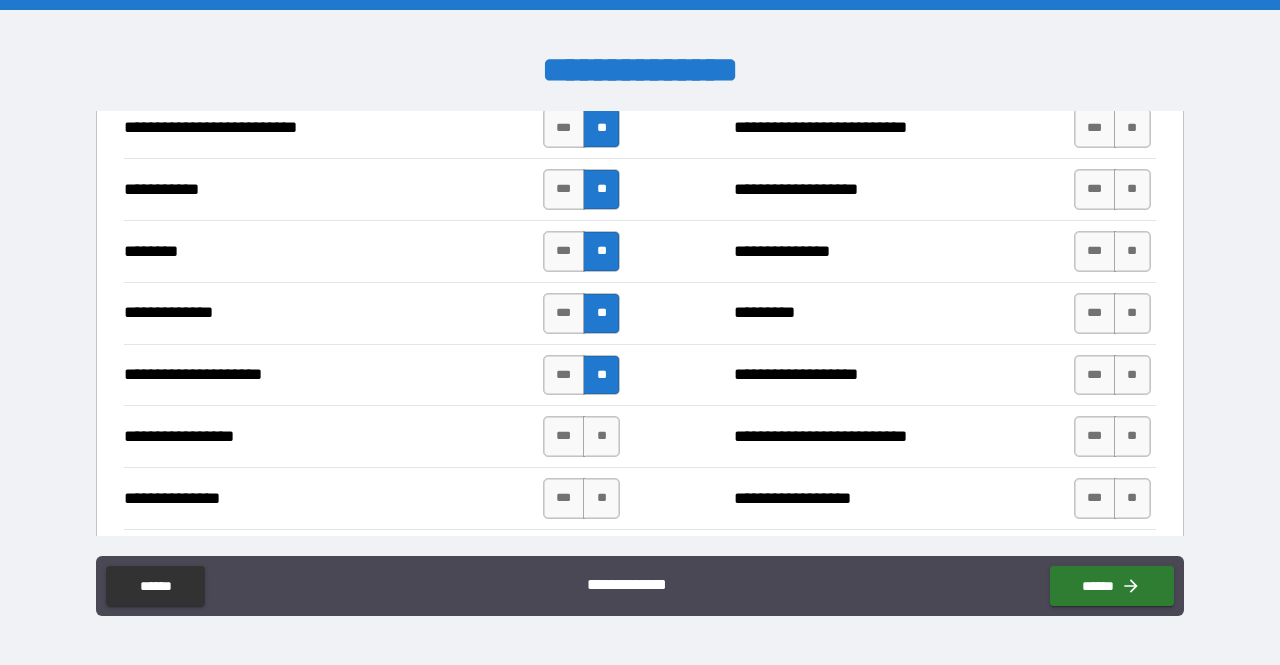 scroll, scrollTop: 2100, scrollLeft: 0, axis: vertical 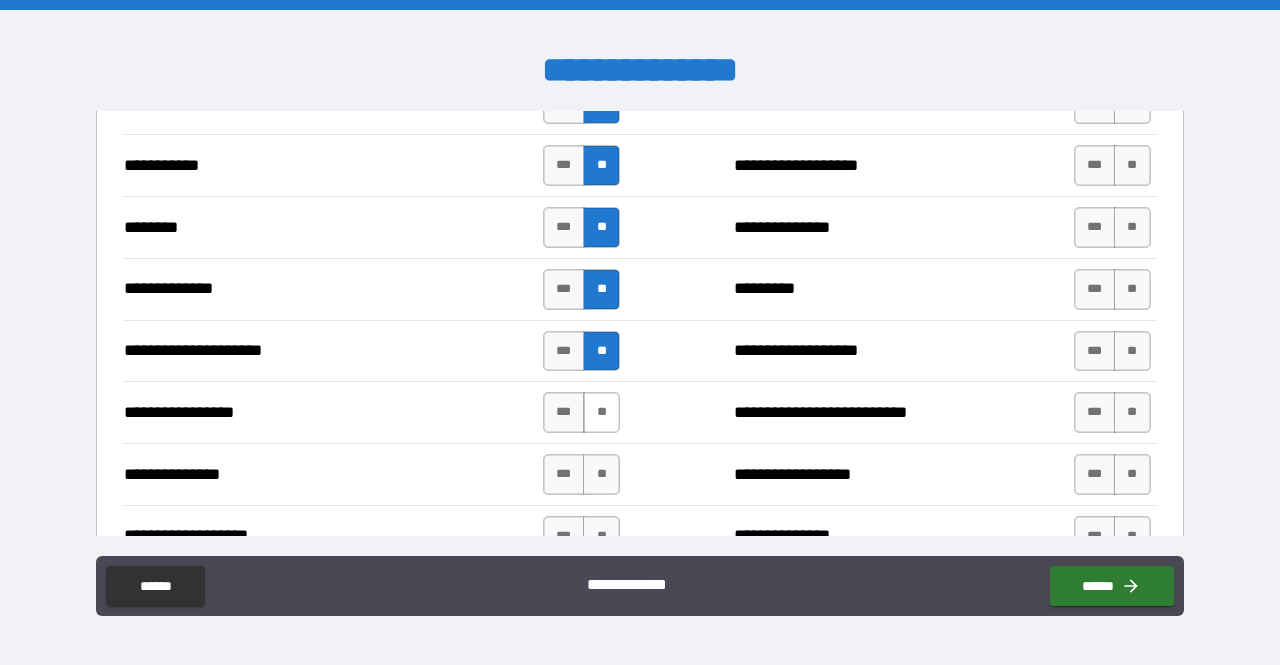 click on "**" at bounding box center [601, 412] 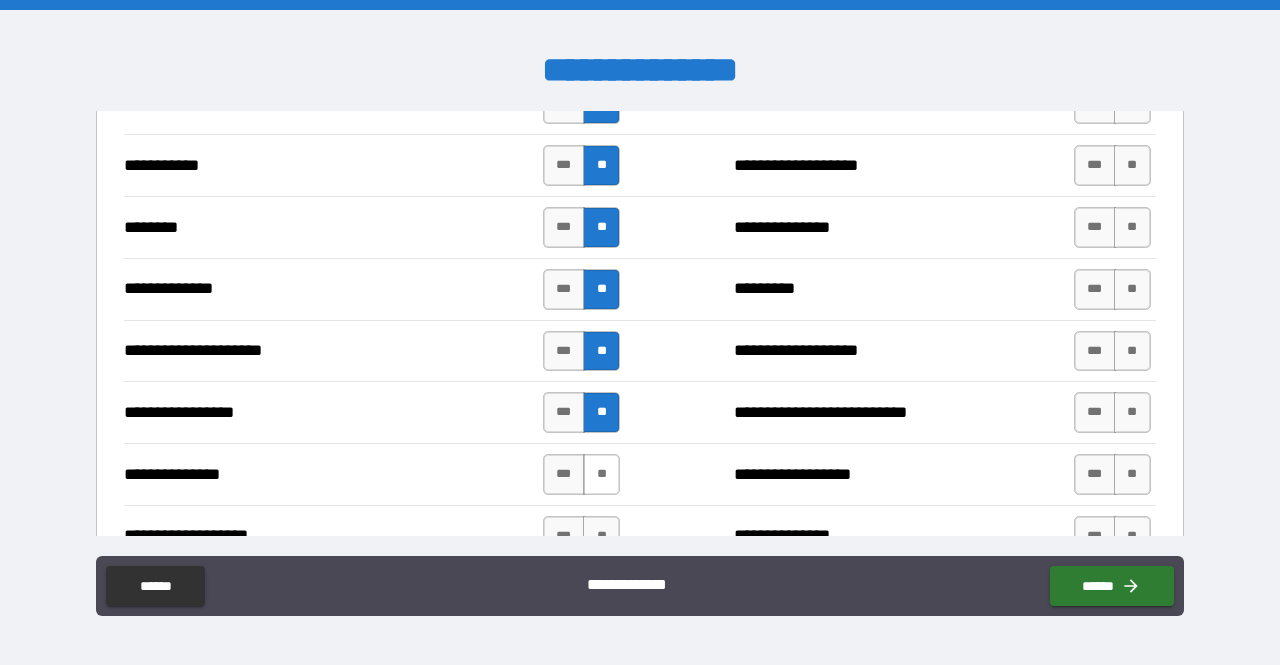 click on "**" at bounding box center (601, 474) 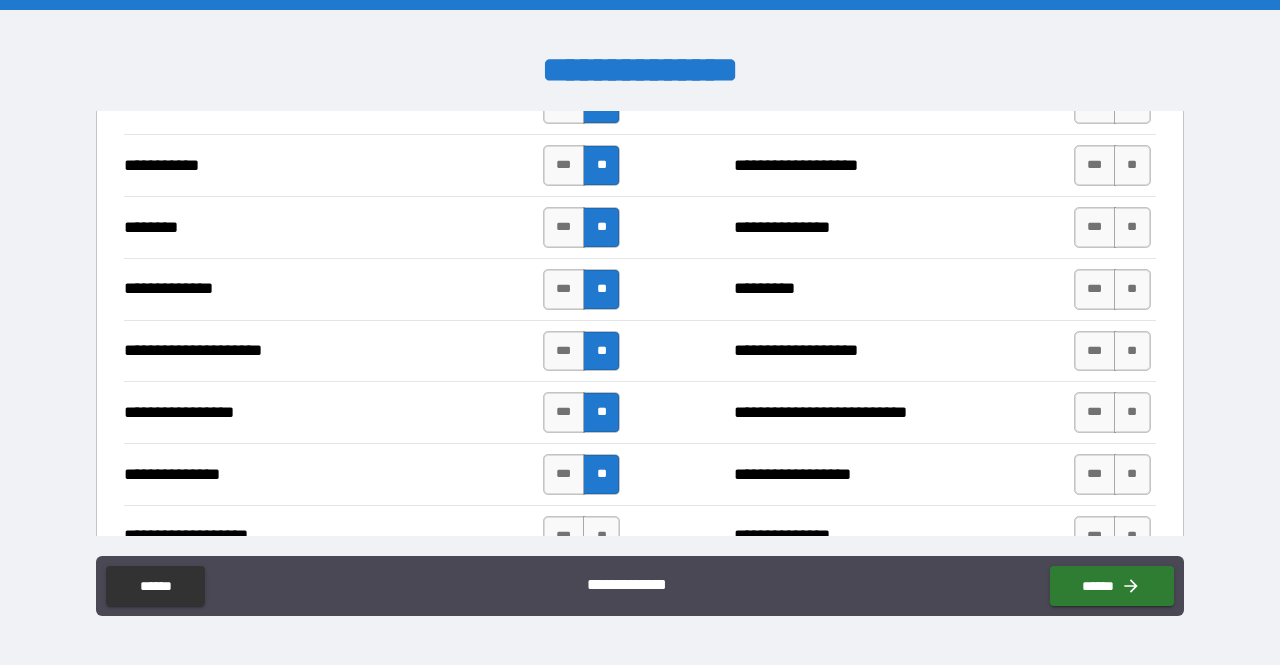 scroll, scrollTop: 2200, scrollLeft: 0, axis: vertical 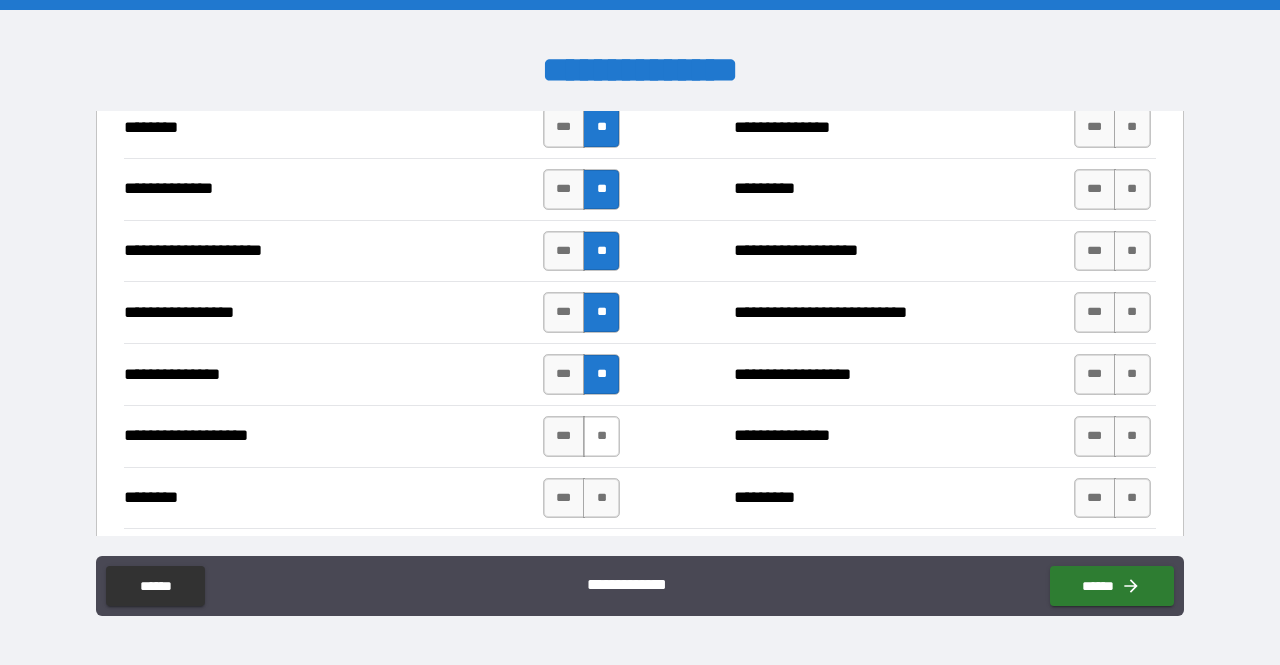 click on "**" at bounding box center (601, 436) 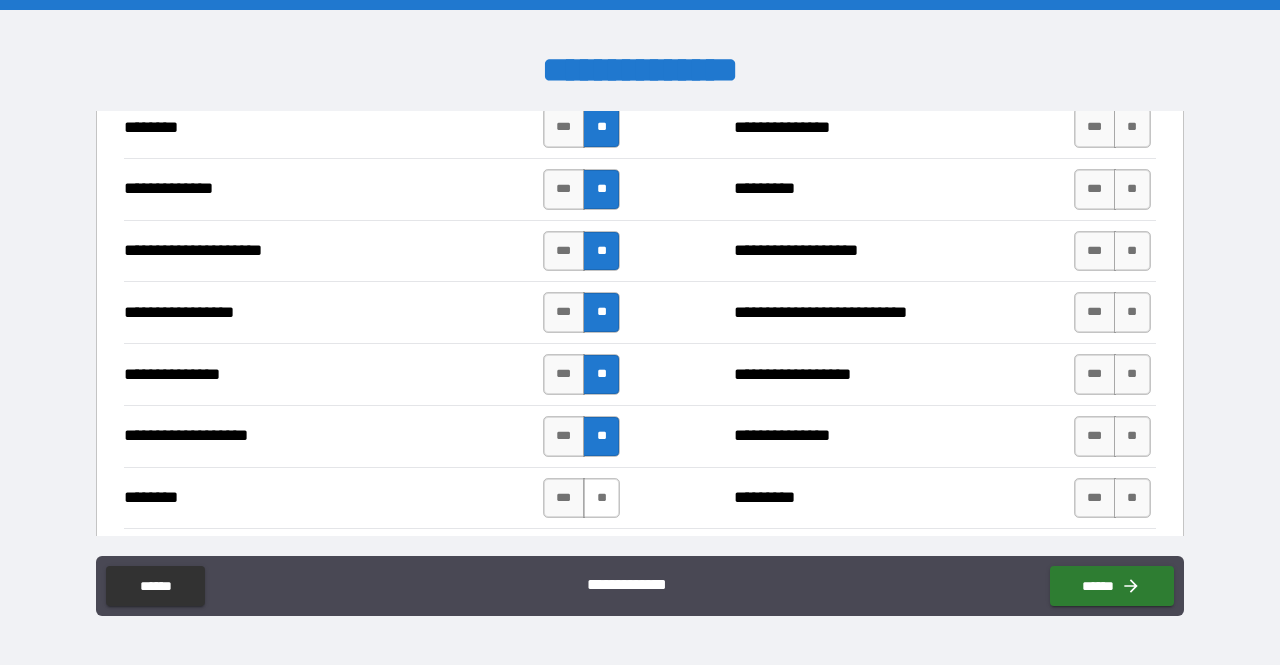 click on "**" at bounding box center [601, 498] 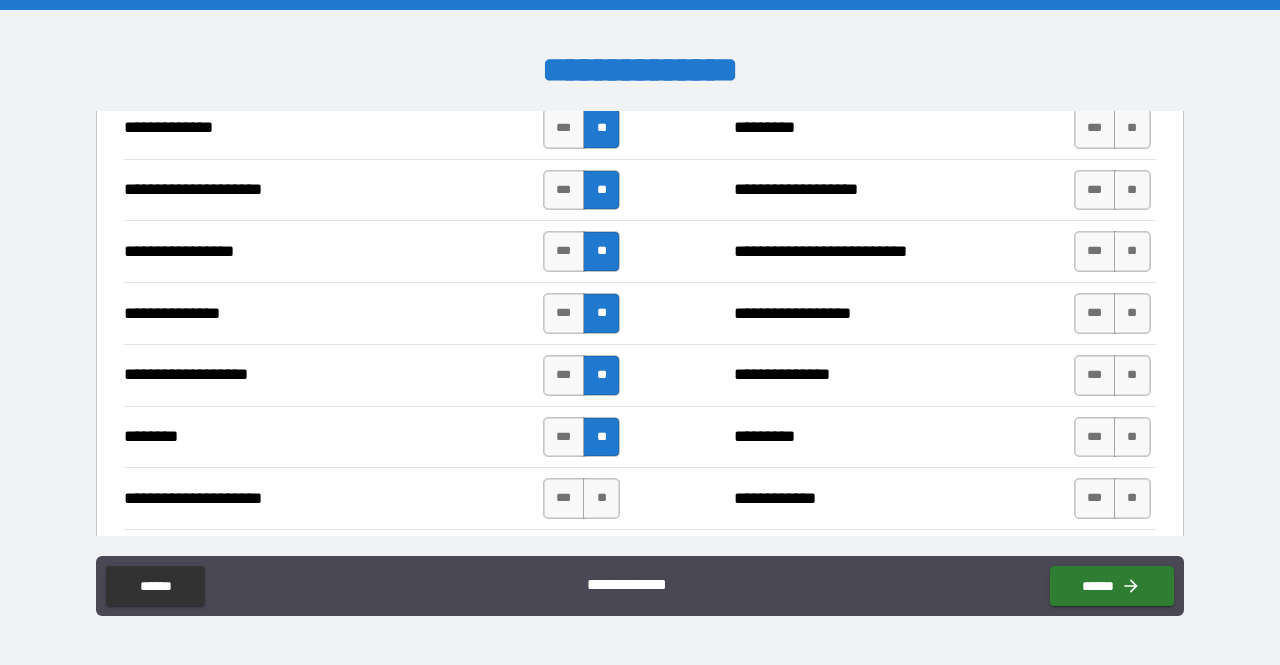 scroll, scrollTop: 2300, scrollLeft: 0, axis: vertical 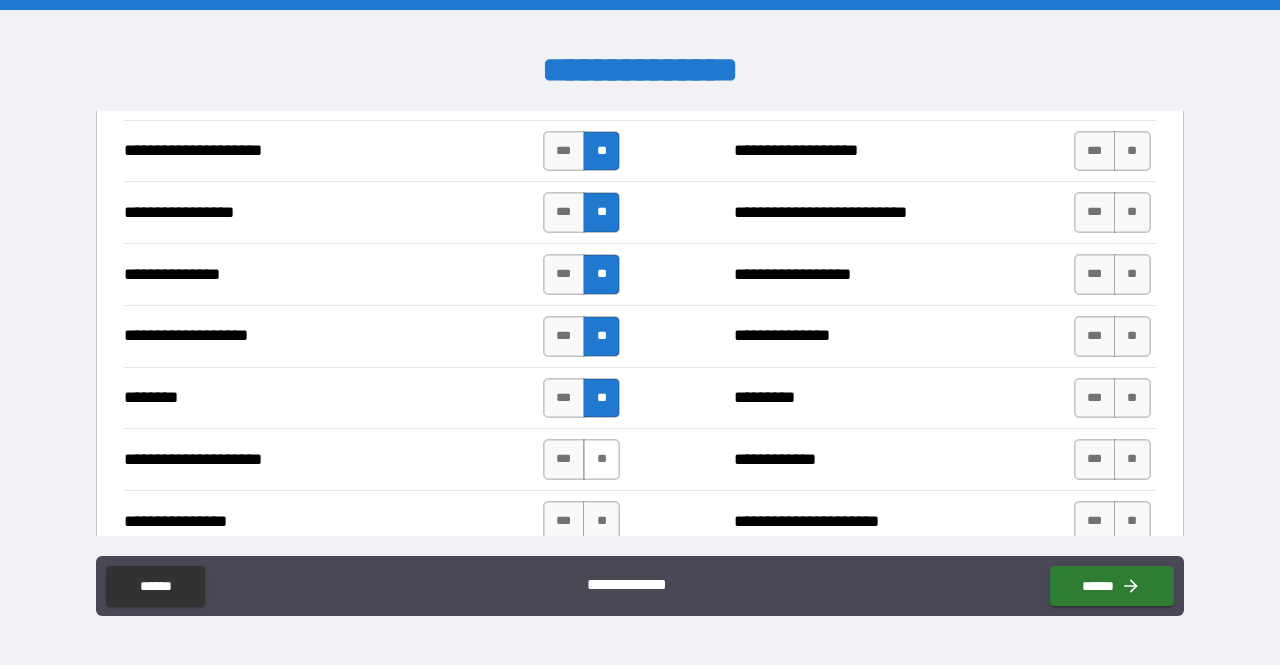 click on "**" at bounding box center [601, 459] 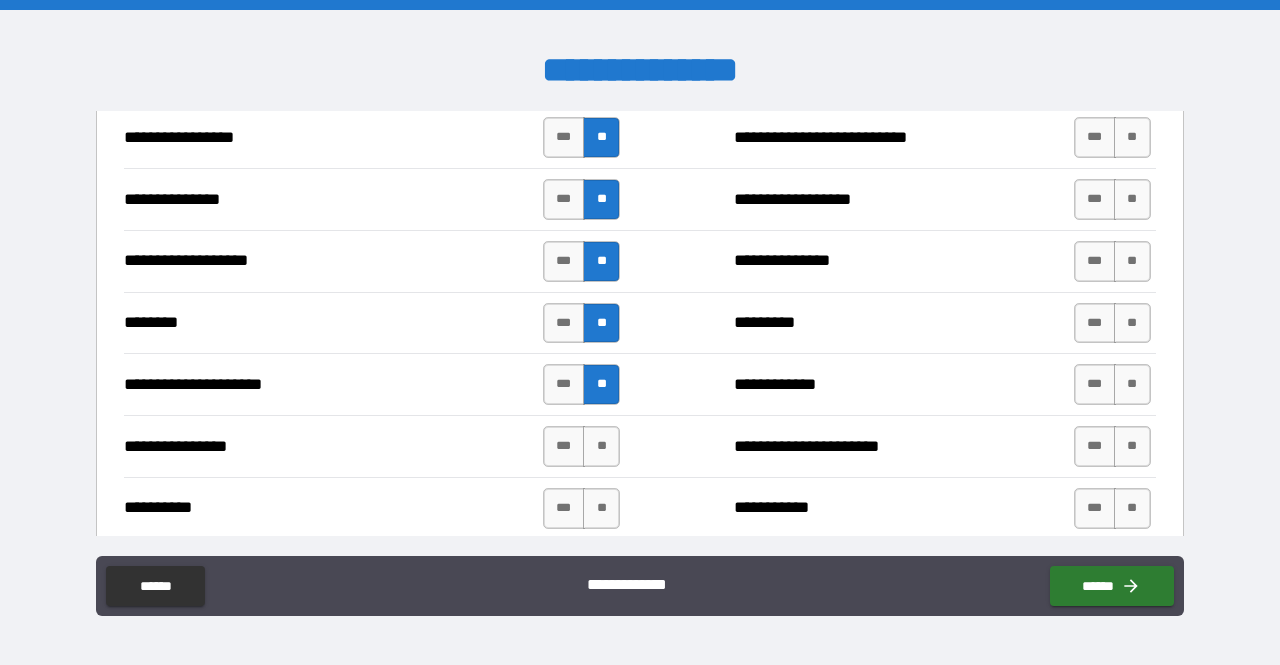 scroll, scrollTop: 2400, scrollLeft: 0, axis: vertical 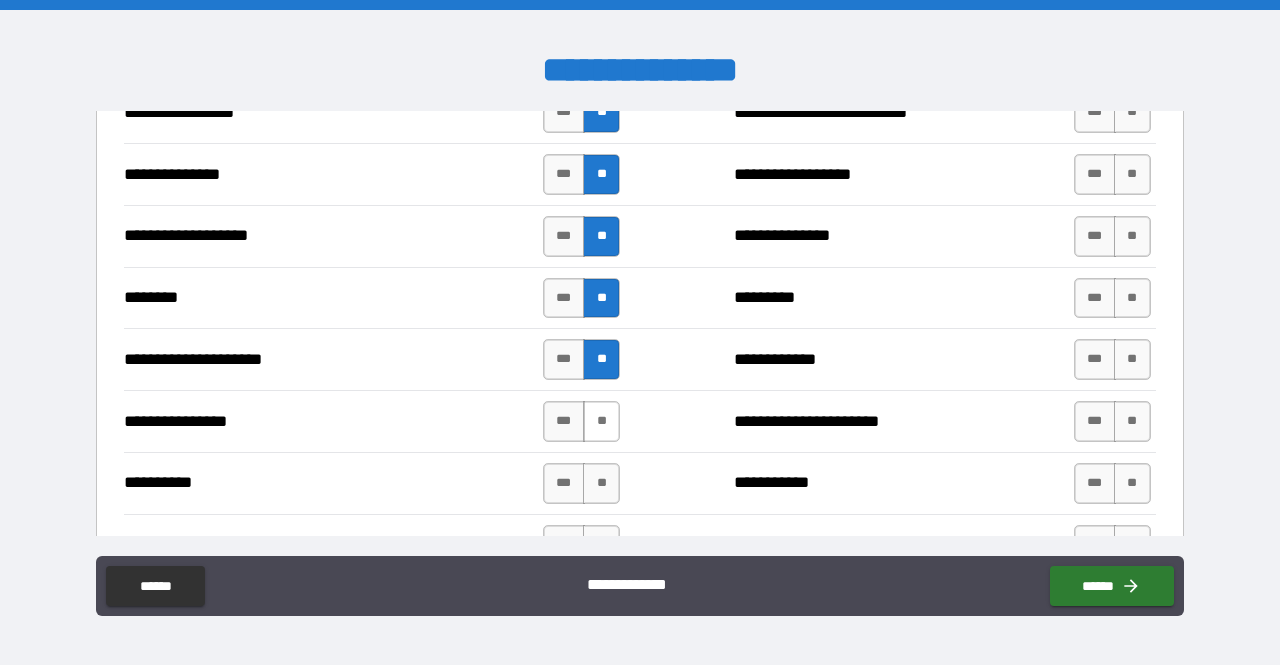 click on "**" at bounding box center [601, 421] 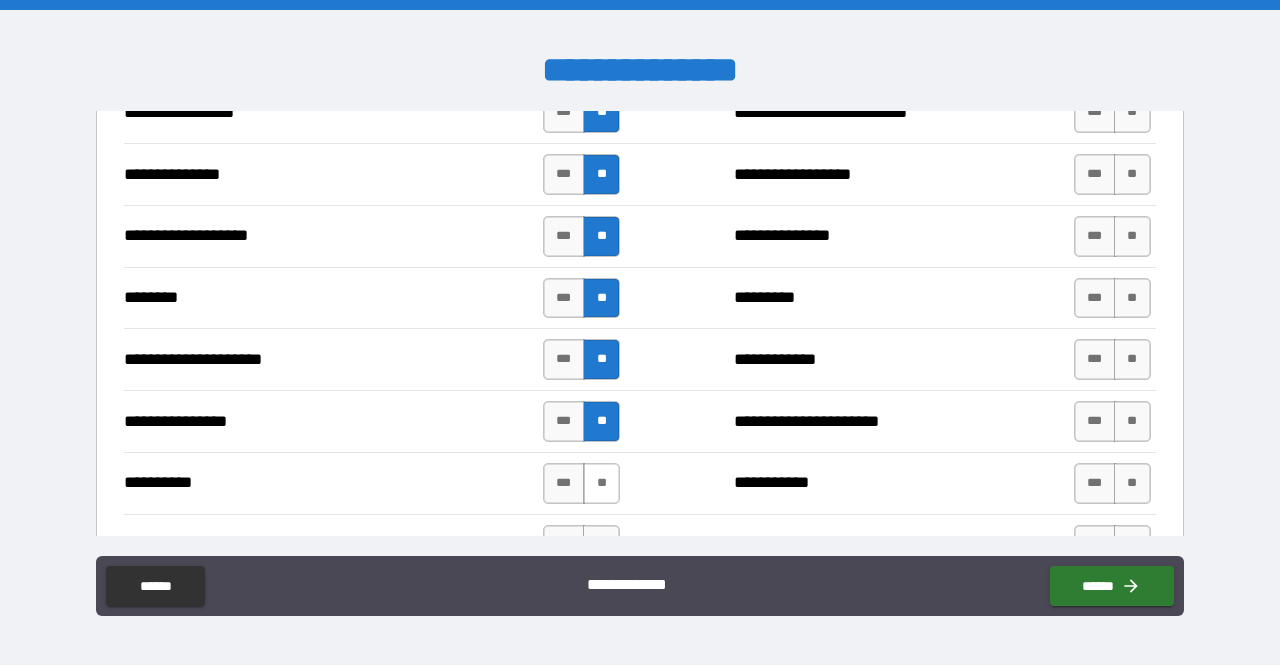 click on "**" at bounding box center (601, 483) 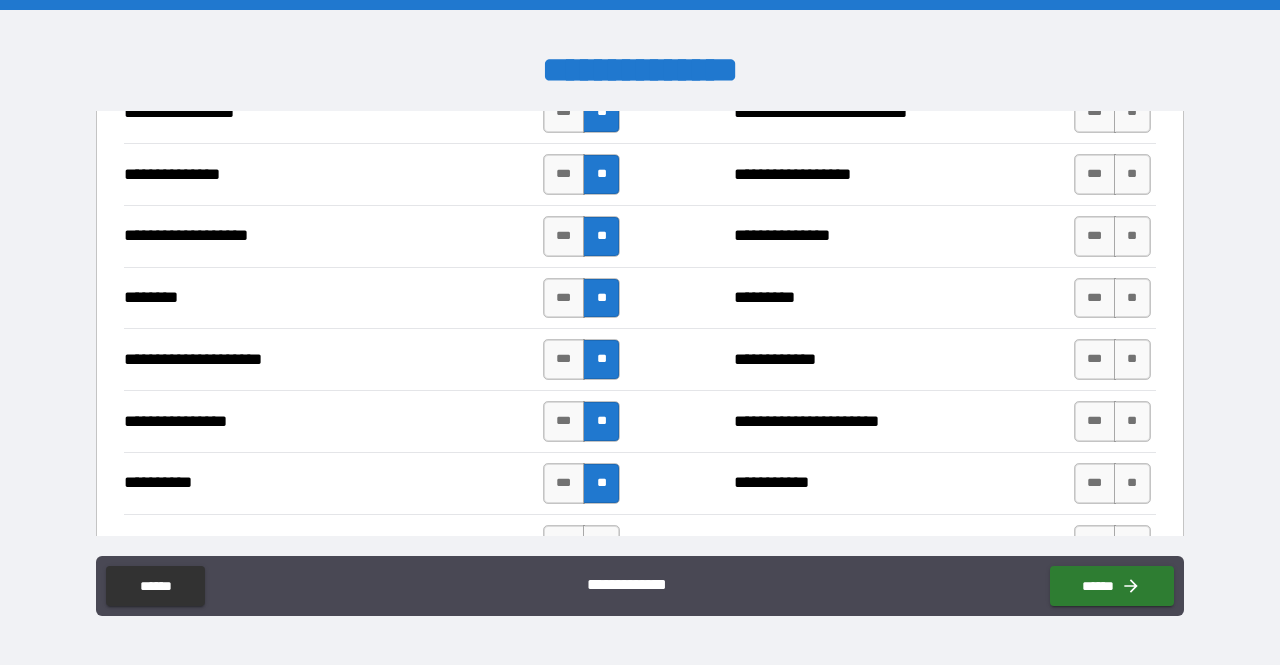scroll, scrollTop: 2500, scrollLeft: 0, axis: vertical 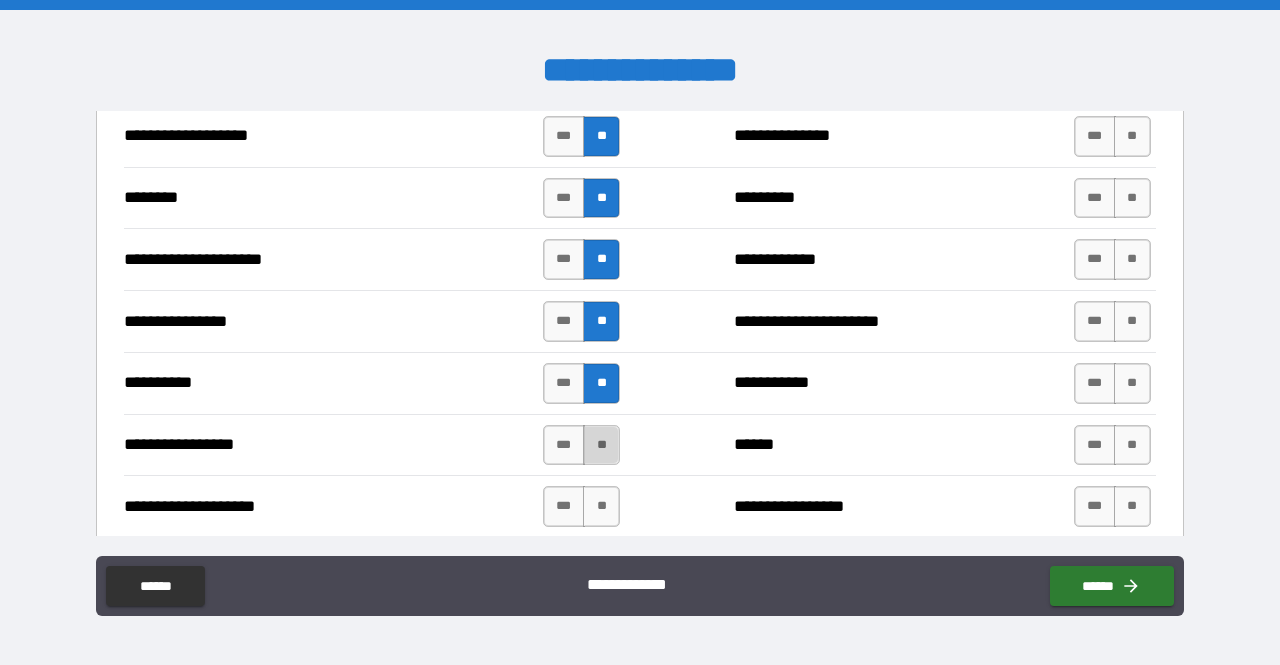 click on "**" at bounding box center [601, 445] 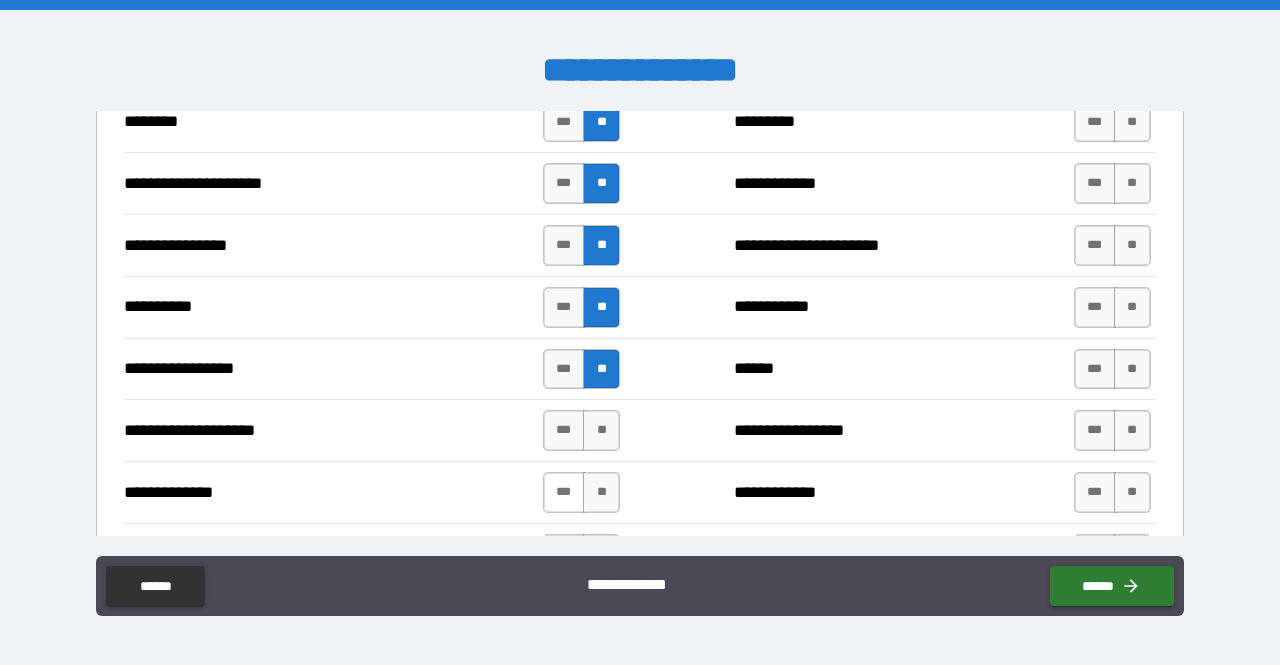 scroll, scrollTop: 2600, scrollLeft: 0, axis: vertical 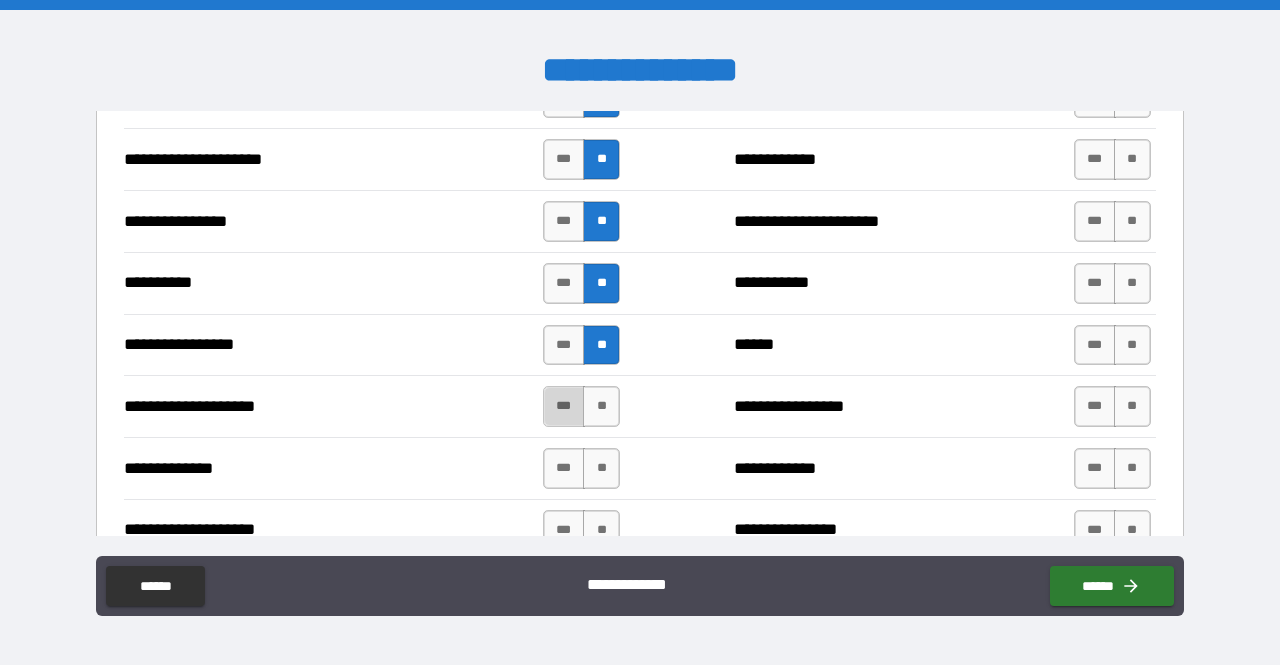 click on "***" at bounding box center [564, 406] 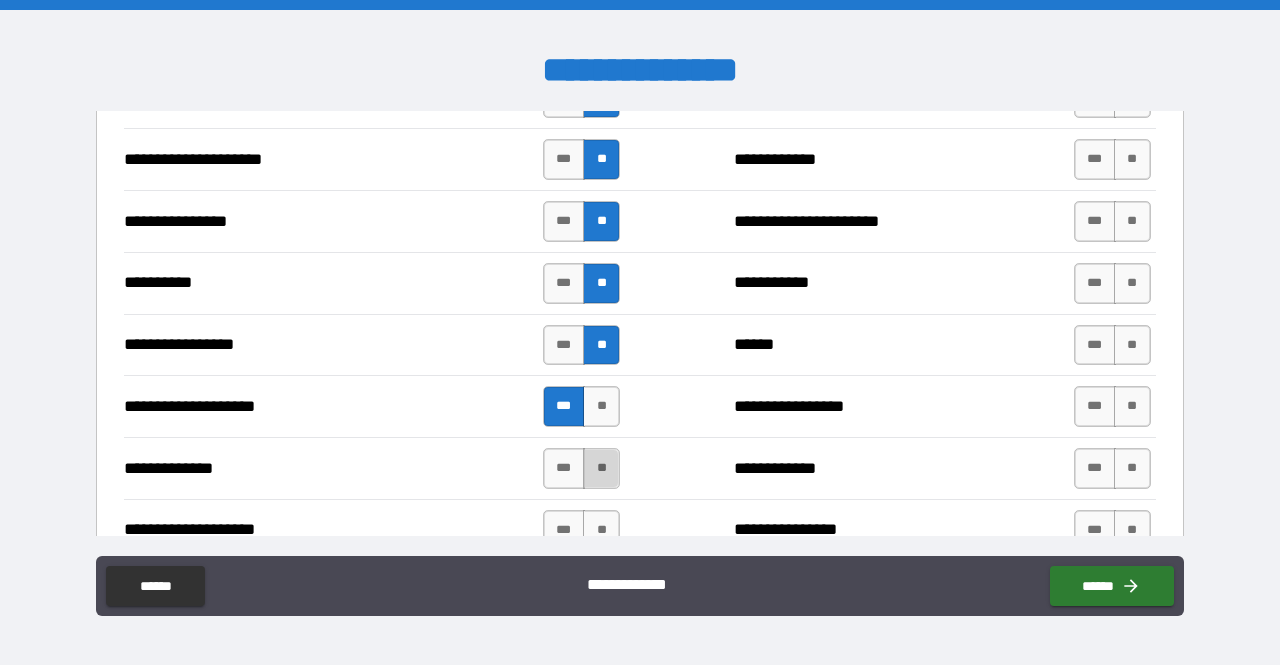 click on "**" at bounding box center (601, 468) 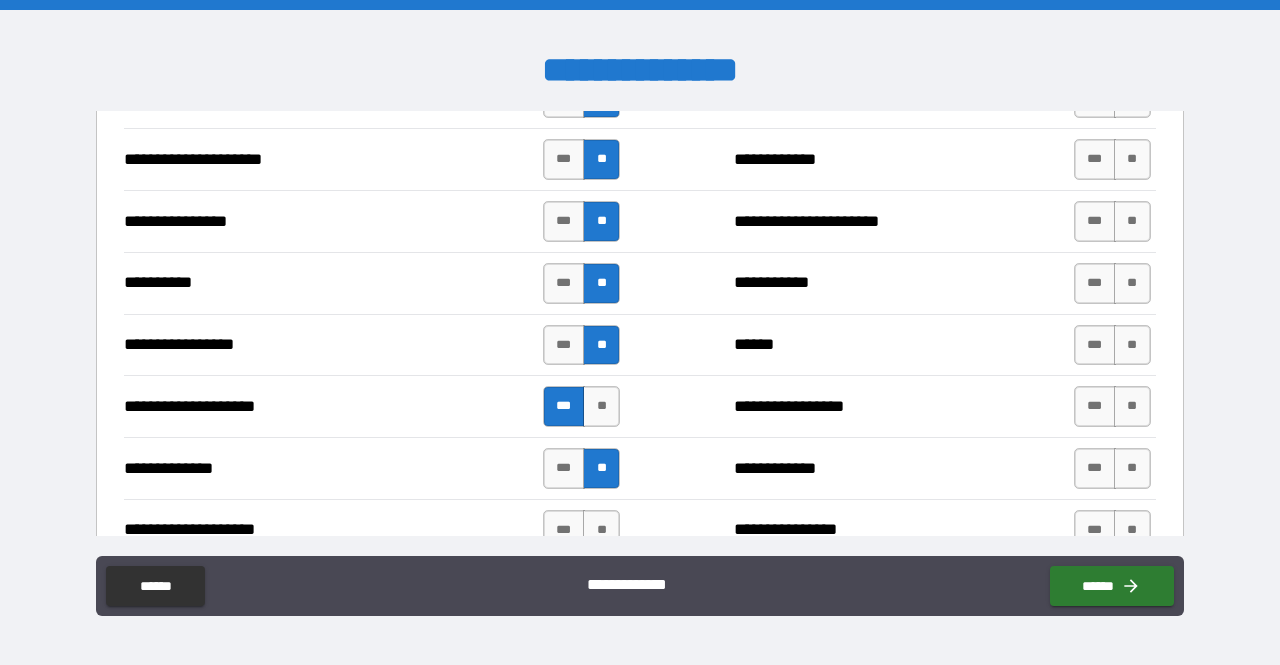 scroll, scrollTop: 2700, scrollLeft: 0, axis: vertical 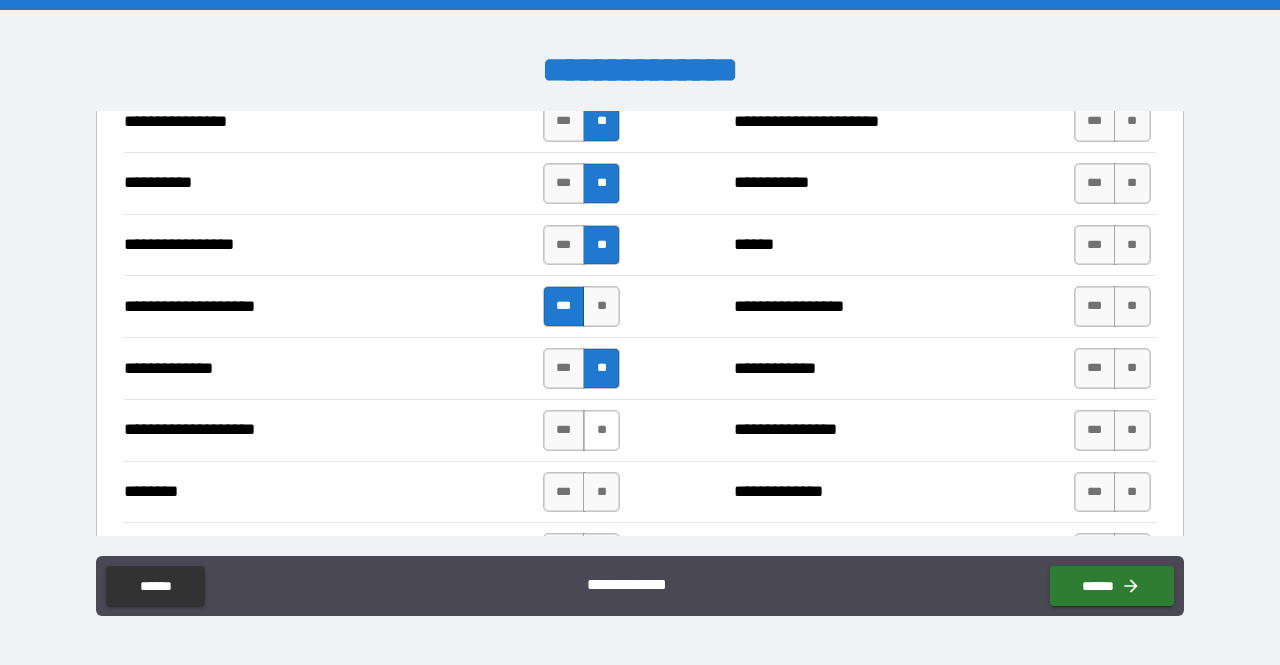 click on "**" at bounding box center [601, 430] 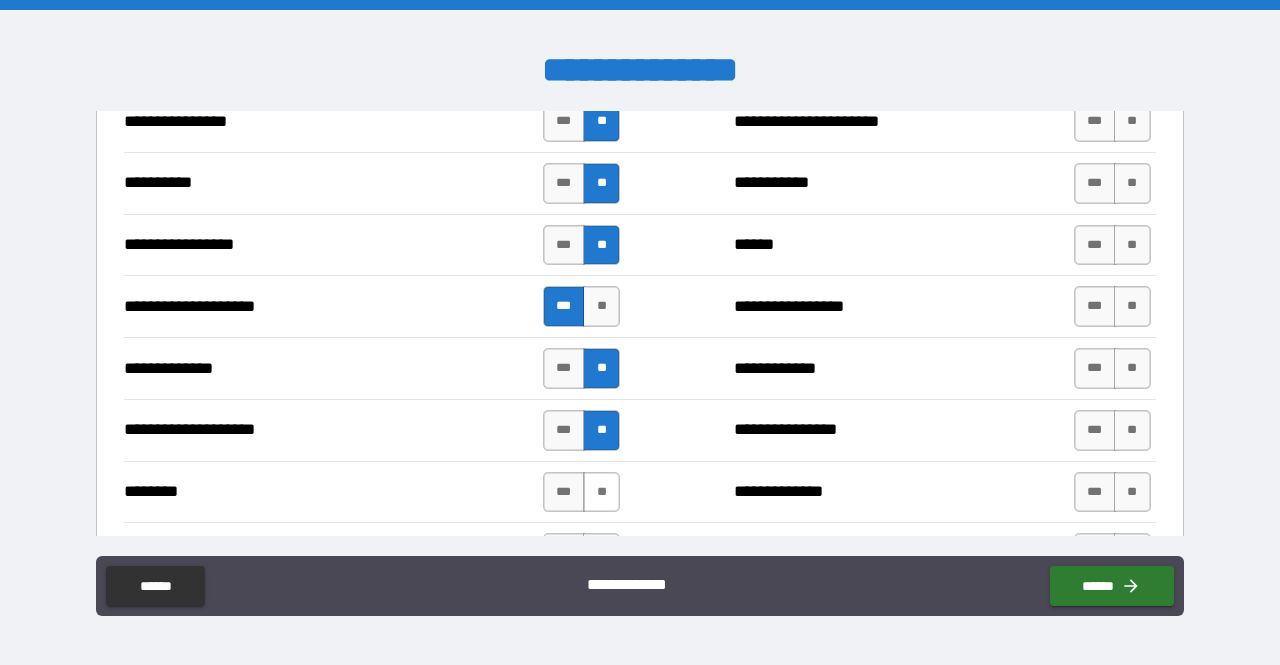 click on "**" at bounding box center (601, 492) 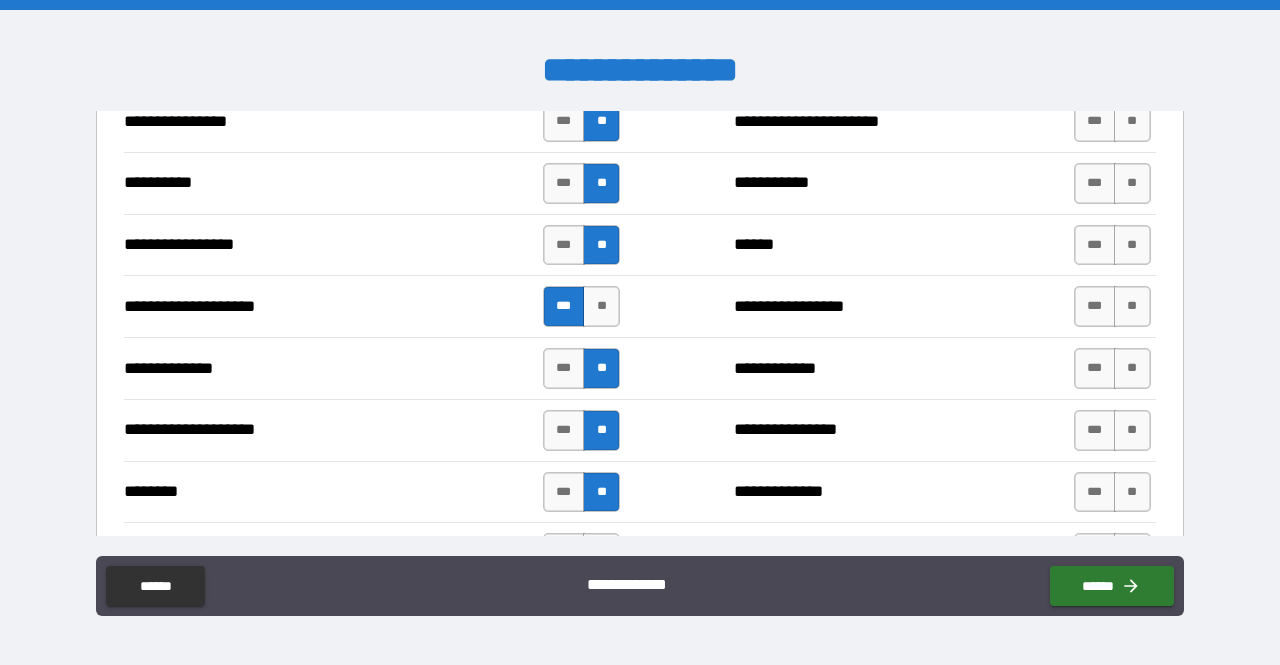 scroll, scrollTop: 2800, scrollLeft: 0, axis: vertical 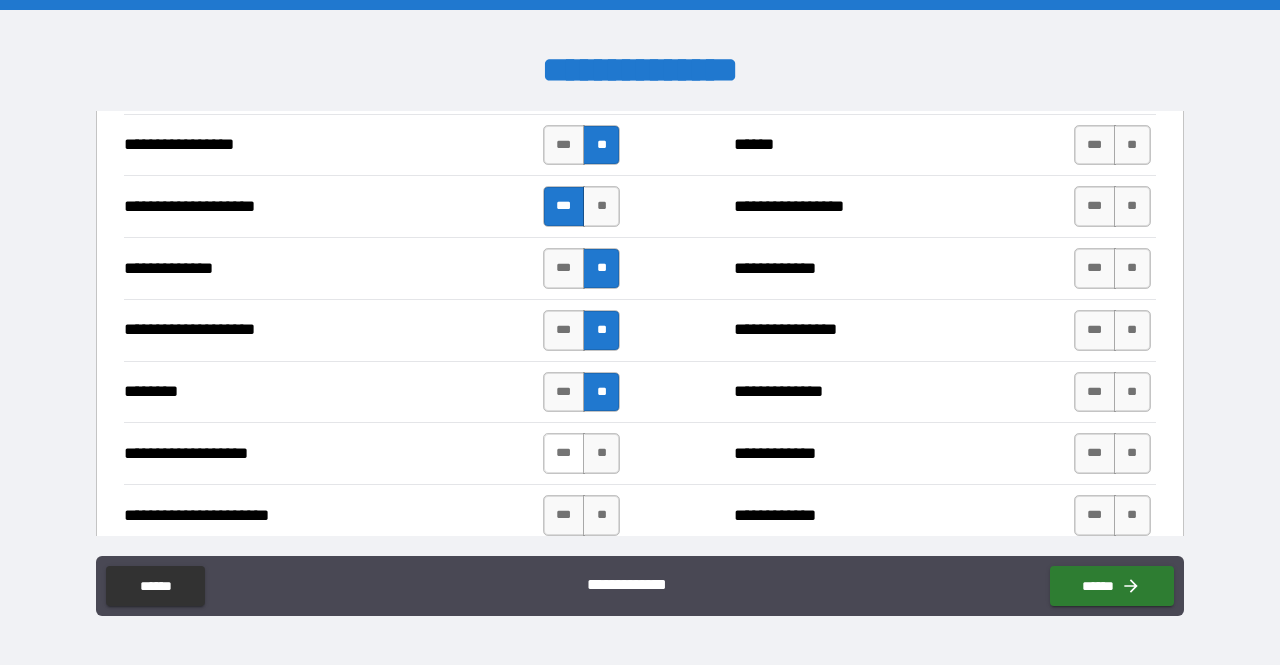 click on "***" at bounding box center (564, 453) 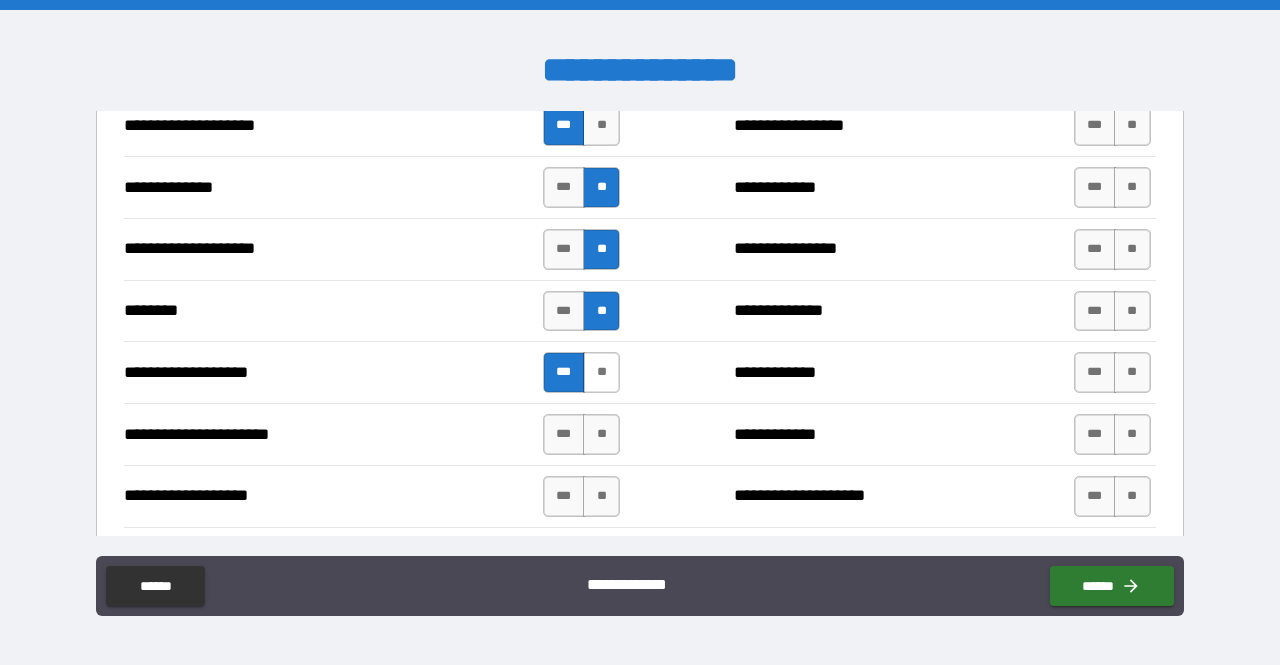 scroll, scrollTop: 2900, scrollLeft: 0, axis: vertical 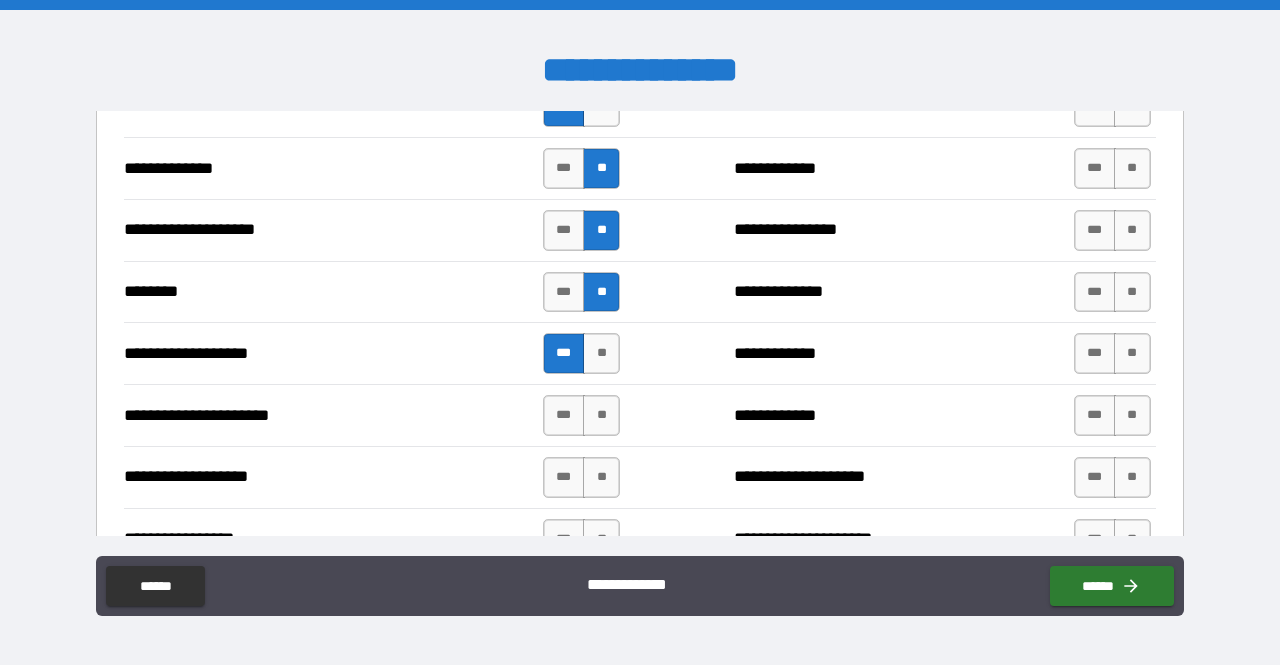 click on "**********" at bounding box center [640, 415] 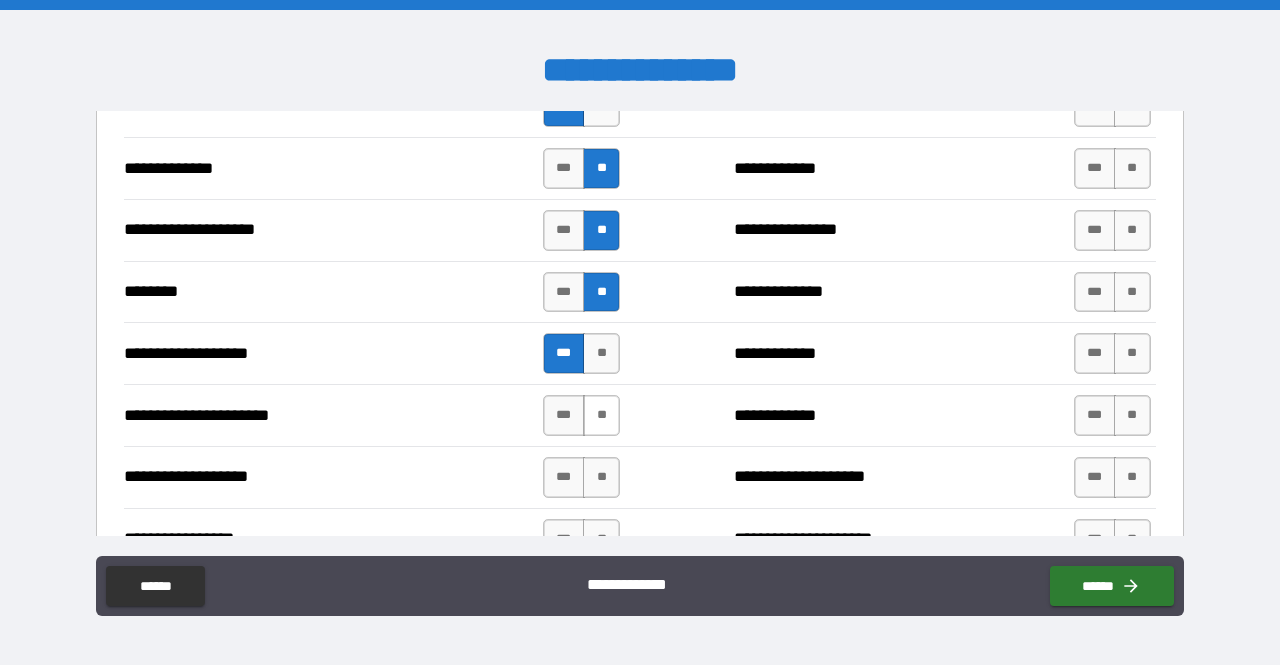 click on "**" at bounding box center [601, 415] 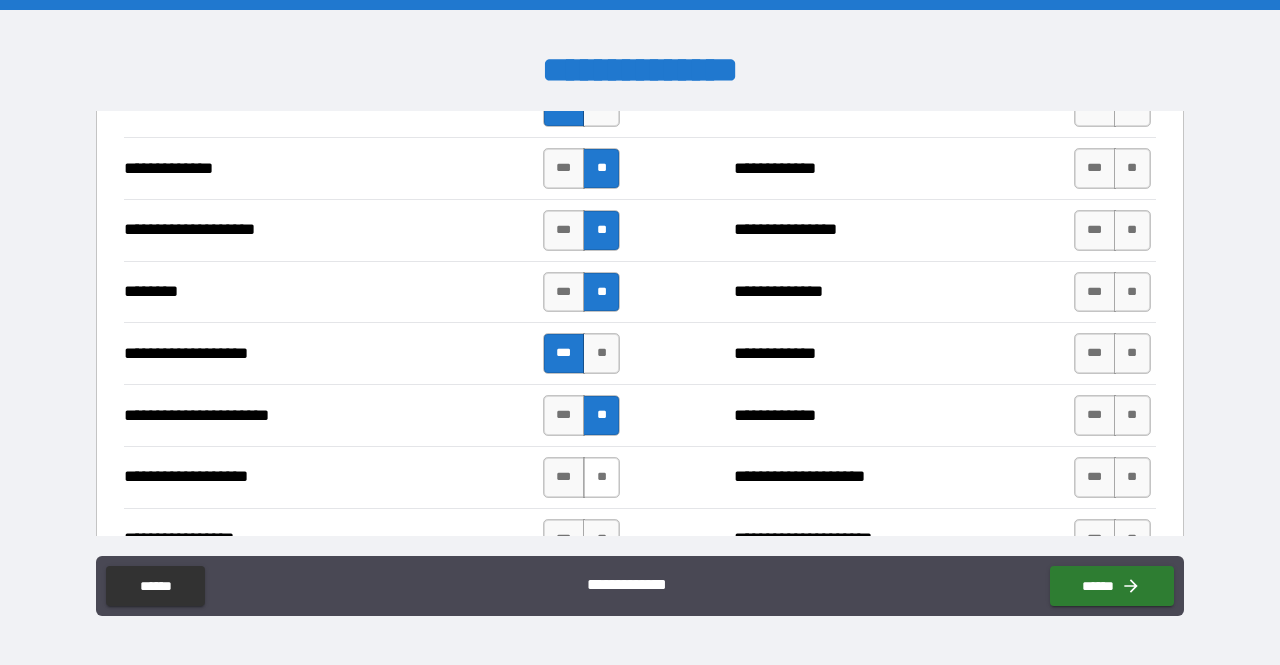 click on "**" at bounding box center (601, 477) 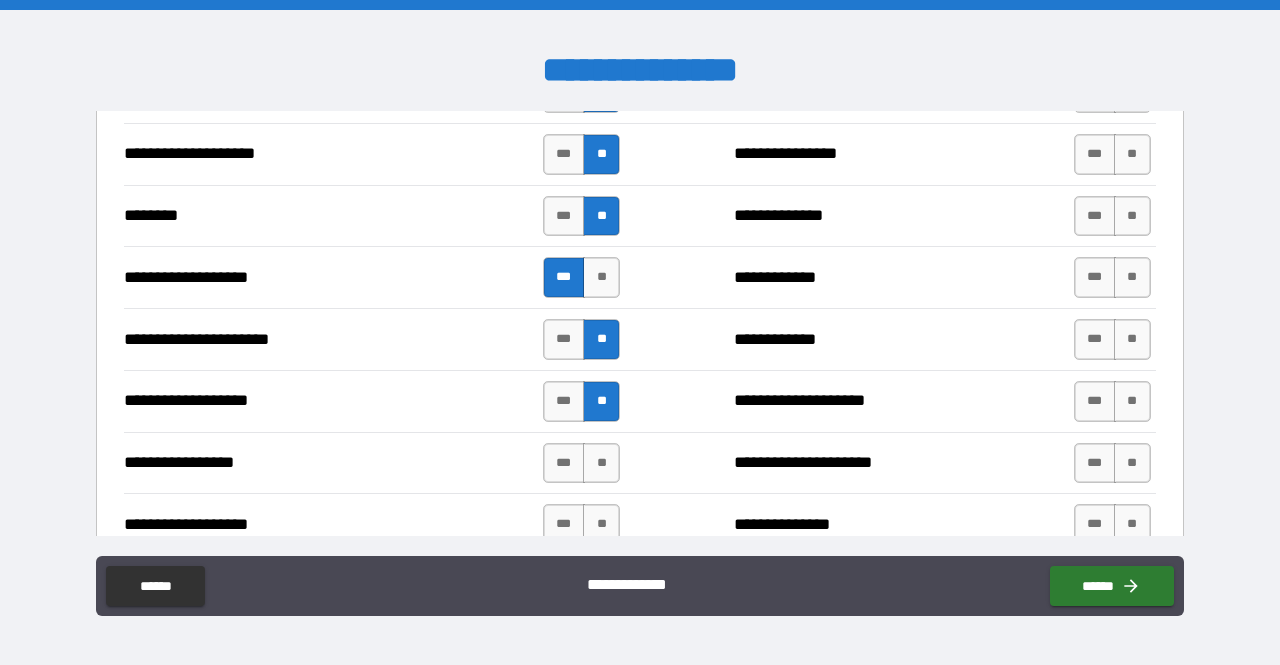 scroll, scrollTop: 3000, scrollLeft: 0, axis: vertical 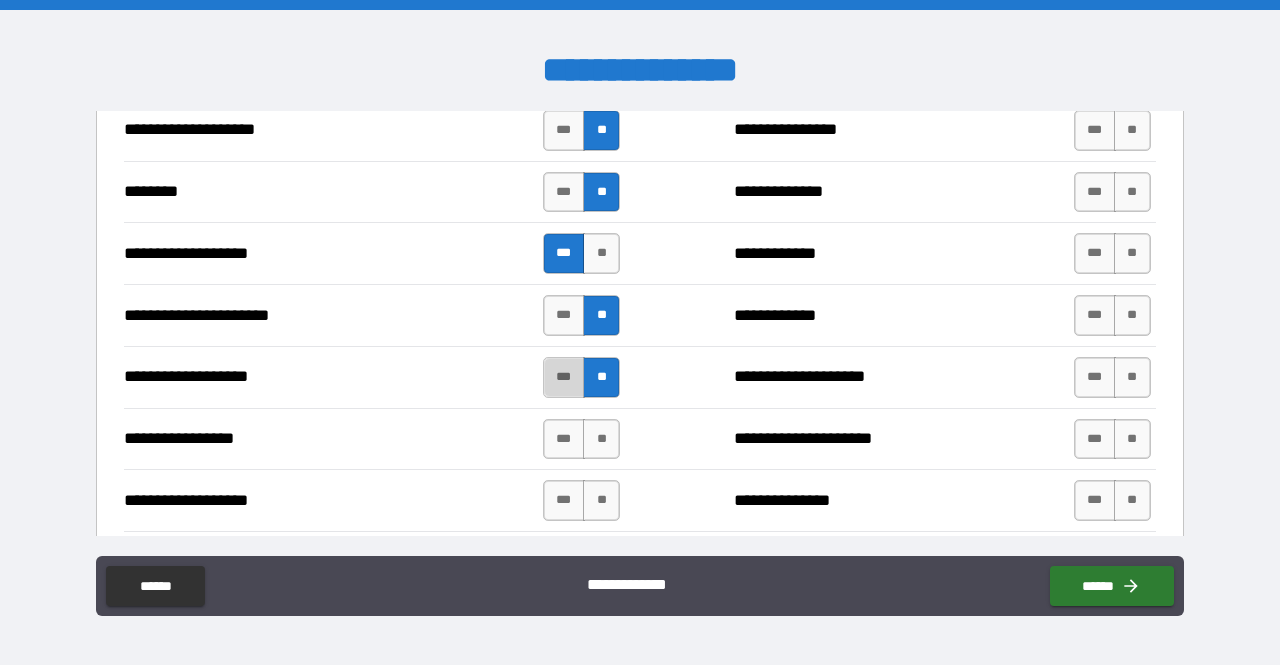 click on "***" at bounding box center (564, 377) 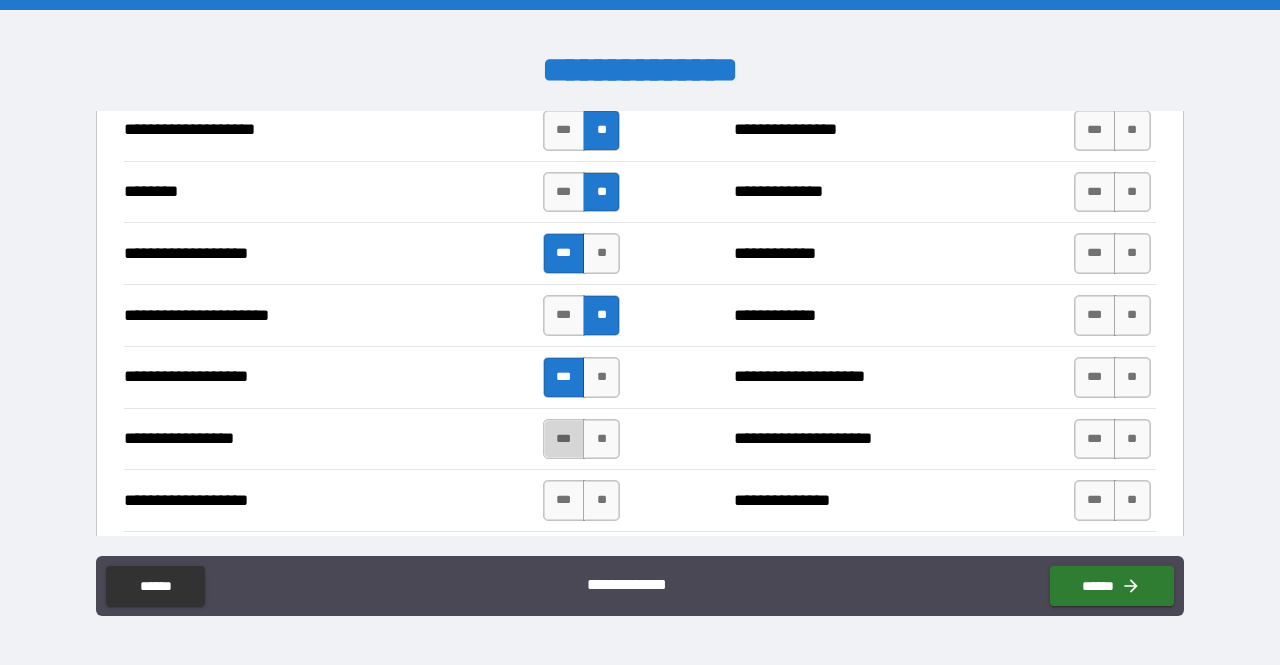 click on "***" at bounding box center (564, 439) 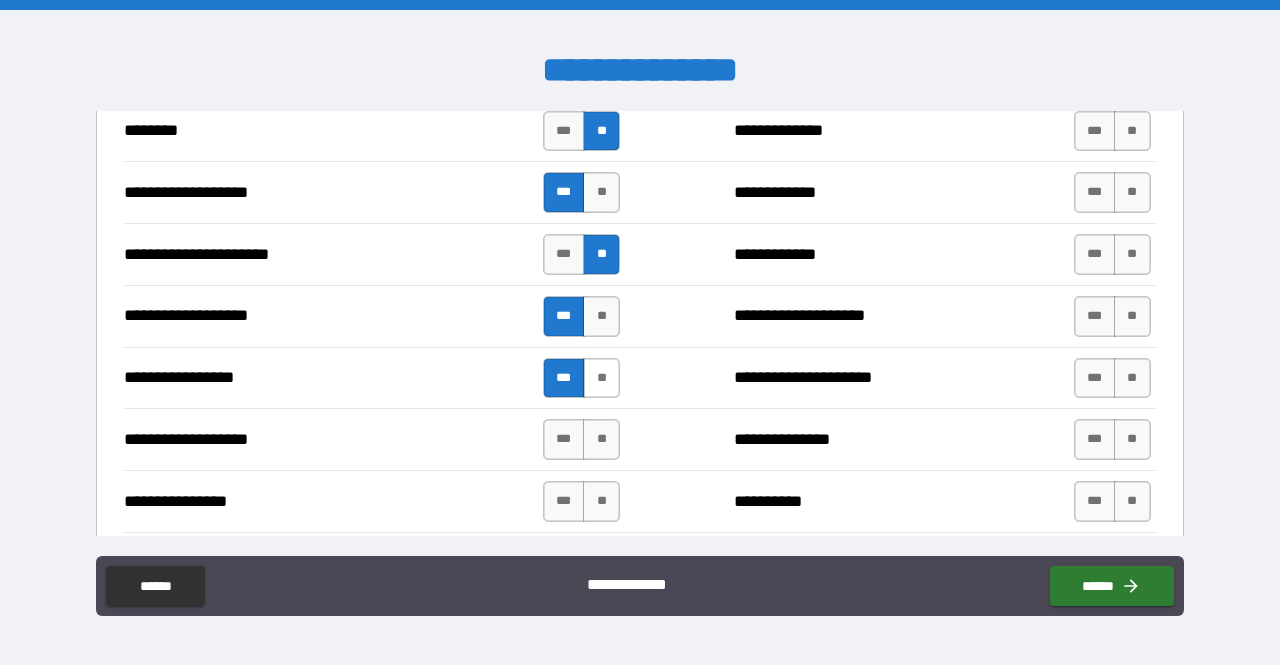 scroll, scrollTop: 3100, scrollLeft: 0, axis: vertical 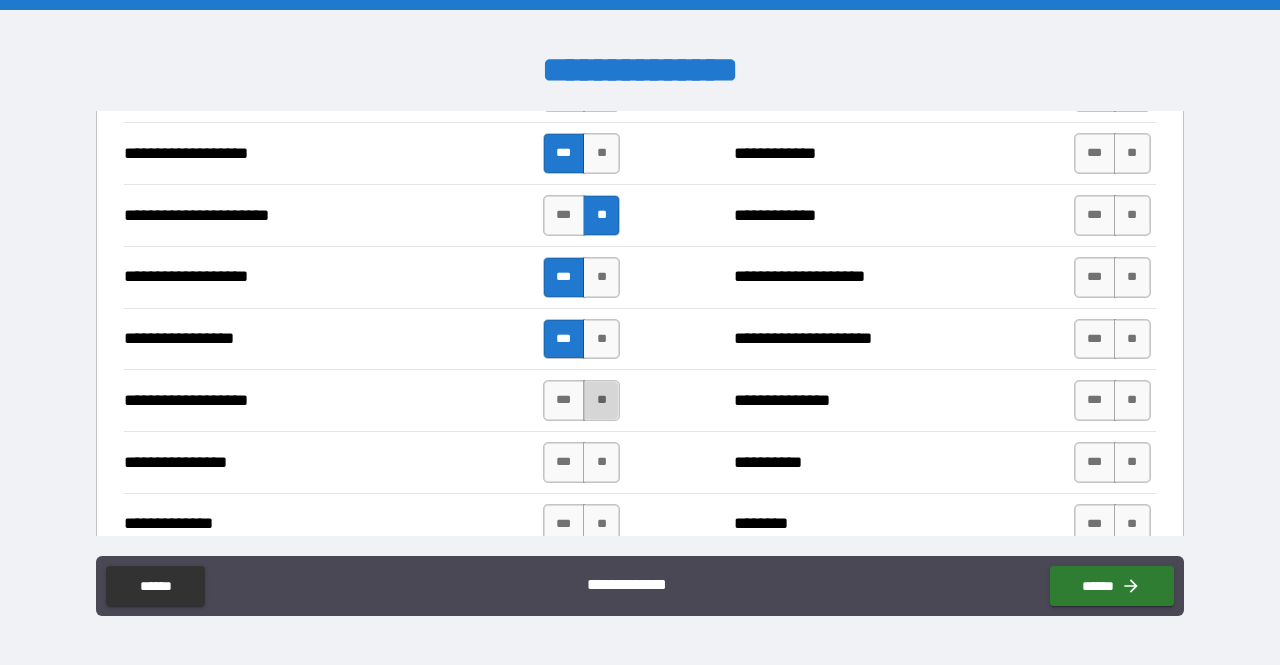 click on "**" at bounding box center (601, 400) 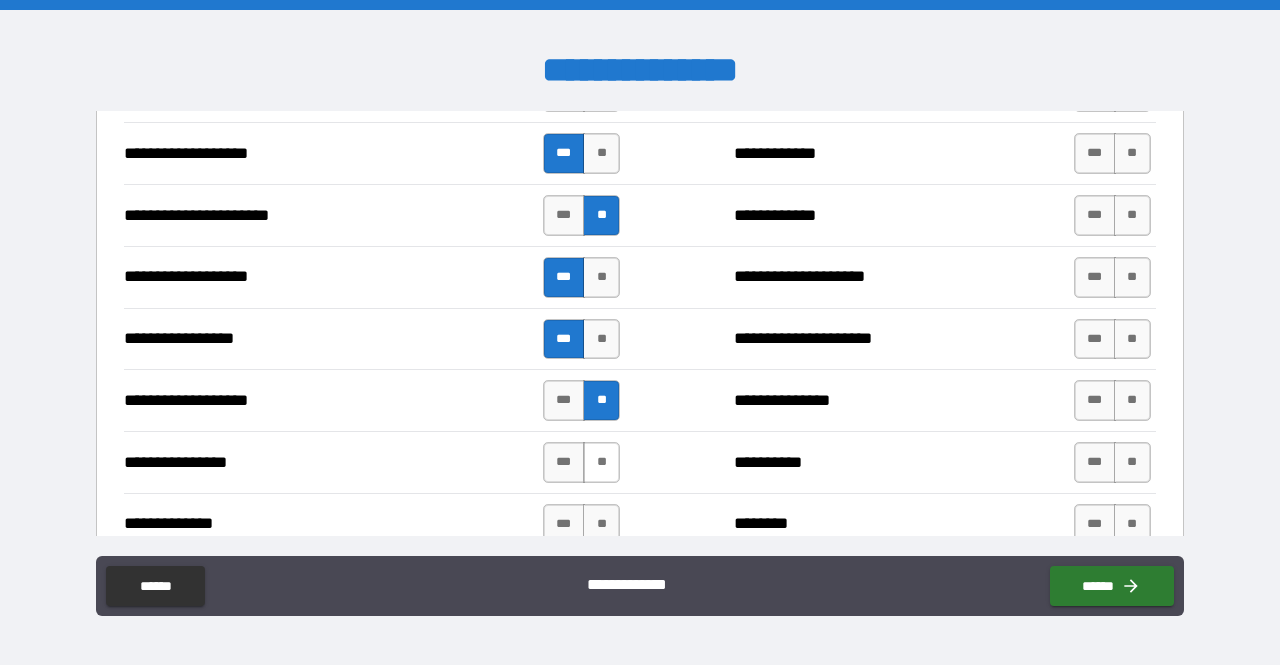 click on "**" at bounding box center [601, 462] 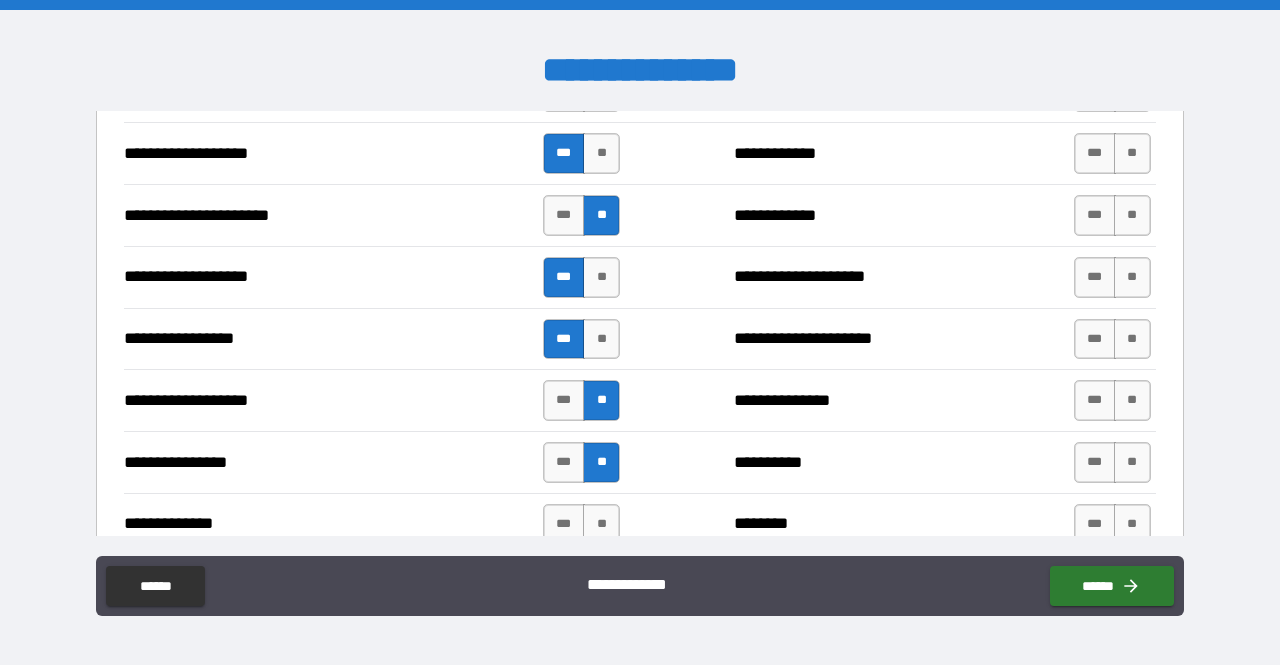 scroll, scrollTop: 3200, scrollLeft: 0, axis: vertical 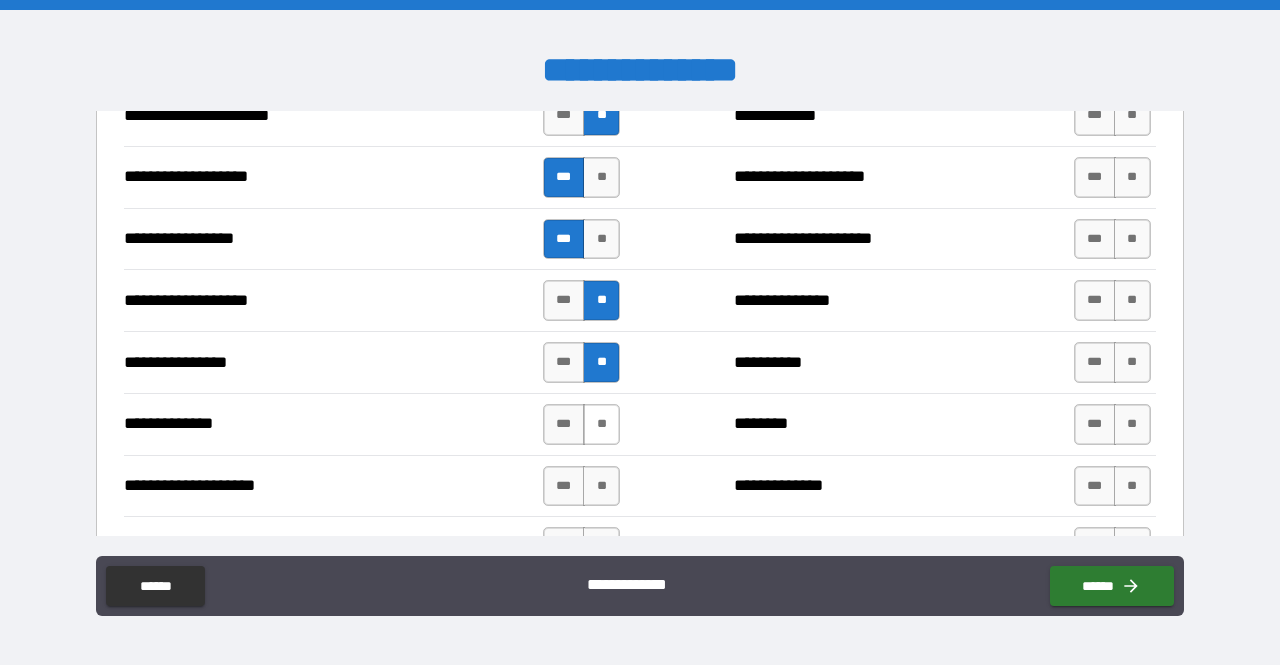 click on "**" at bounding box center [601, 424] 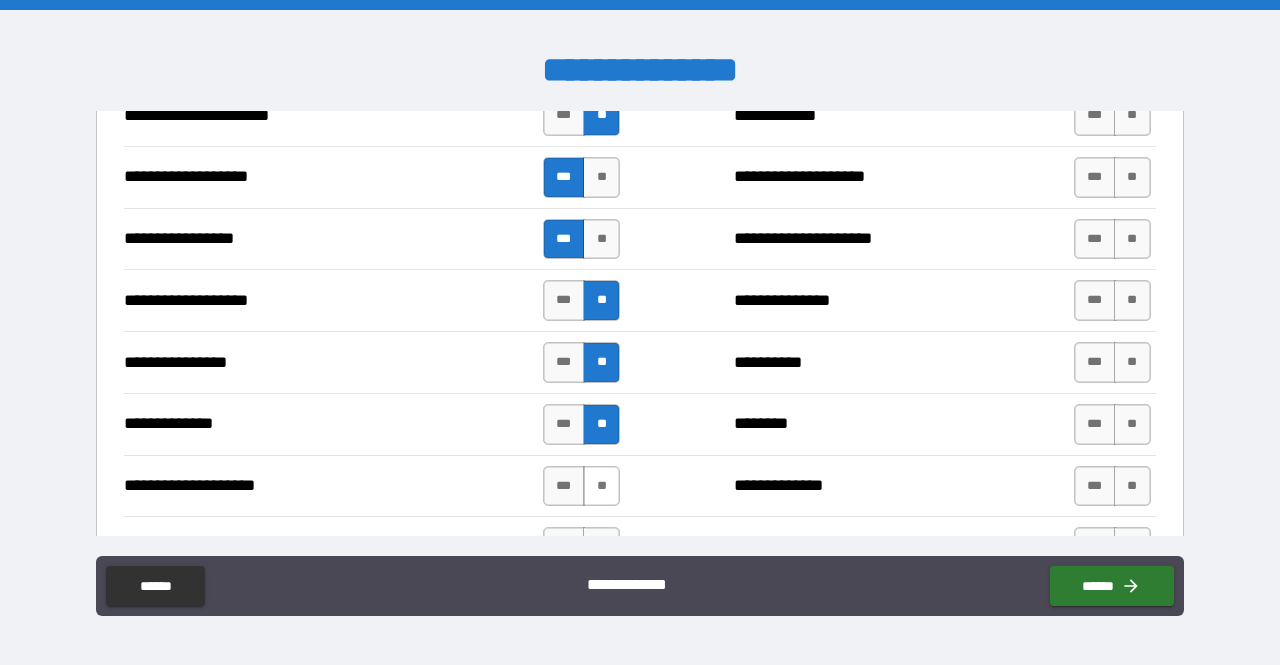click on "**" at bounding box center (601, 486) 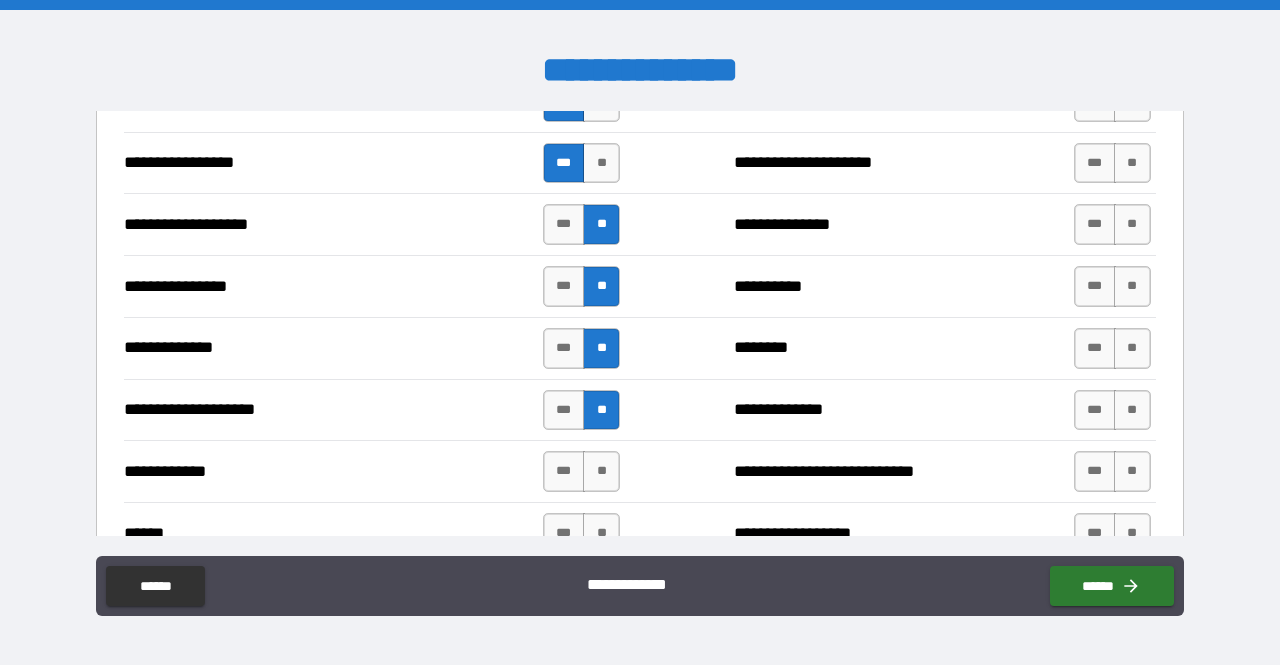 scroll, scrollTop: 3300, scrollLeft: 0, axis: vertical 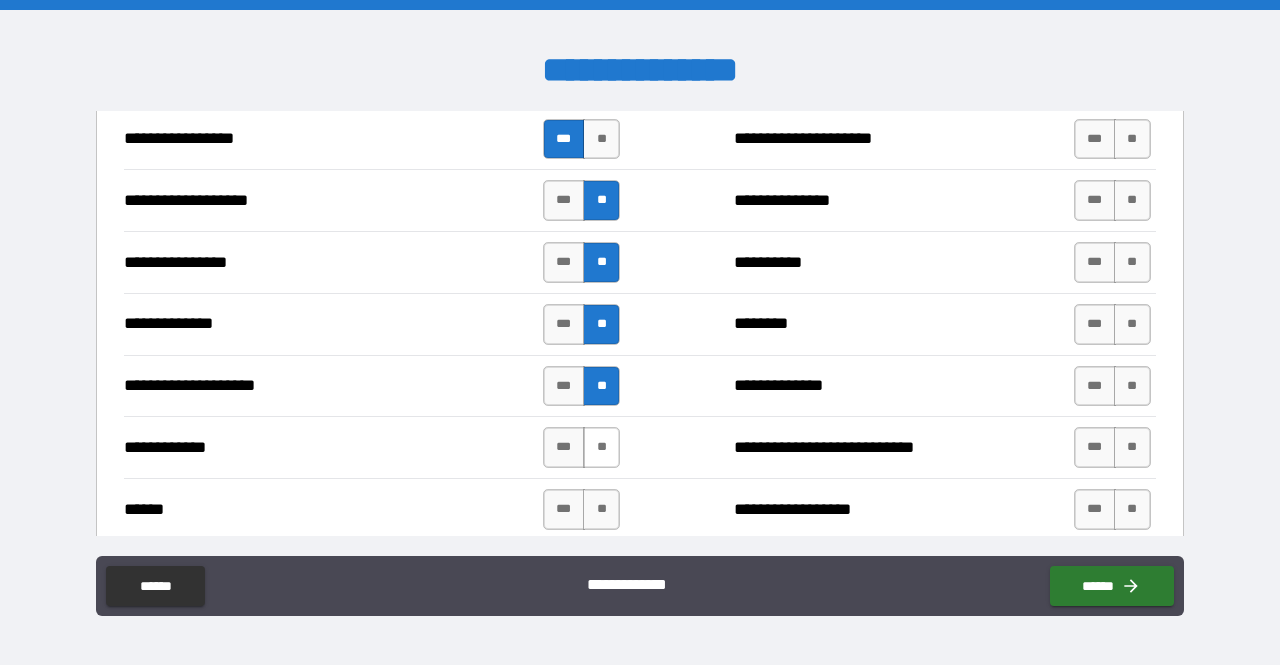 click on "**" at bounding box center (601, 447) 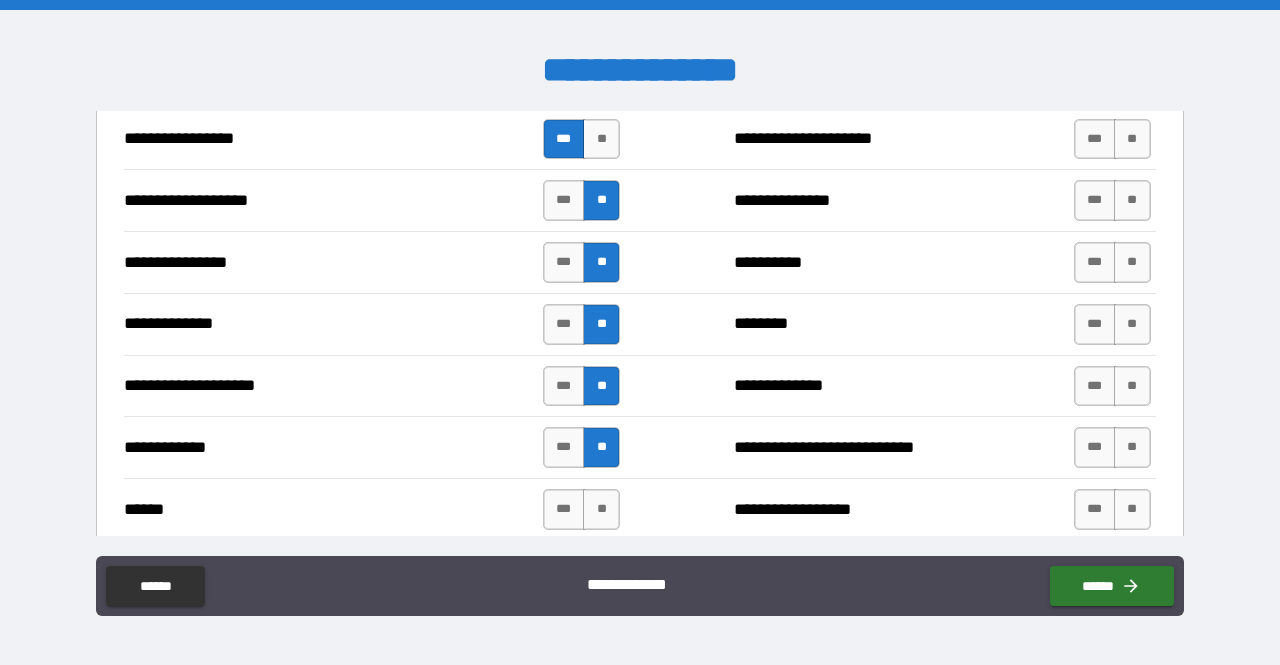 scroll, scrollTop: 3400, scrollLeft: 0, axis: vertical 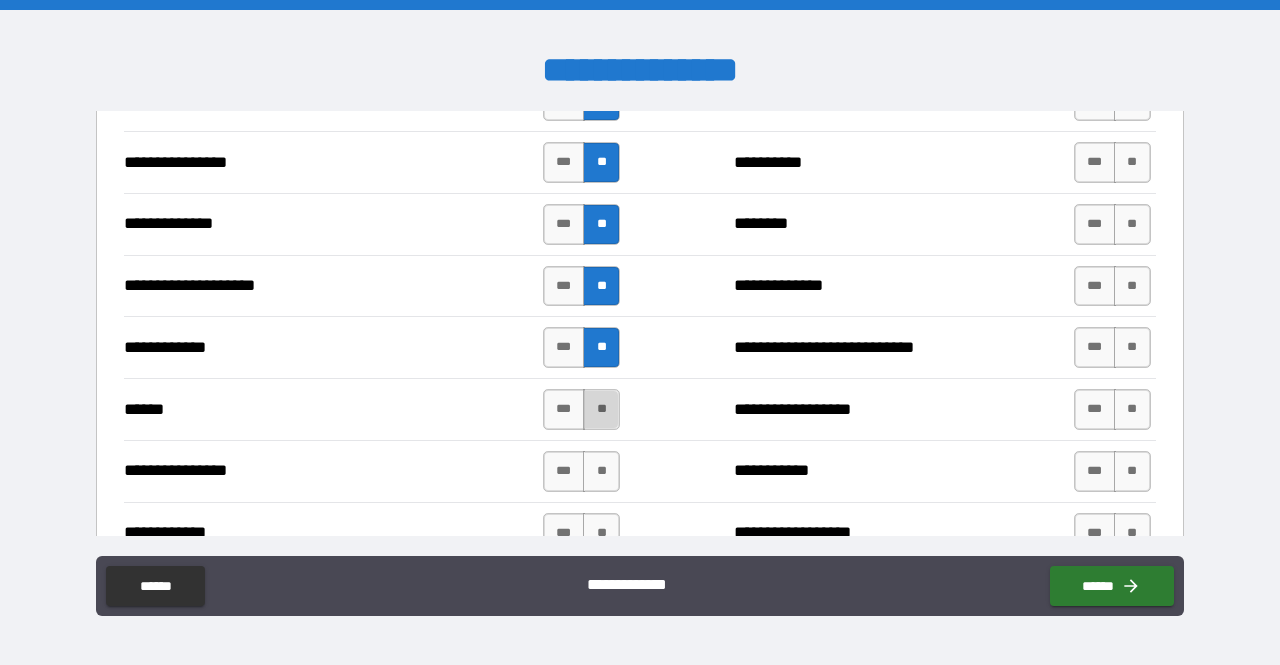 click on "**" at bounding box center [601, 409] 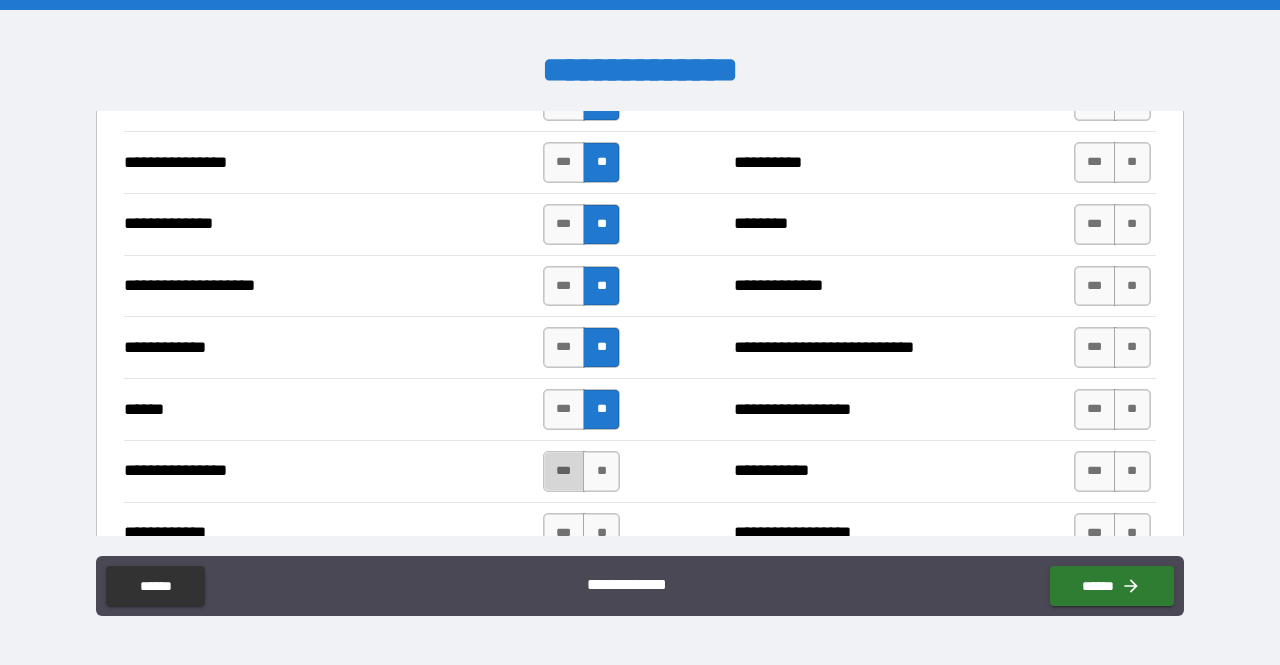 click on "***" at bounding box center [564, 471] 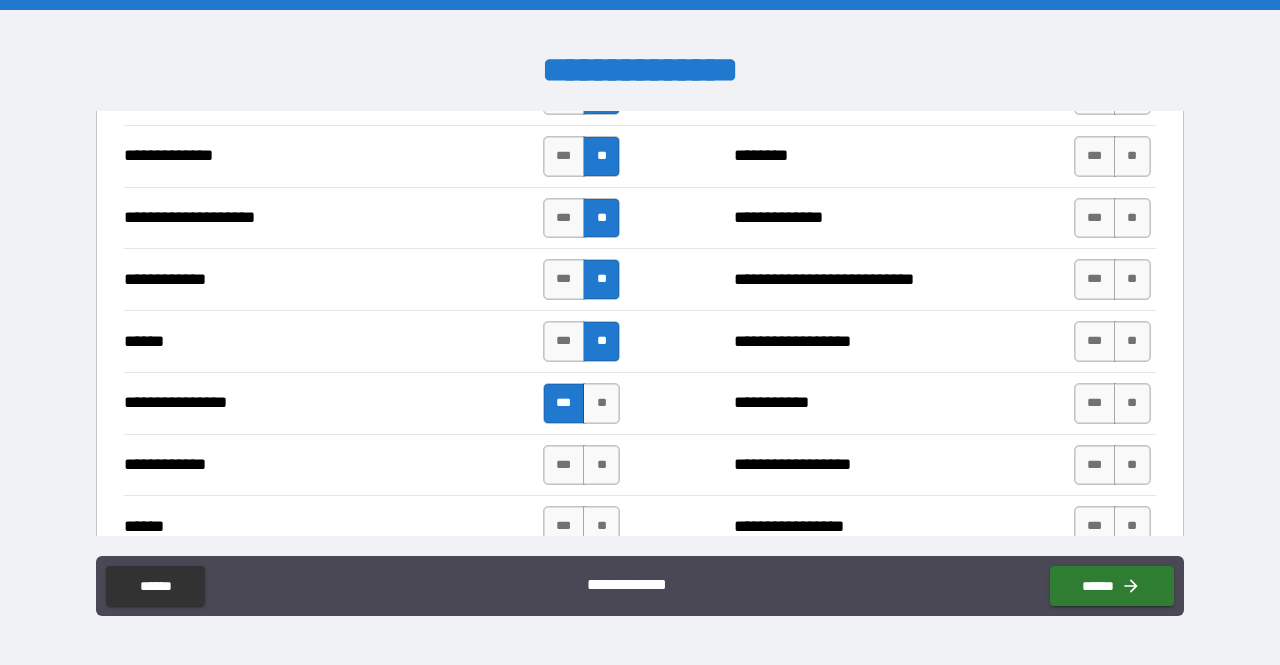 scroll, scrollTop: 3500, scrollLeft: 0, axis: vertical 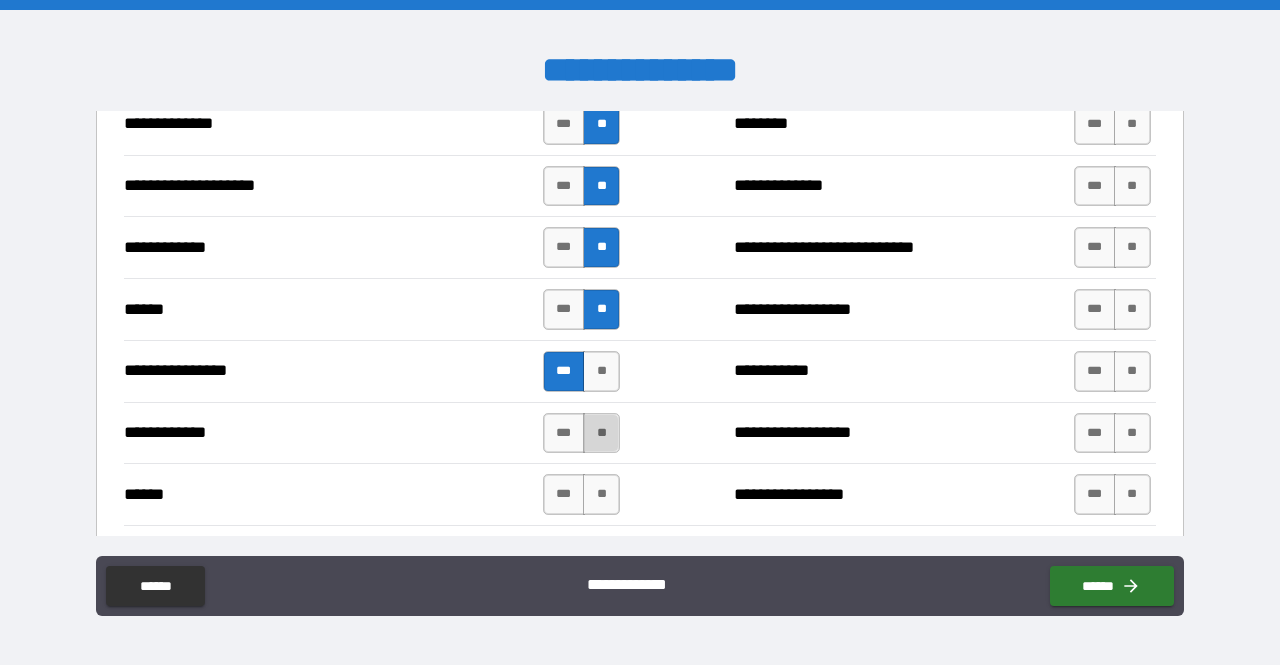 click on "**" at bounding box center (601, 433) 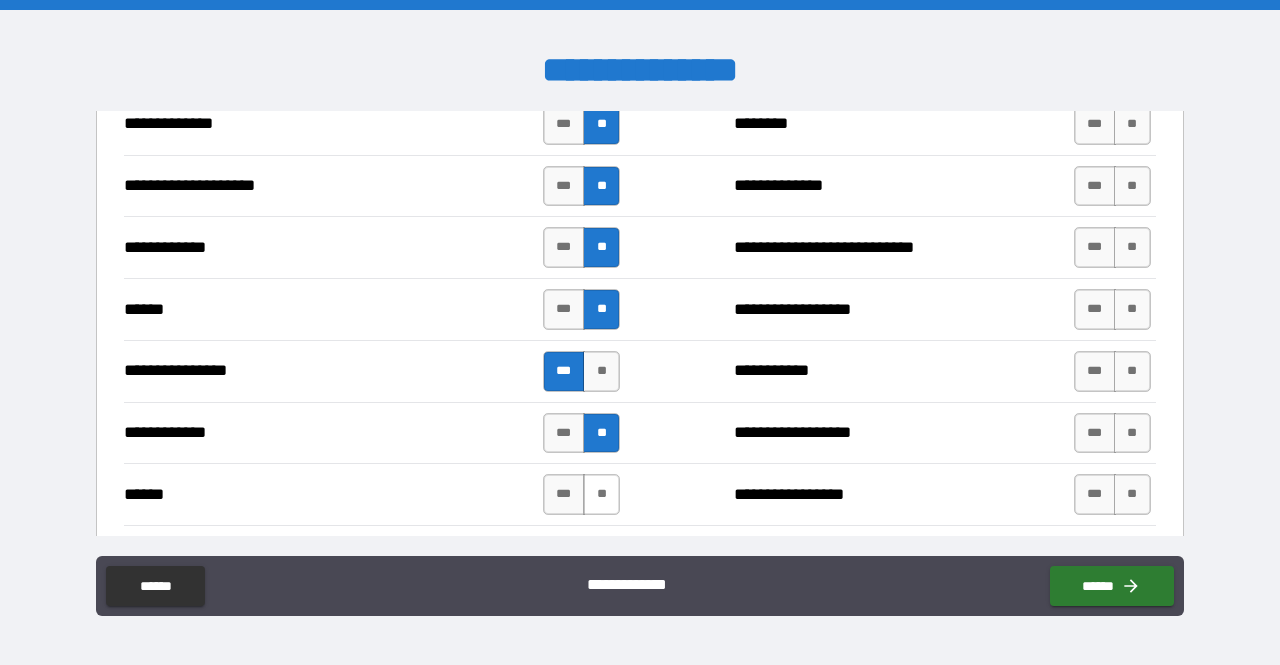click on "**" at bounding box center [601, 494] 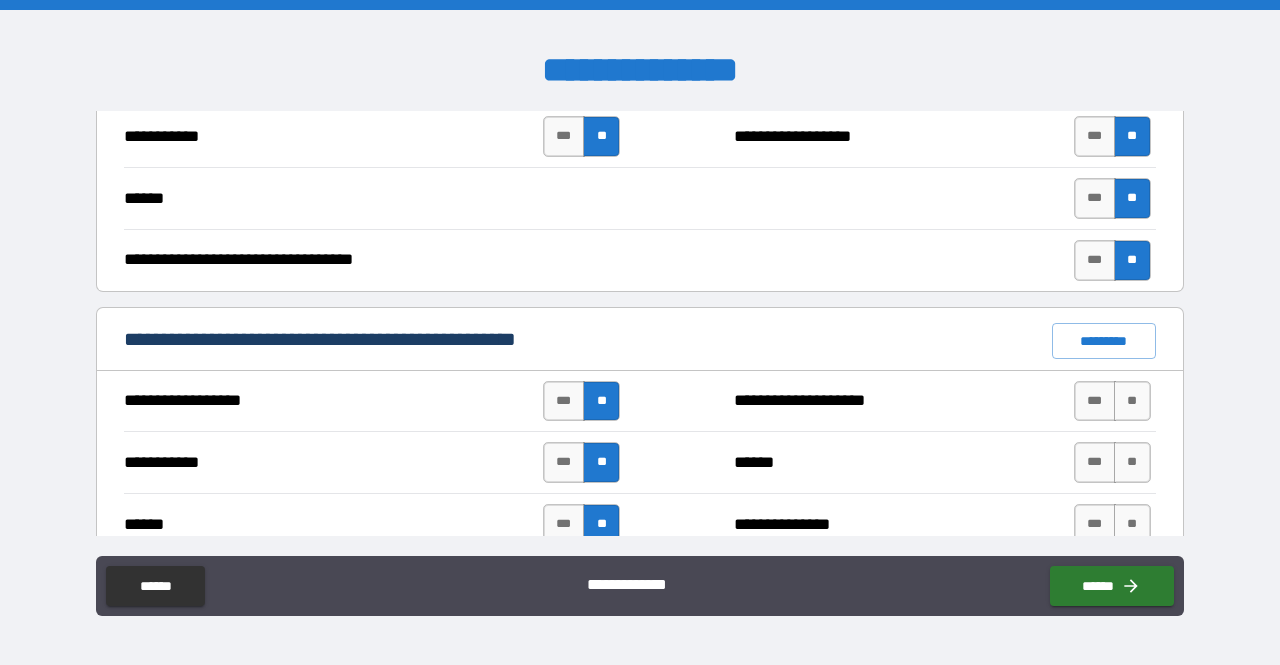 scroll, scrollTop: 1400, scrollLeft: 0, axis: vertical 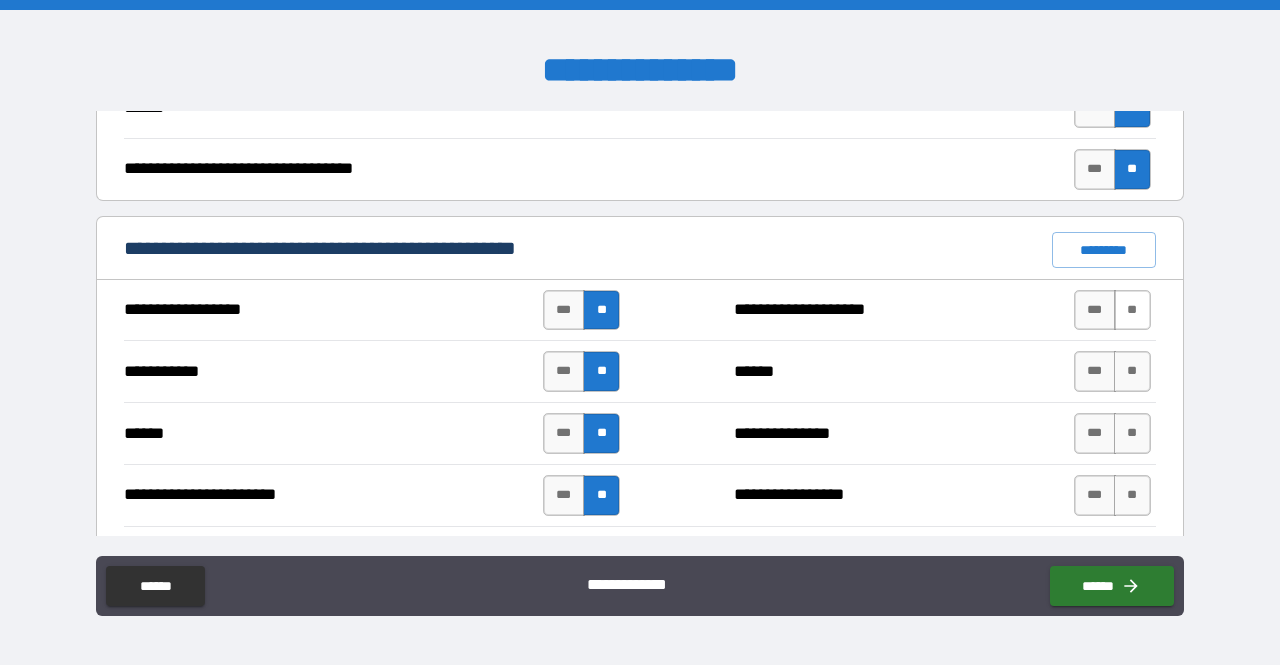 click on "**" at bounding box center (1132, 310) 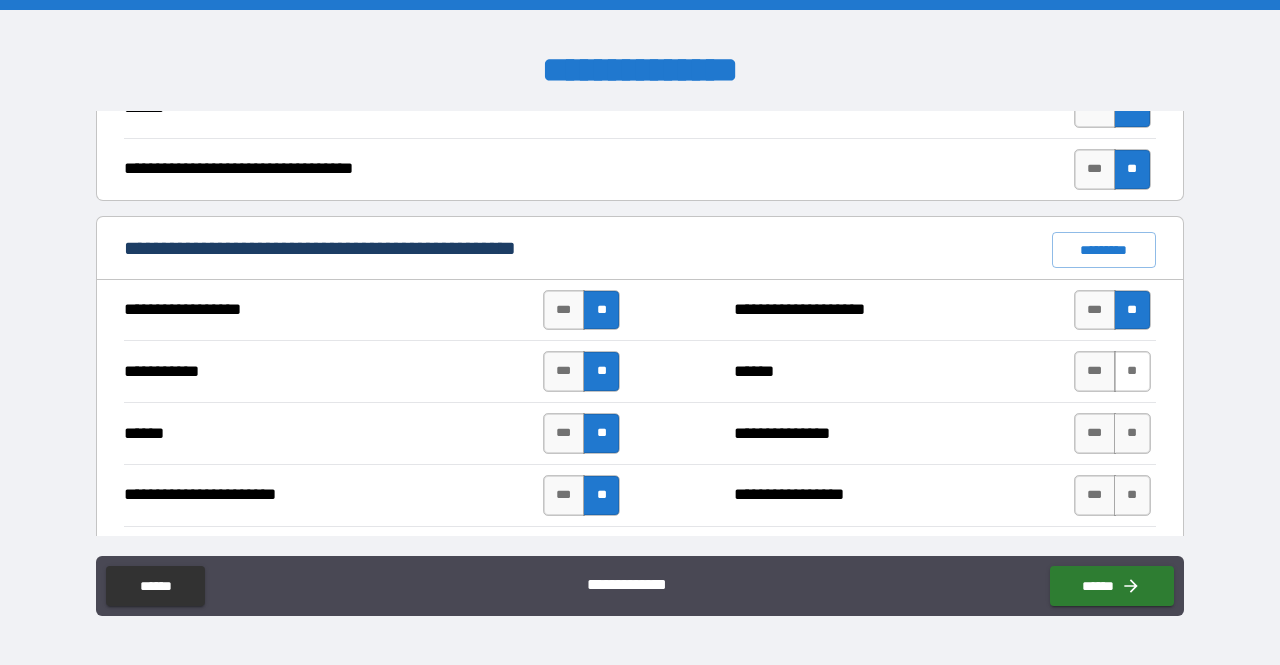 click on "**" at bounding box center [1132, 371] 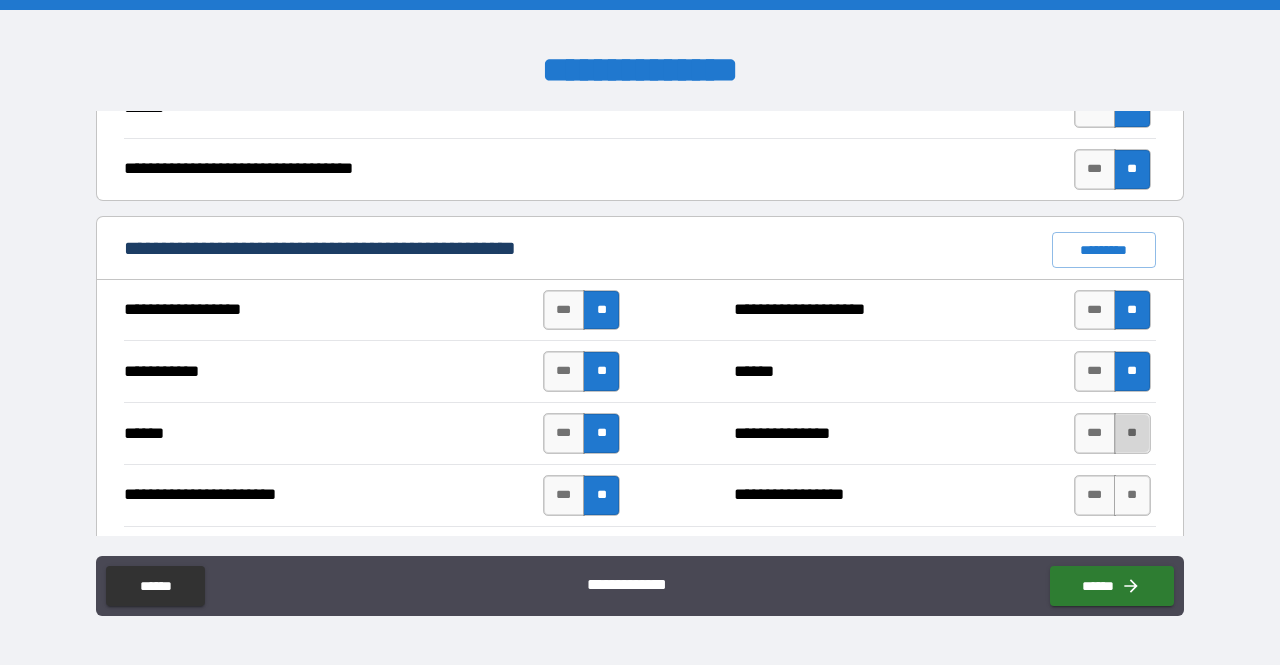 click on "**" at bounding box center (1132, 433) 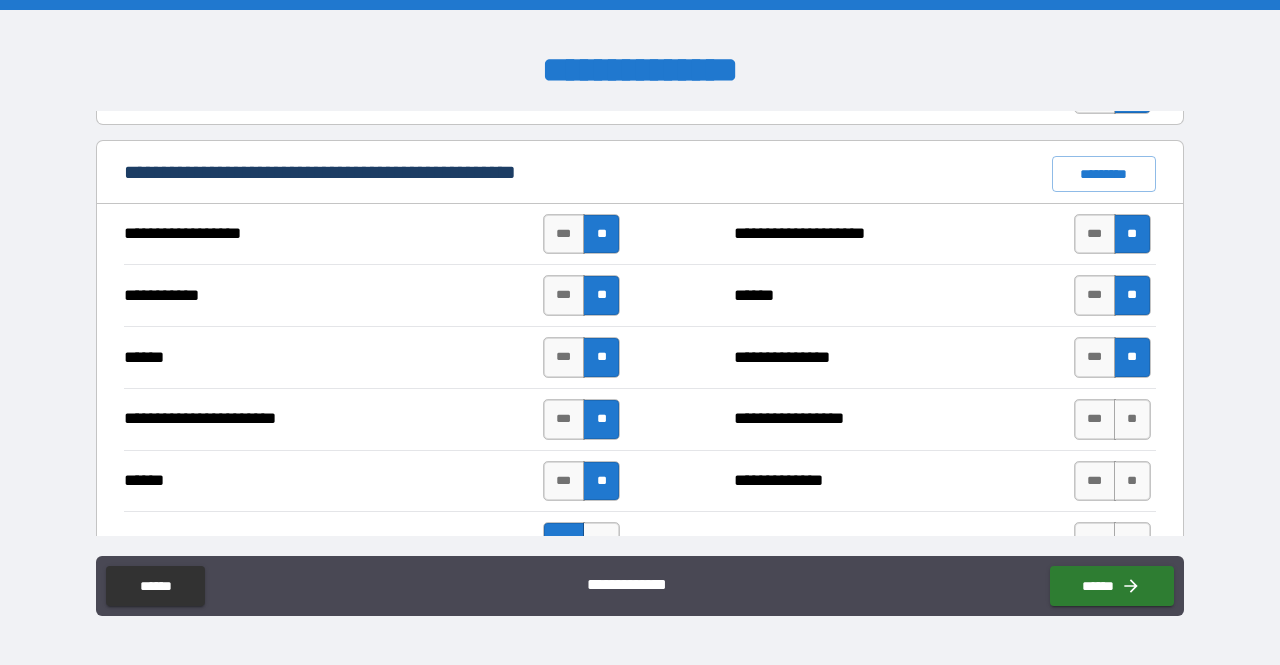 scroll, scrollTop: 1500, scrollLeft: 0, axis: vertical 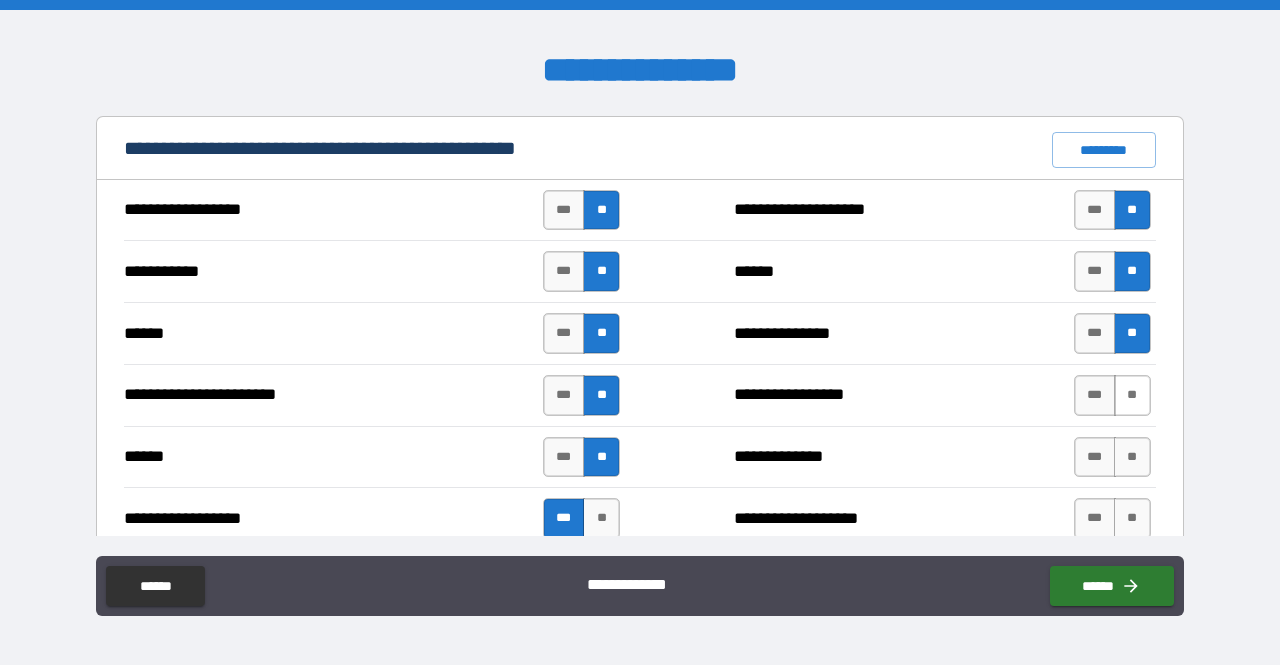 click on "**" at bounding box center (1132, 395) 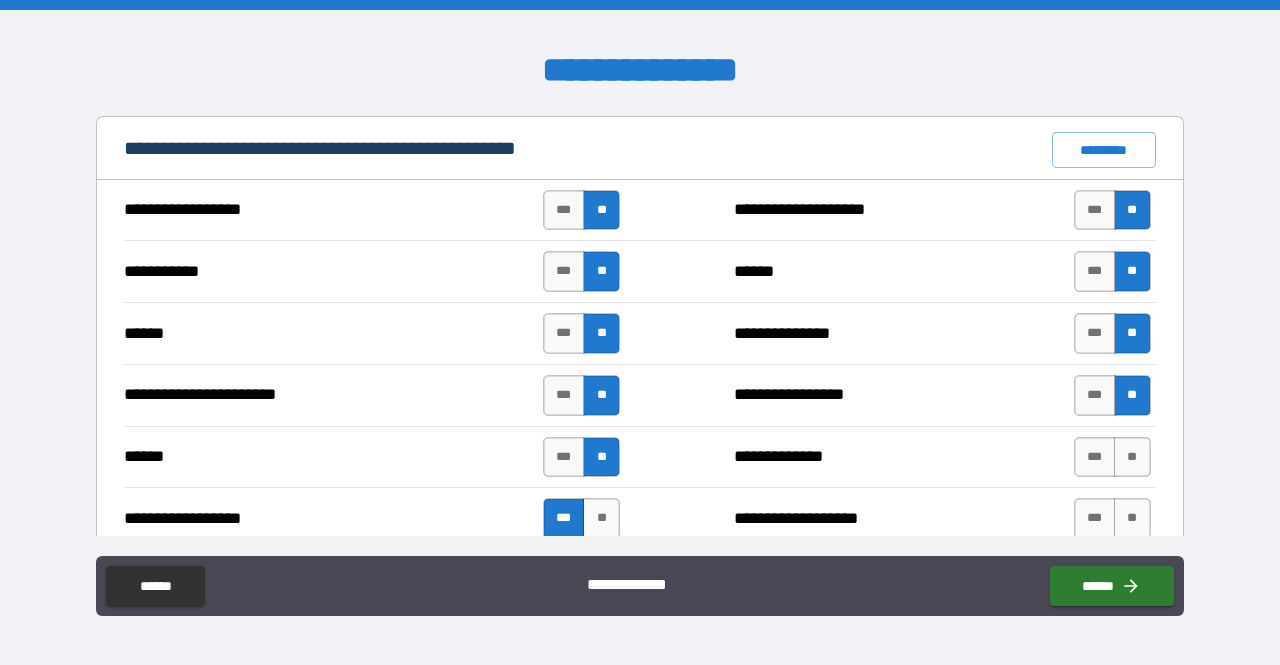 click on "*** **" at bounding box center (1112, 457) 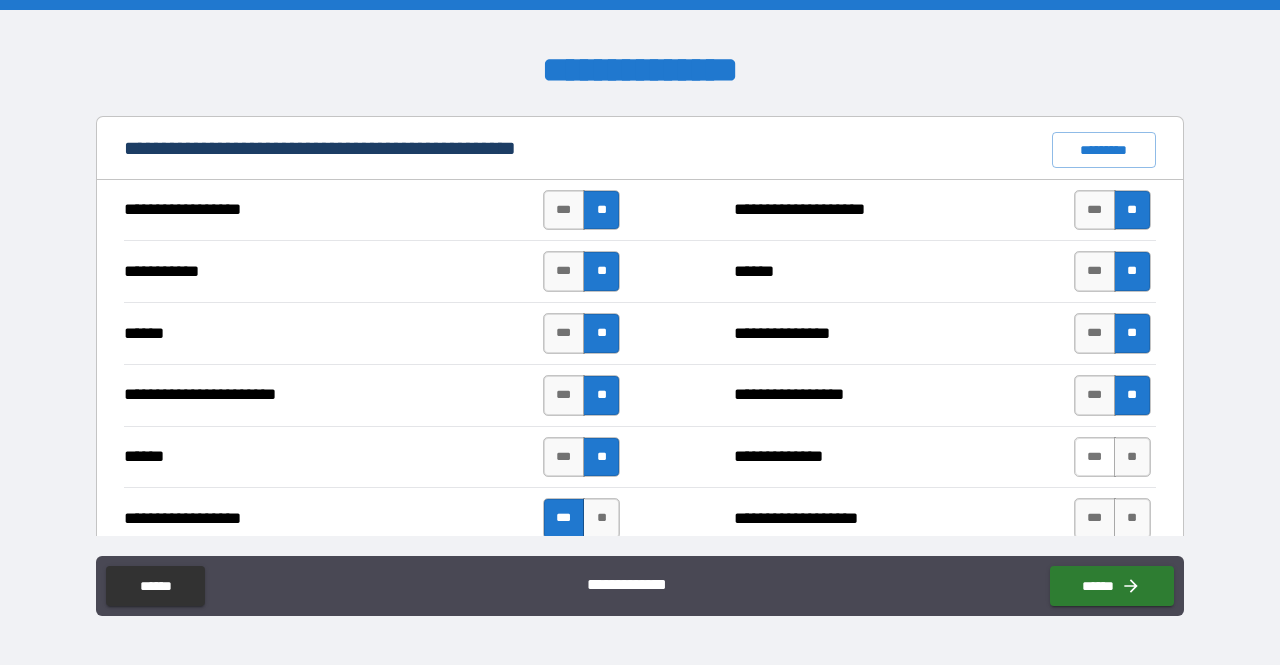 click on "***" at bounding box center [1095, 457] 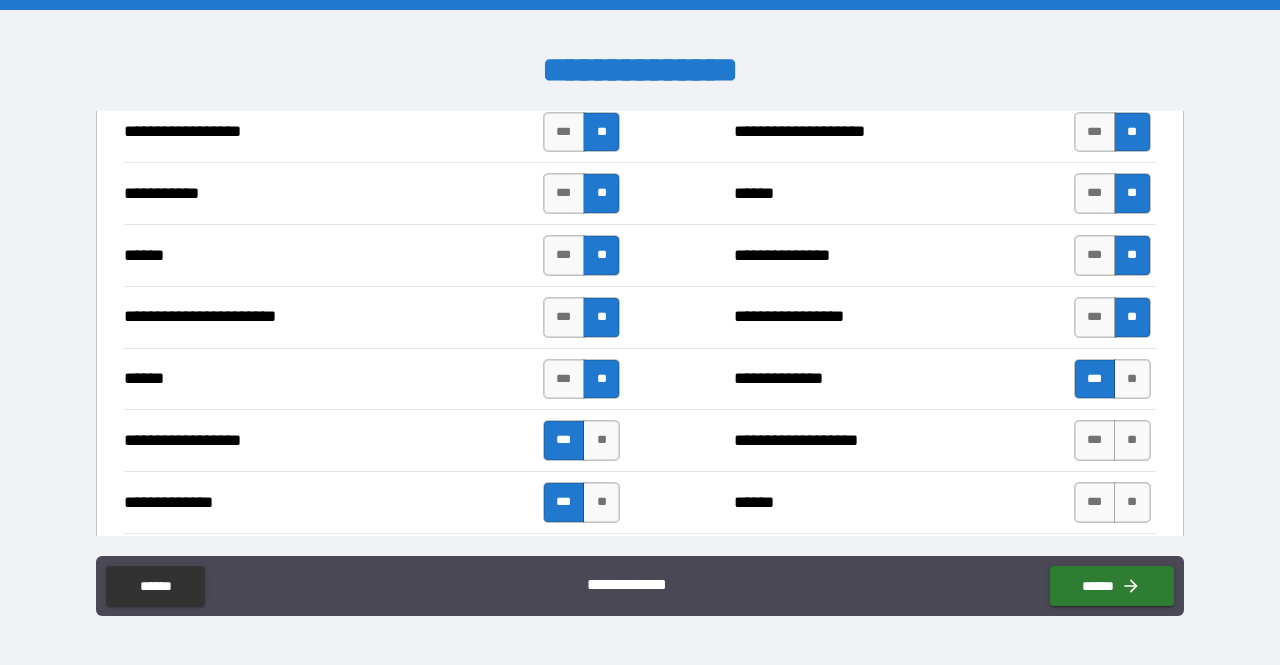 scroll, scrollTop: 1600, scrollLeft: 0, axis: vertical 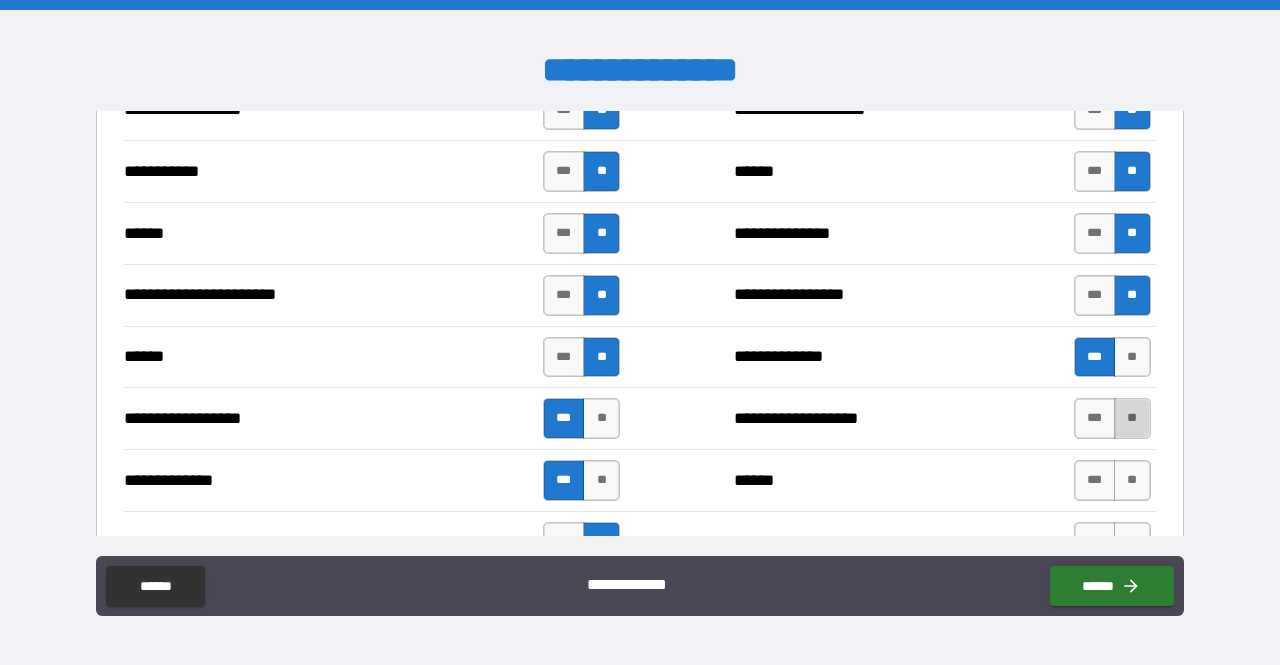 click on "**" at bounding box center (1132, 418) 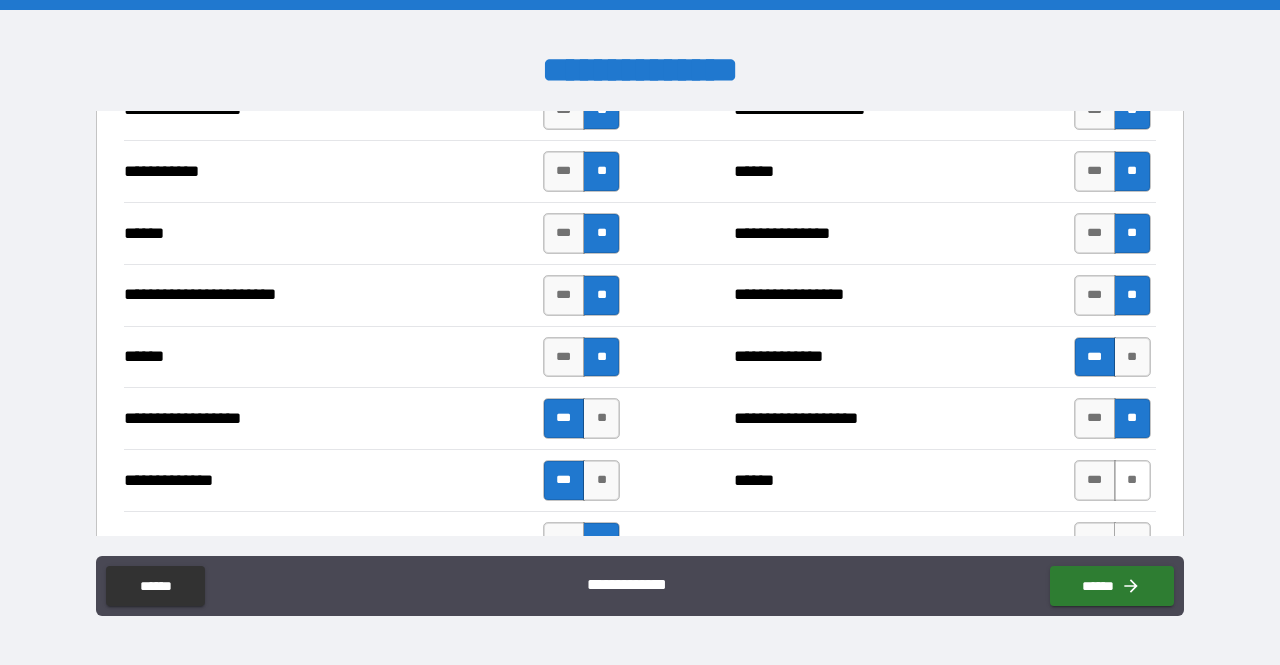 click on "**" at bounding box center (1132, 480) 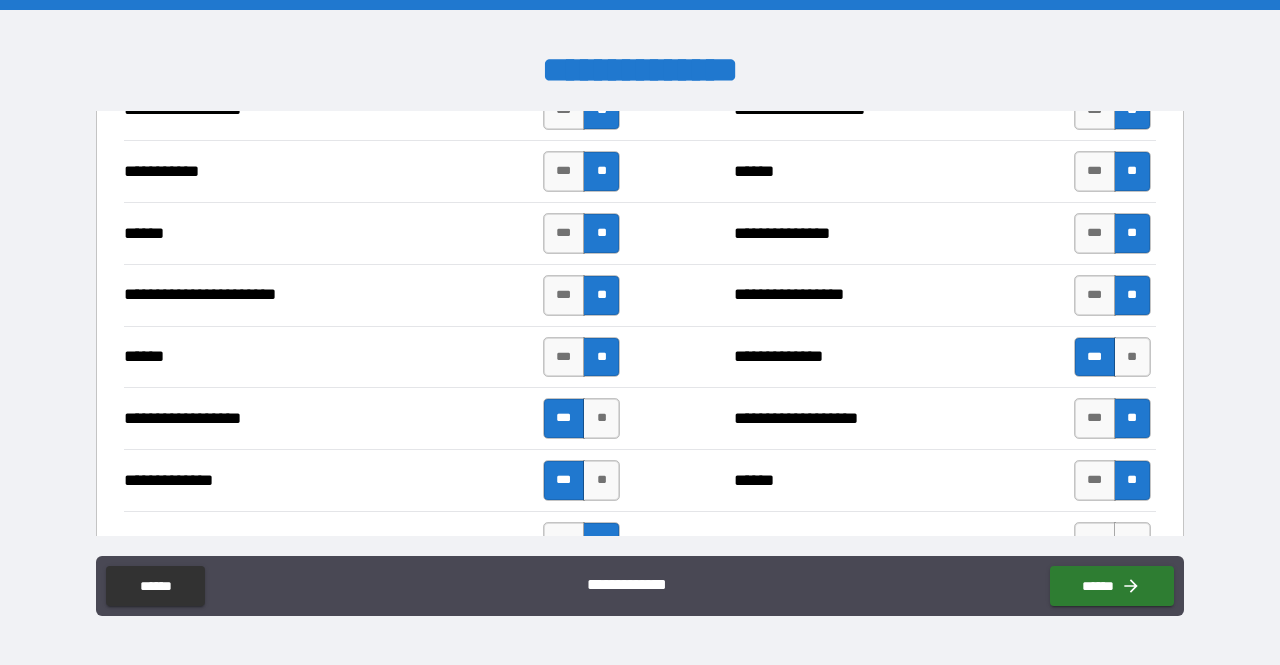scroll, scrollTop: 1700, scrollLeft: 0, axis: vertical 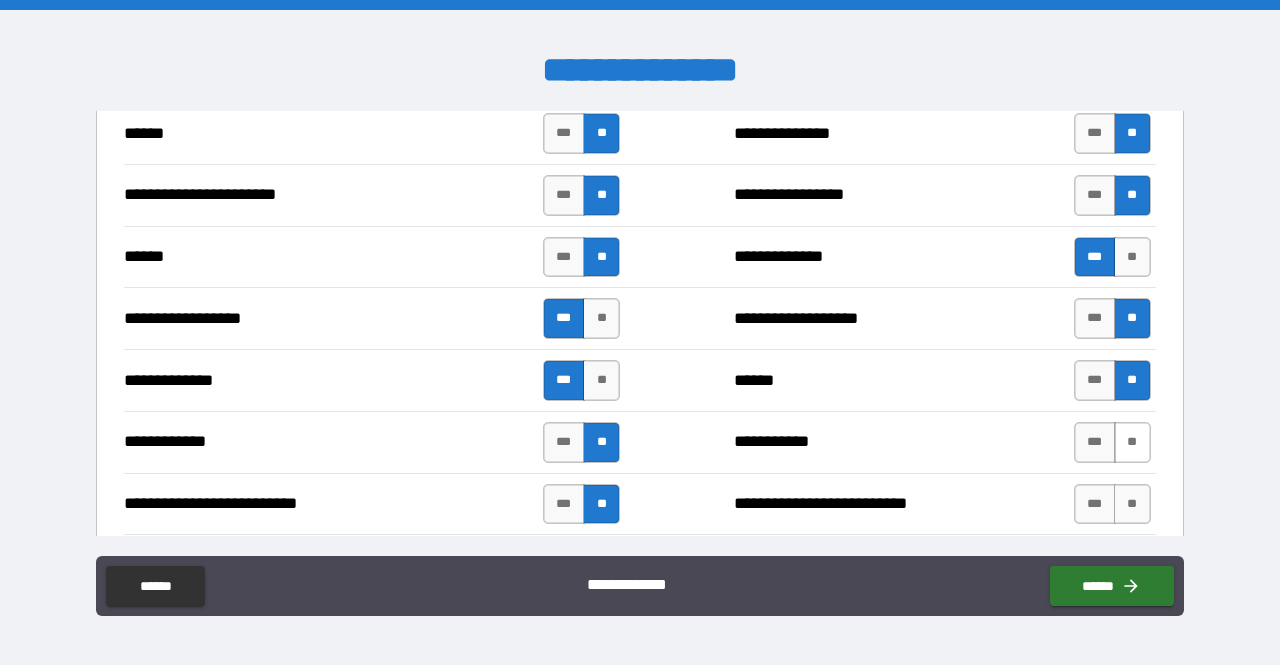 click on "**" at bounding box center [1132, 442] 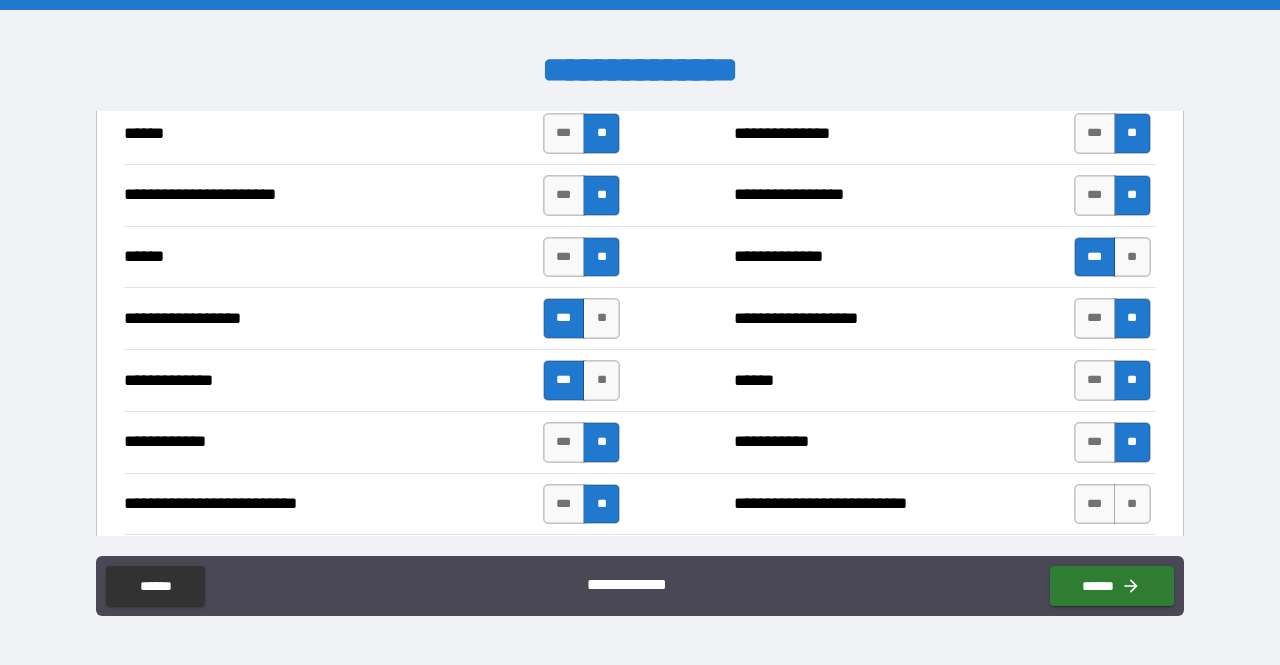 scroll, scrollTop: 1800, scrollLeft: 0, axis: vertical 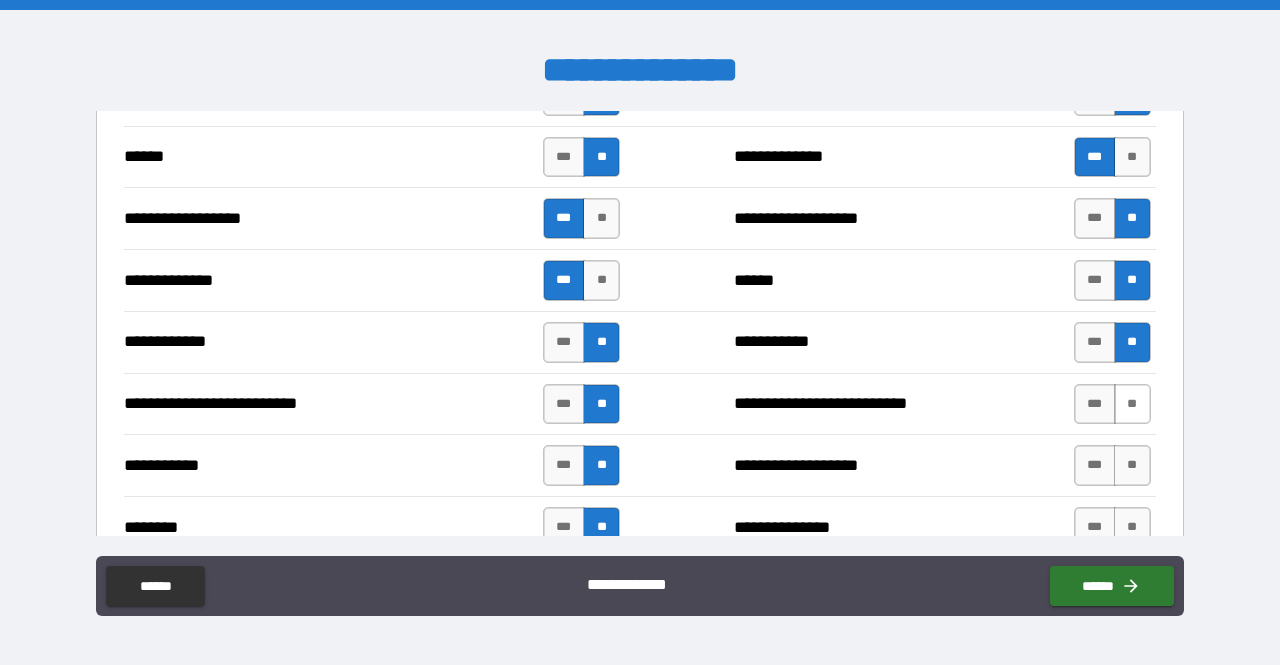 click on "**" at bounding box center [1132, 404] 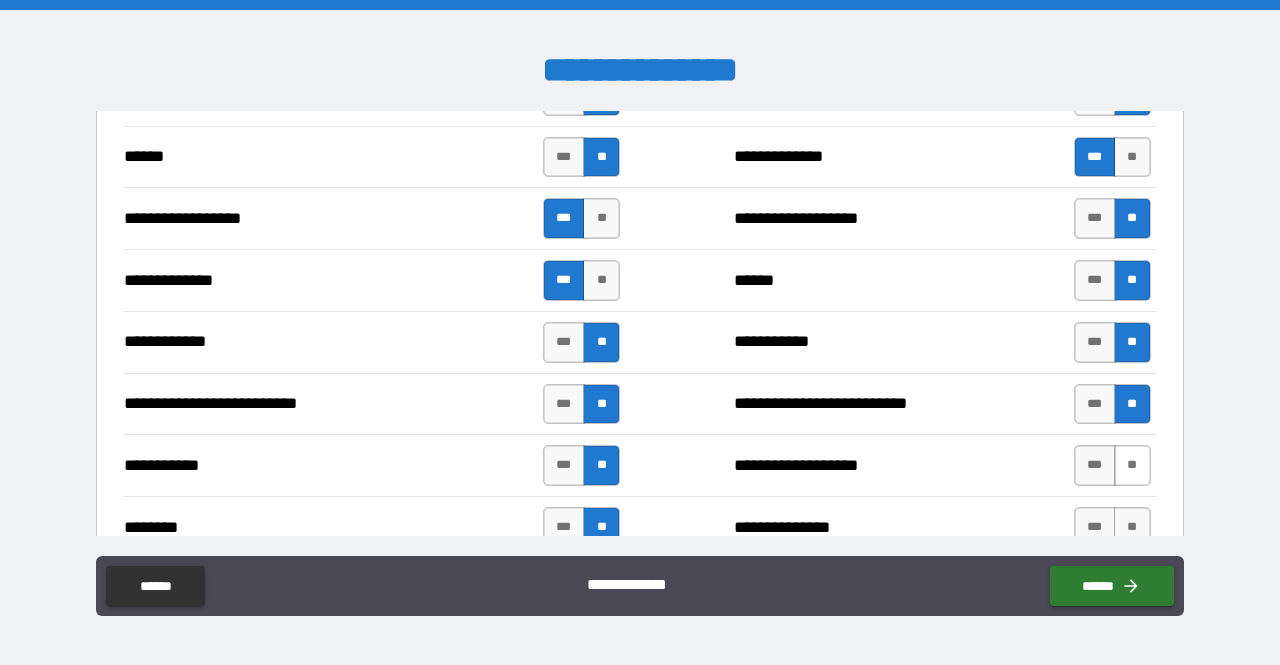 click on "**" at bounding box center (1132, 465) 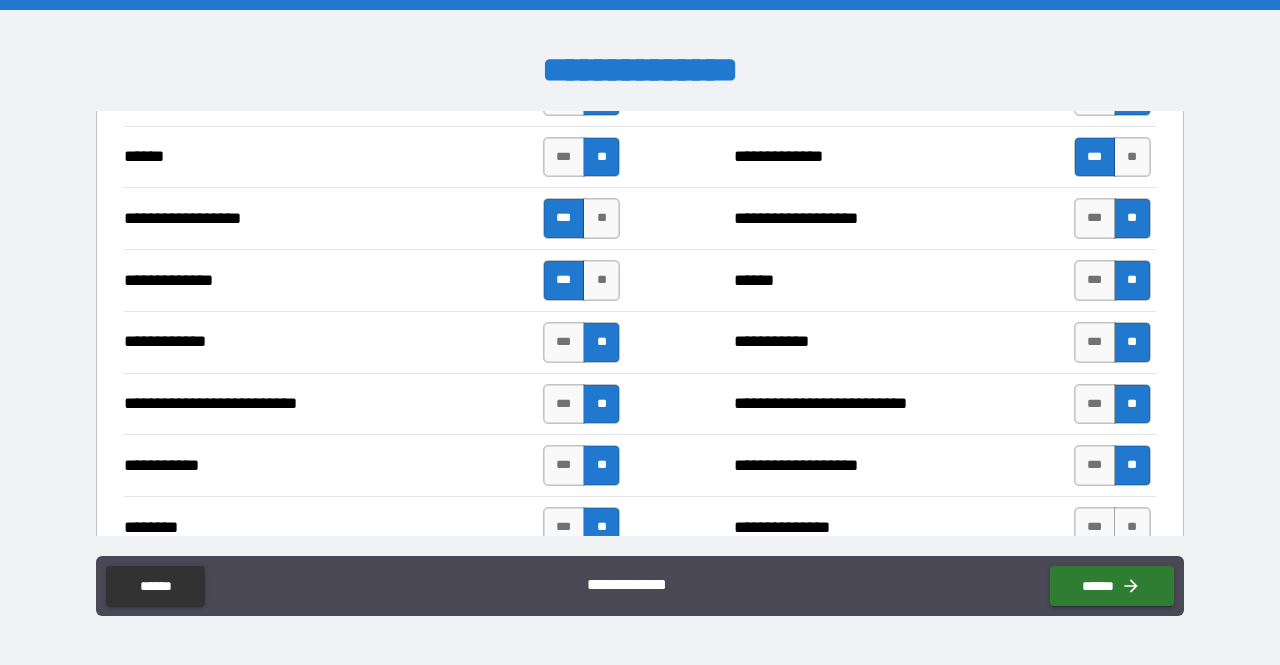 scroll, scrollTop: 1900, scrollLeft: 0, axis: vertical 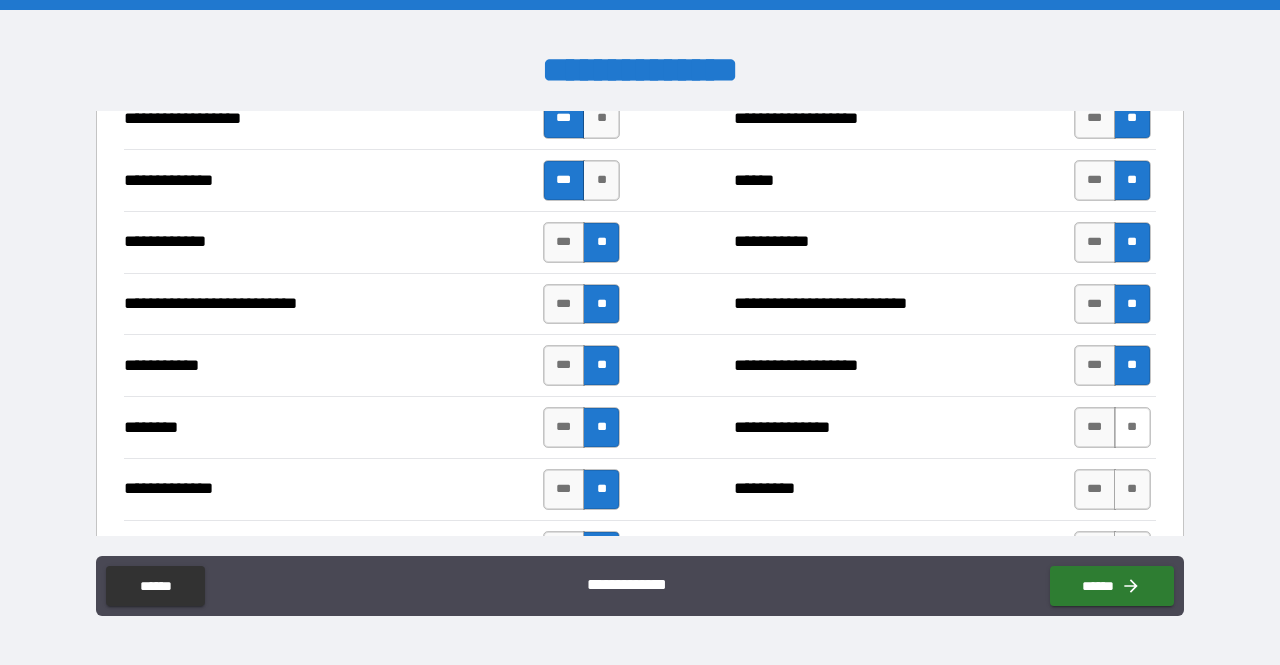 click on "**" at bounding box center (1132, 427) 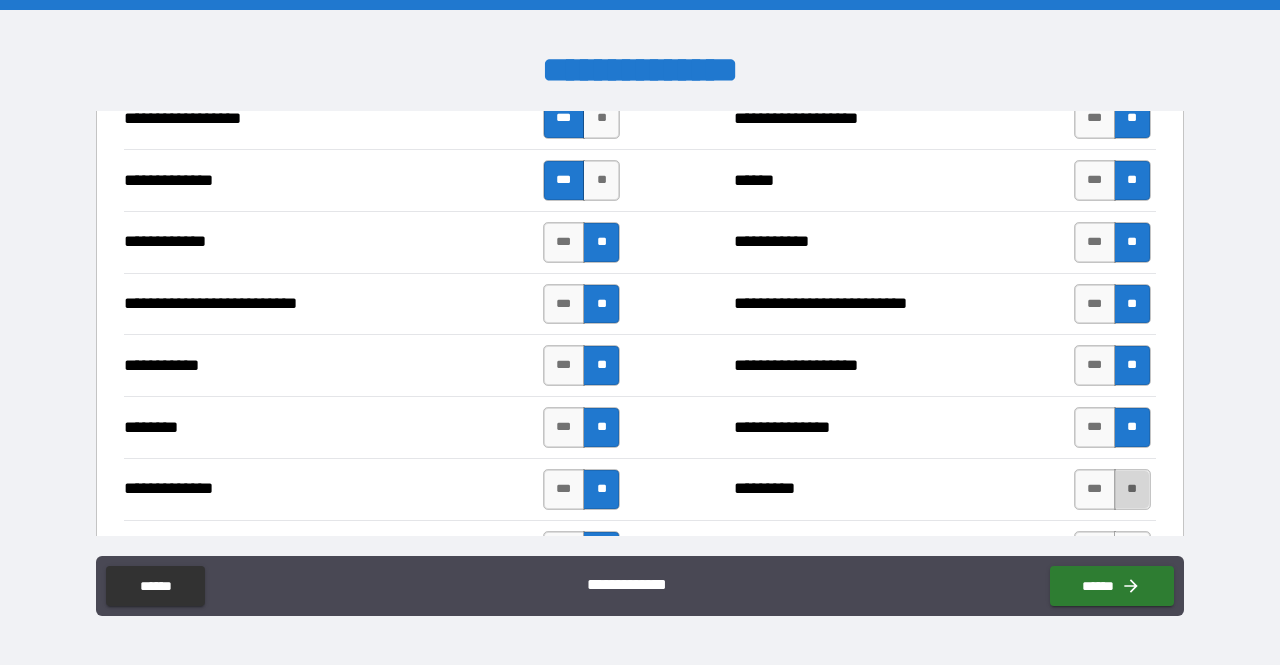 click on "**" at bounding box center [1132, 489] 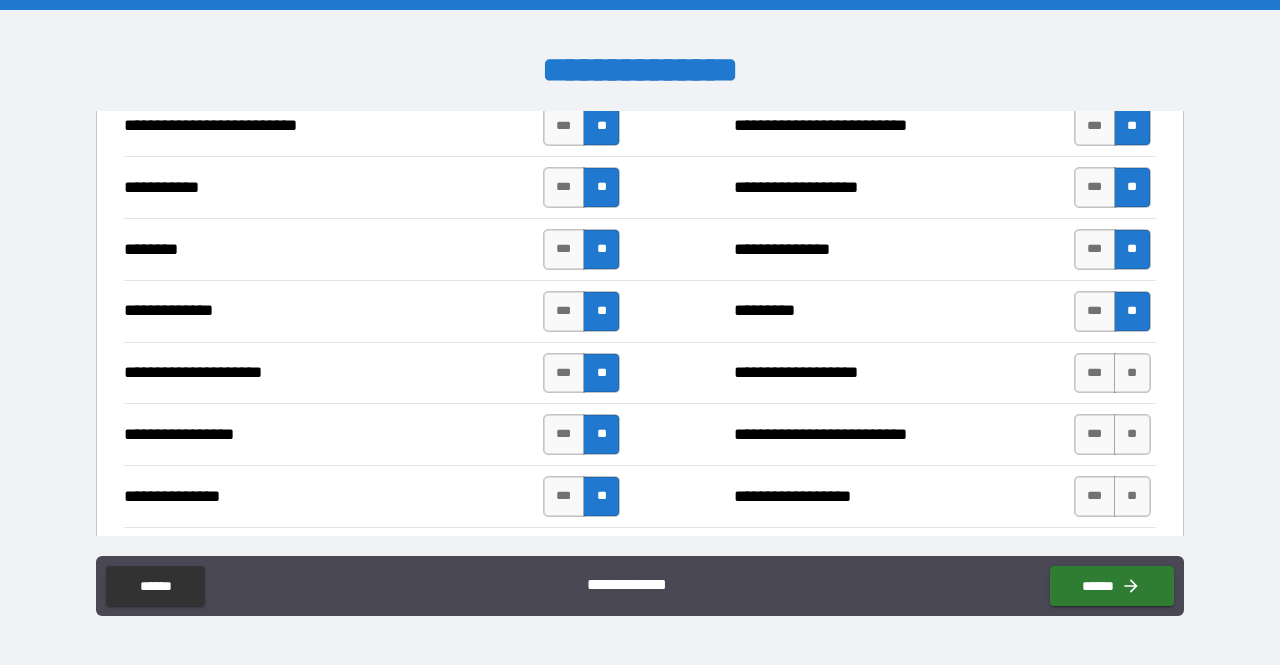 scroll 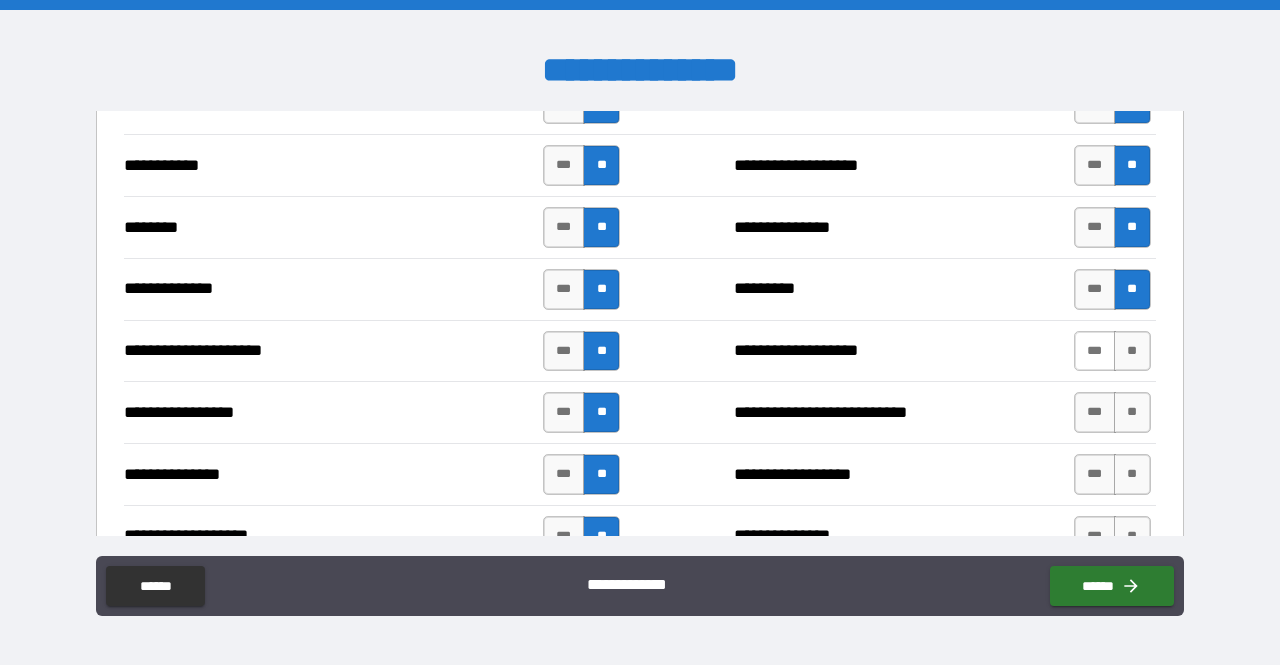click on "***" at bounding box center (1095, 351) 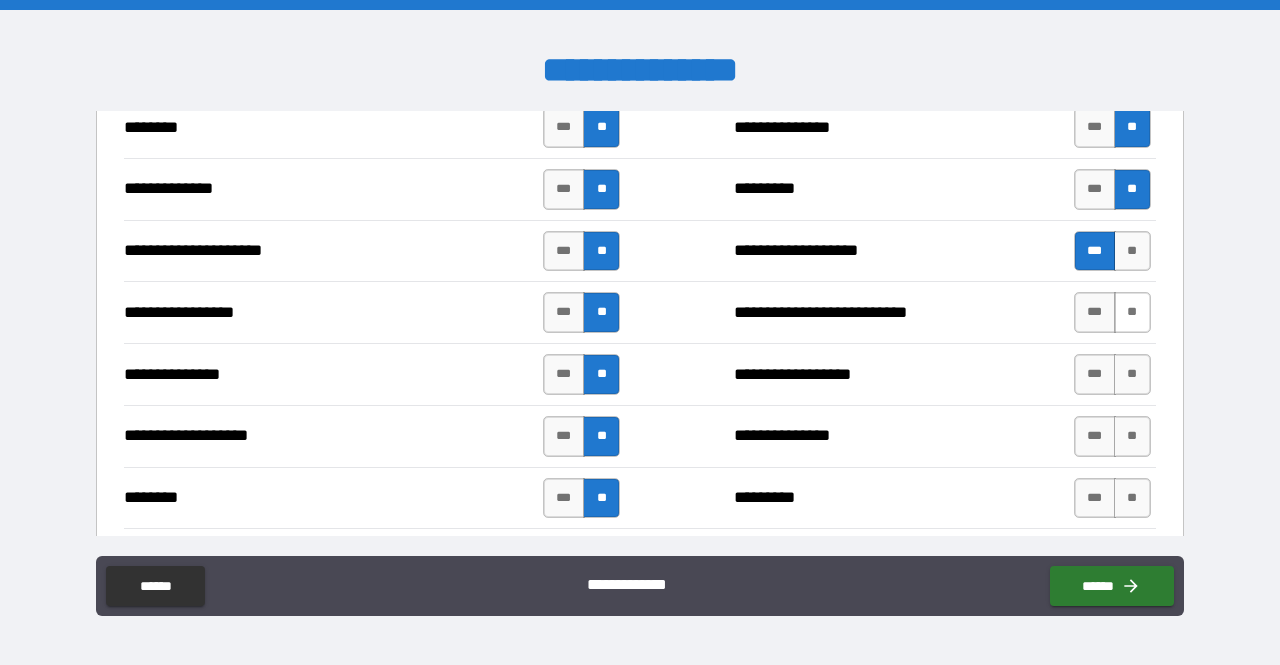 click on "**" at bounding box center [1132, 312] 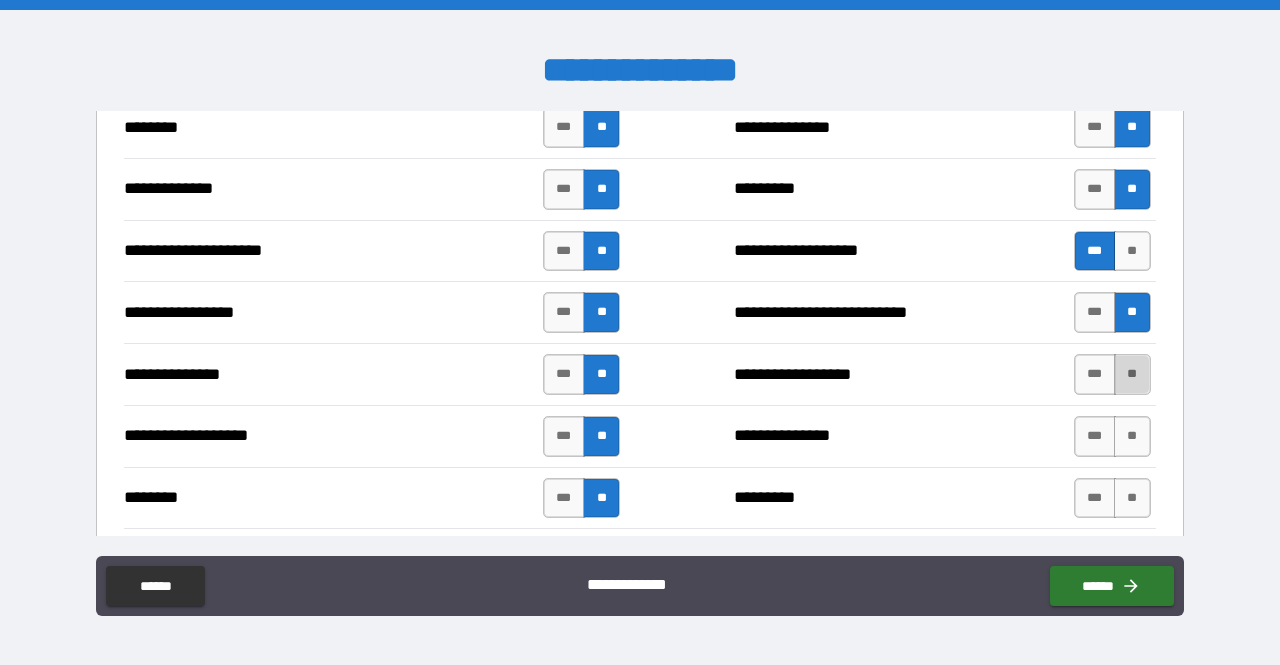 click on "**" at bounding box center (1132, 374) 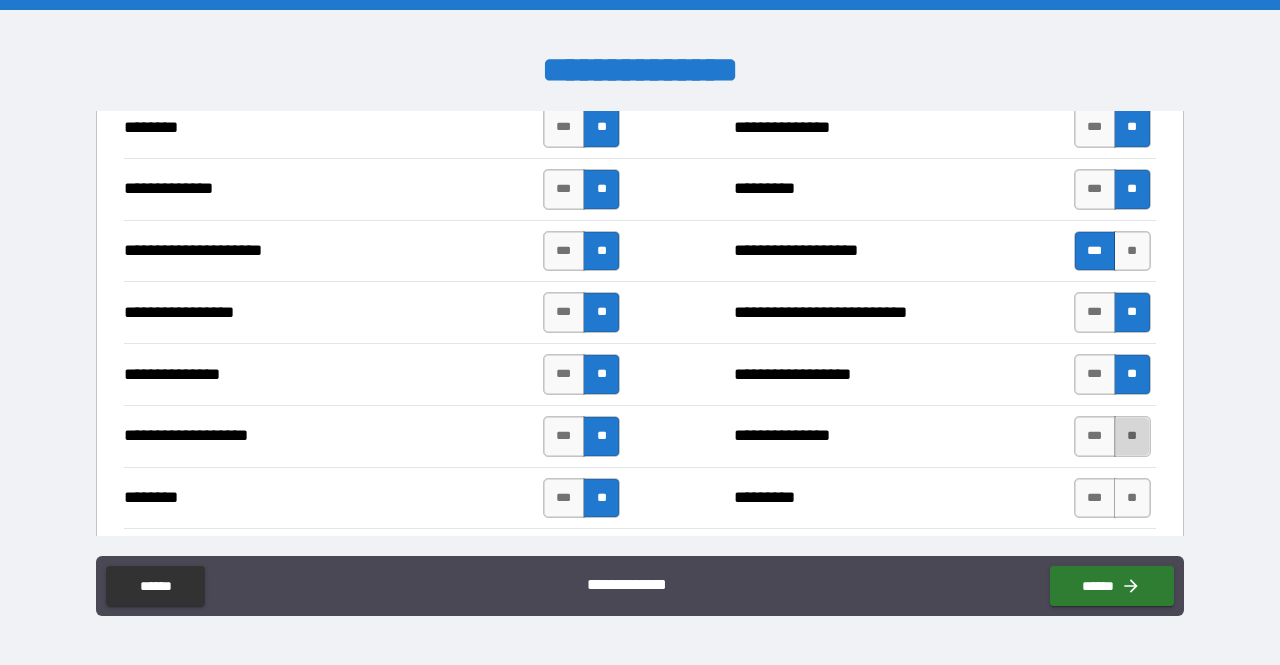 click on "**" at bounding box center (1132, 436) 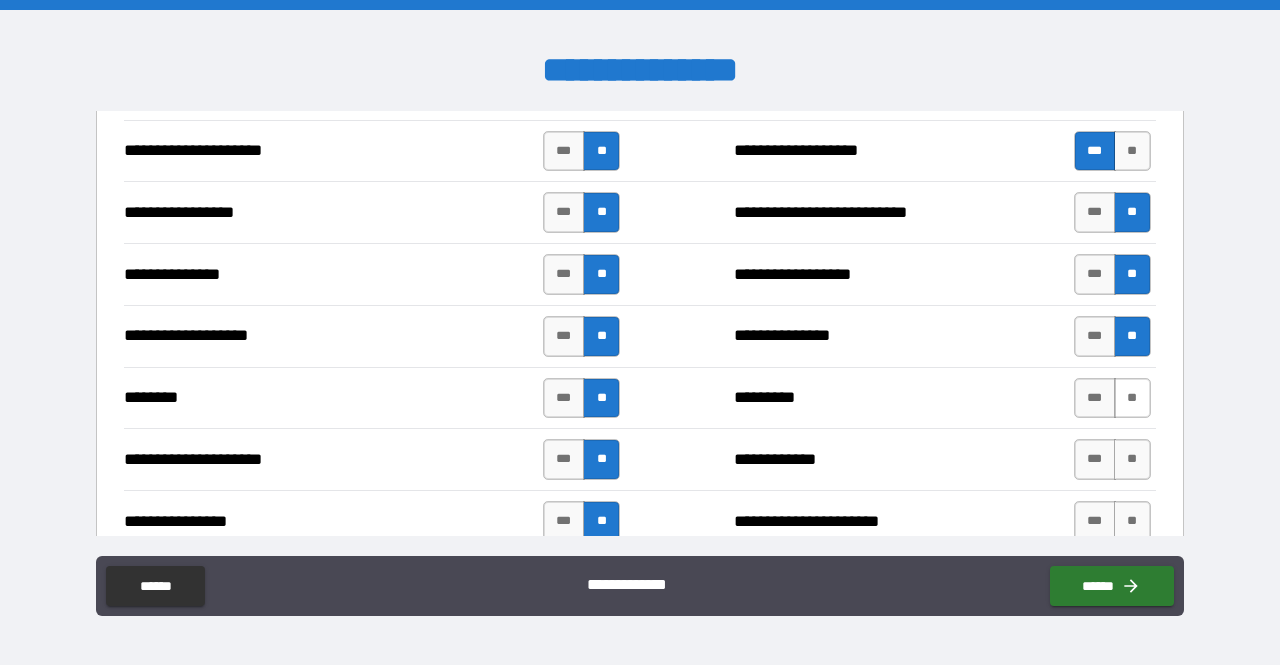 click on "**" at bounding box center (1132, 398) 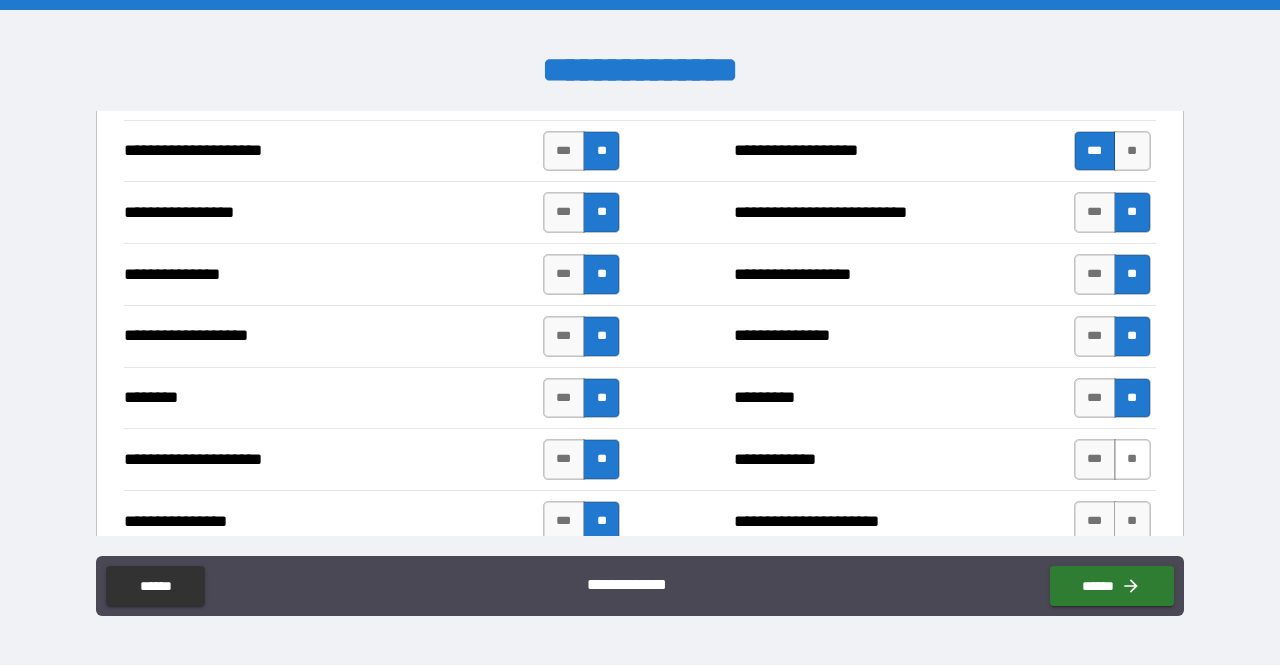 click on "**" at bounding box center [1132, 459] 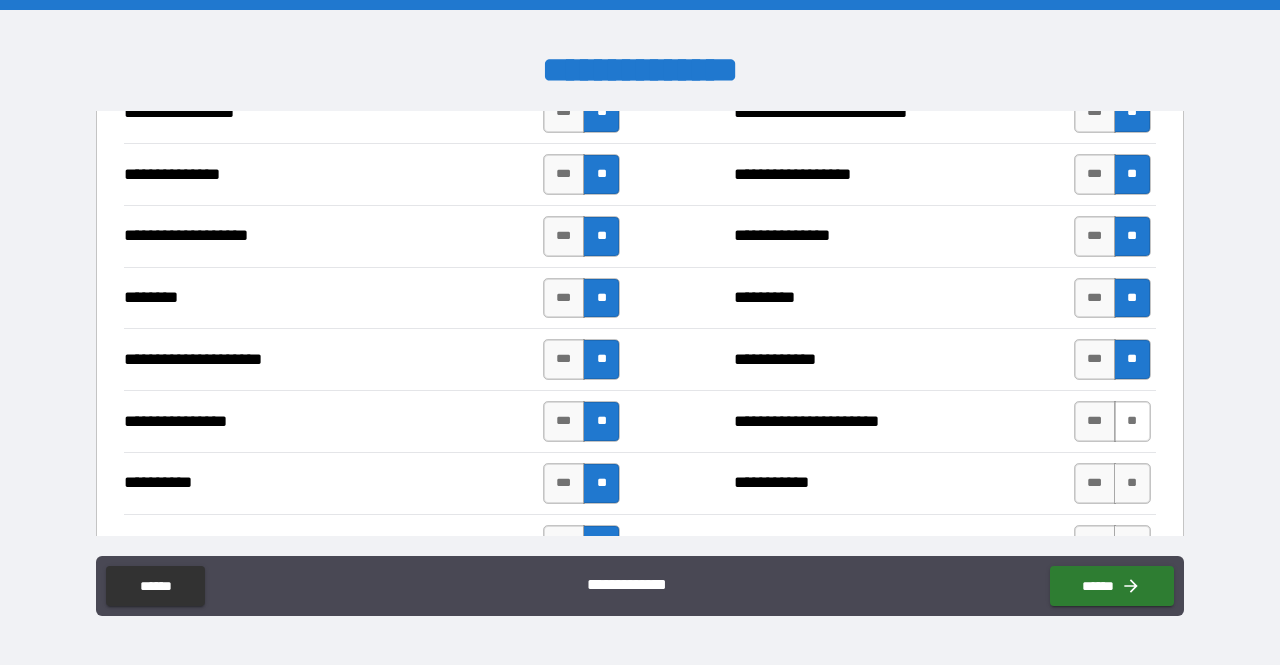 click on "**" at bounding box center (1132, 421) 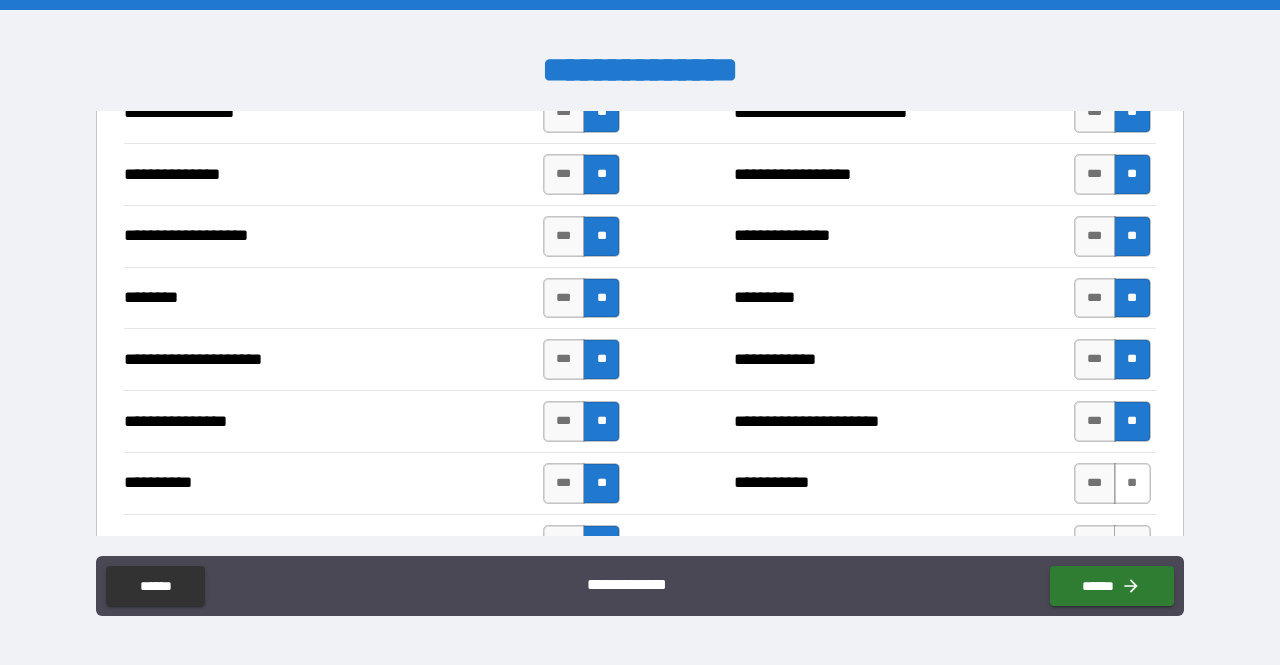 click on "**" at bounding box center (1132, 483) 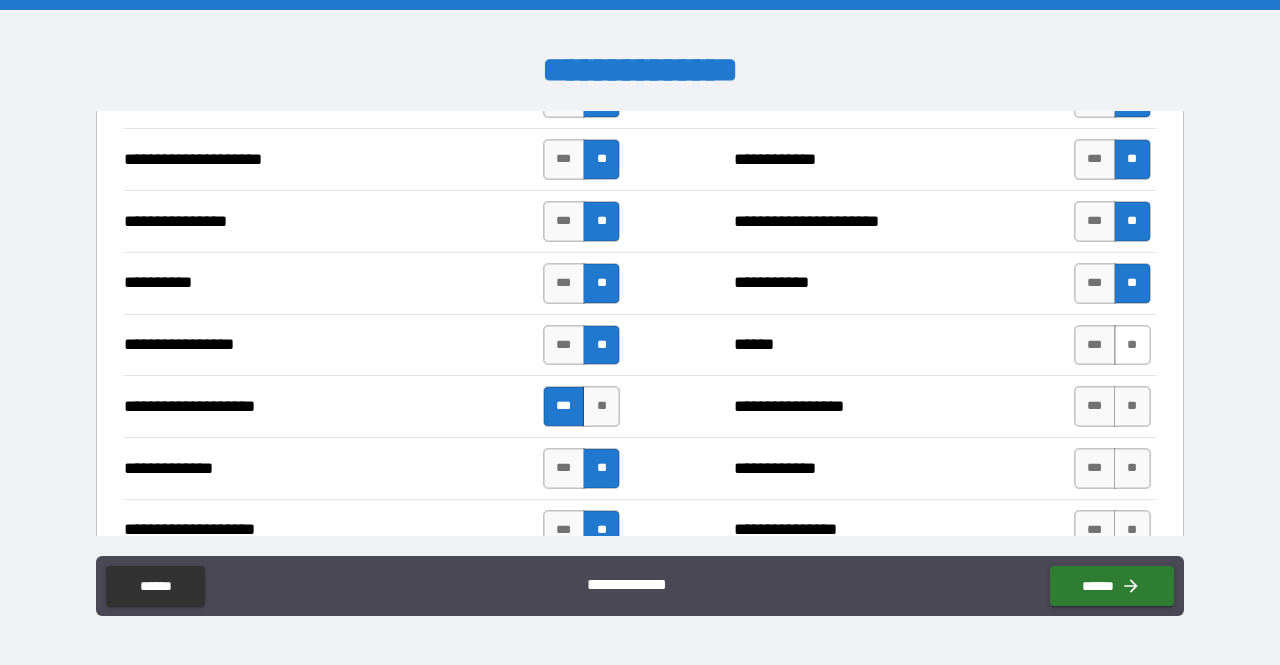 click on "**" at bounding box center [1132, 345] 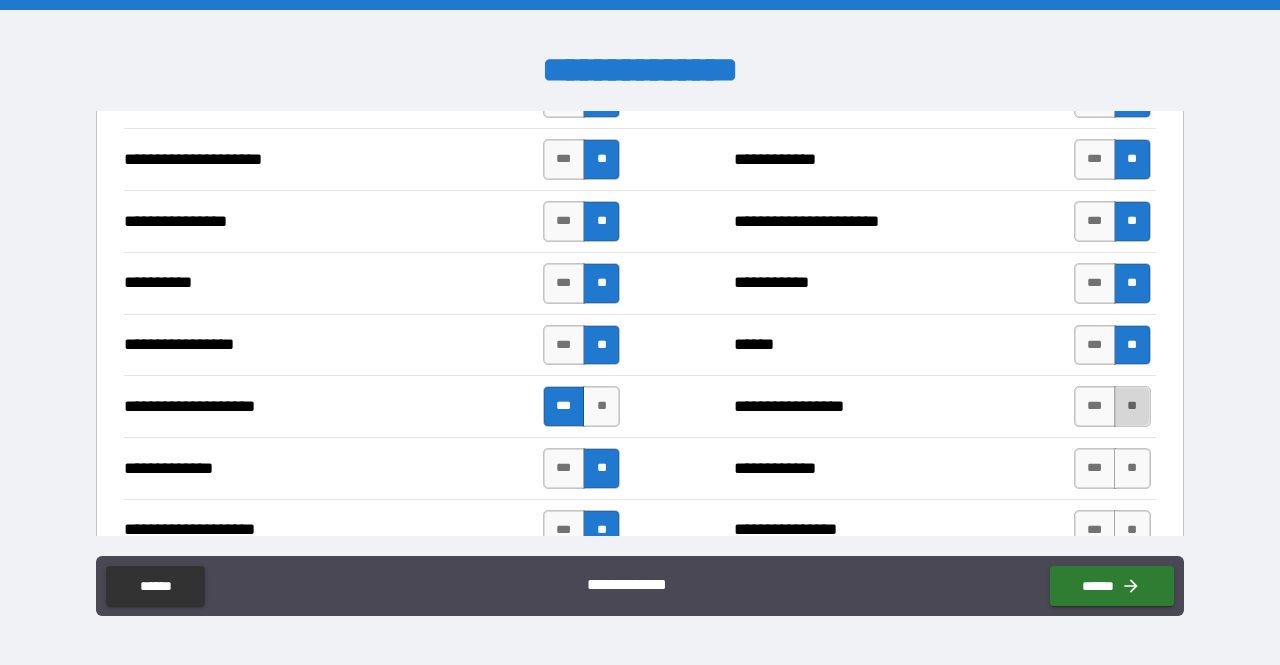 click on "**" at bounding box center [1132, 406] 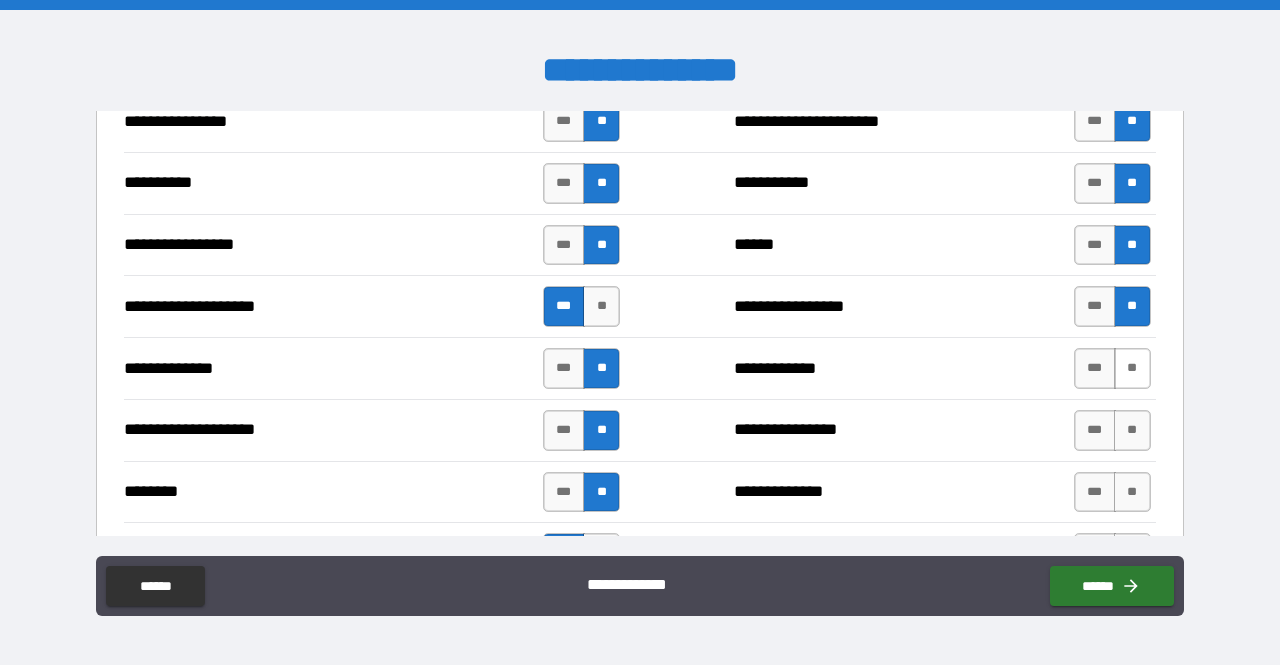 click on "**" at bounding box center [1132, 368] 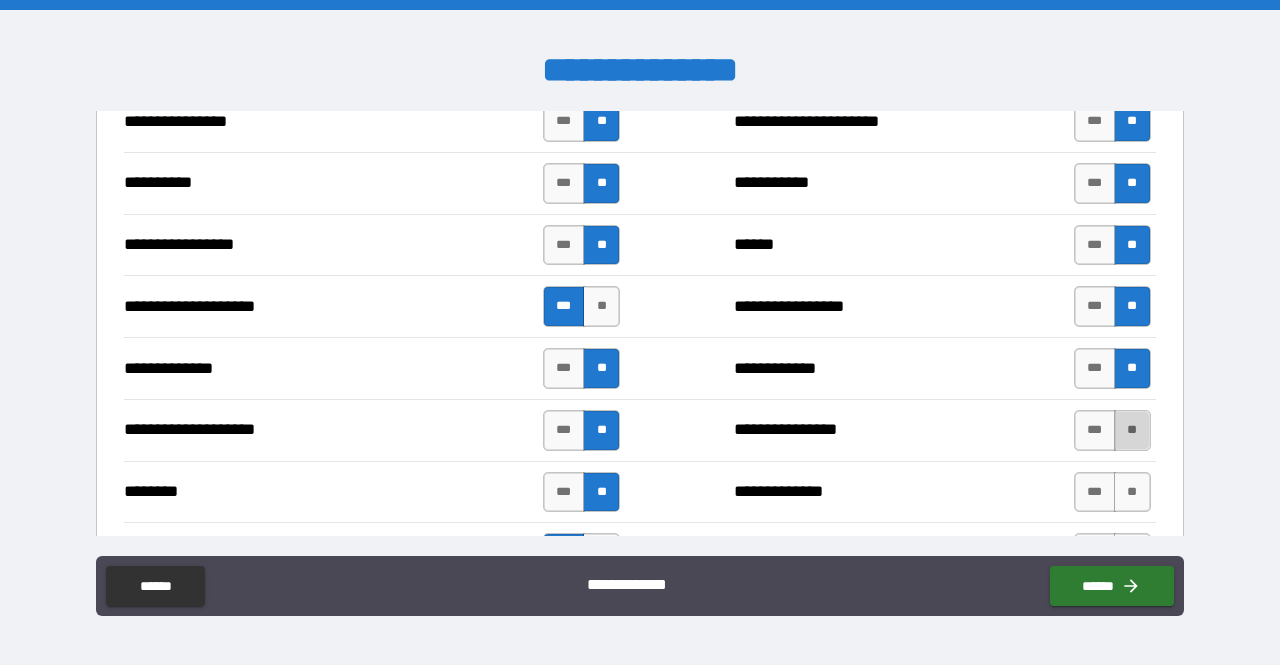 click on "**" at bounding box center [1132, 430] 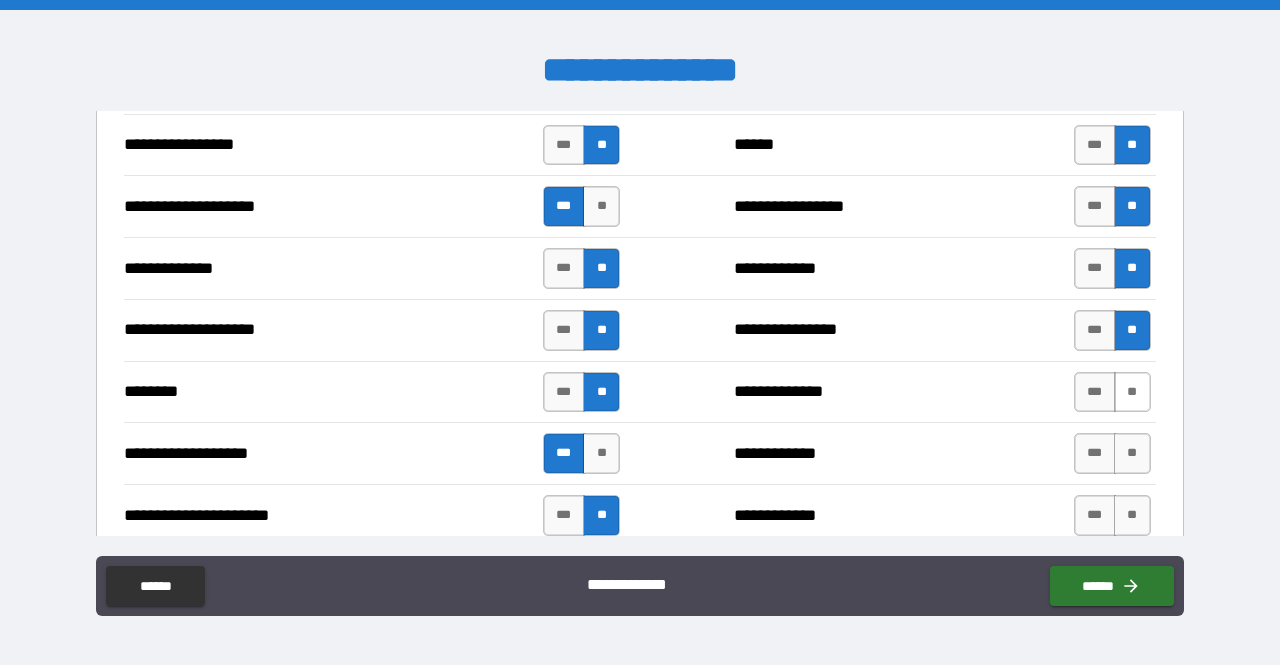 click on "**" at bounding box center [1132, 392] 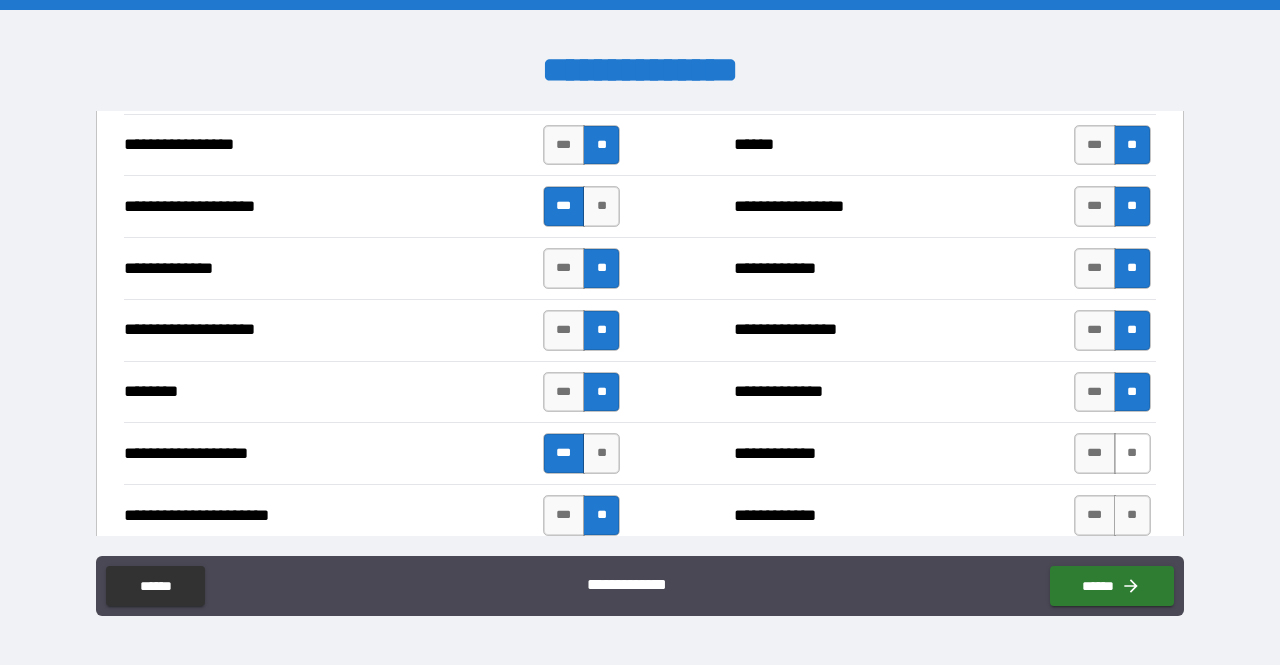 click on "**" at bounding box center [1132, 453] 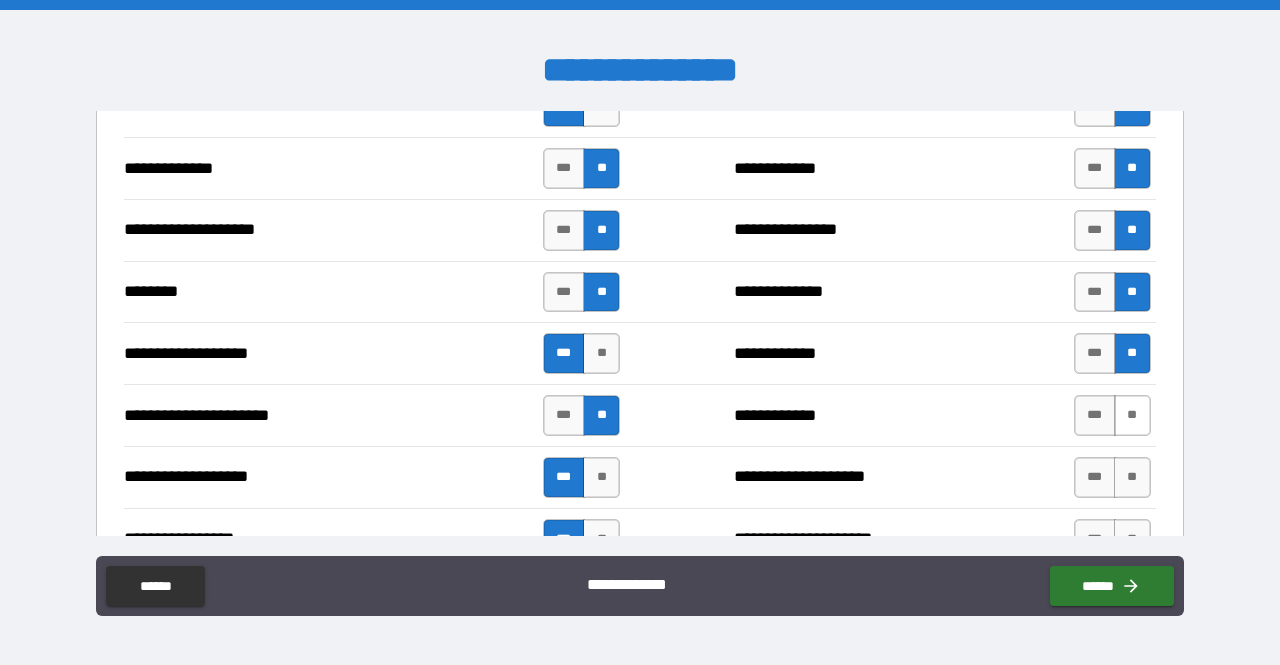 click on "**" at bounding box center (1132, 415) 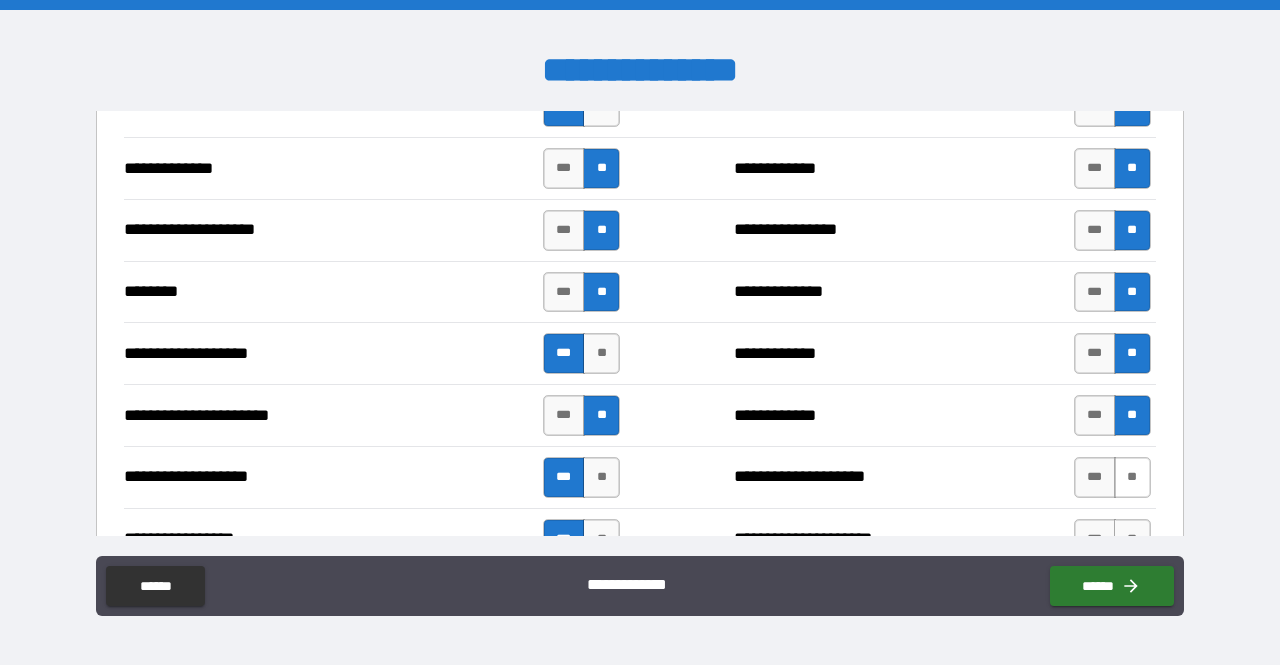click on "**" at bounding box center (1132, 477) 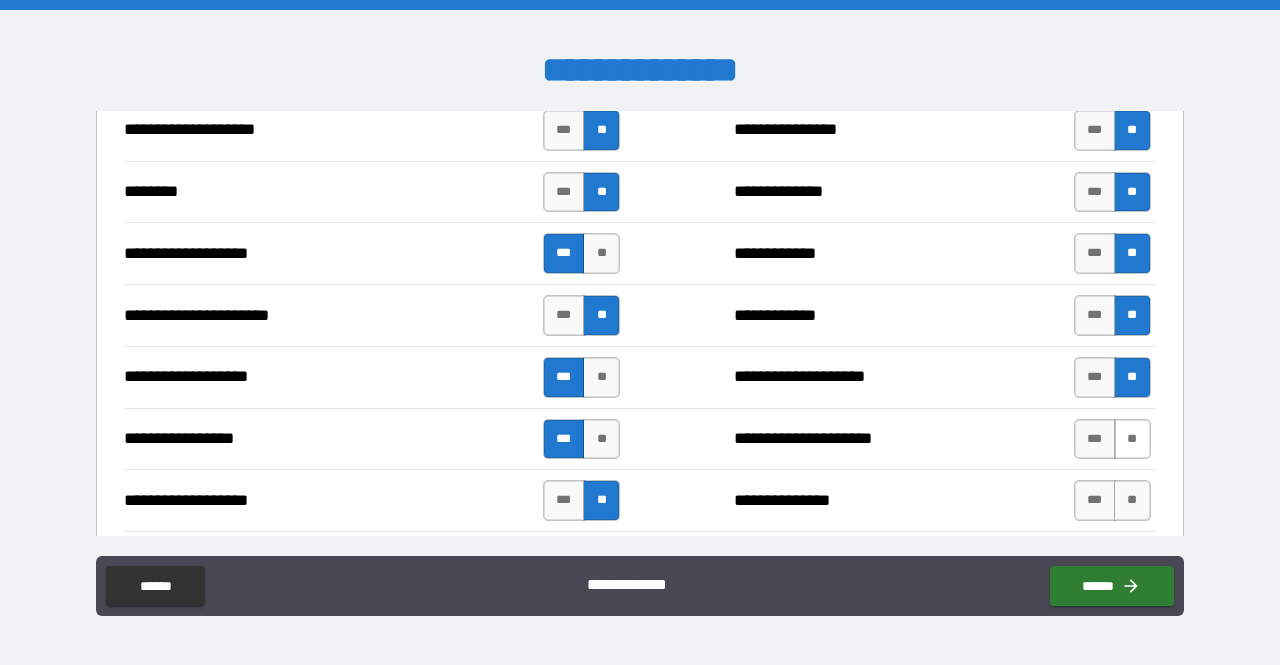 click on "**" at bounding box center (1132, 439) 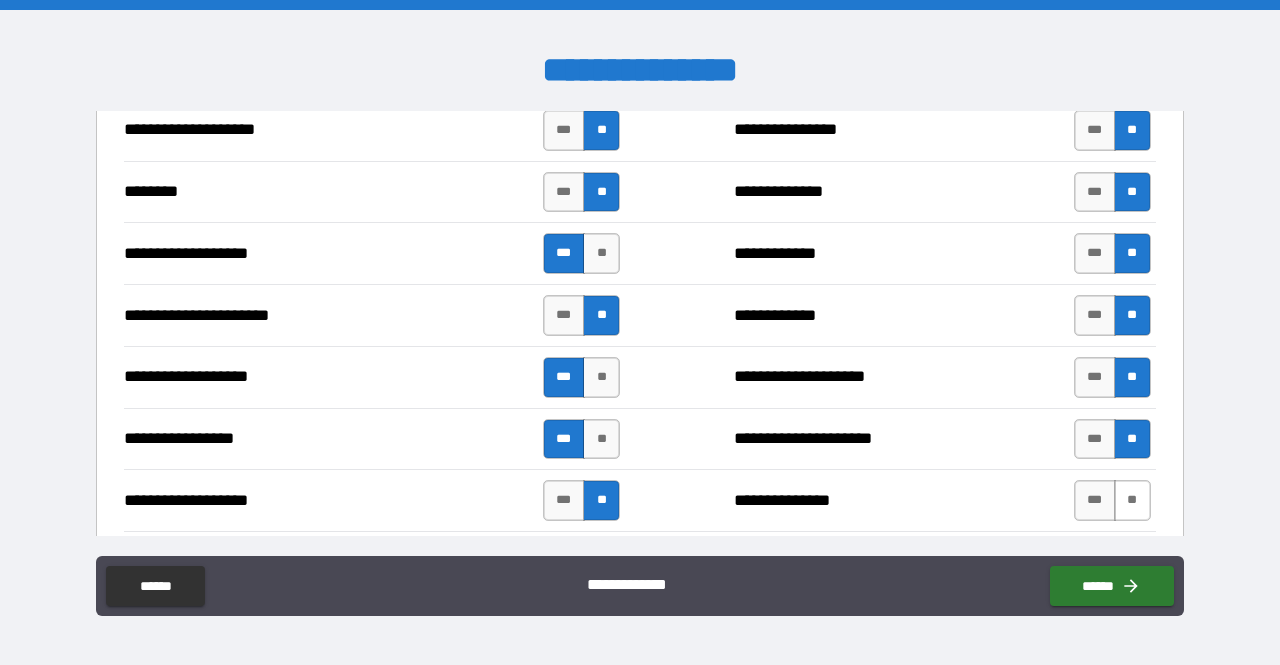 click on "**" at bounding box center [1132, 500] 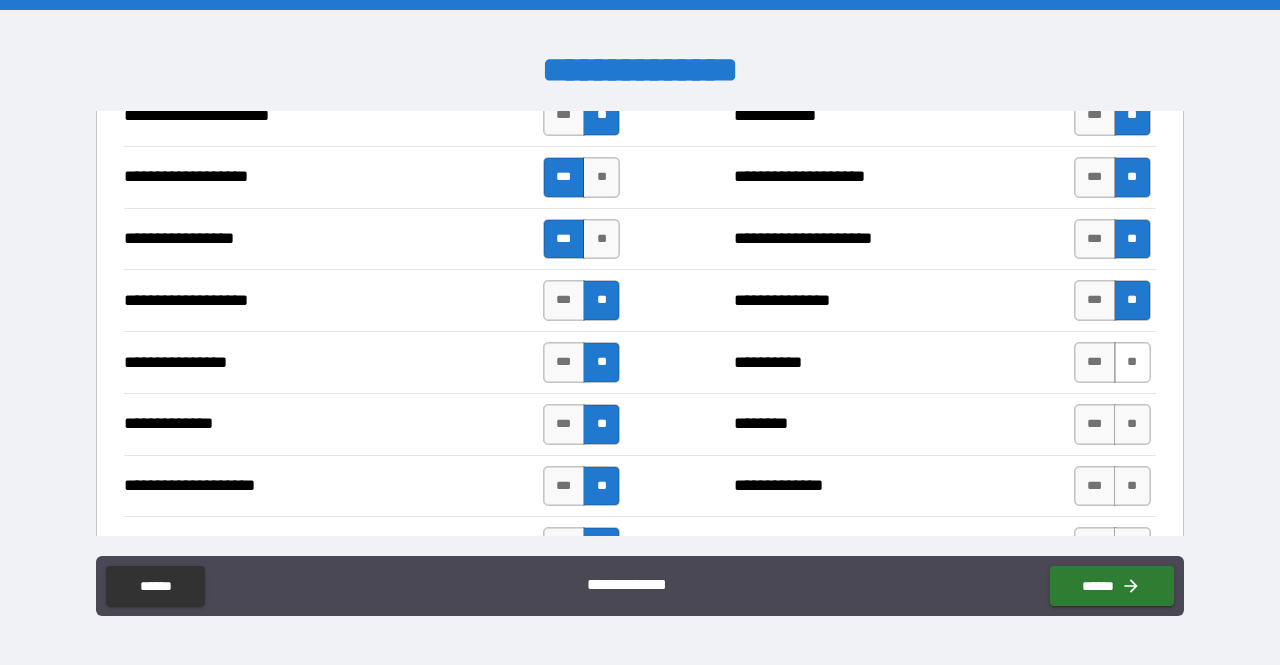 click on "**" at bounding box center [1132, 362] 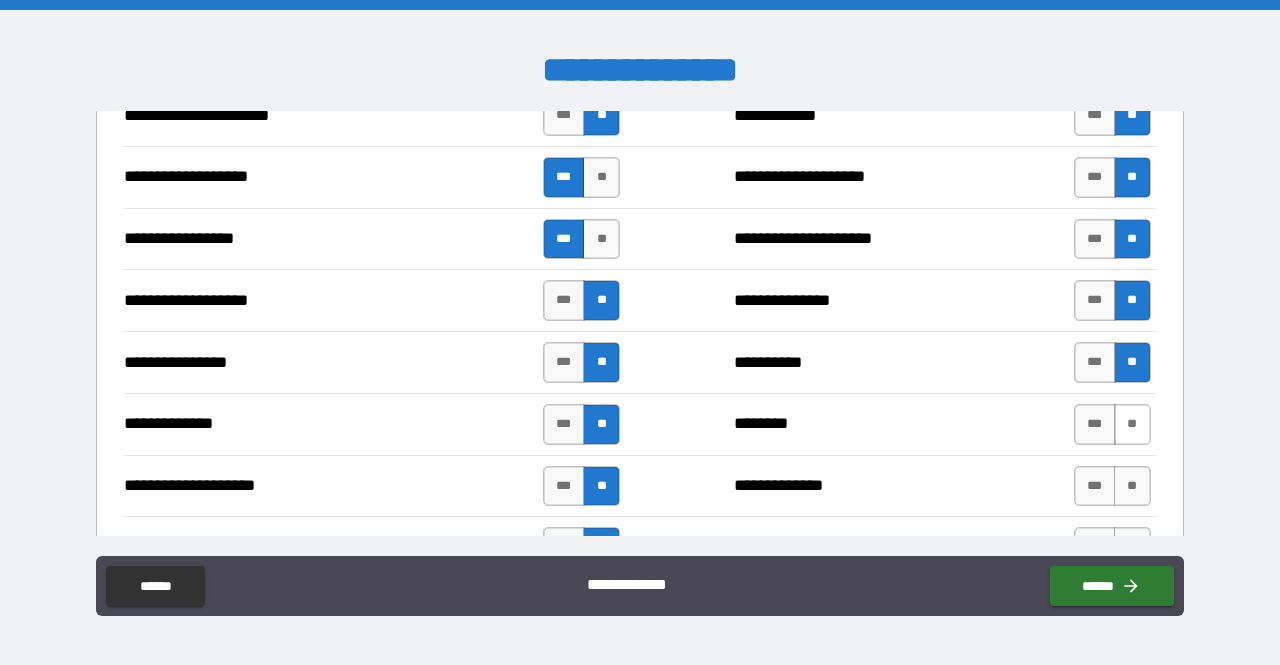 click on "**" at bounding box center (1132, 424) 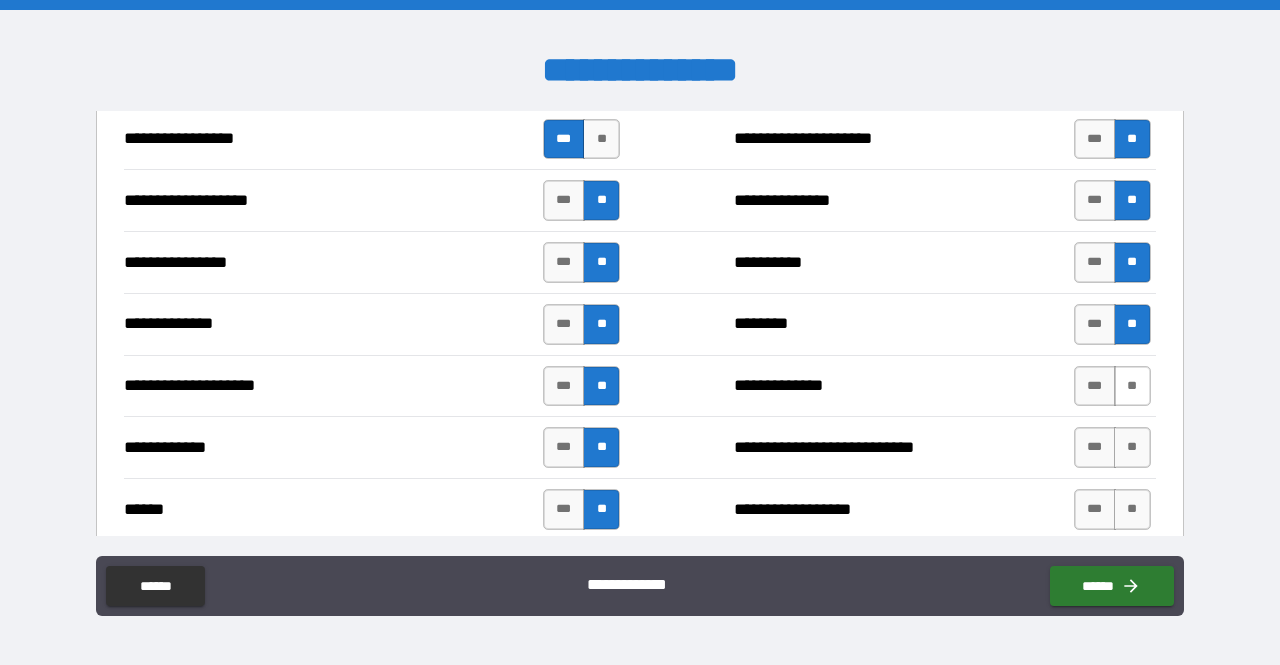 click on "**" at bounding box center (1132, 386) 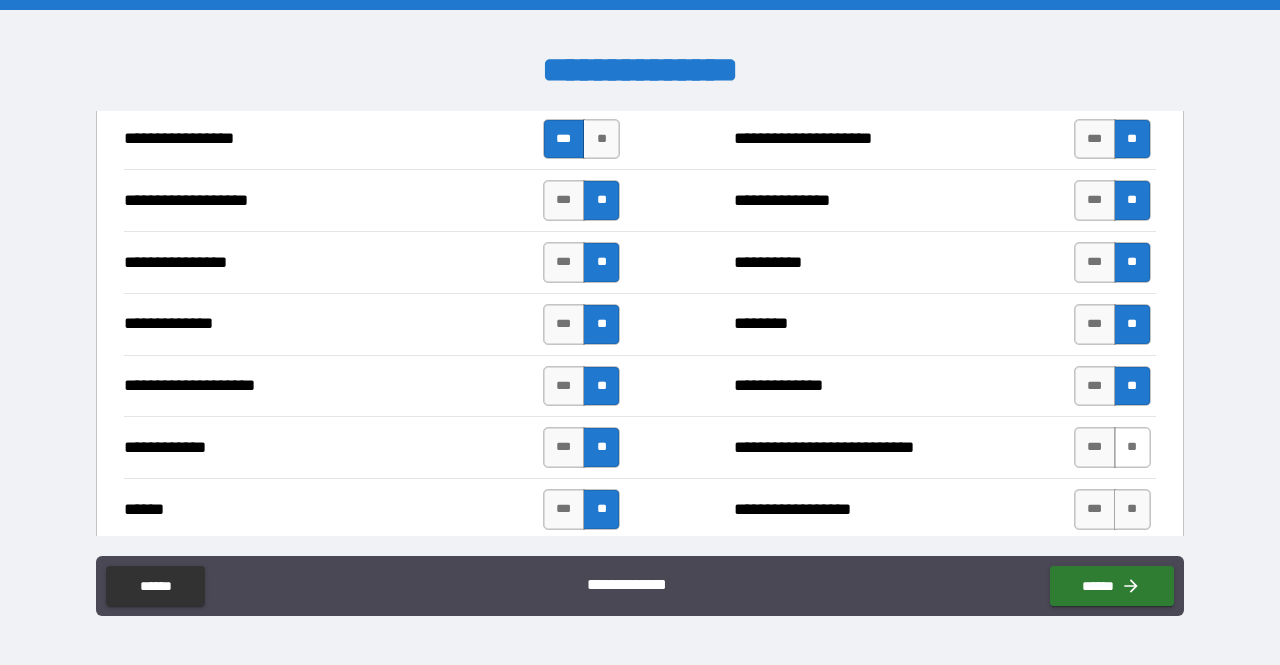 click on "**" at bounding box center (1132, 447) 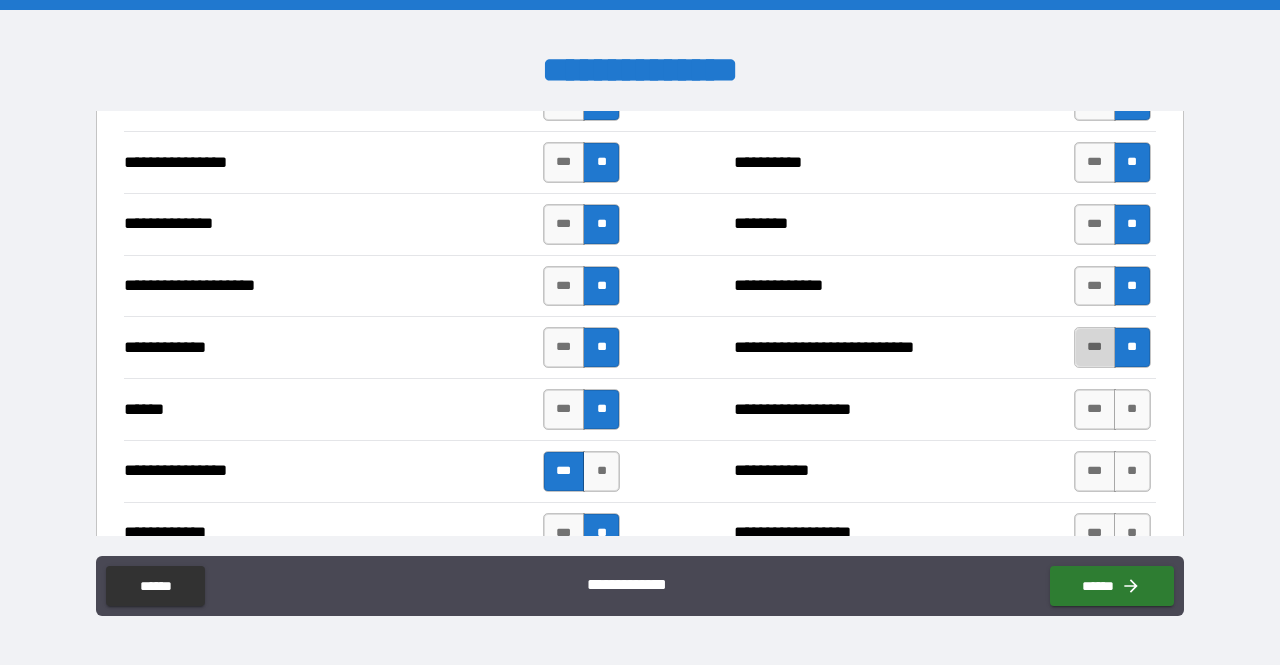 click on "***" at bounding box center [1095, 347] 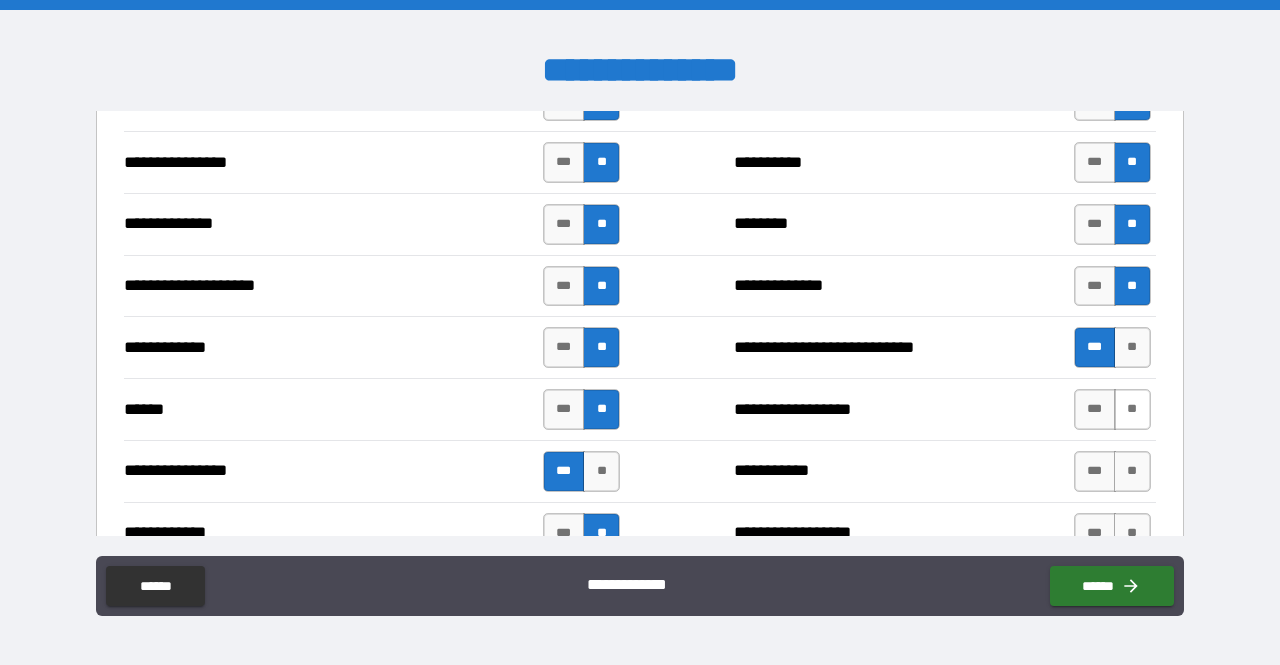 click on "**" at bounding box center [1132, 409] 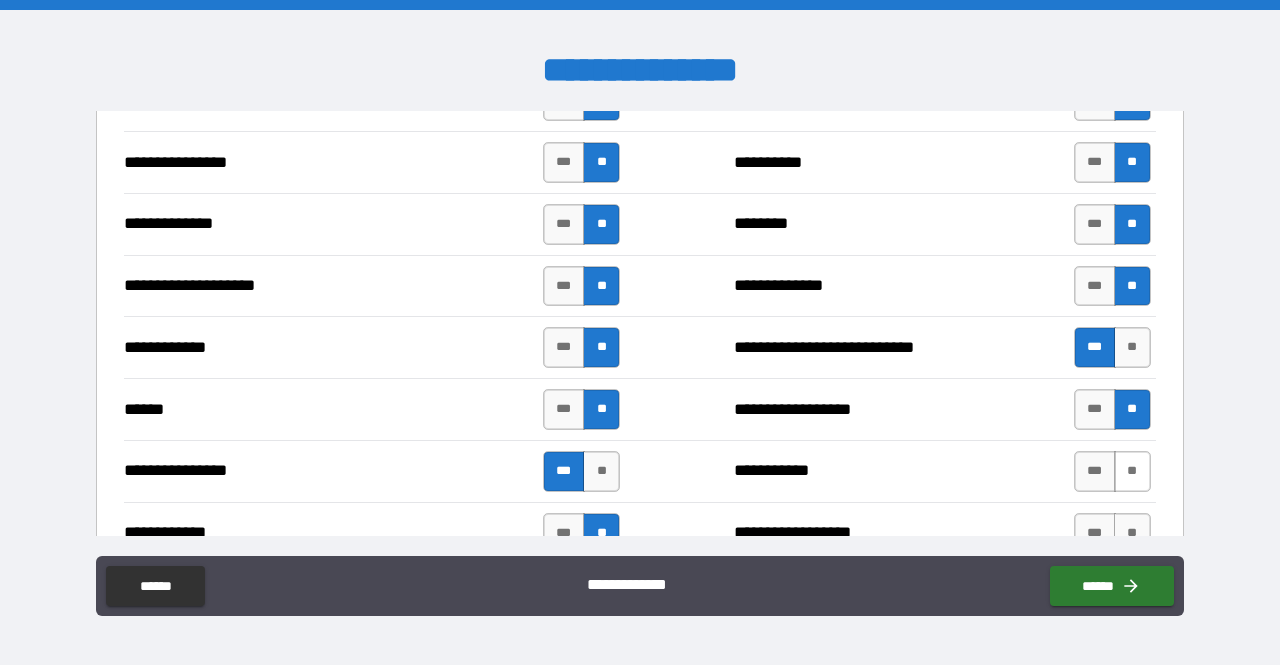 click on "**" at bounding box center (1132, 471) 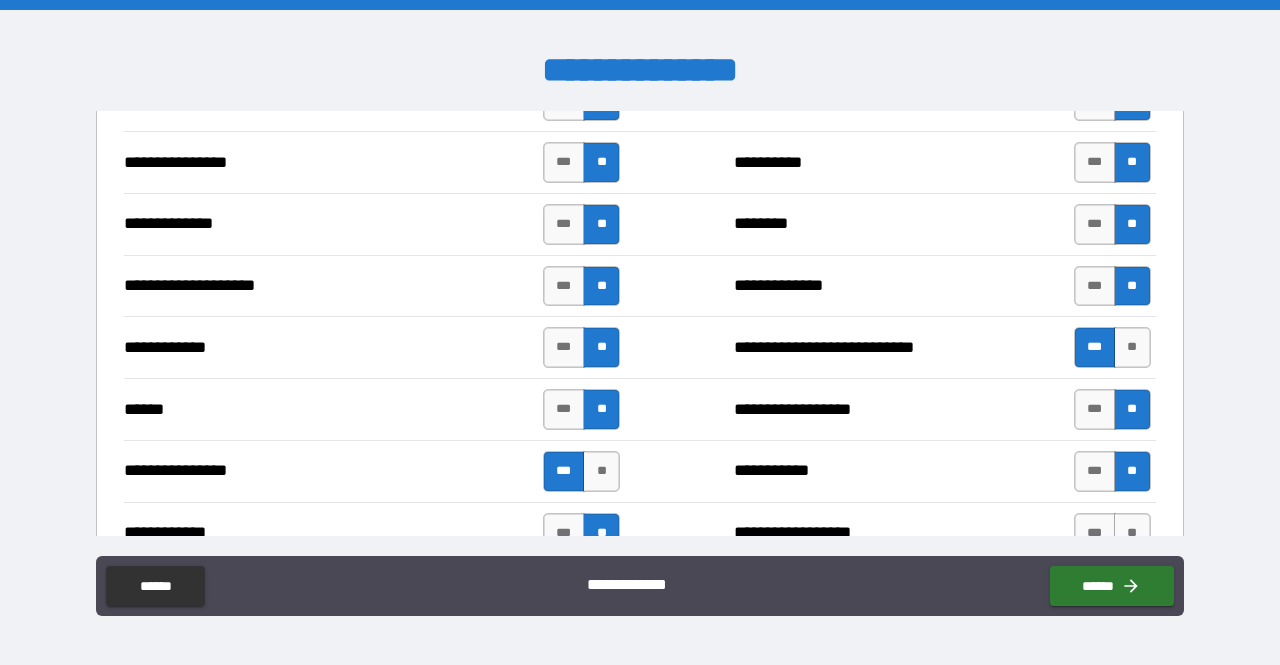 scroll, scrollTop: 3500, scrollLeft: 0, axis: vertical 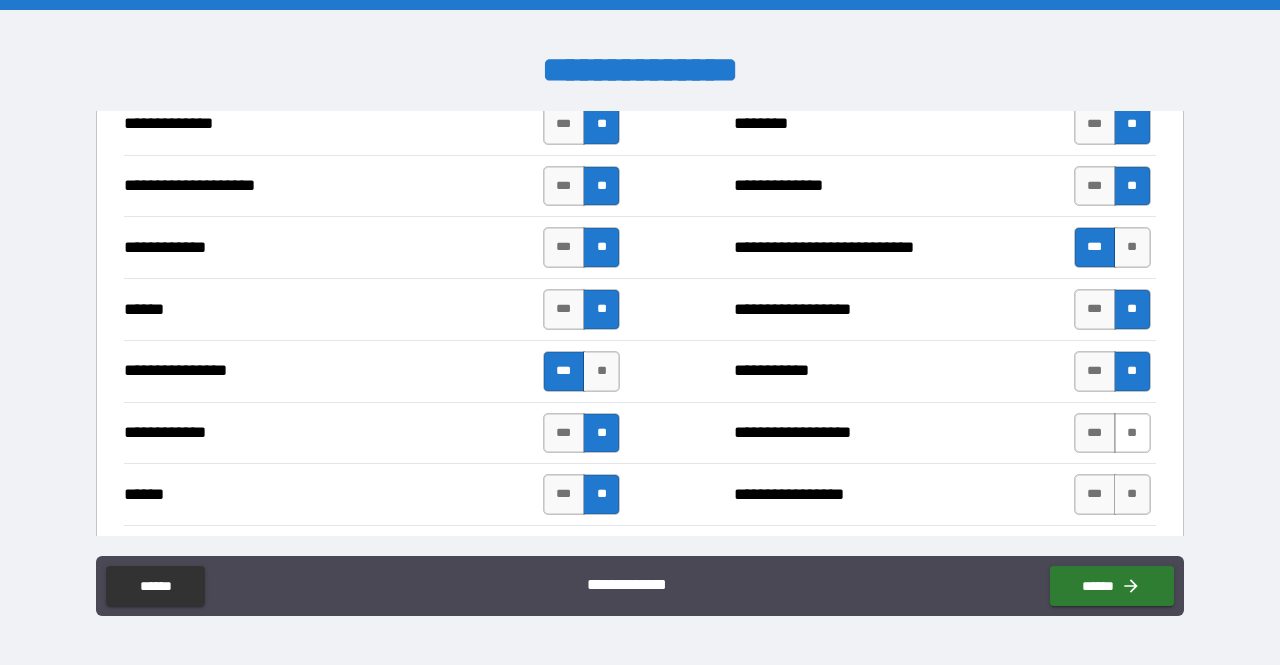 click on "**" at bounding box center (1132, 433) 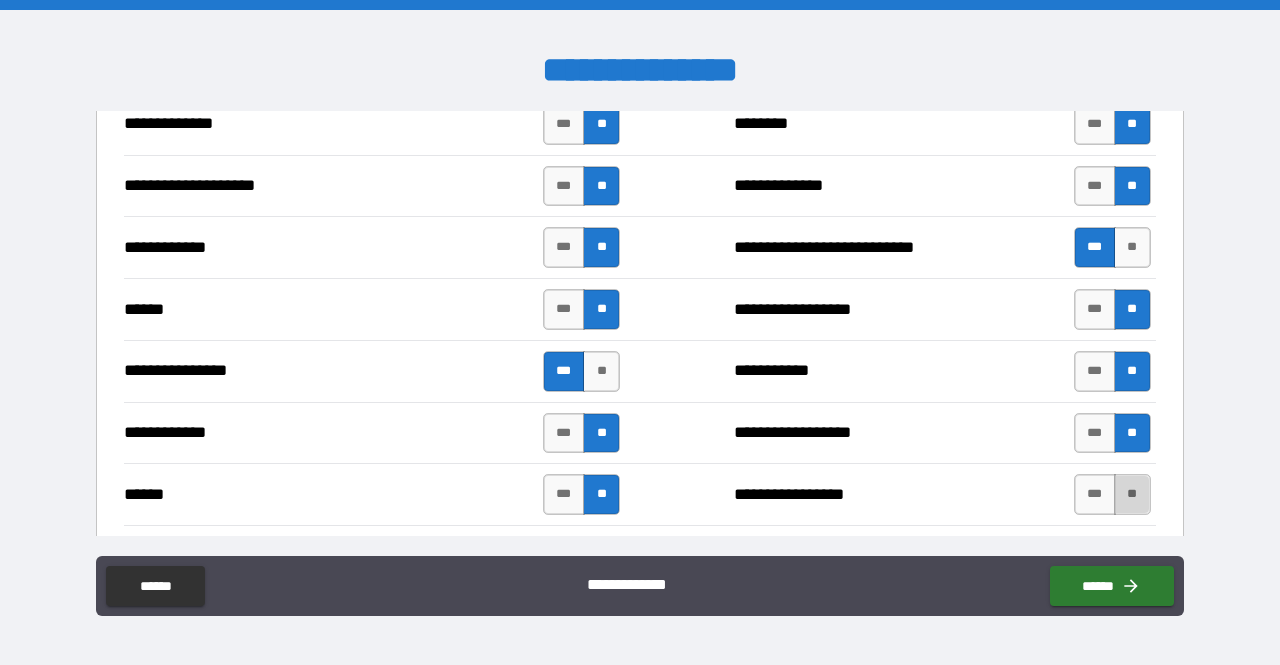 click on "**" at bounding box center [1132, 494] 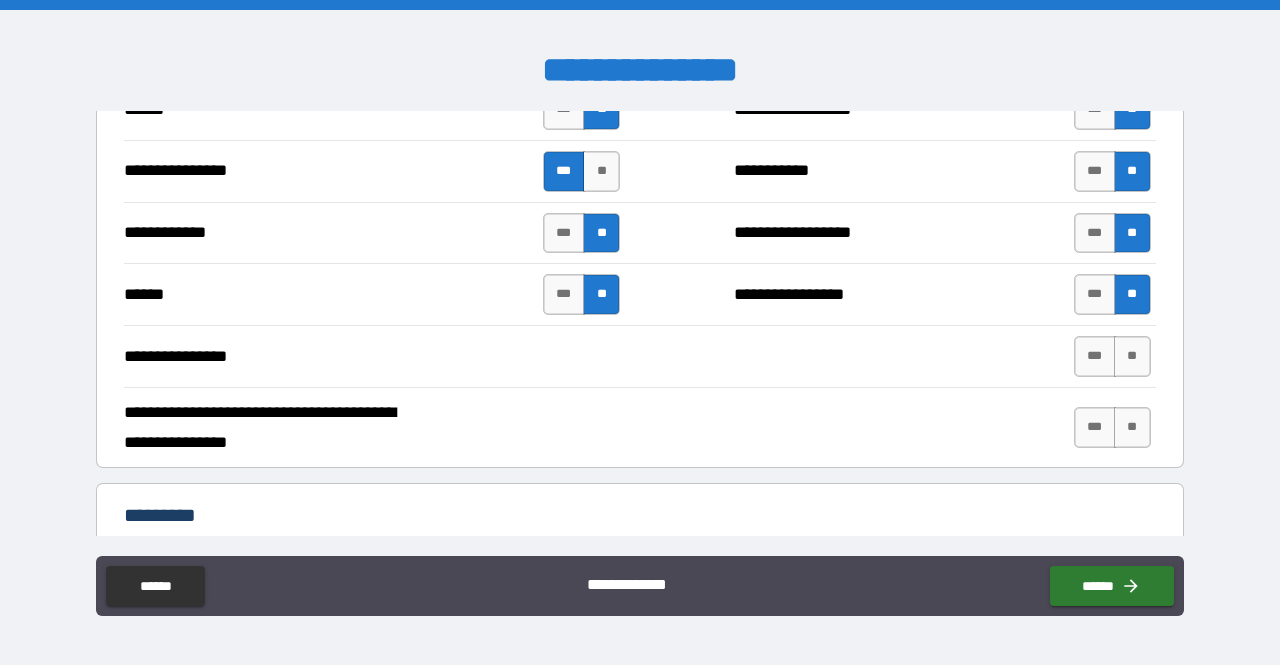 scroll, scrollTop: 3800, scrollLeft: 0, axis: vertical 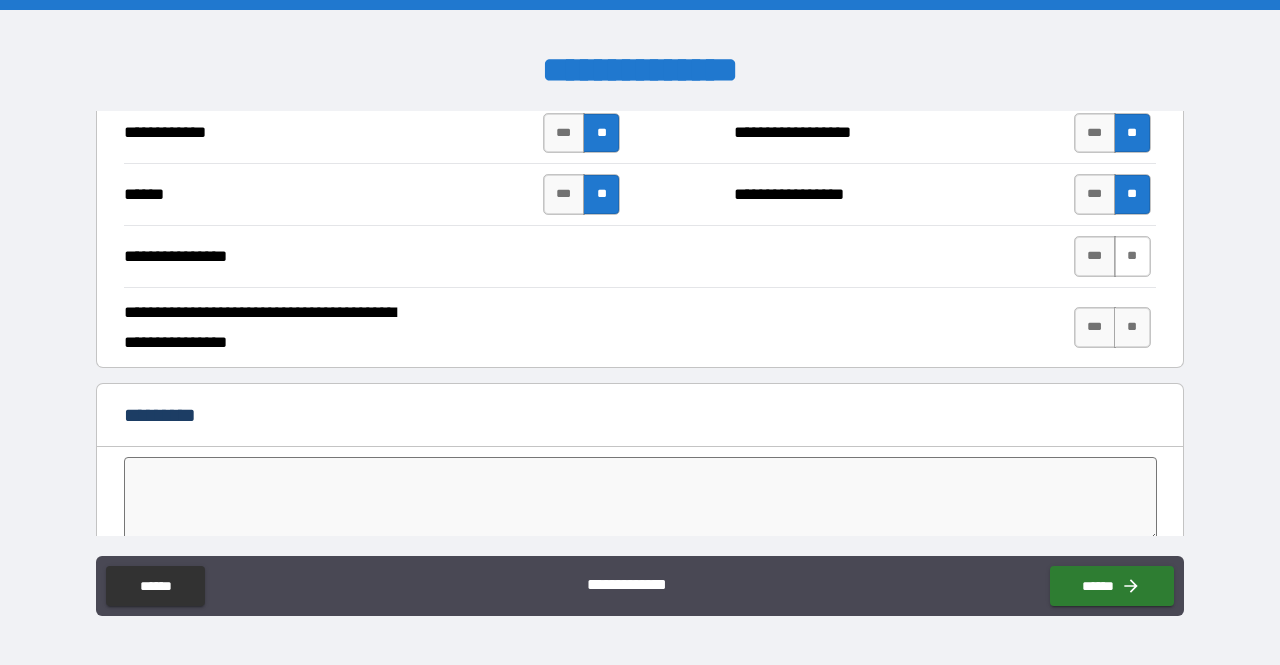 click on "**" at bounding box center (1132, 256) 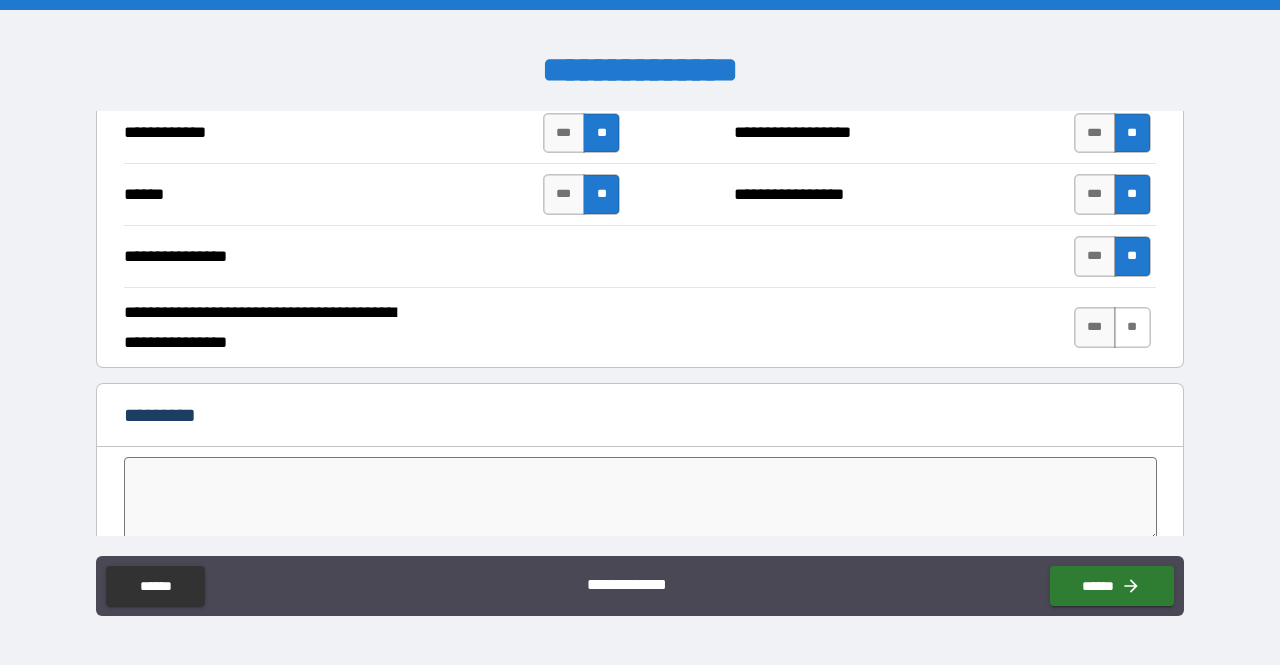 click on "**" at bounding box center (1132, 327) 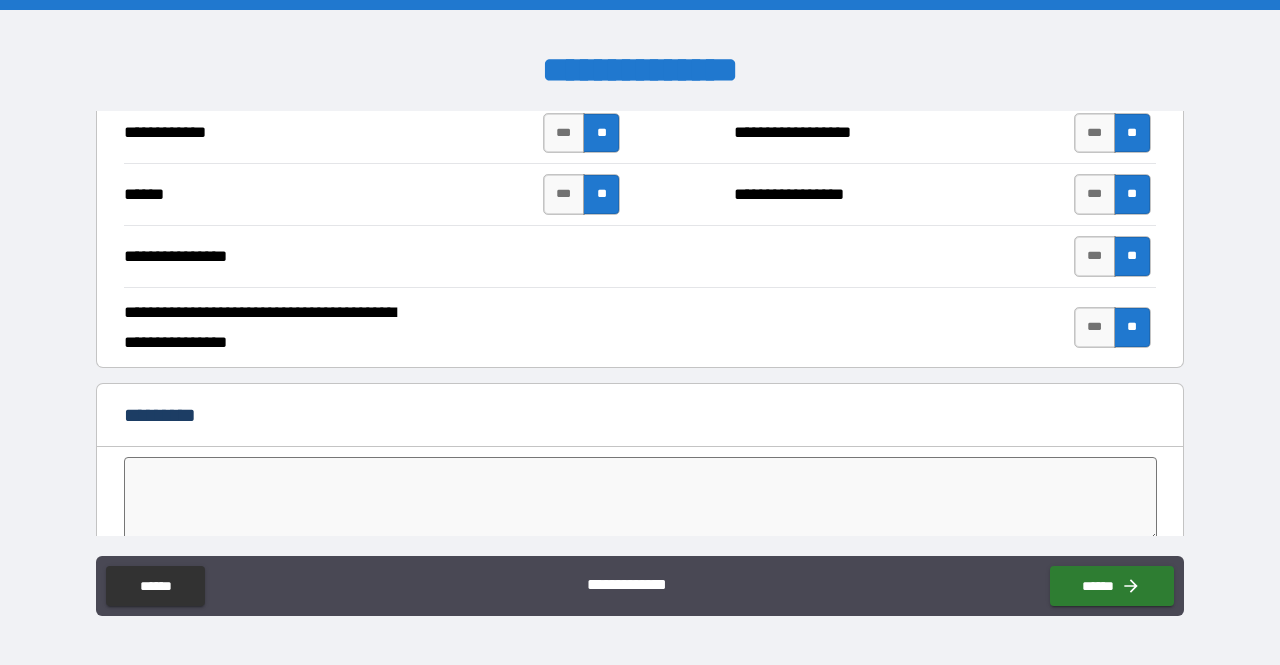 scroll, scrollTop: 3900, scrollLeft: 0, axis: vertical 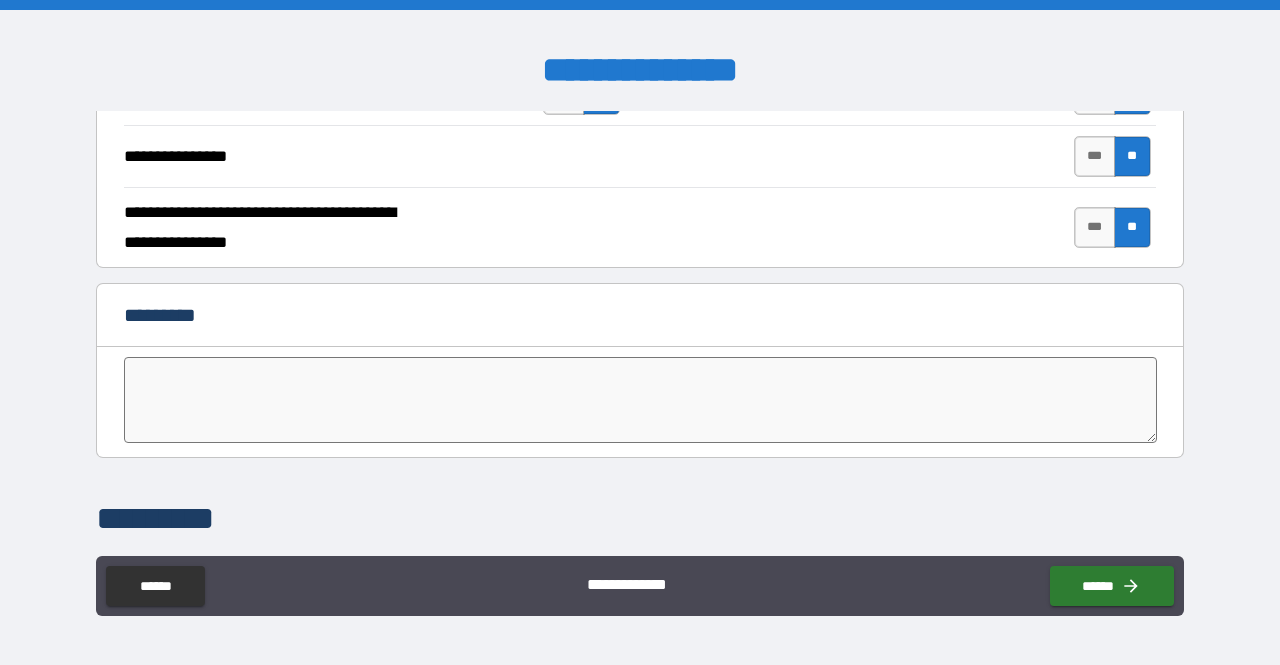 click at bounding box center (640, 400) 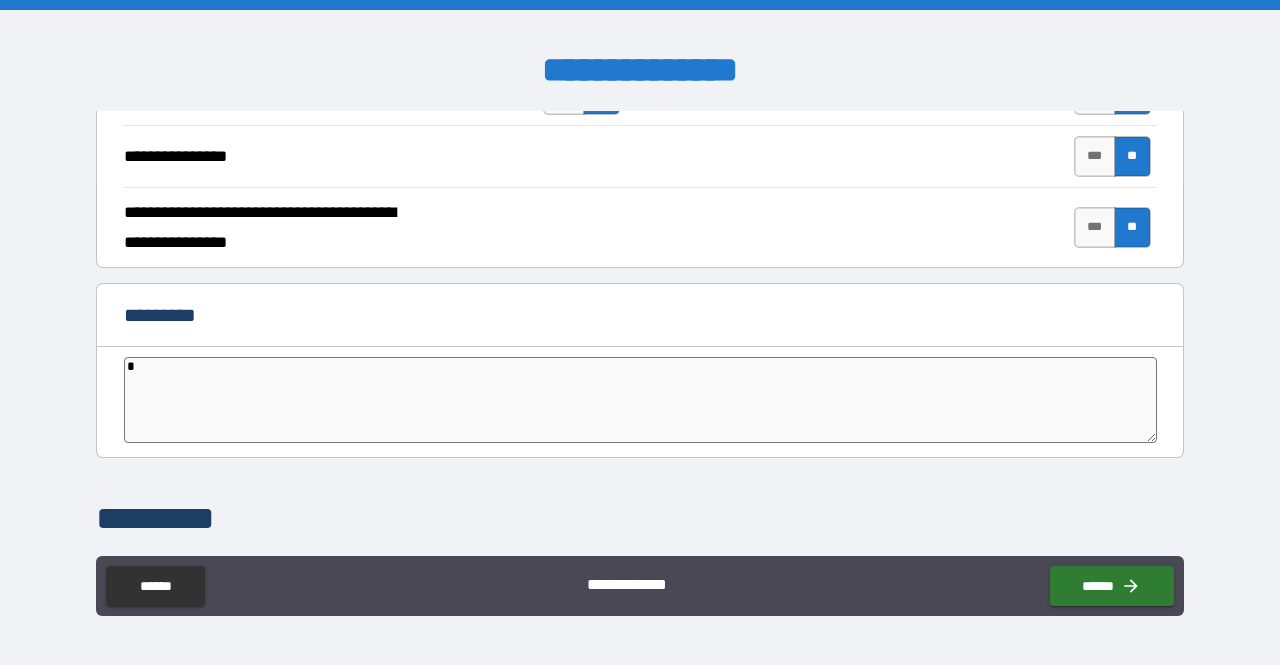 type on "*" 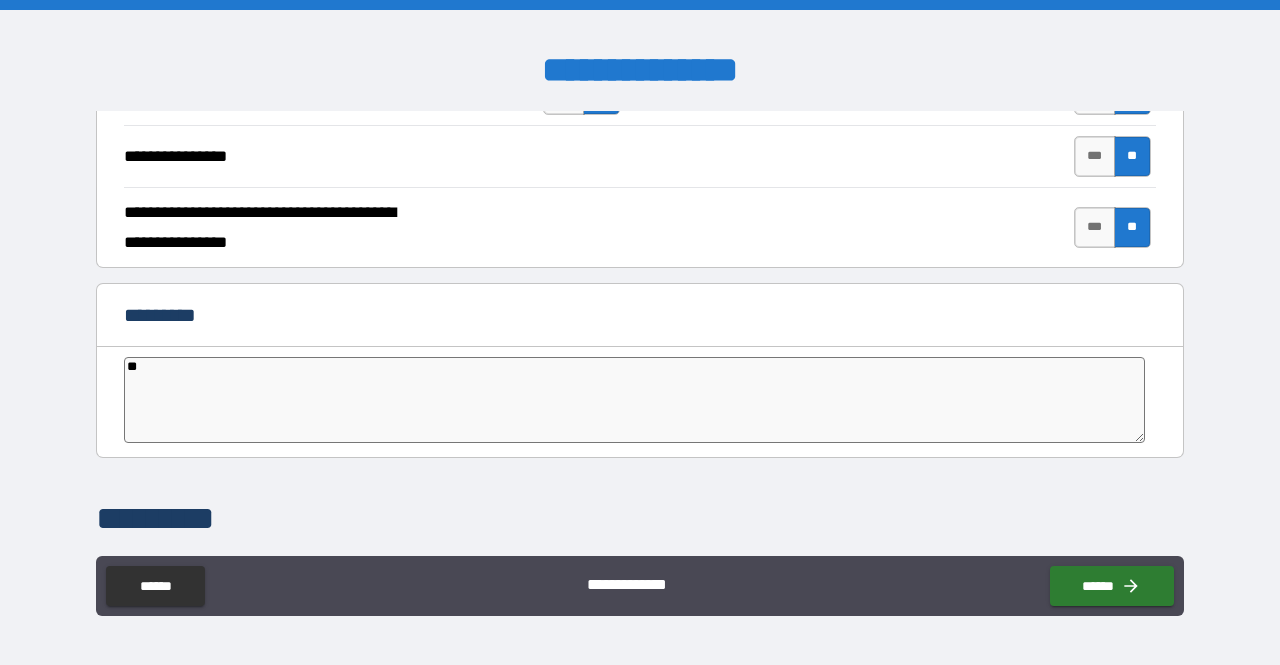 type on "*" 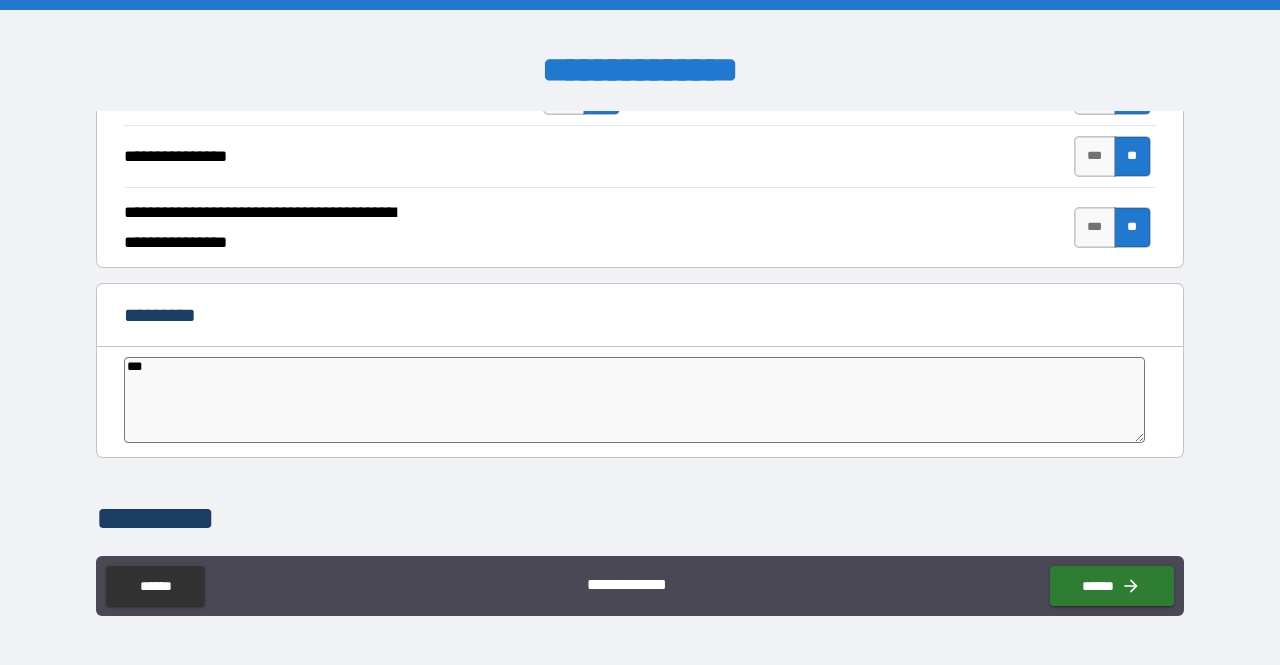 type on "****" 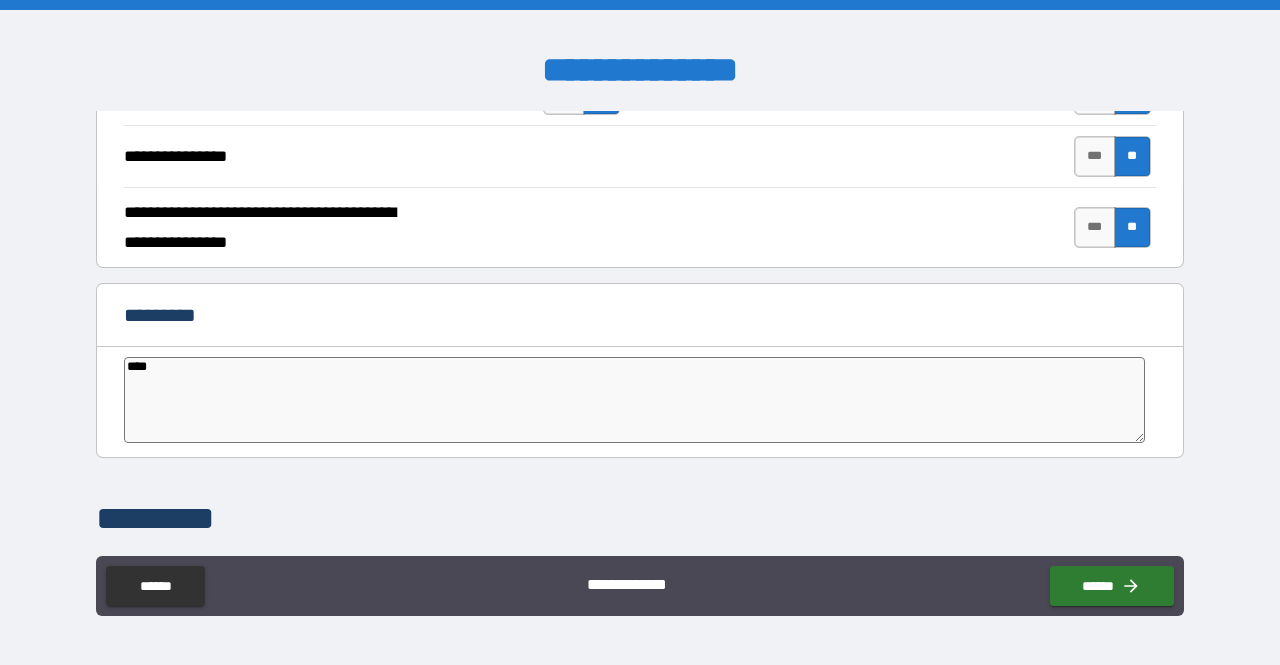 type on "*****" 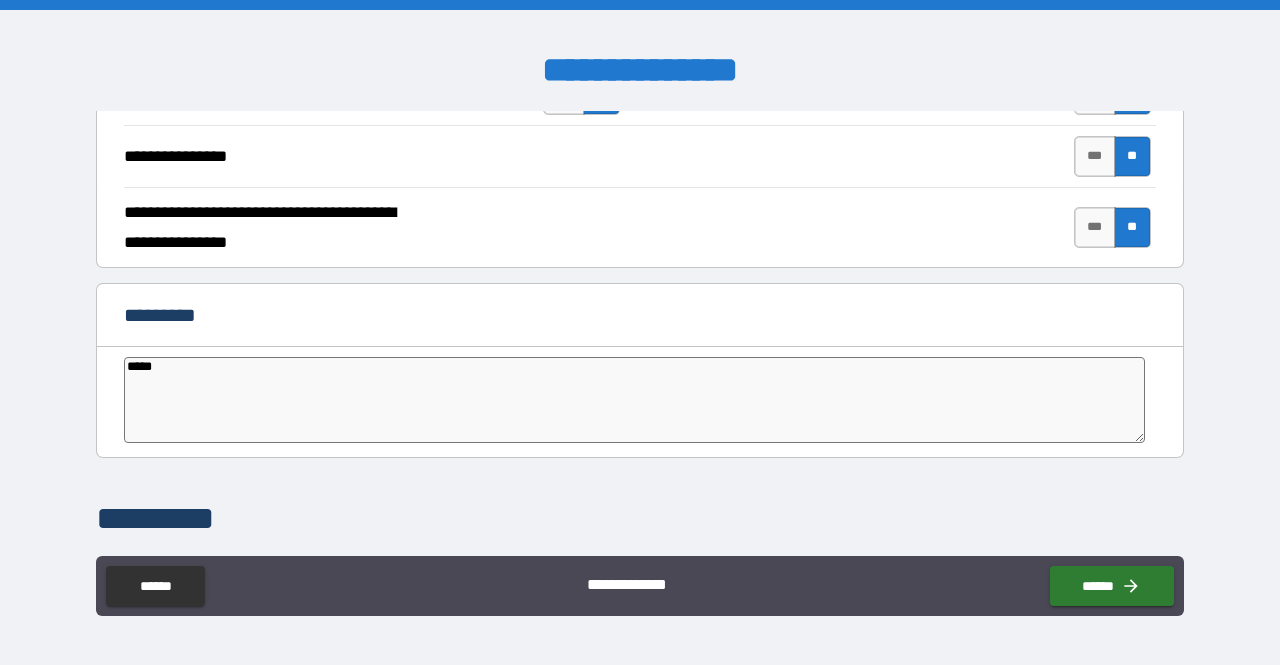 type on "******" 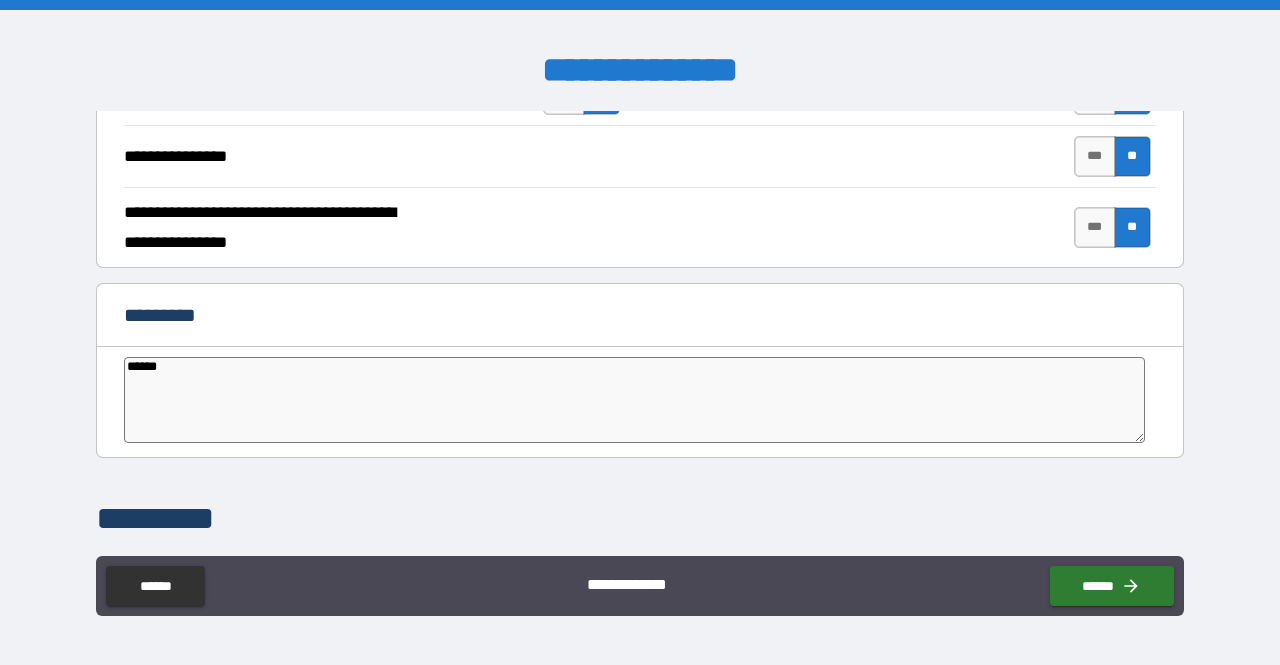 type on "******" 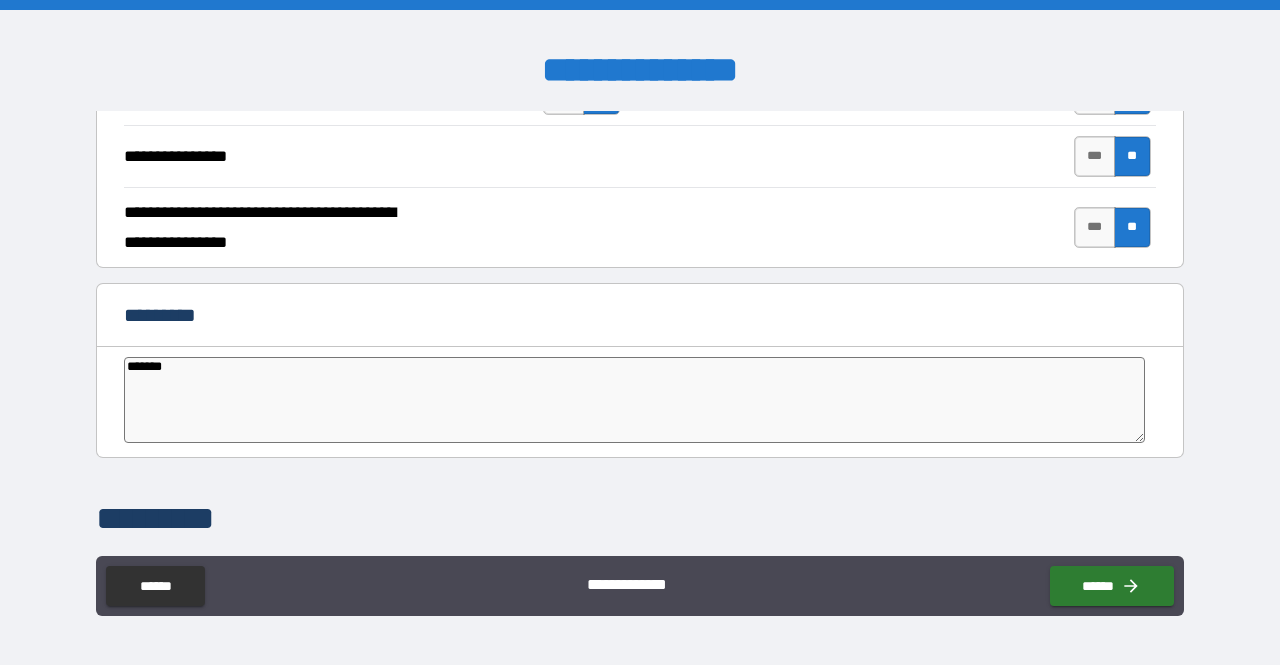type on "*" 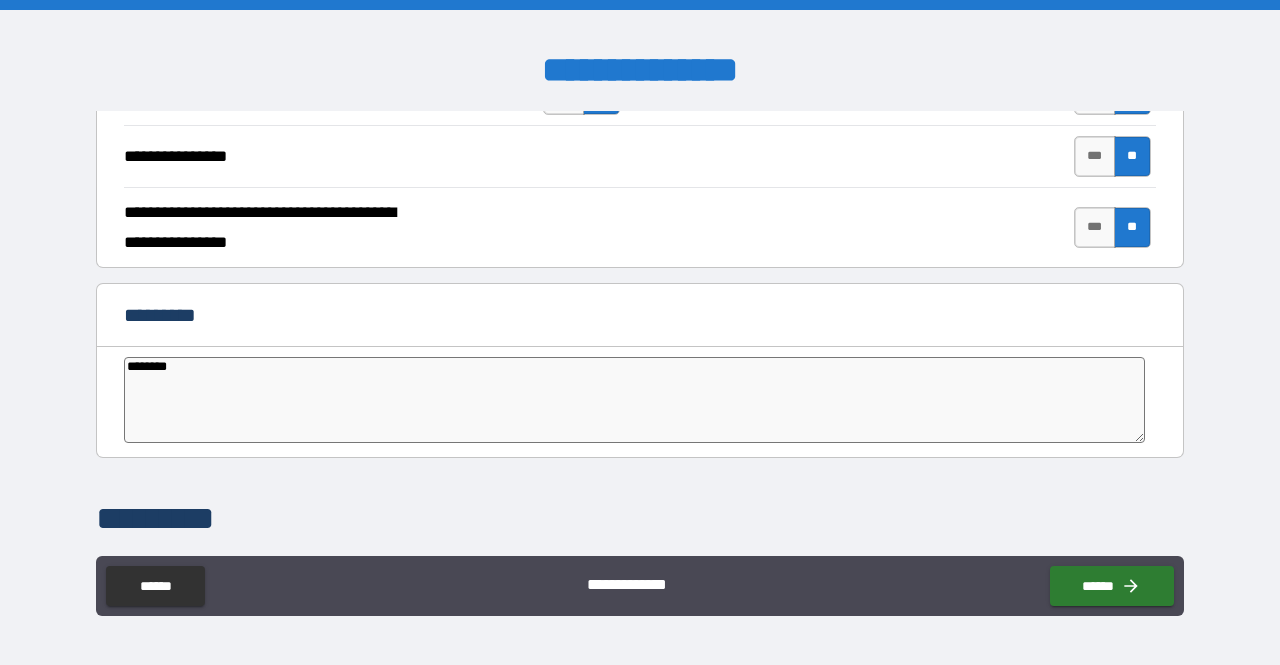 type on "*" 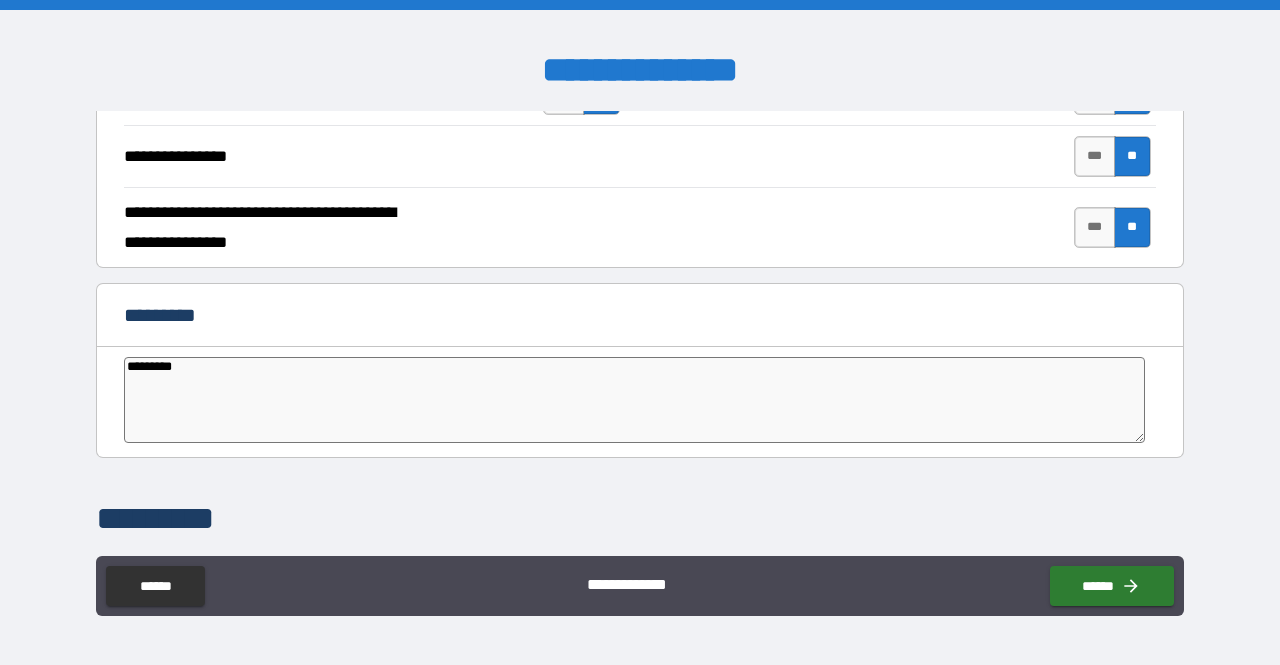 type on "**********" 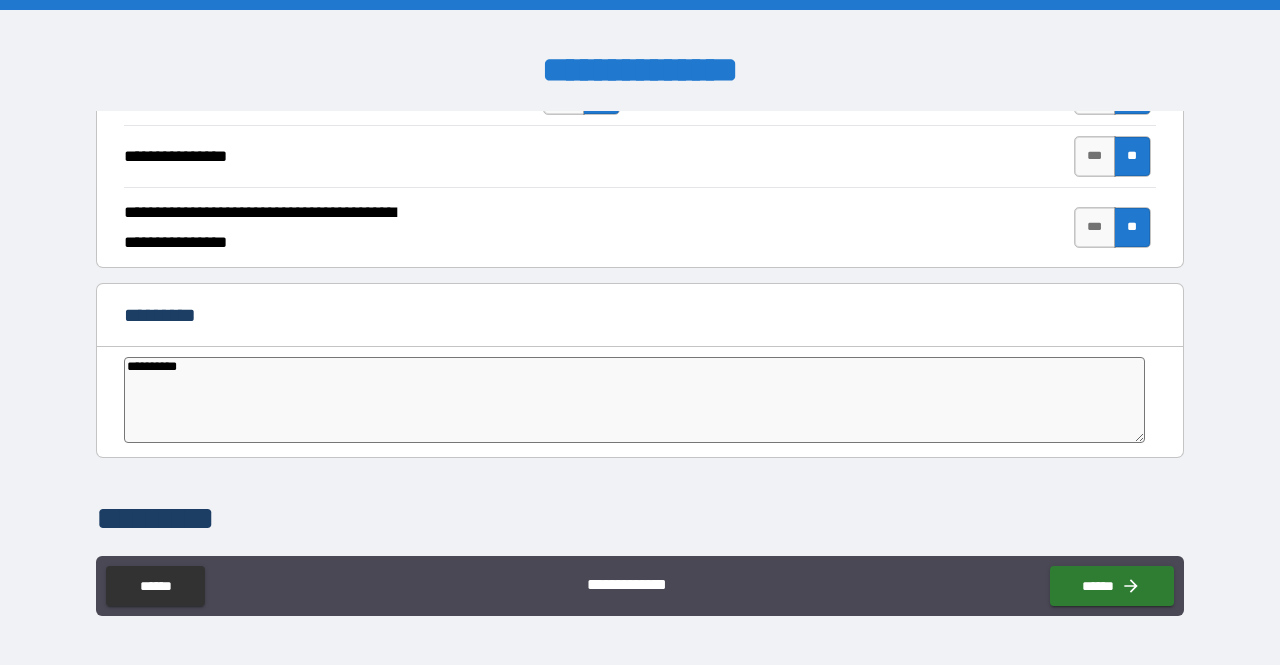 type on "*" 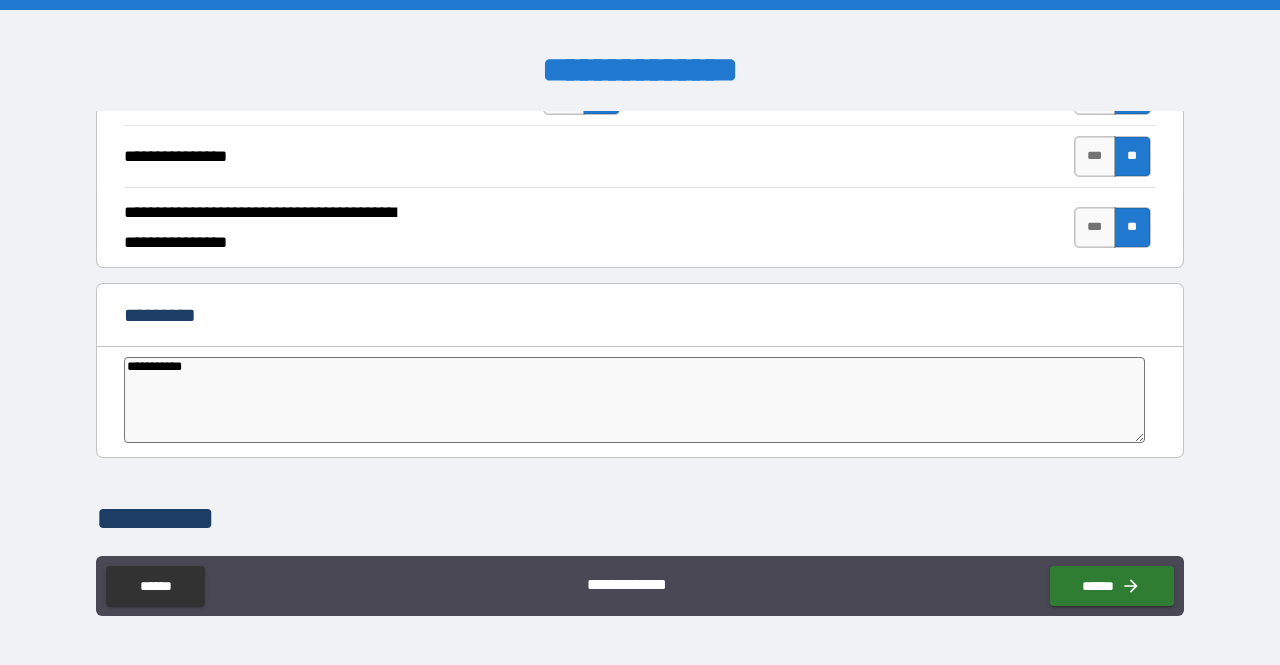 type on "*" 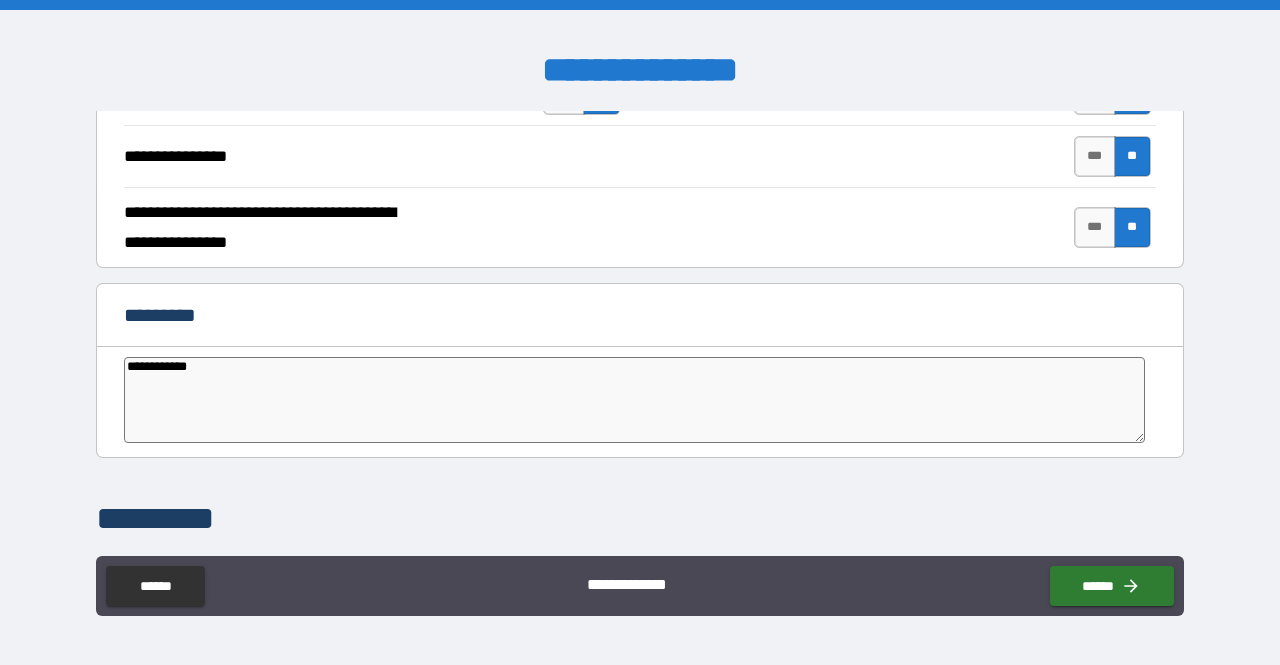 type on "**********" 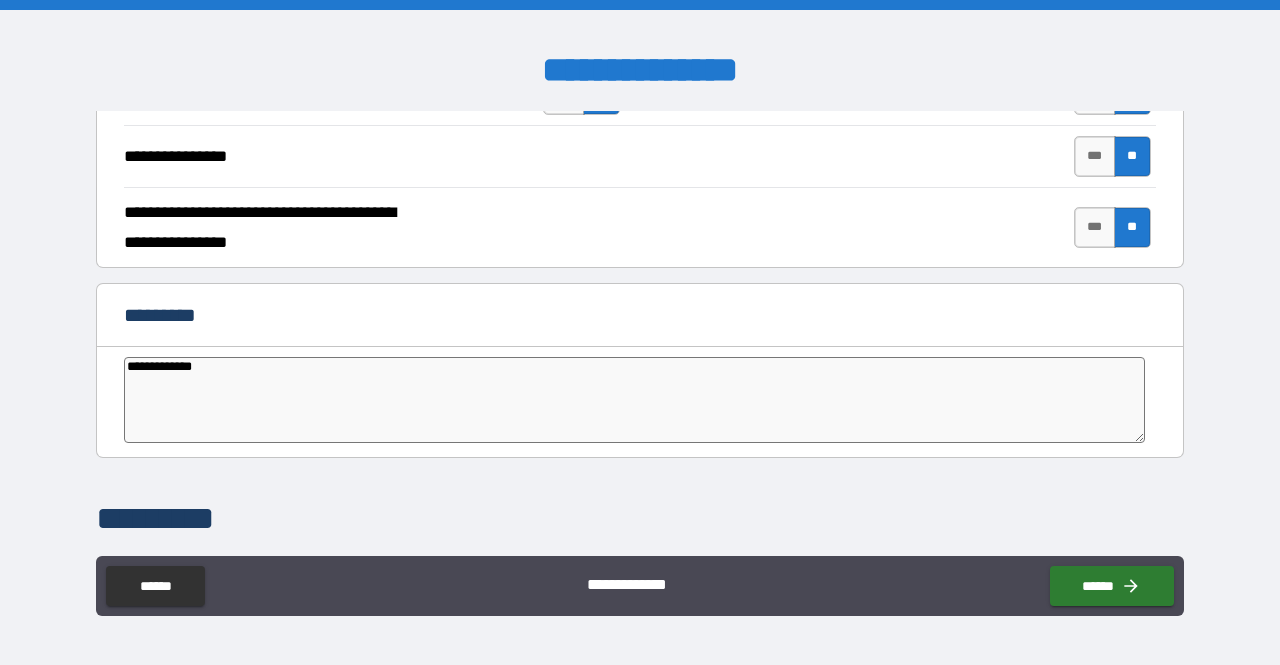type on "*" 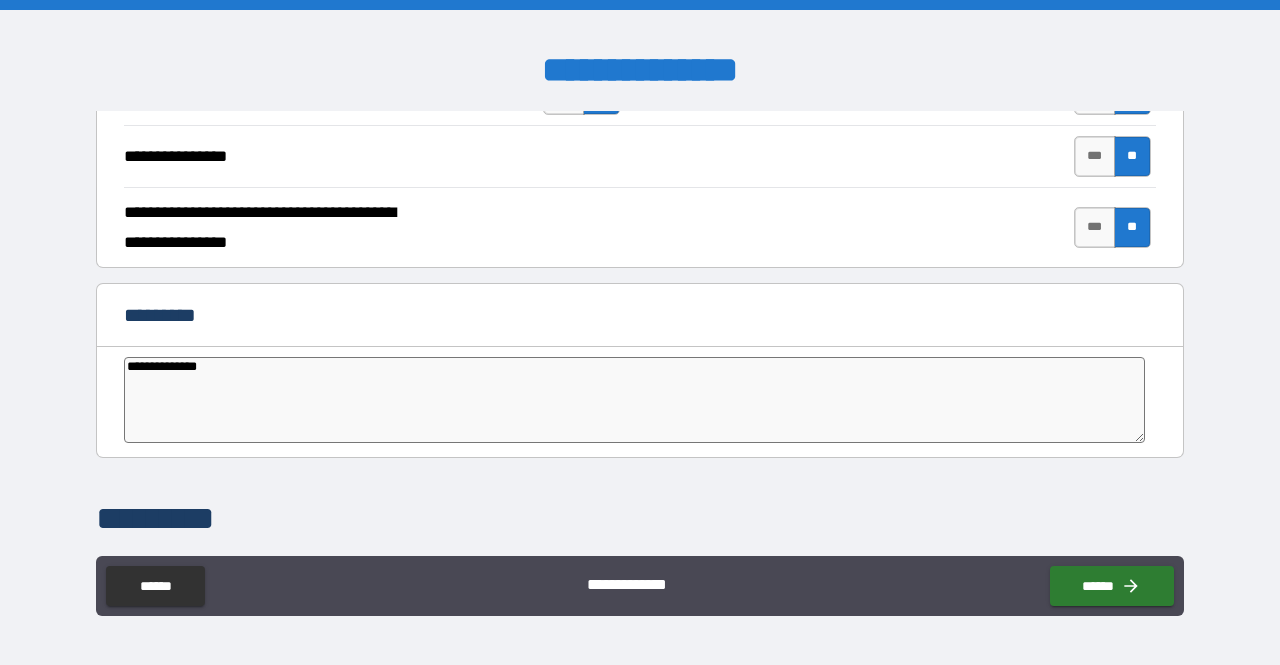 type on "**********" 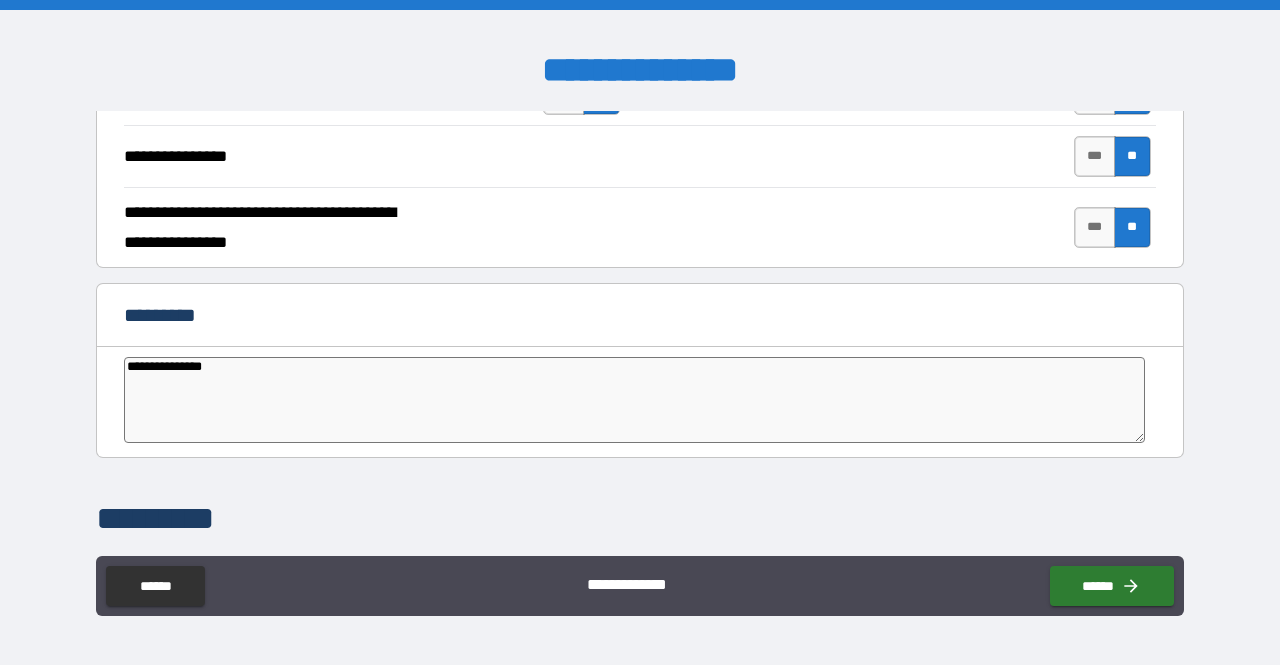 type on "*" 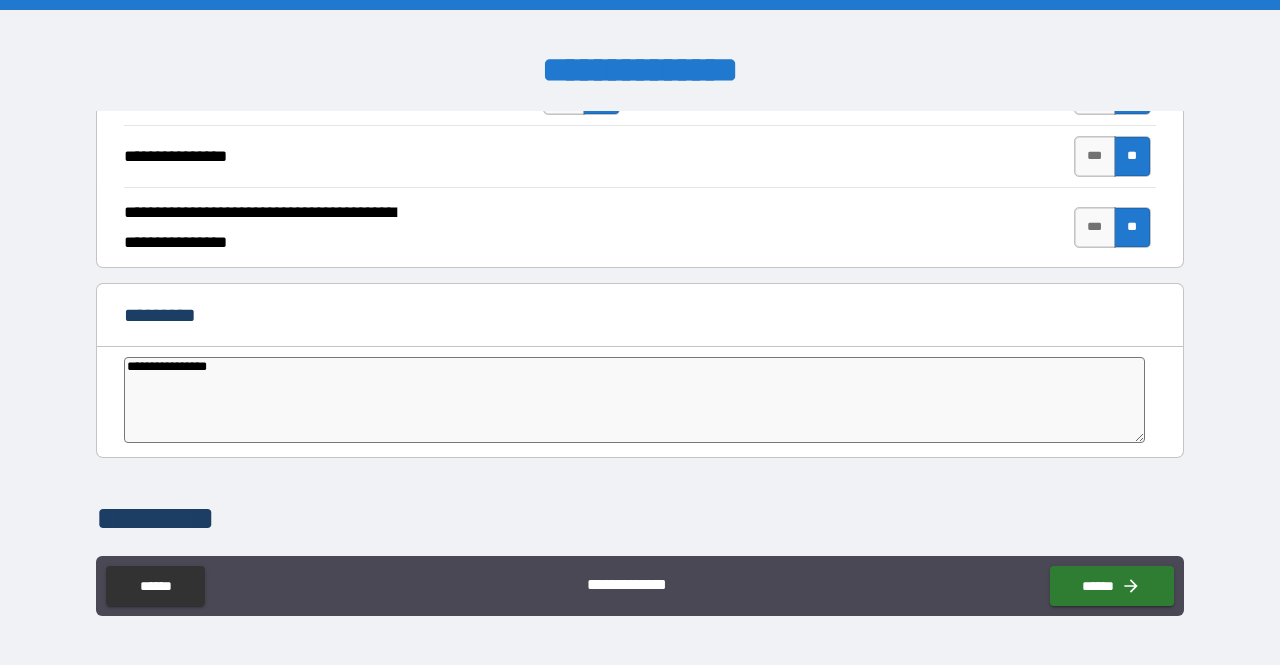 type on "**********" 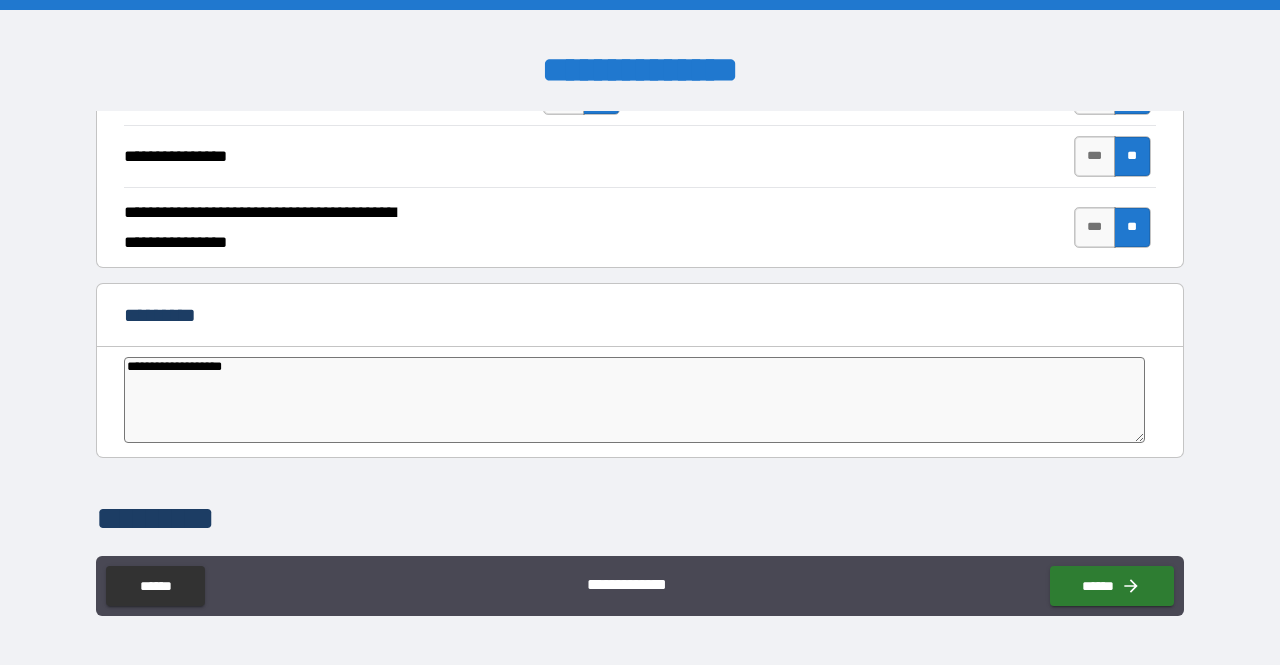 type on "**********" 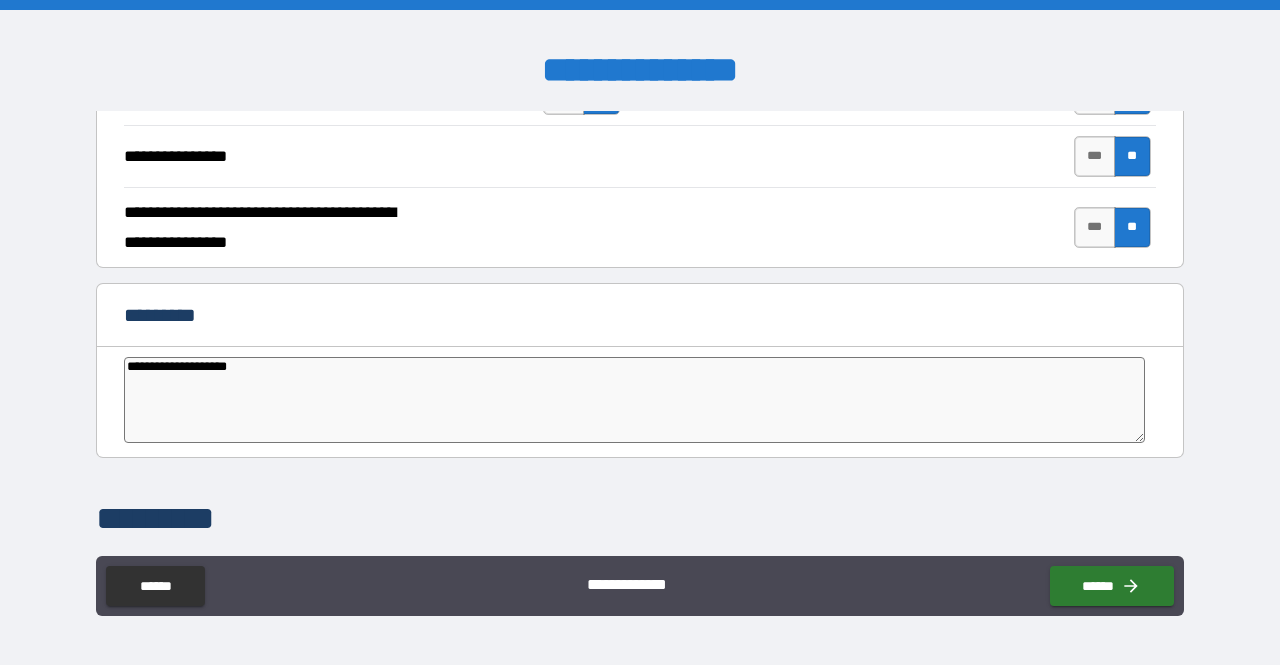 type on "*" 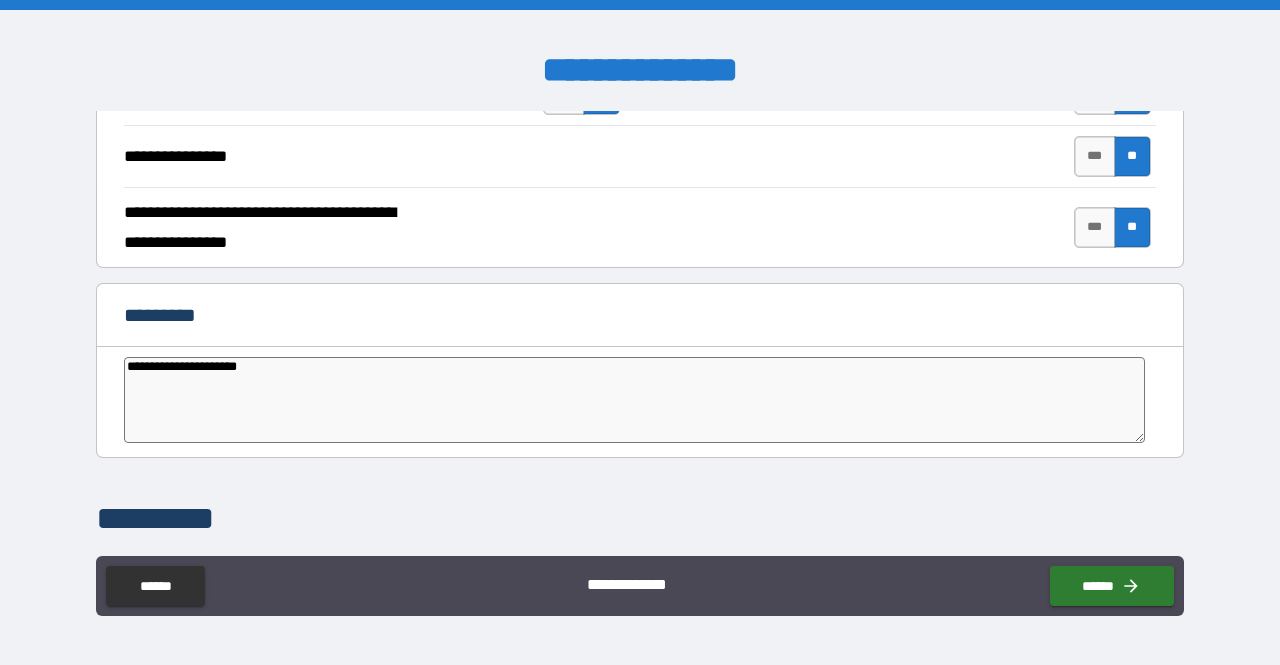 type on "**********" 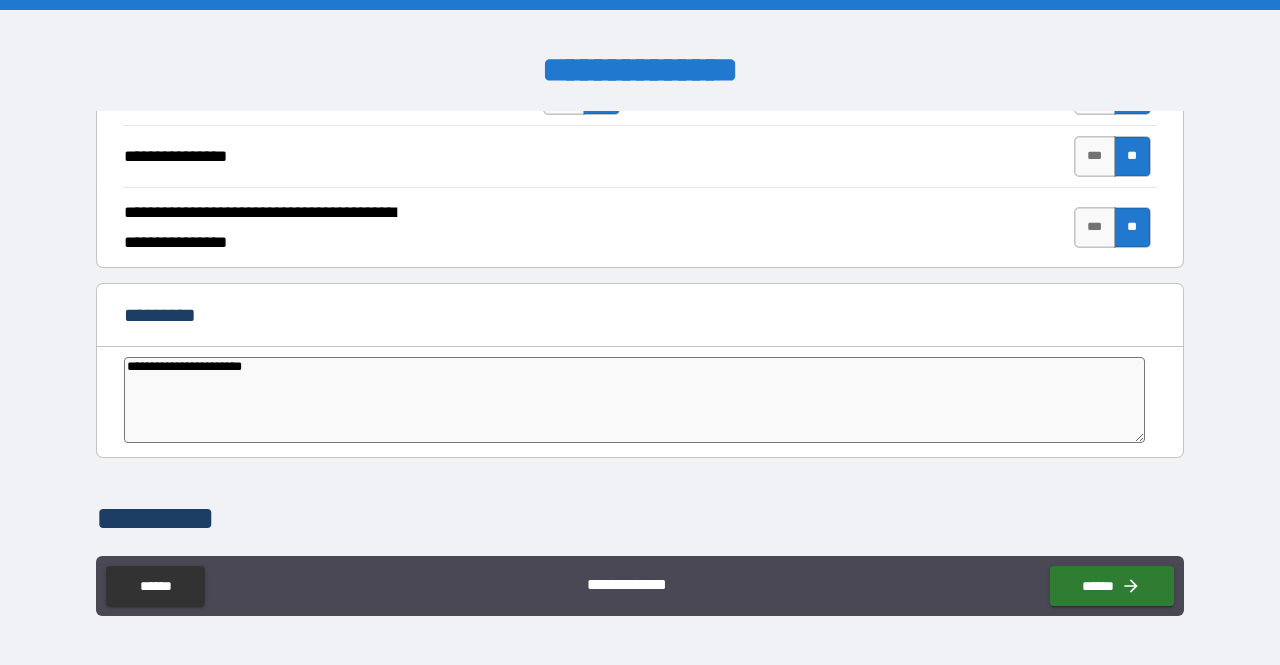 type on "*" 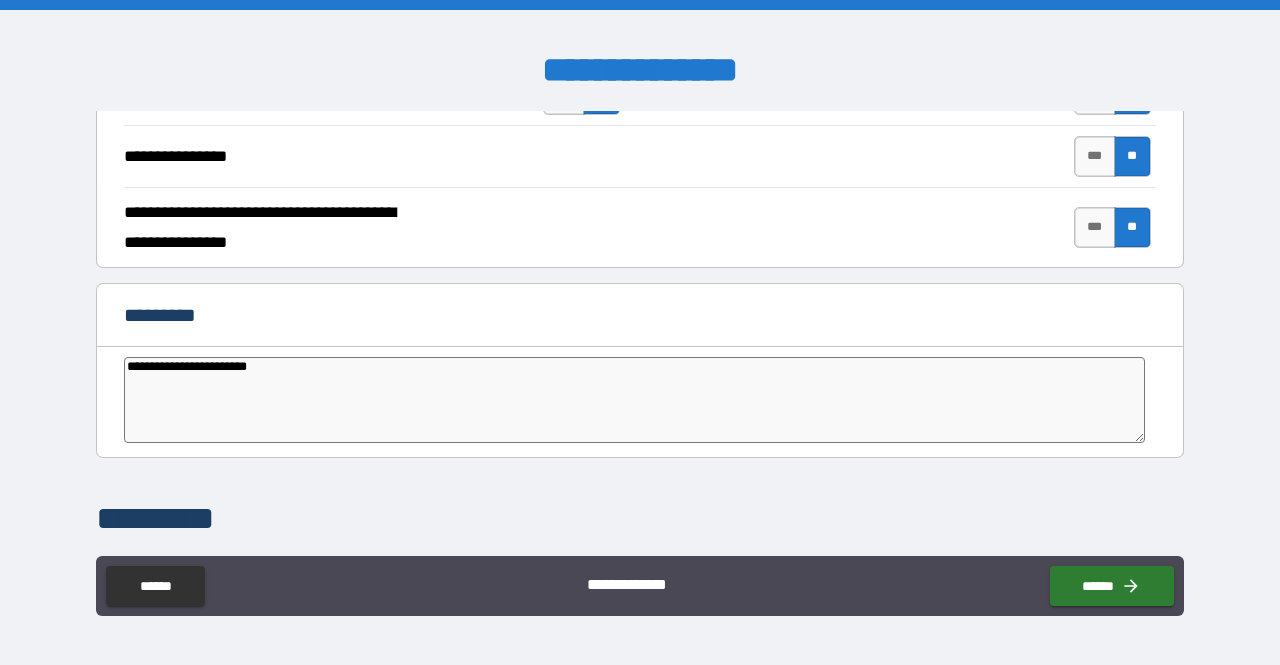 type on "**********" 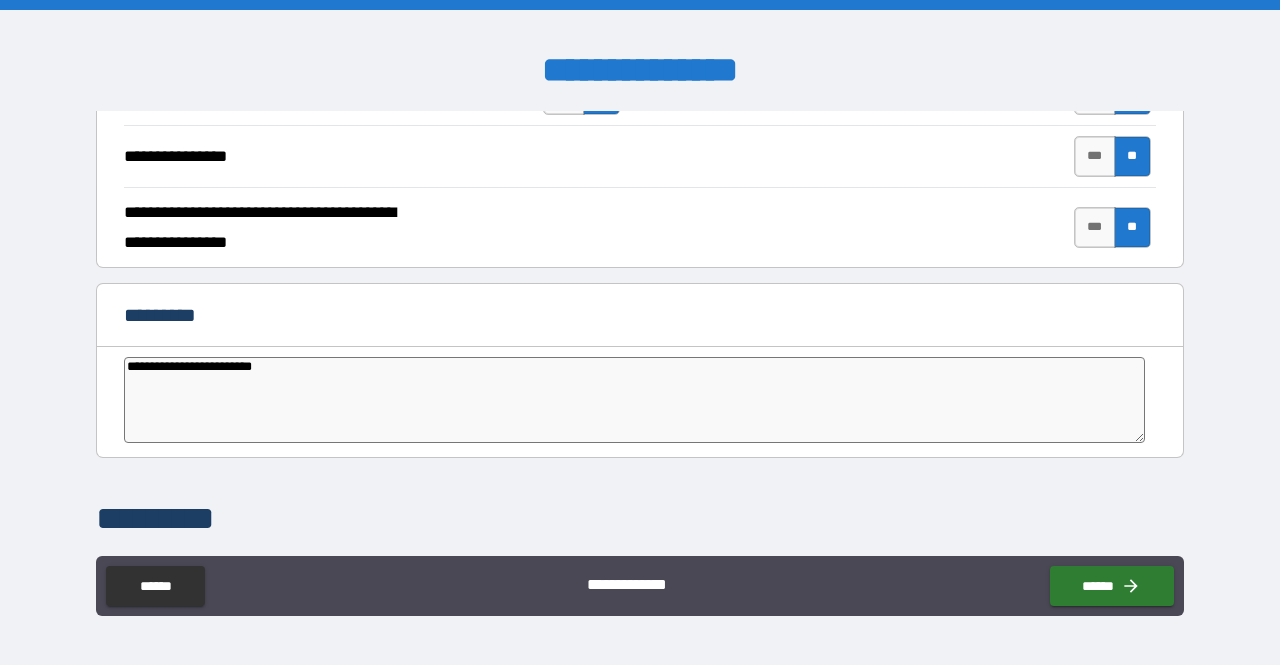 type on "*" 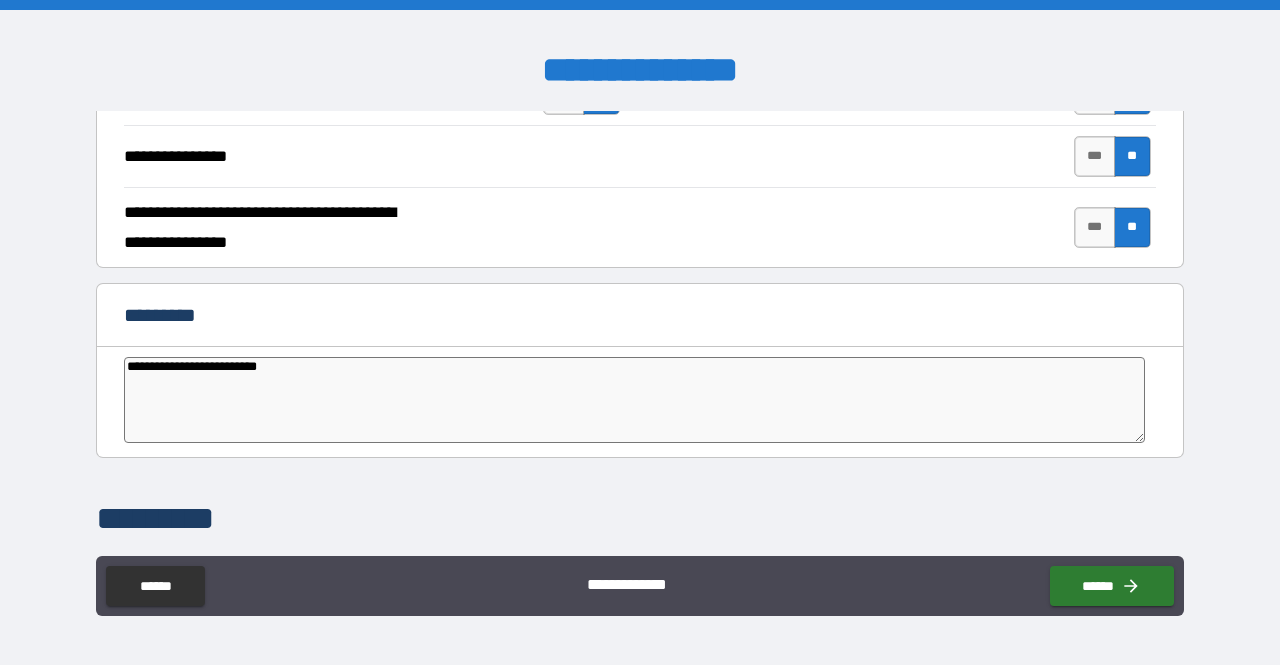 type on "*" 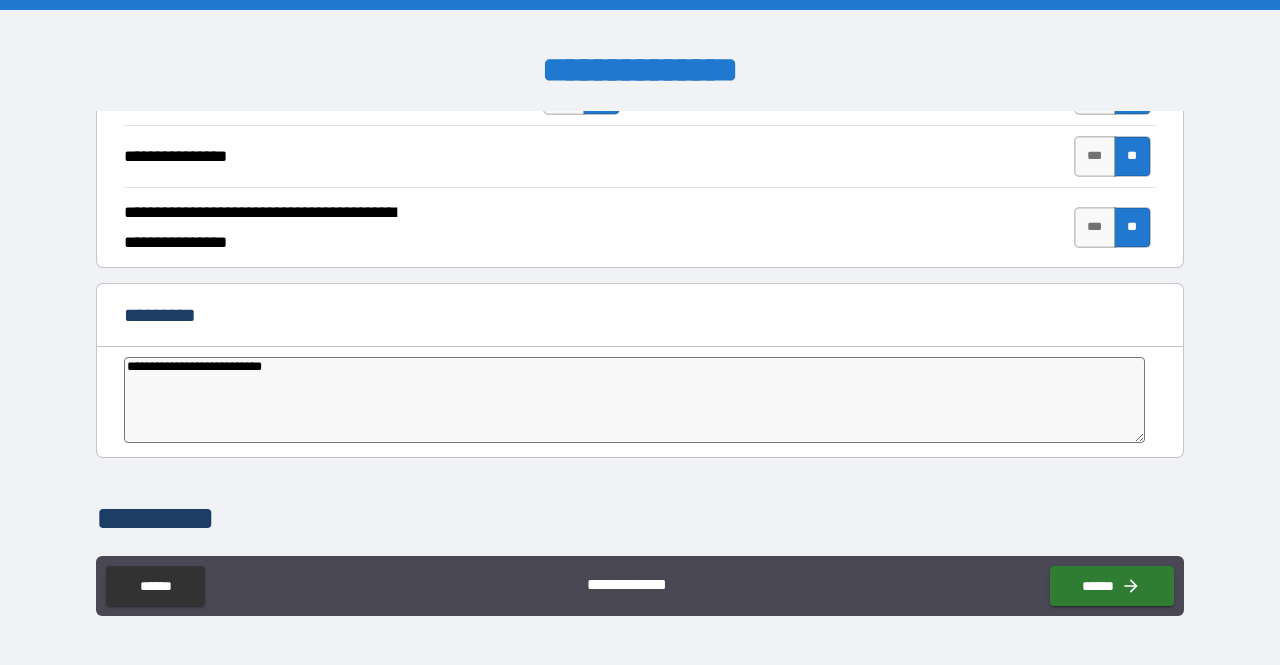 type on "**********" 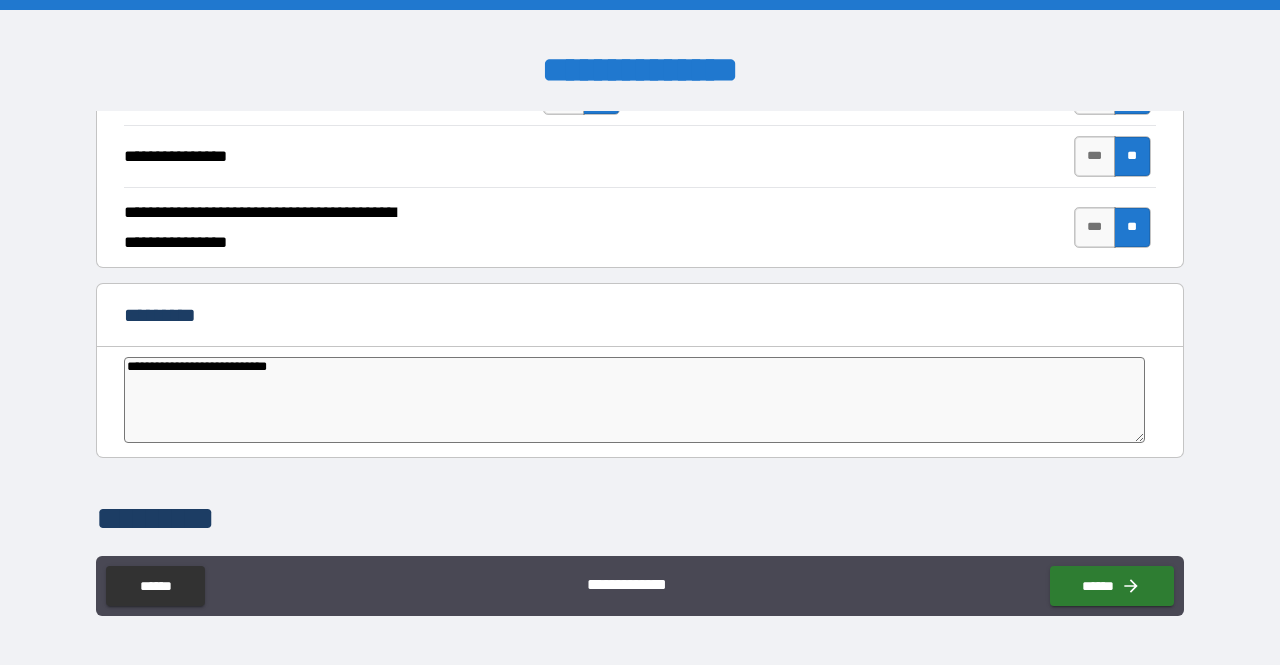 type on "*" 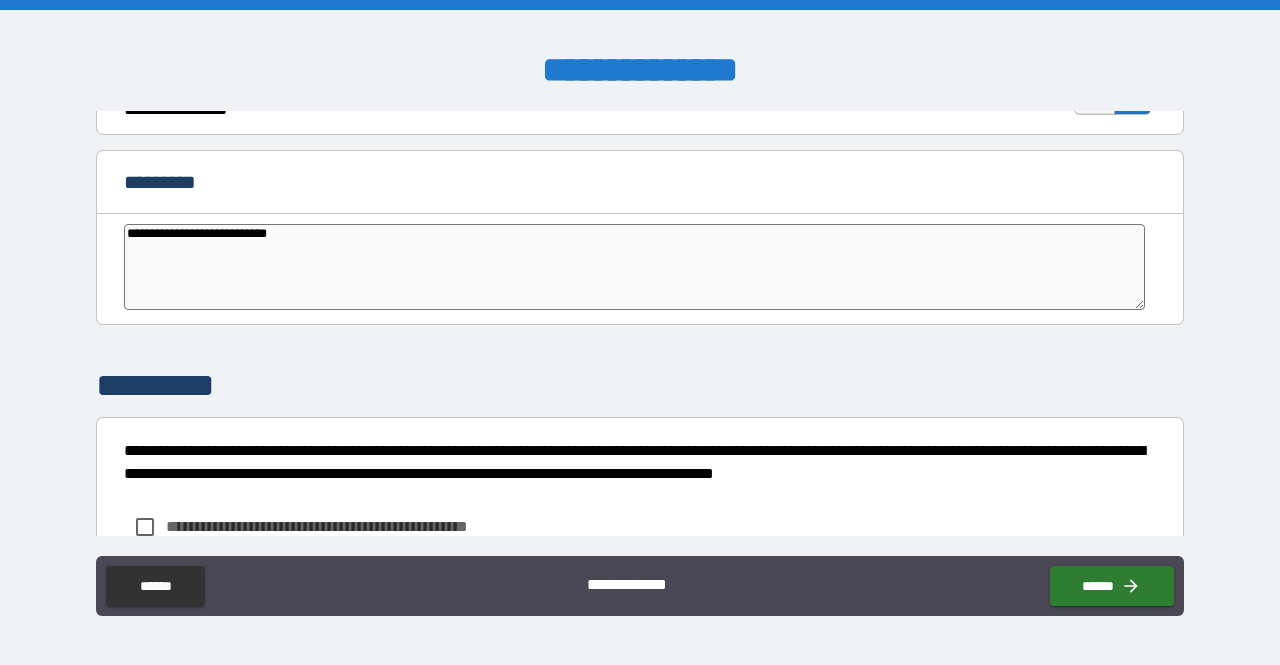 scroll, scrollTop: 4100, scrollLeft: 0, axis: vertical 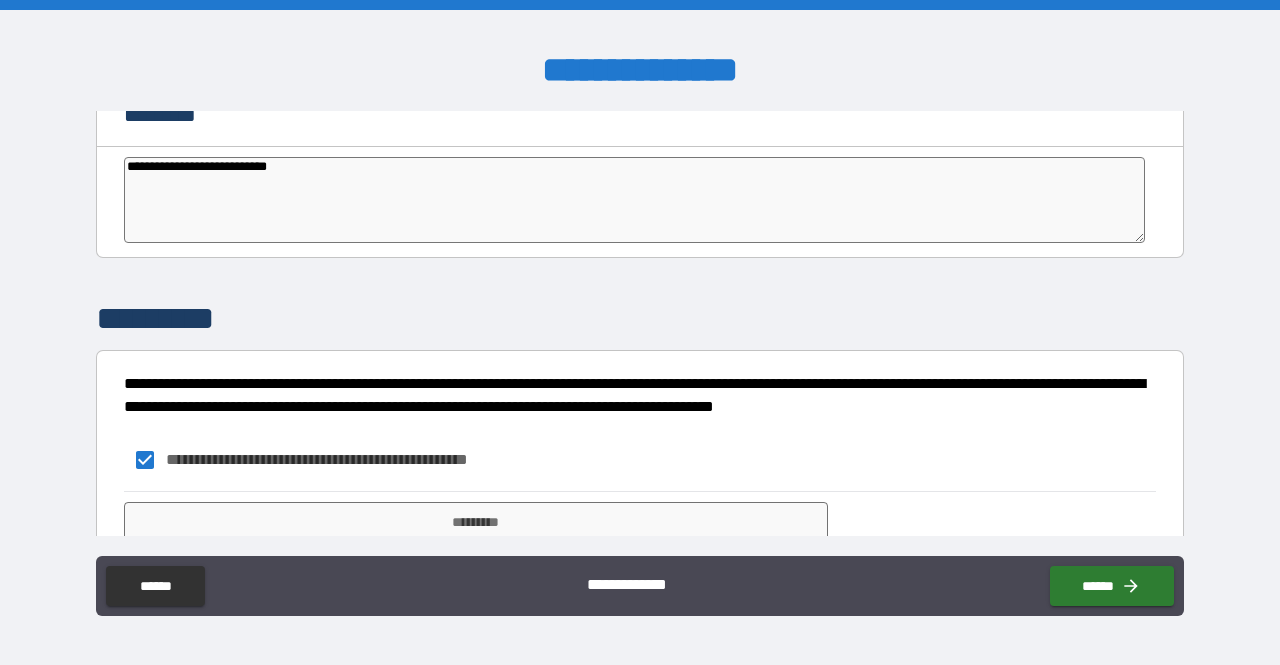 type on "*" 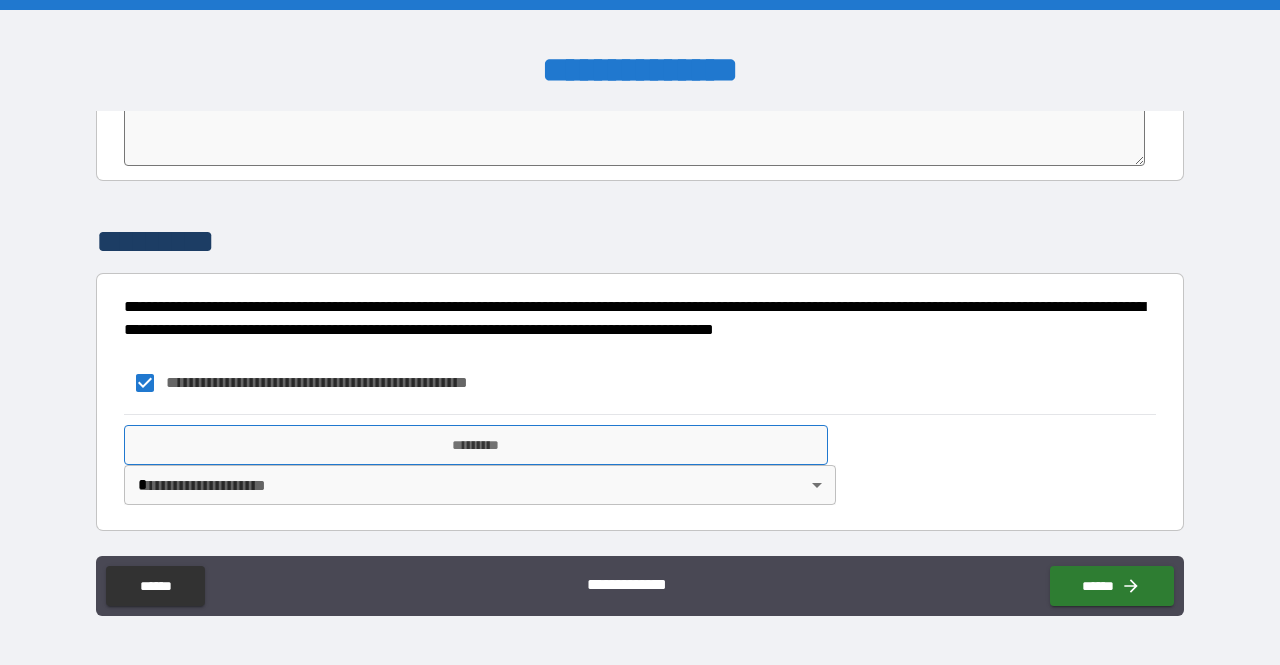 click on "*********" at bounding box center (476, 445) 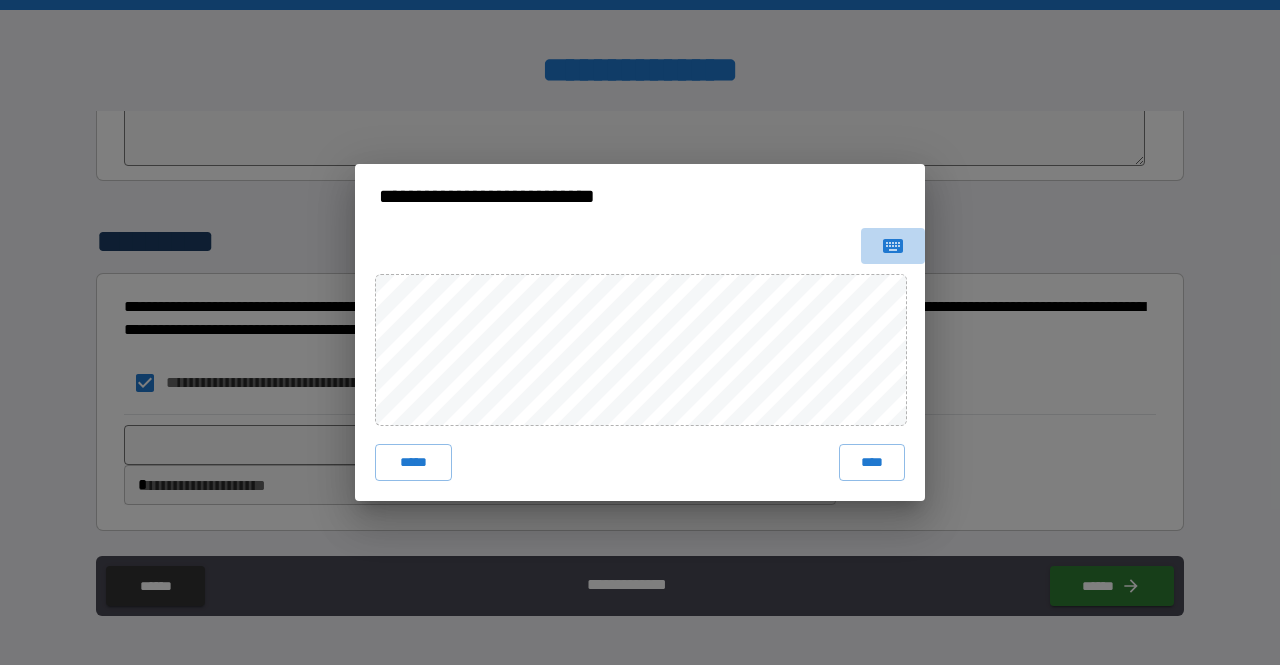 click 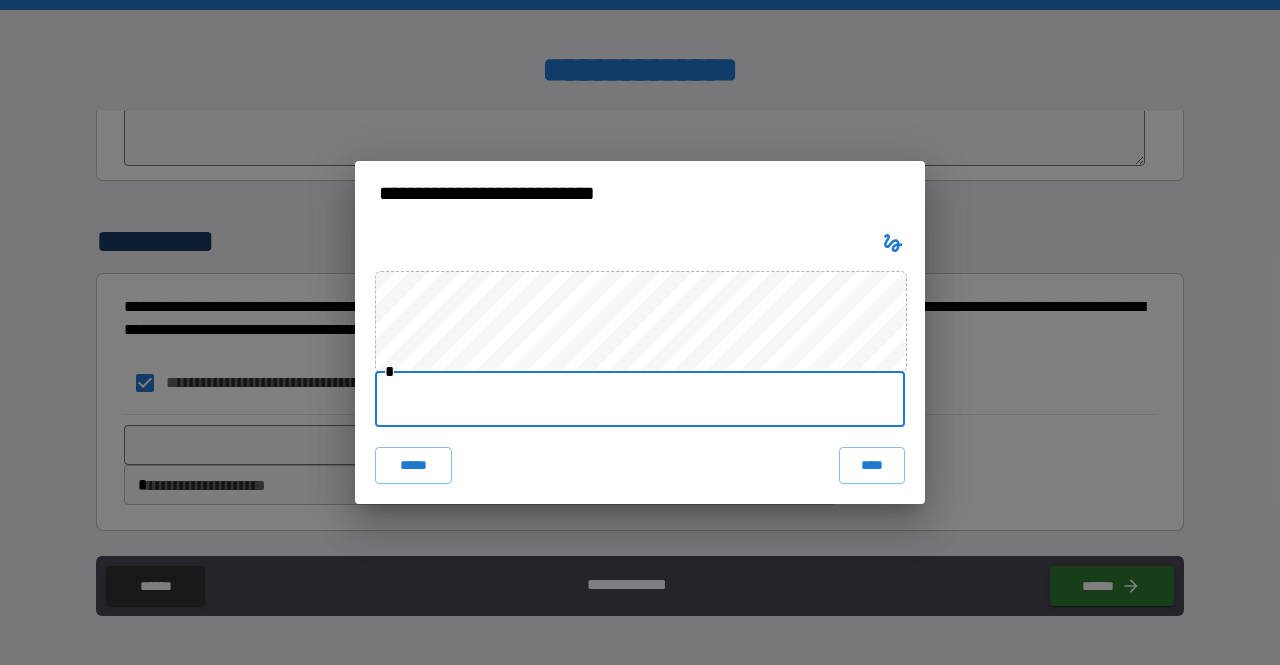 click at bounding box center [640, 399] 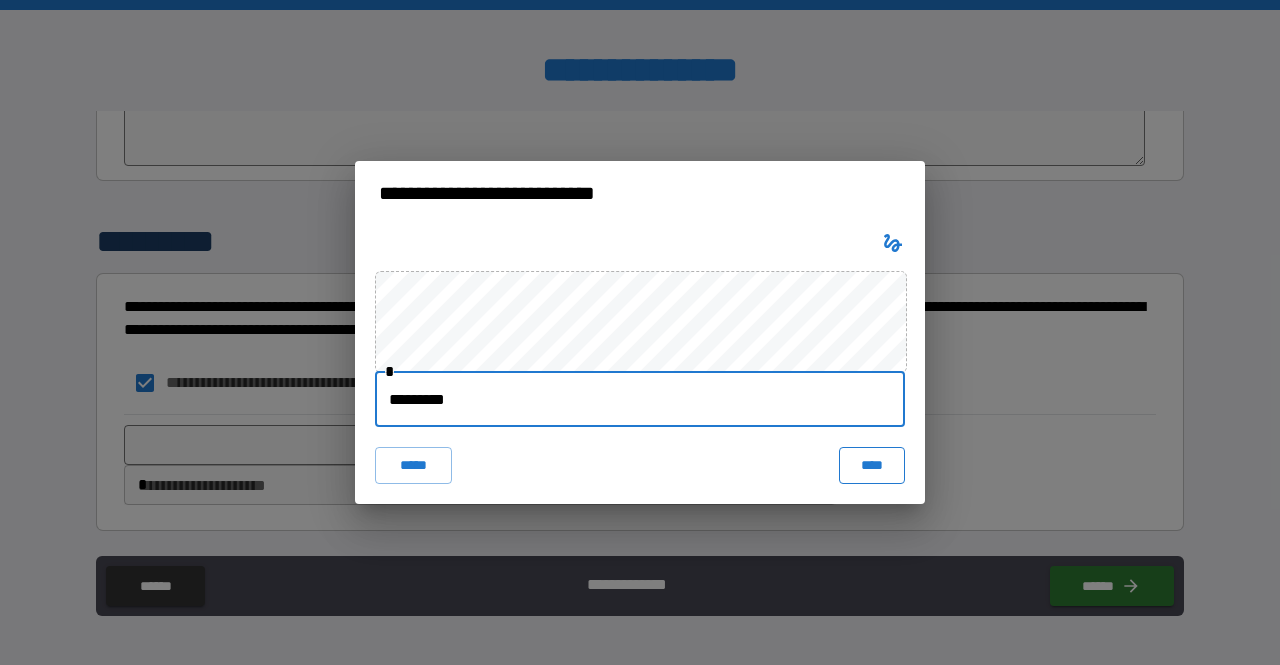 type on "*********" 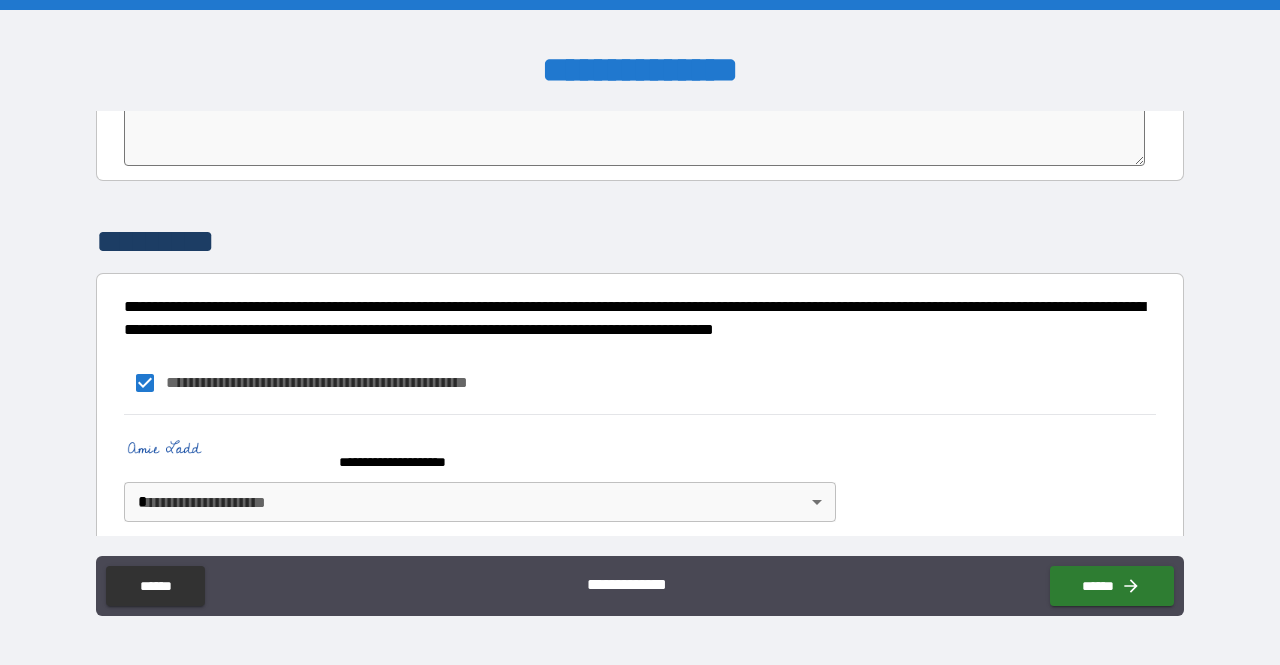 click on "**********" at bounding box center [640, 332] 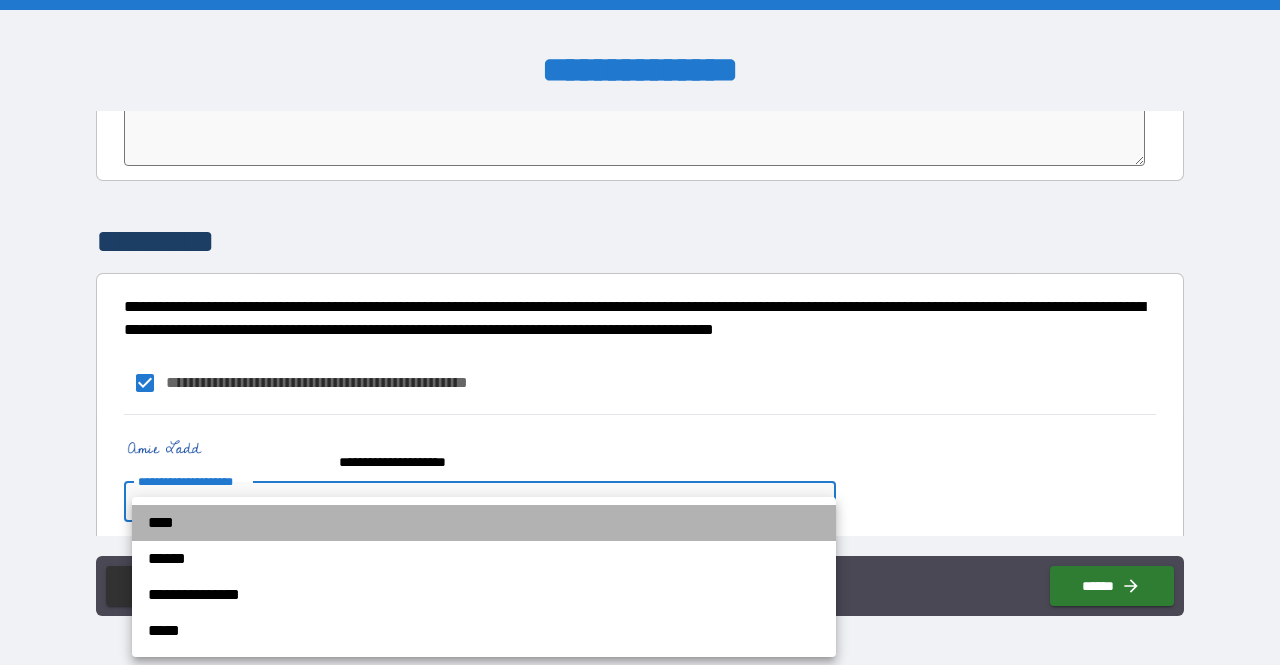 click on "****" at bounding box center [484, 523] 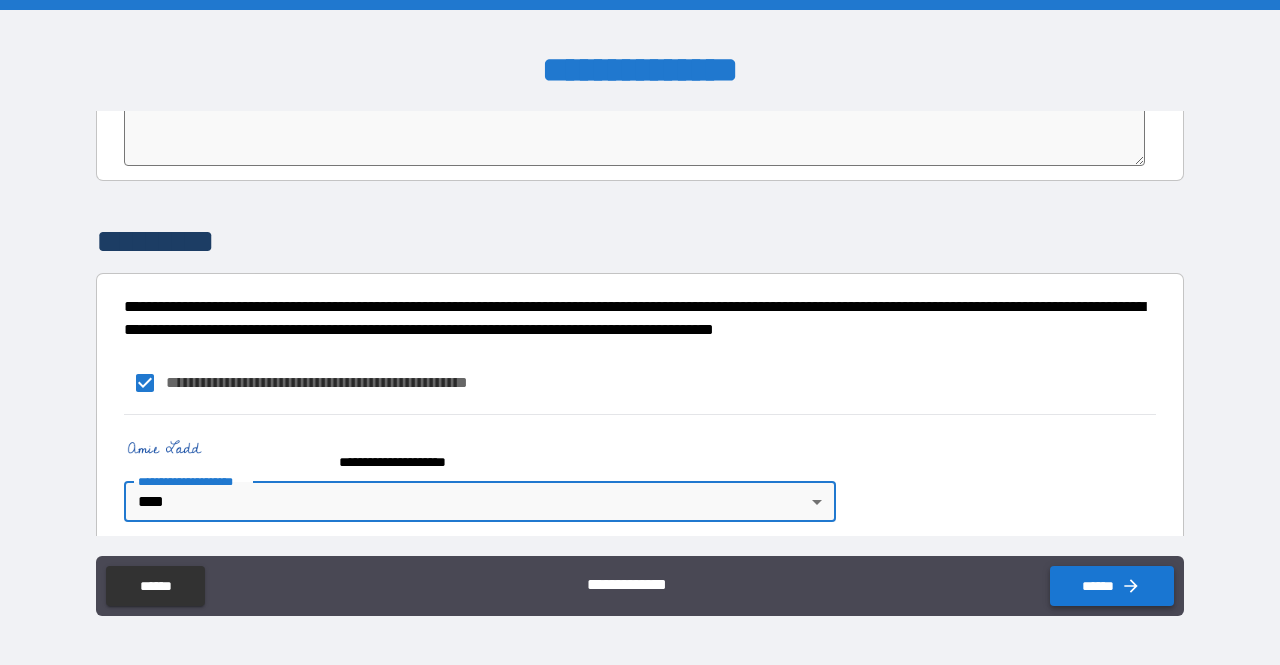 click on "******" at bounding box center (1112, 586) 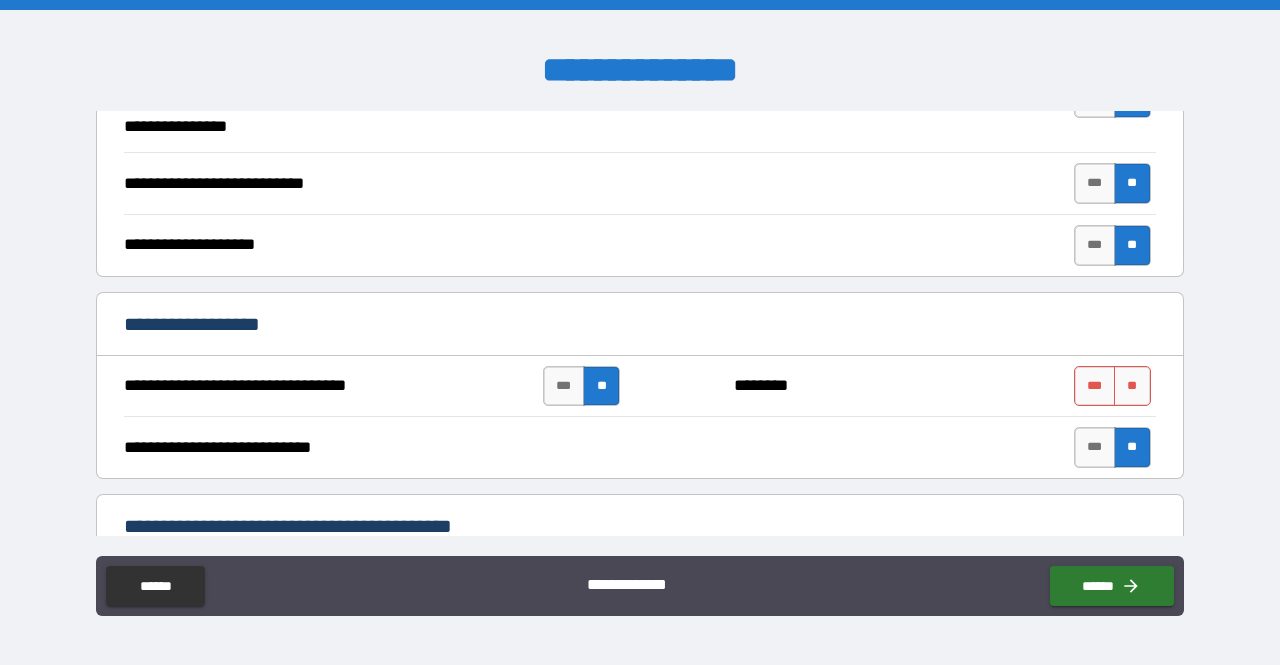 scroll, scrollTop: 694, scrollLeft: 0, axis: vertical 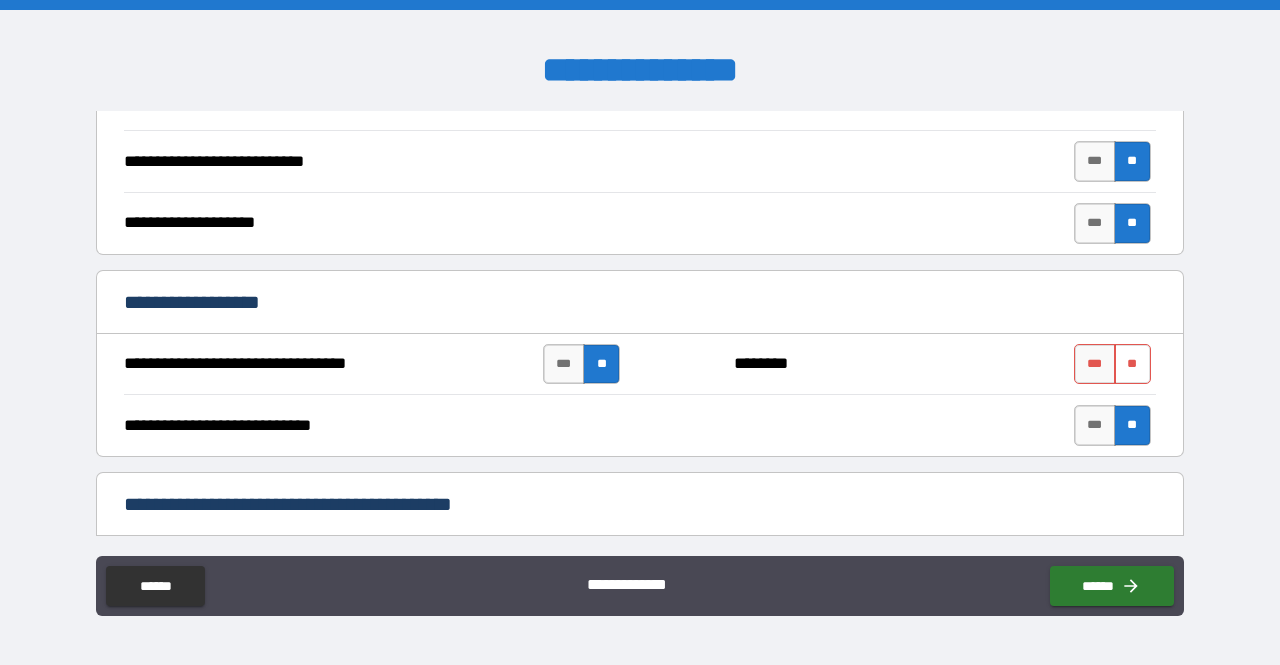 click on "**" at bounding box center (1132, 364) 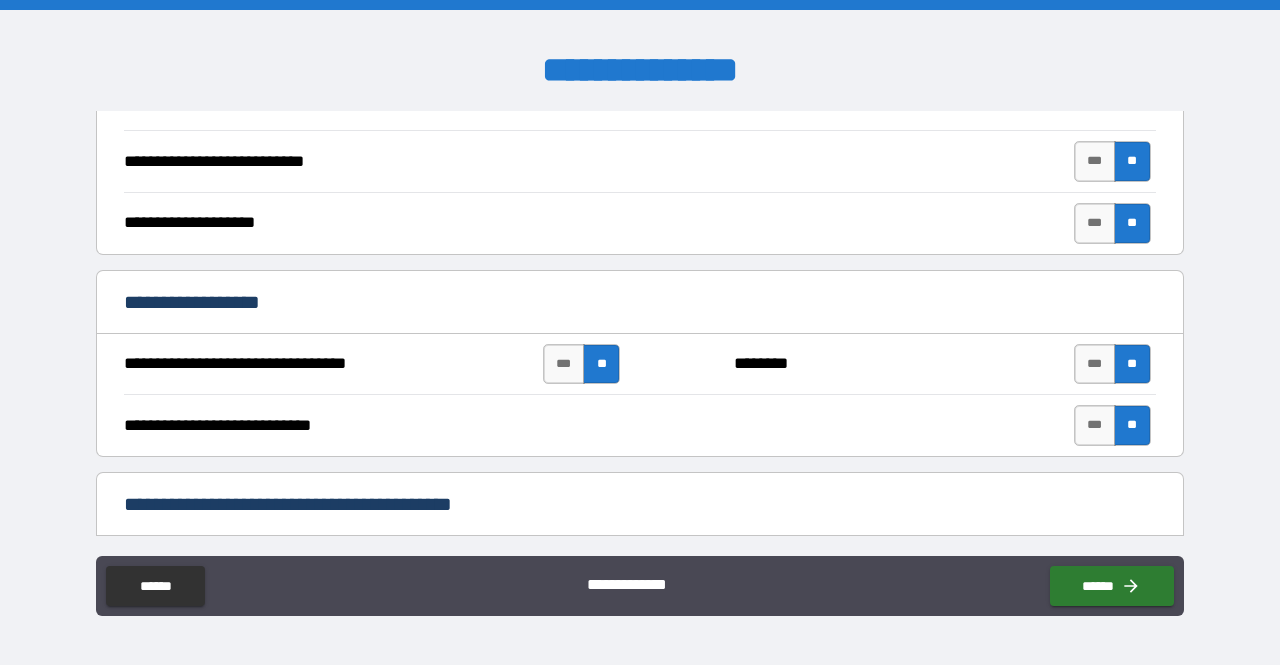 type on "*" 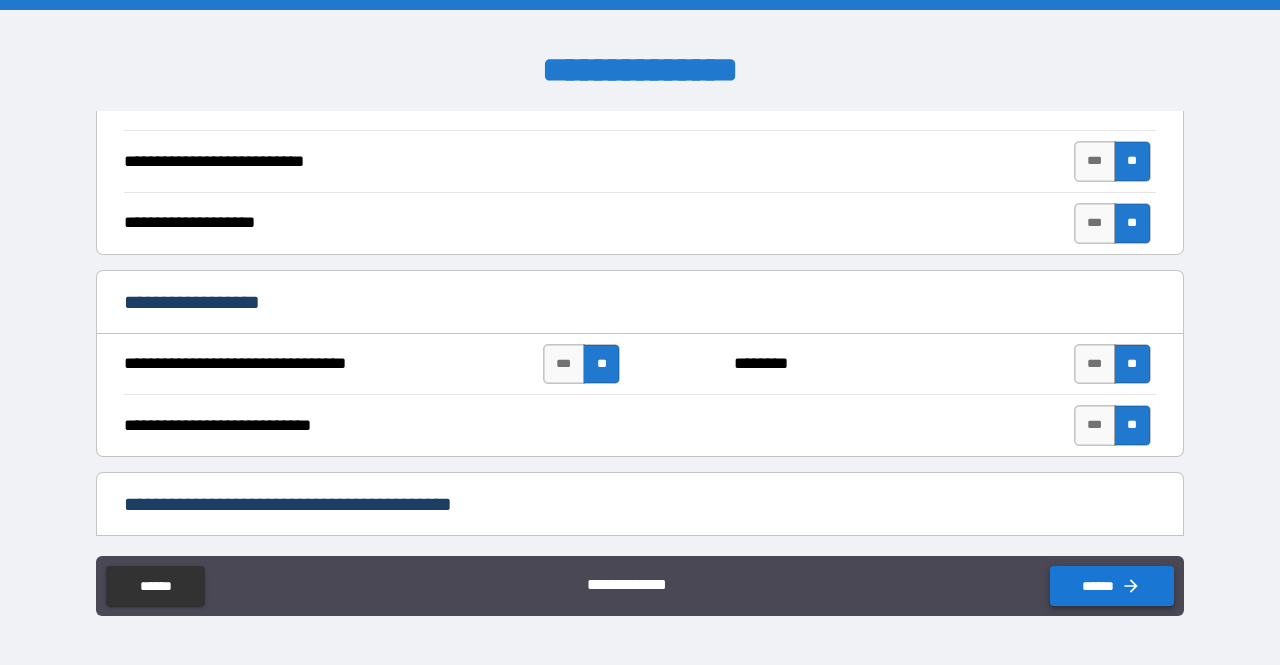 click on "******" at bounding box center [1112, 586] 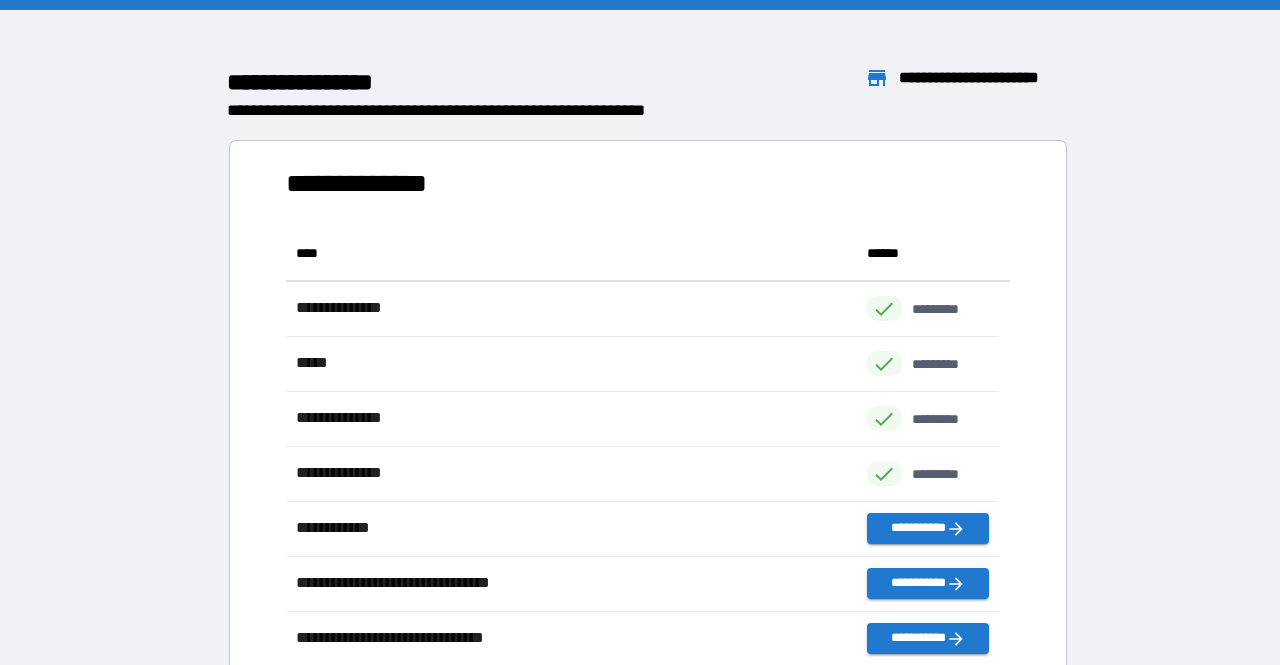 scroll, scrollTop: 16, scrollLeft: 15, axis: both 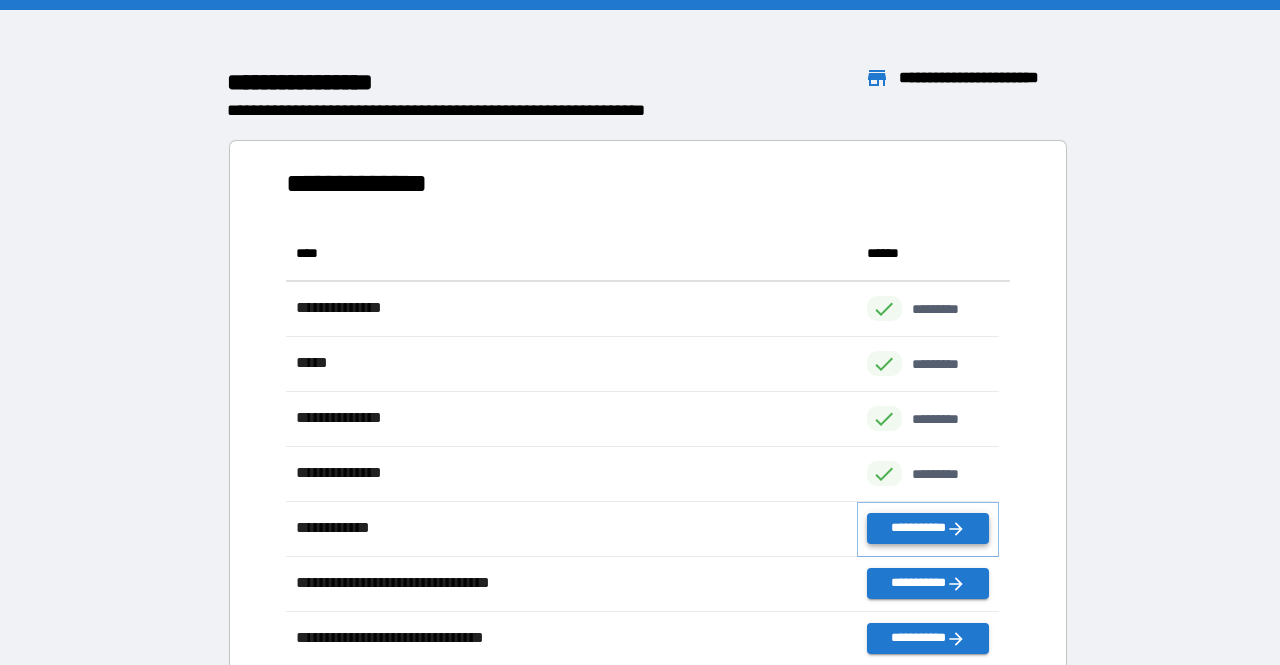 click on "**********" at bounding box center (928, 528) 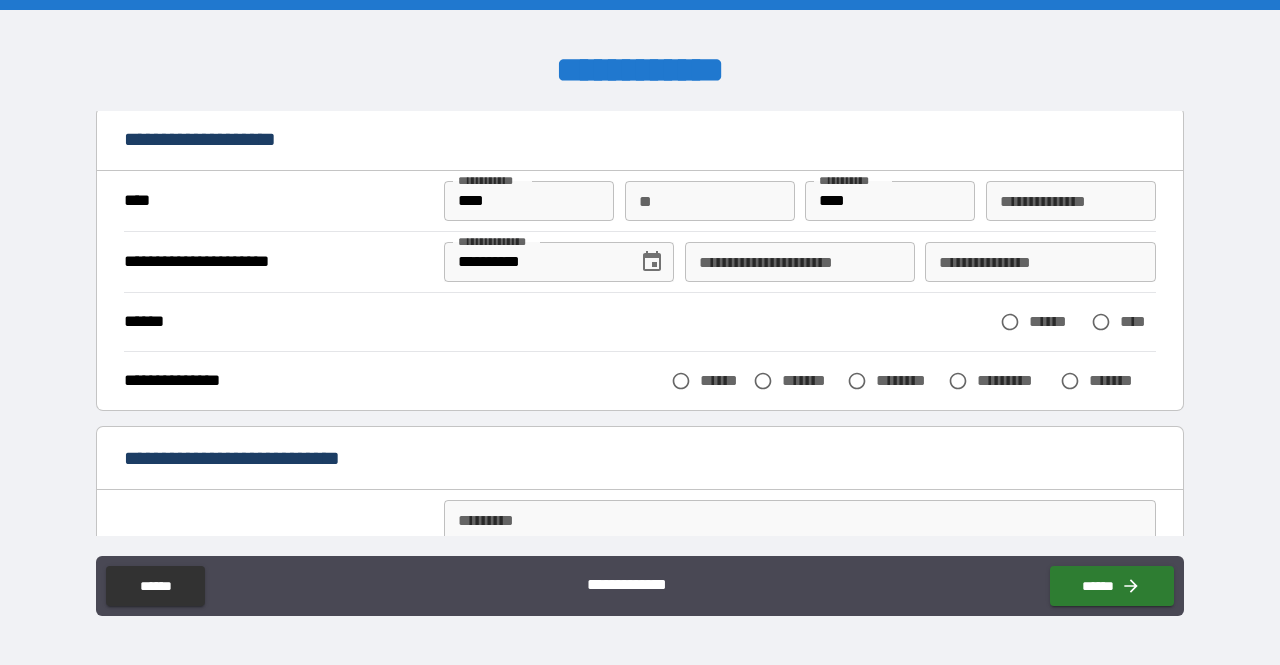 scroll, scrollTop: 100, scrollLeft: 0, axis: vertical 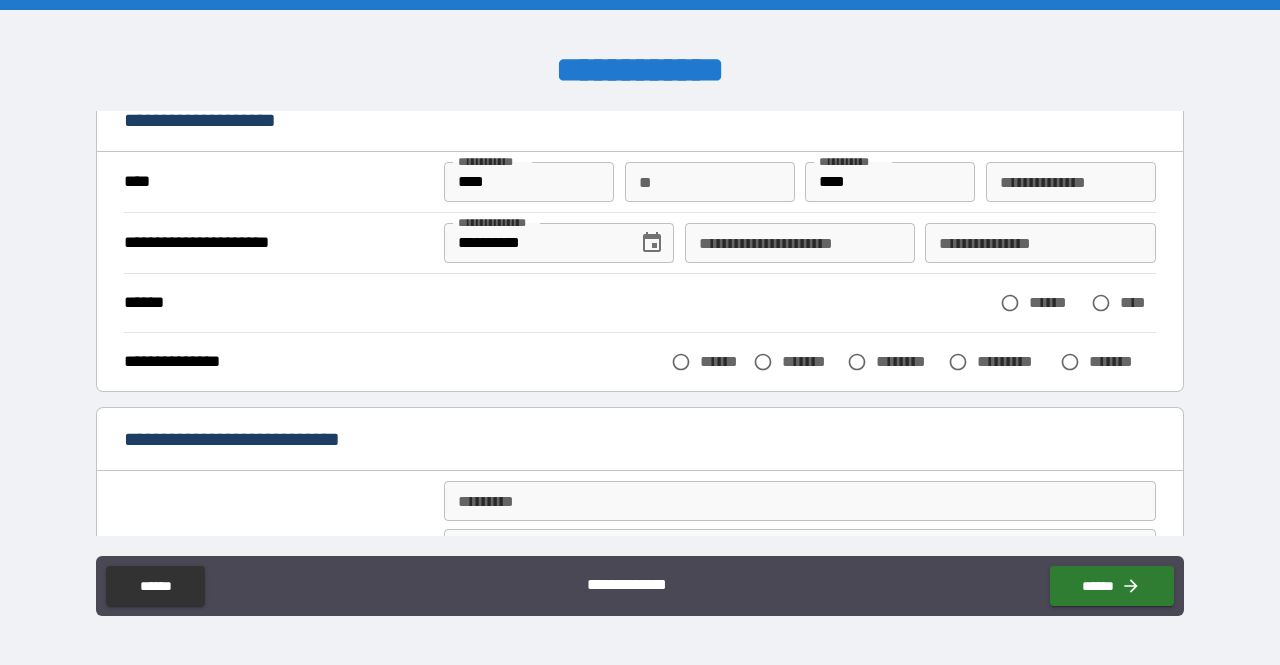 click on "******" at bounding box center [1055, 302] 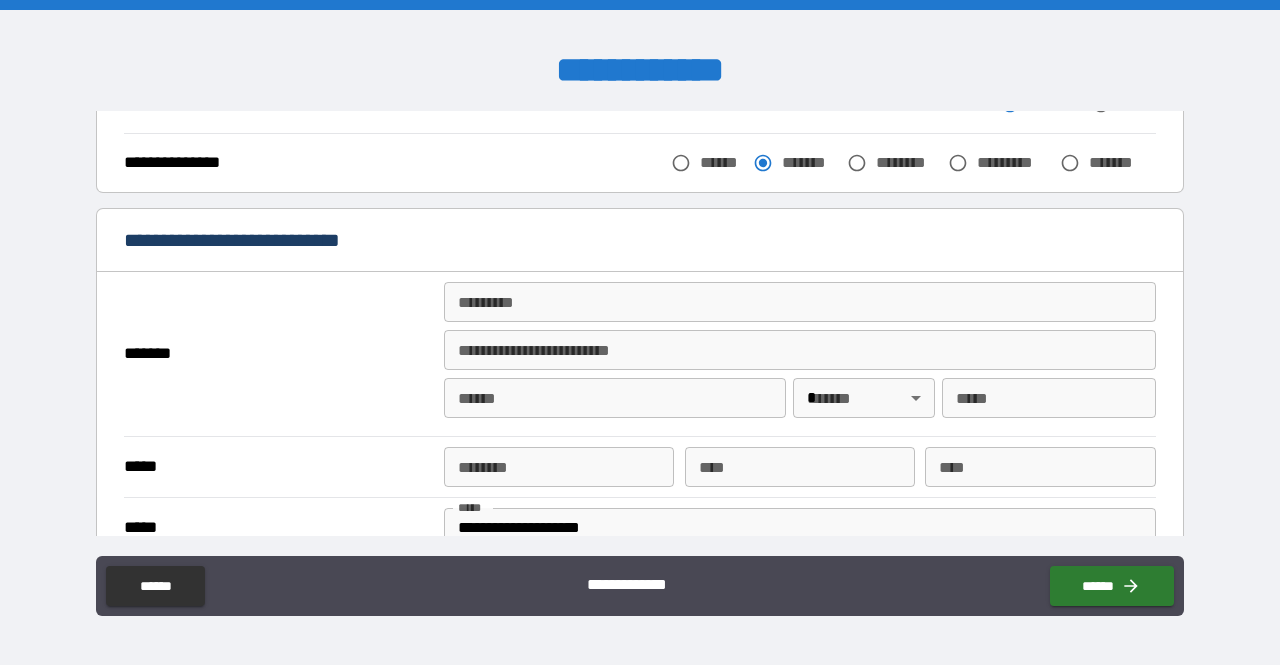 scroll, scrollTop: 300, scrollLeft: 0, axis: vertical 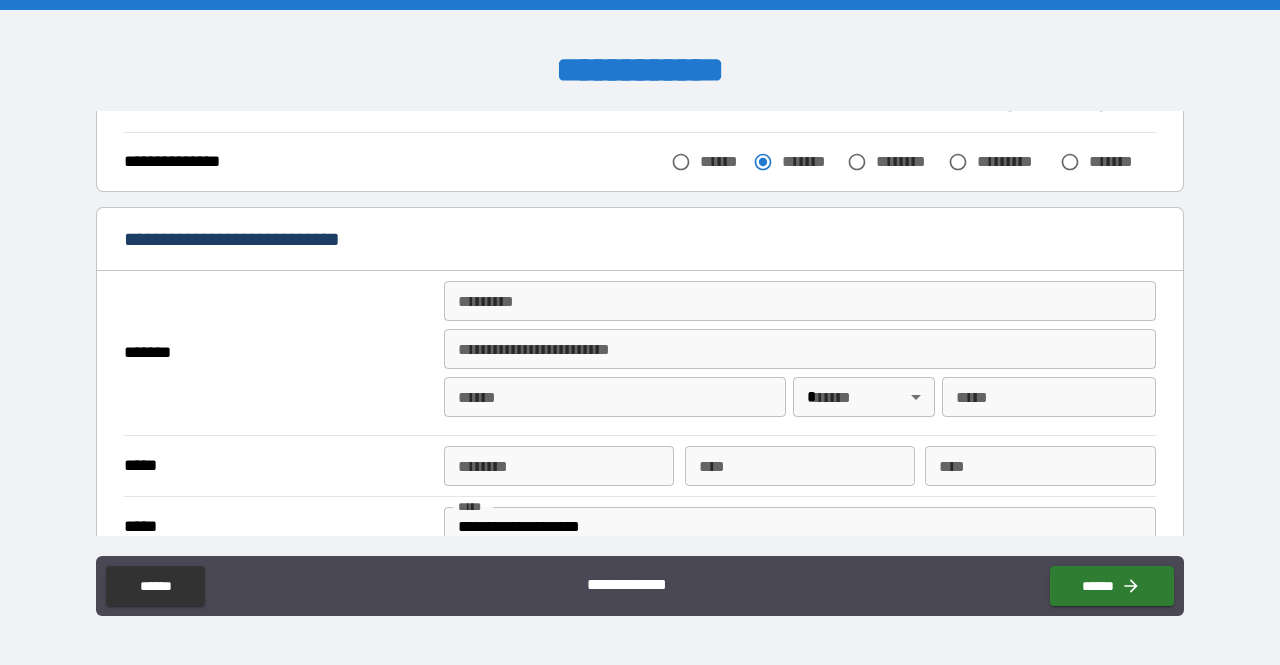 click on "*******   *" at bounding box center (800, 301) 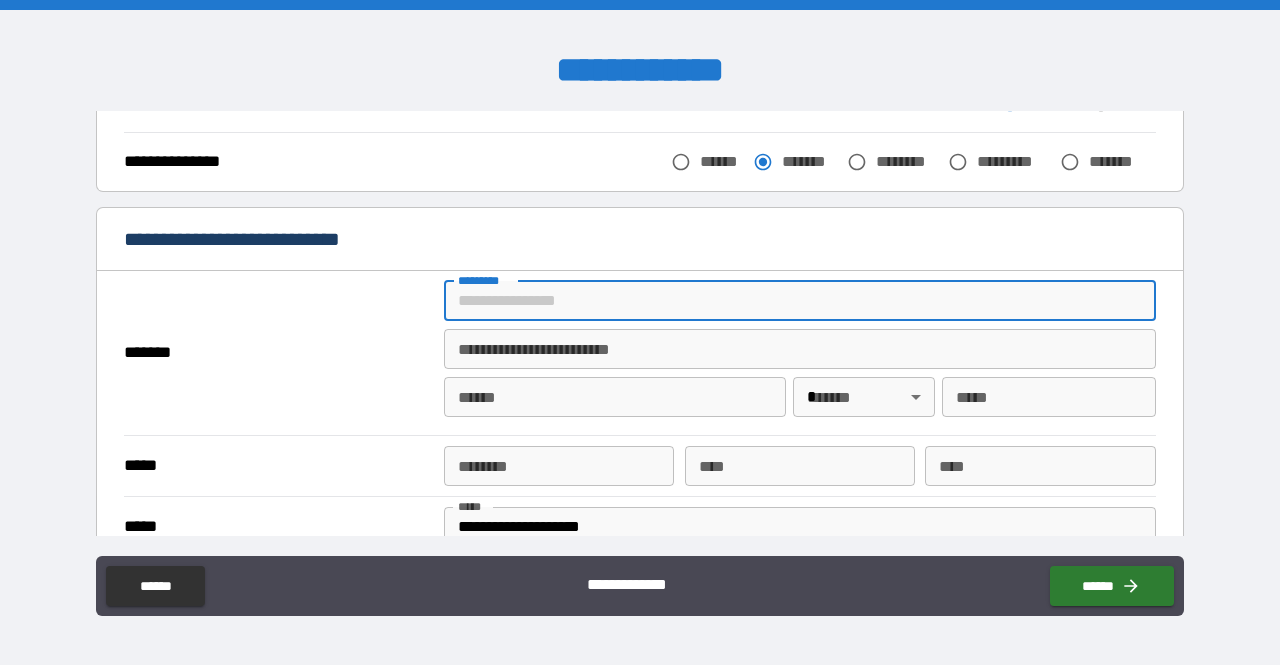 type on "**********" 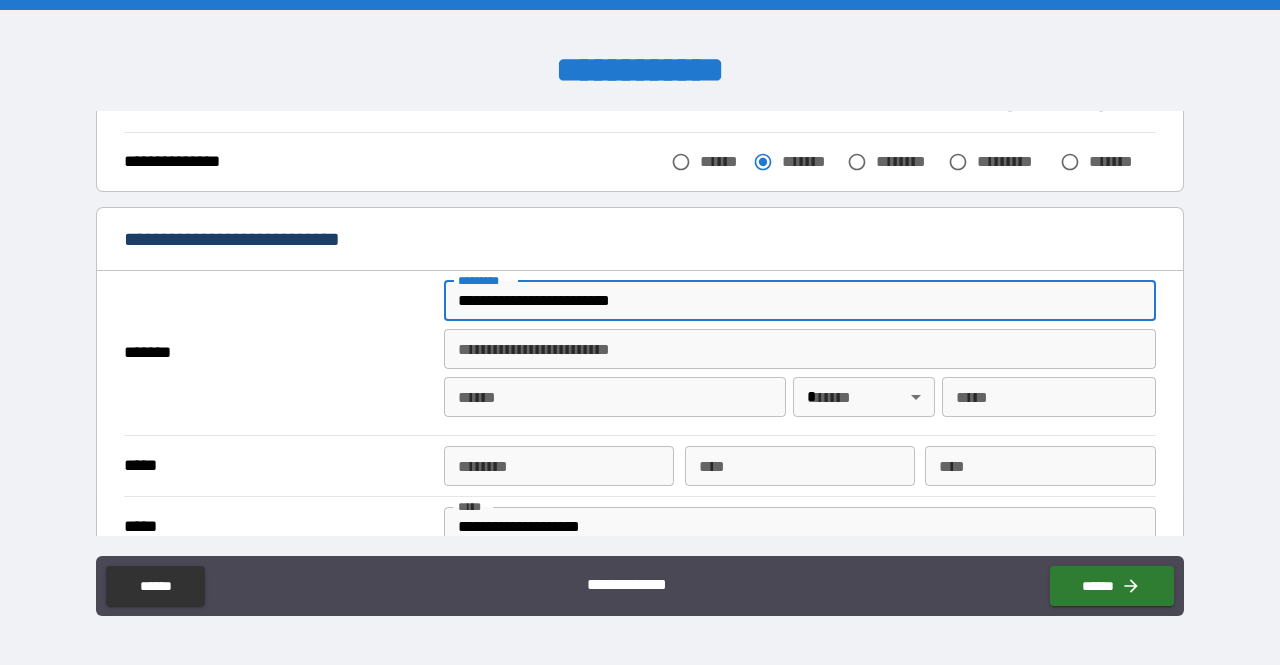 type on "*" 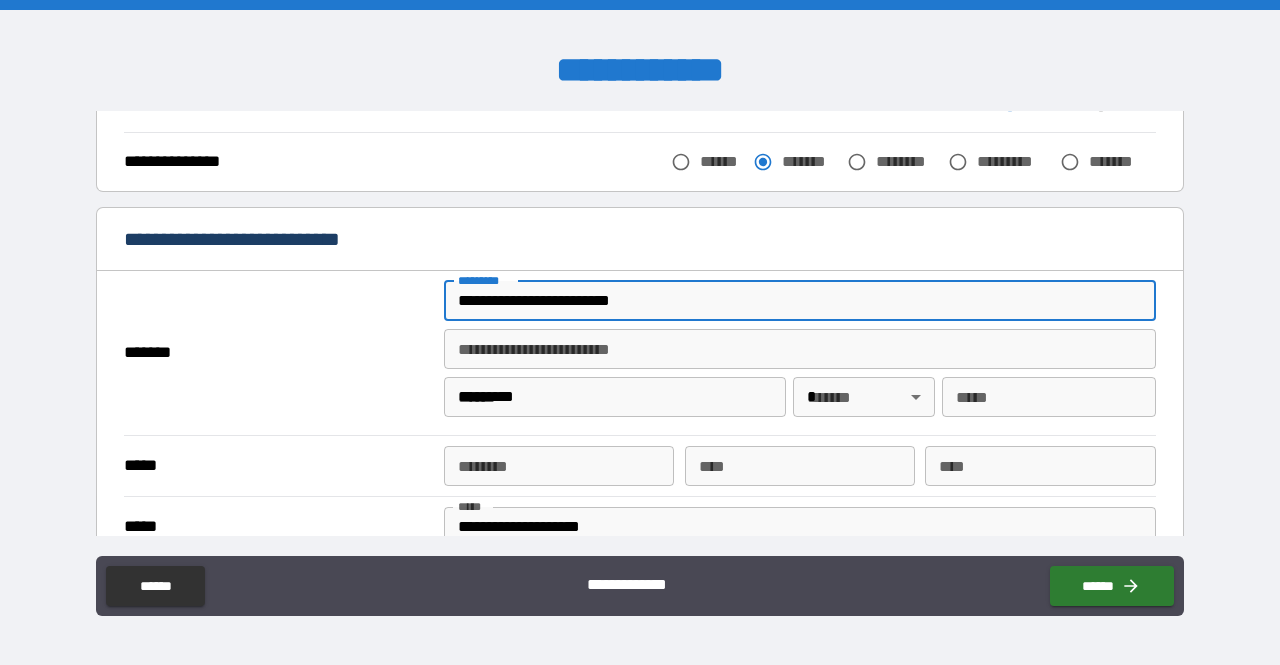 type 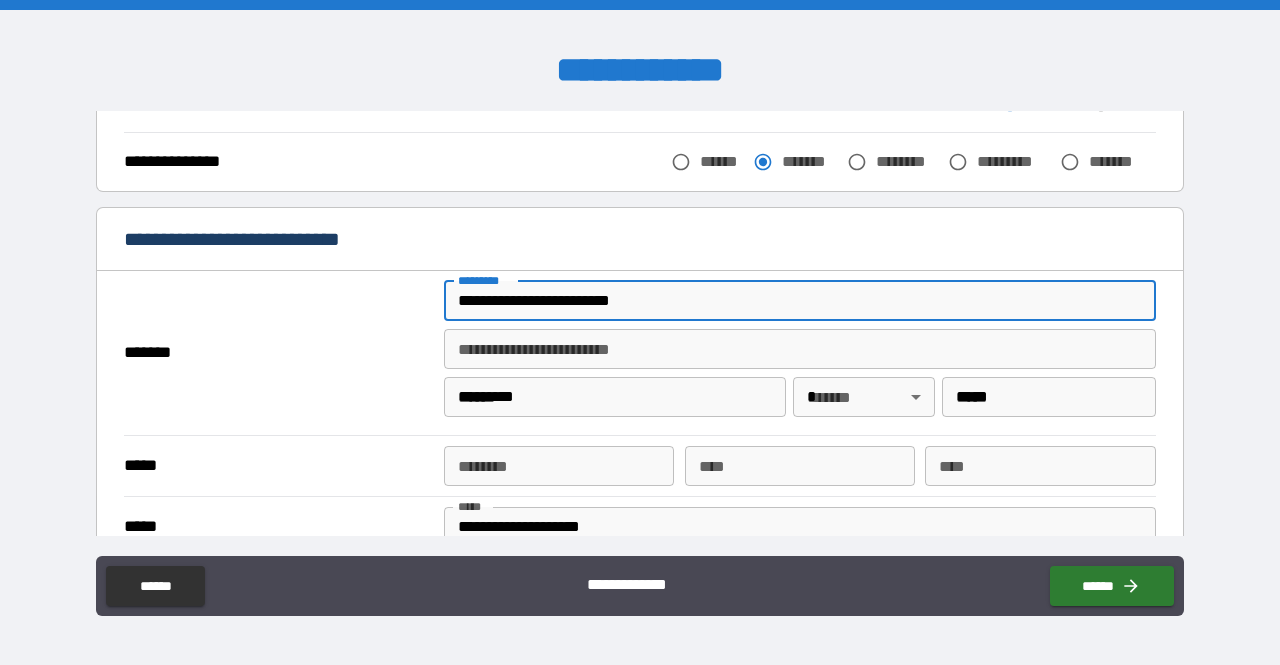 type on "**********" 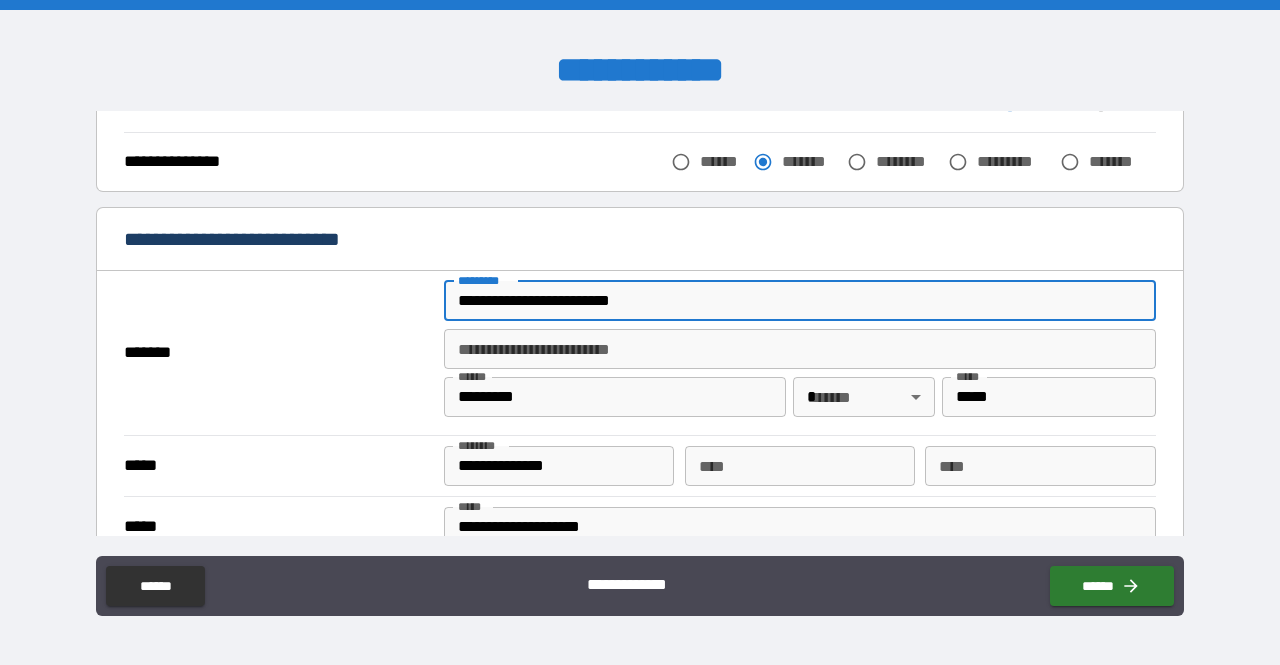 scroll, scrollTop: 400, scrollLeft: 0, axis: vertical 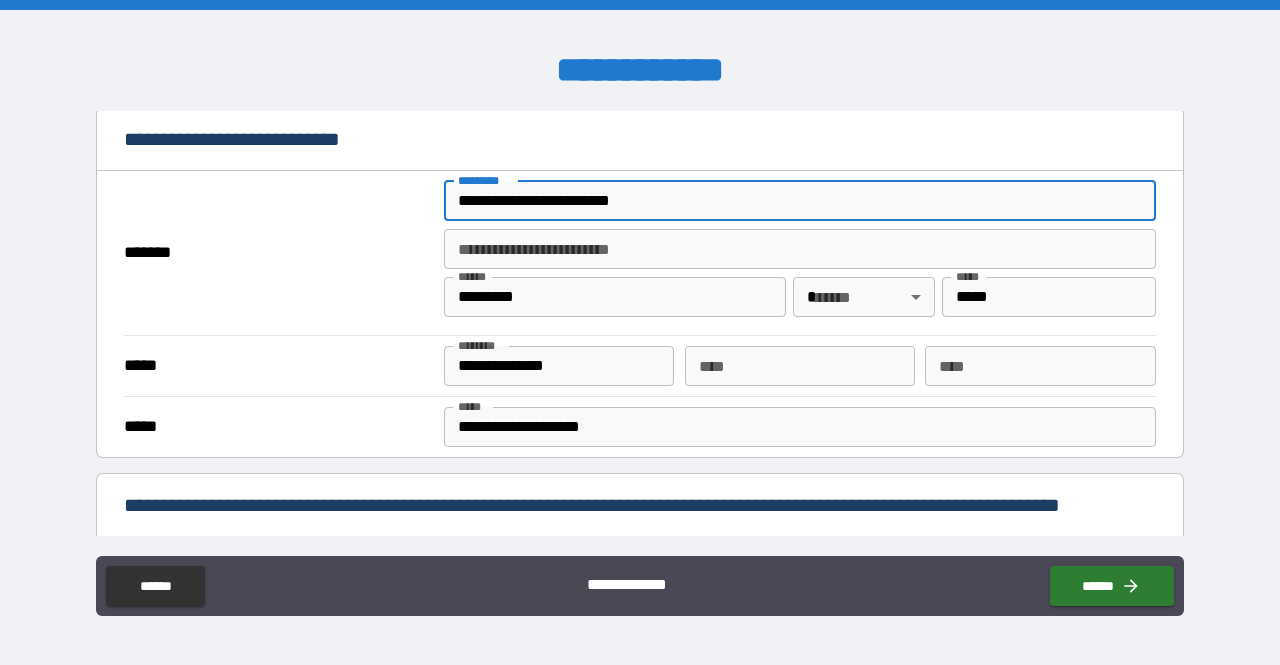 click on "**********" at bounding box center (640, 332) 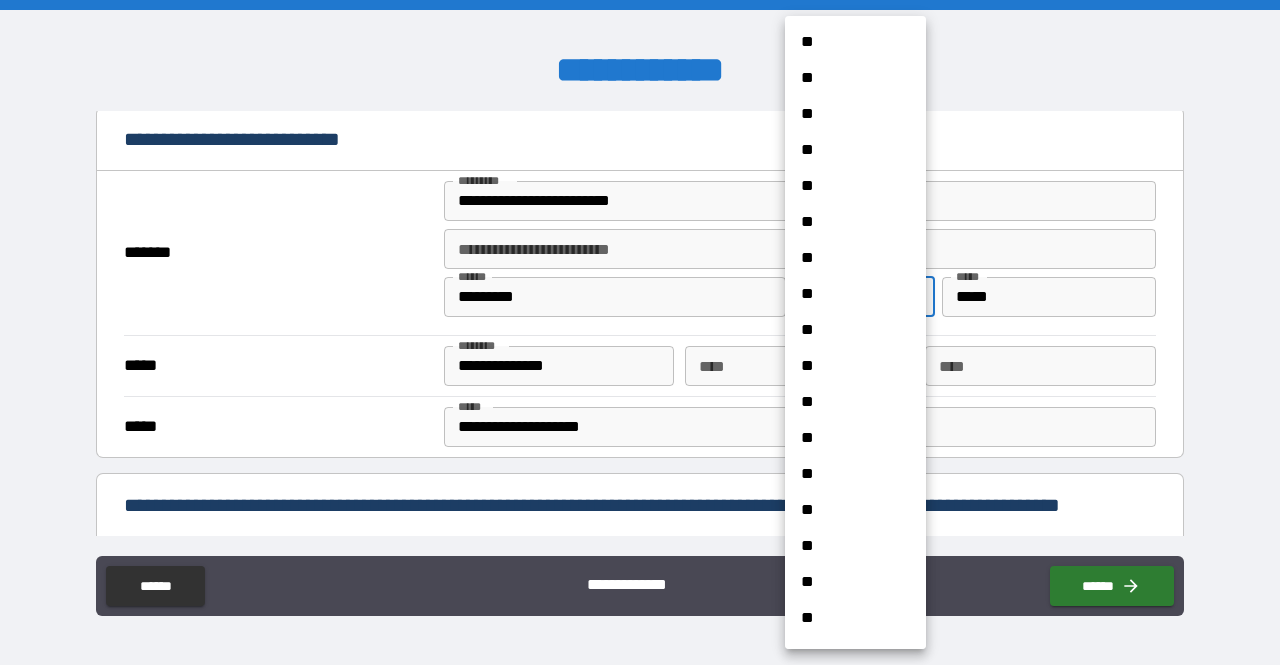 click on "**" at bounding box center [848, 222] 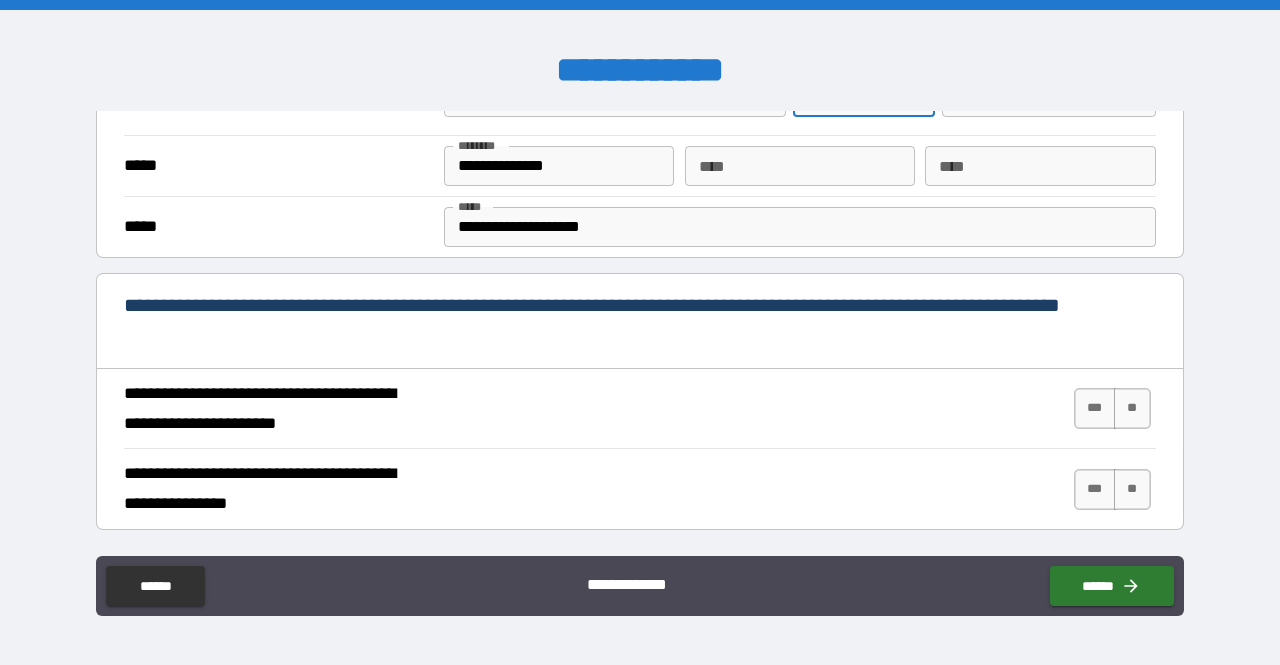 scroll, scrollTop: 700, scrollLeft: 0, axis: vertical 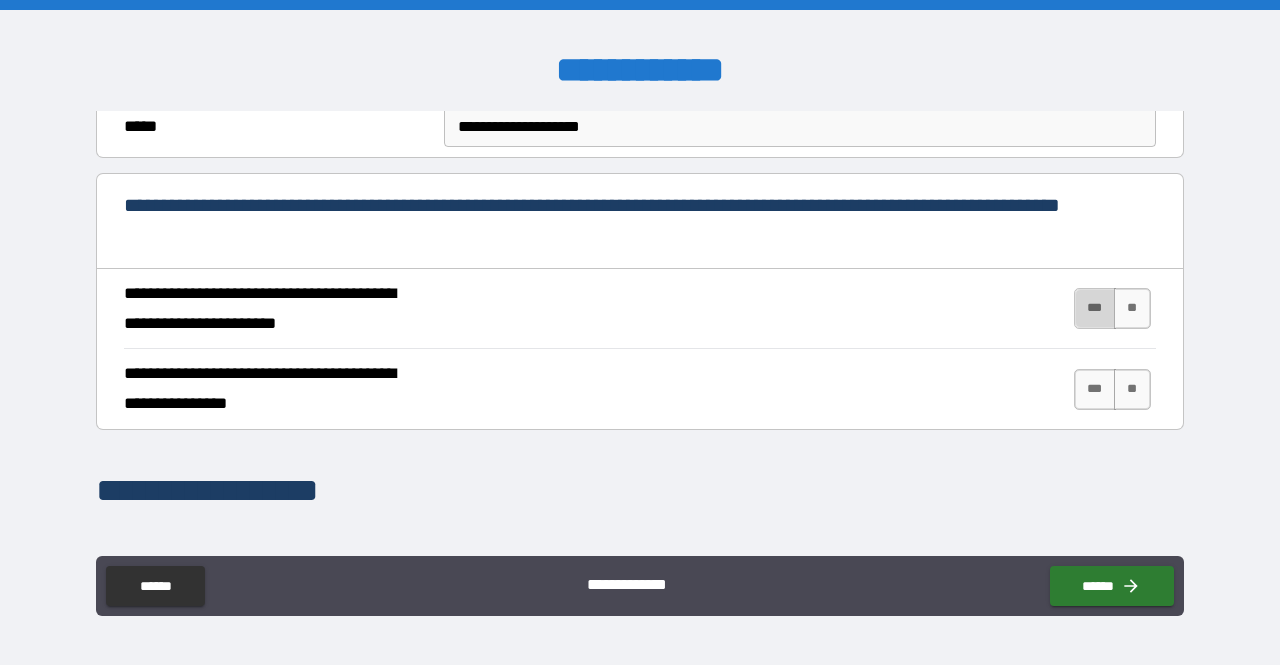 click on "***" at bounding box center (1095, 308) 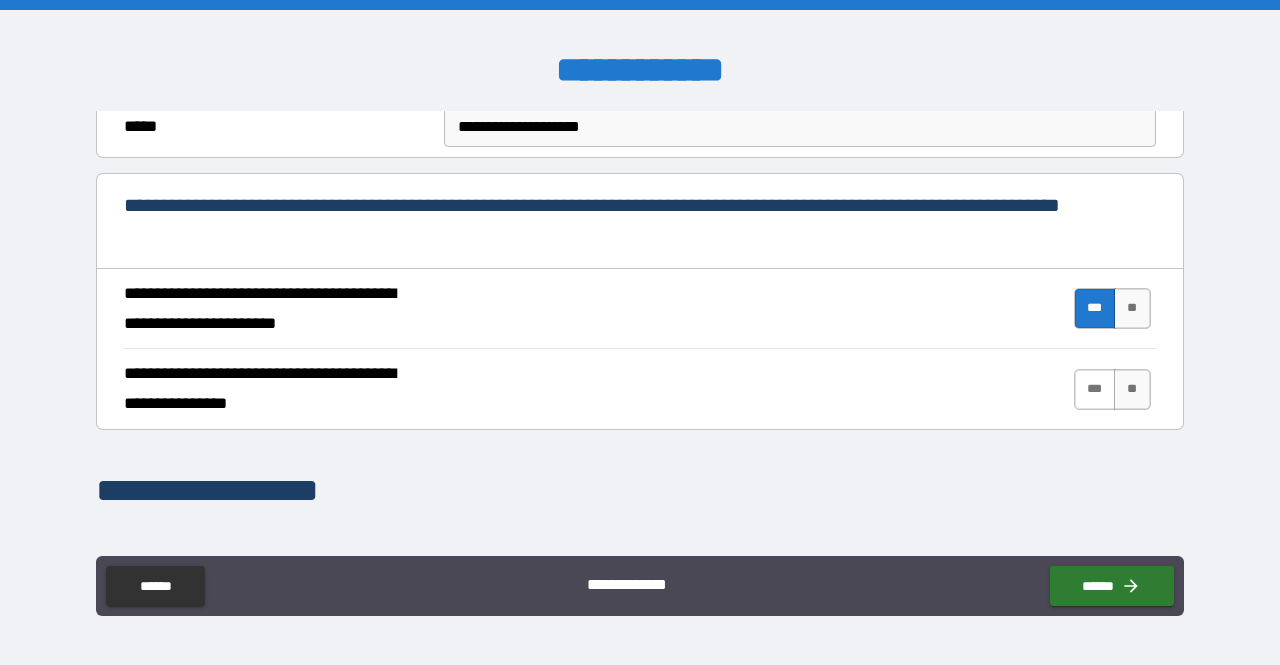 click on "***" at bounding box center (1095, 389) 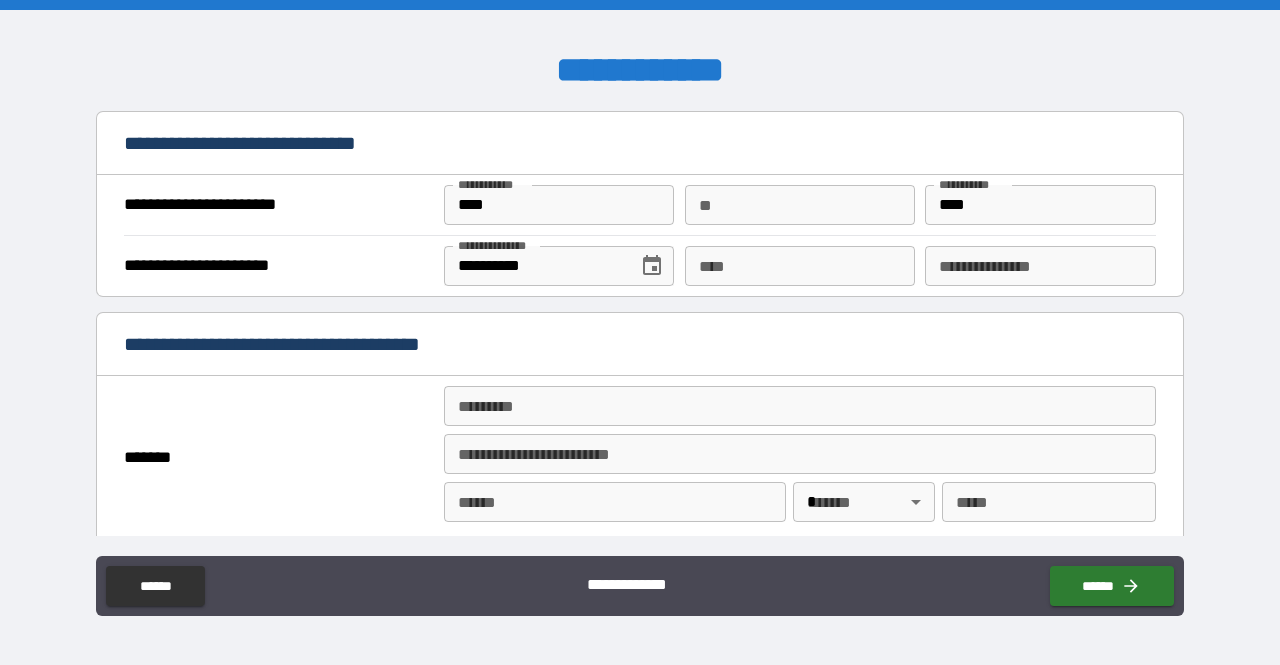 scroll, scrollTop: 1300, scrollLeft: 0, axis: vertical 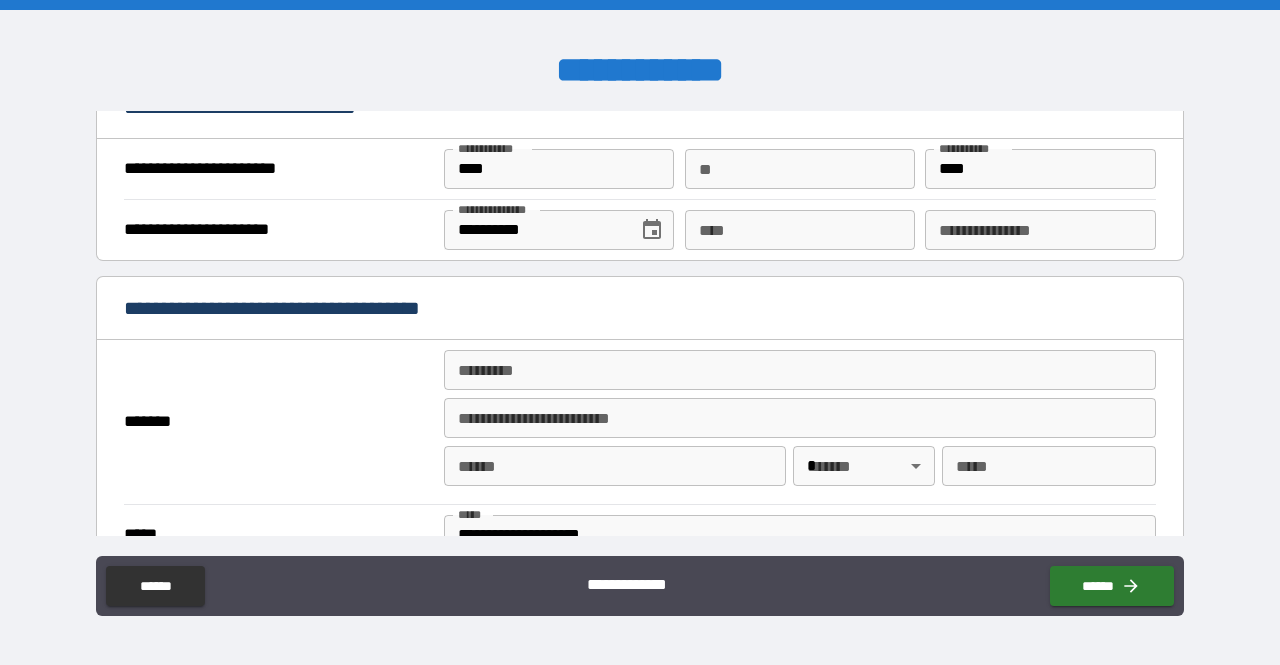 click on "**" at bounding box center (800, 169) 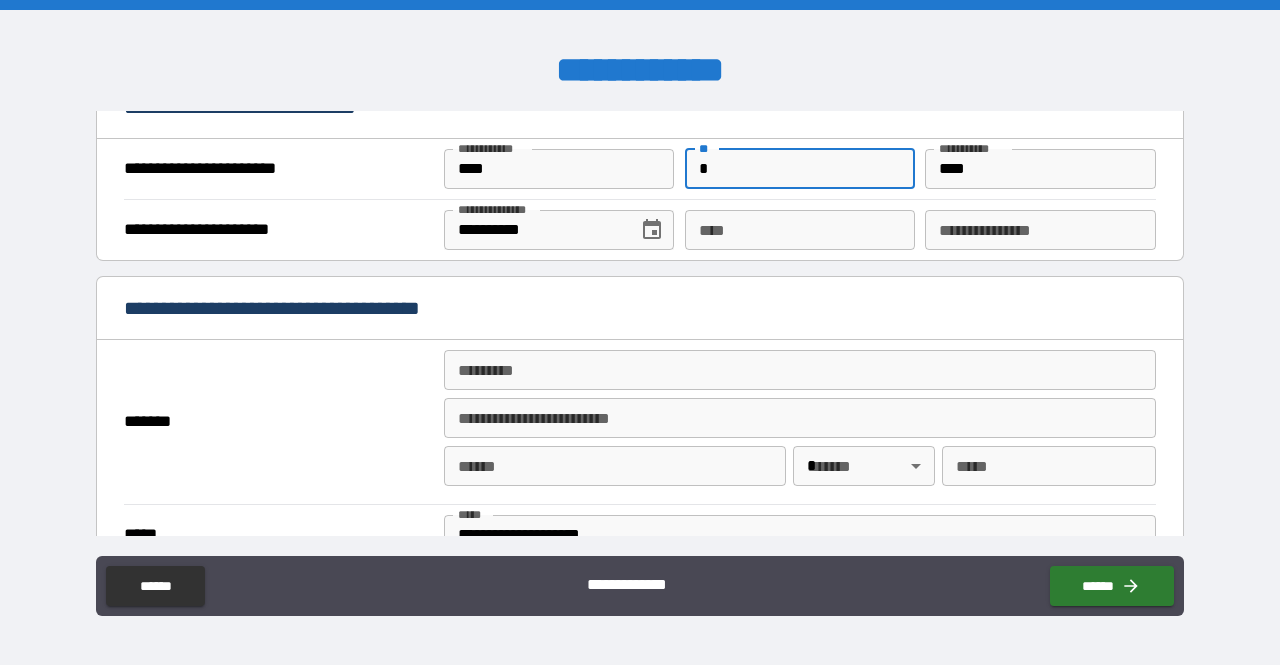 type on "*" 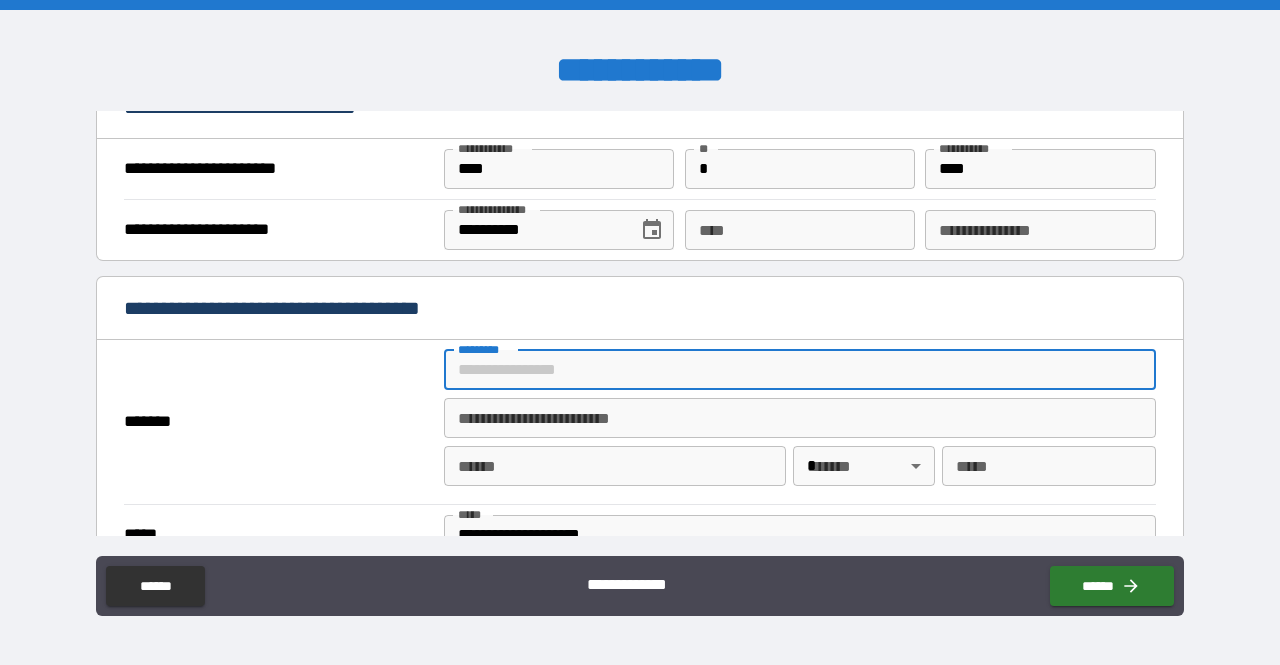 type on "**********" 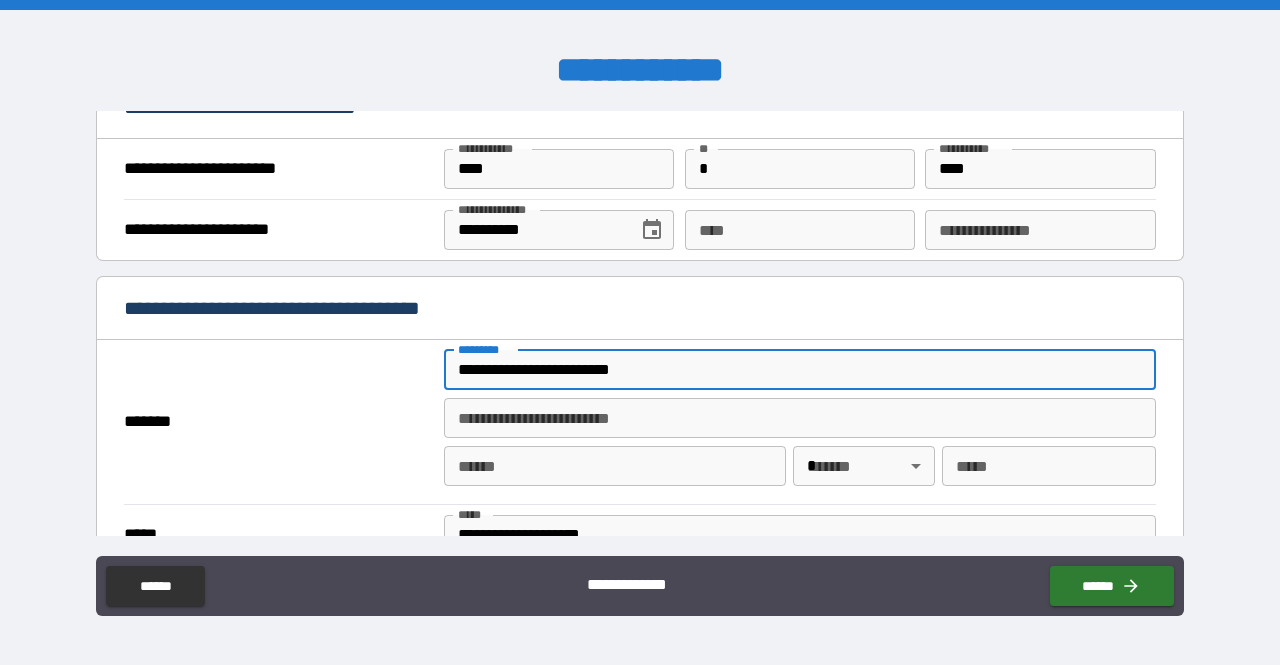 type on "*********" 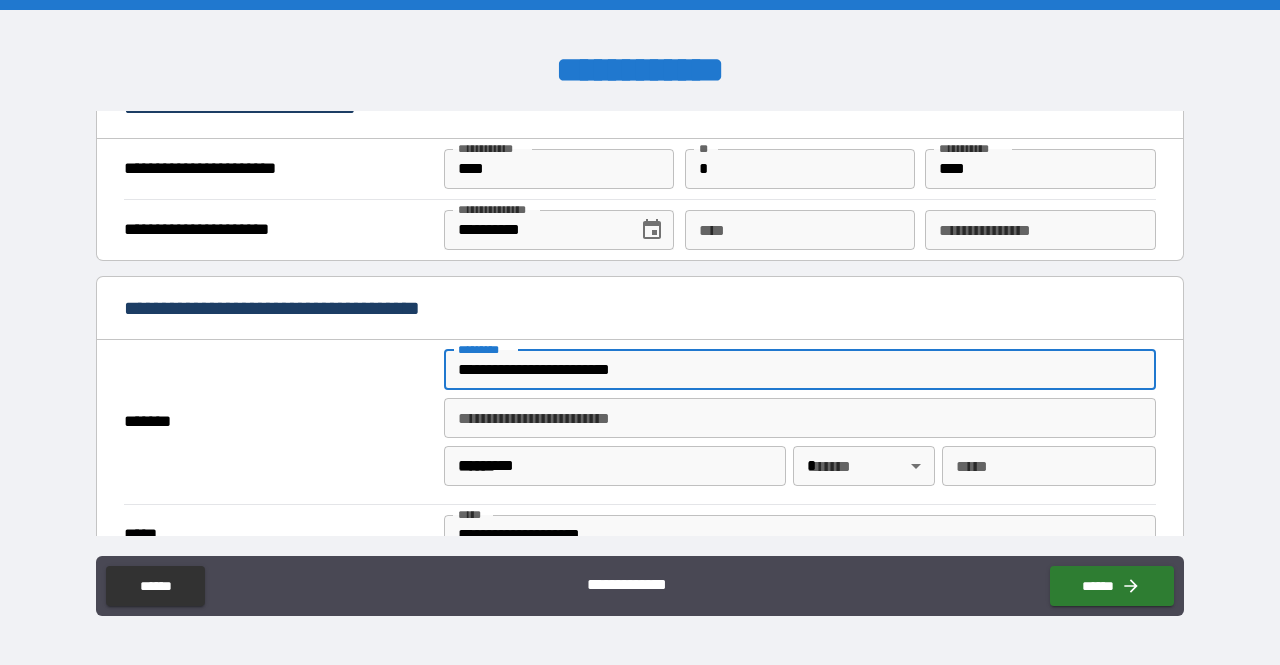 type 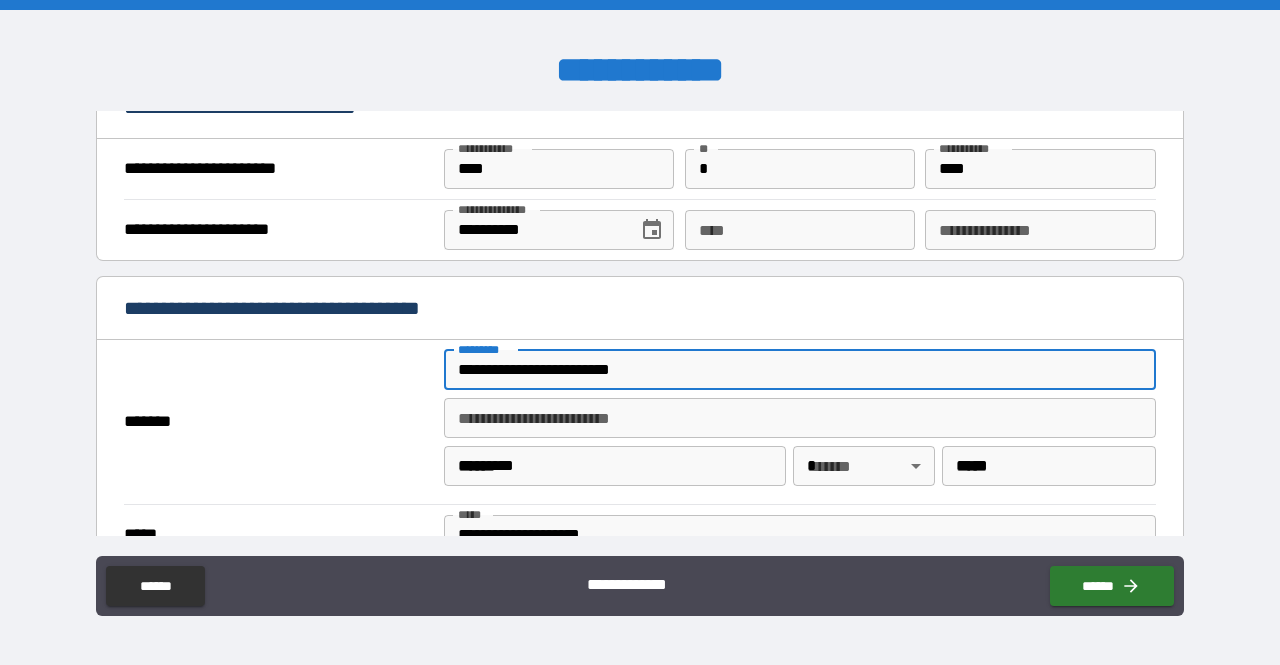 type on "**********" 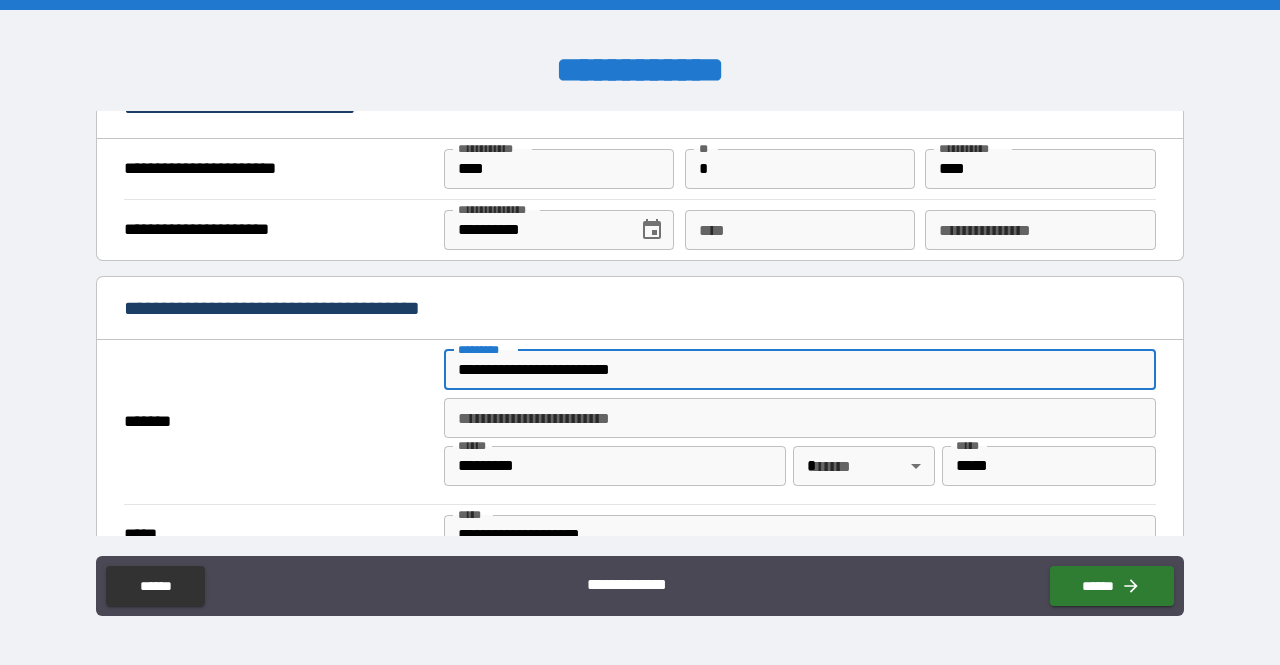 scroll, scrollTop: 1400, scrollLeft: 0, axis: vertical 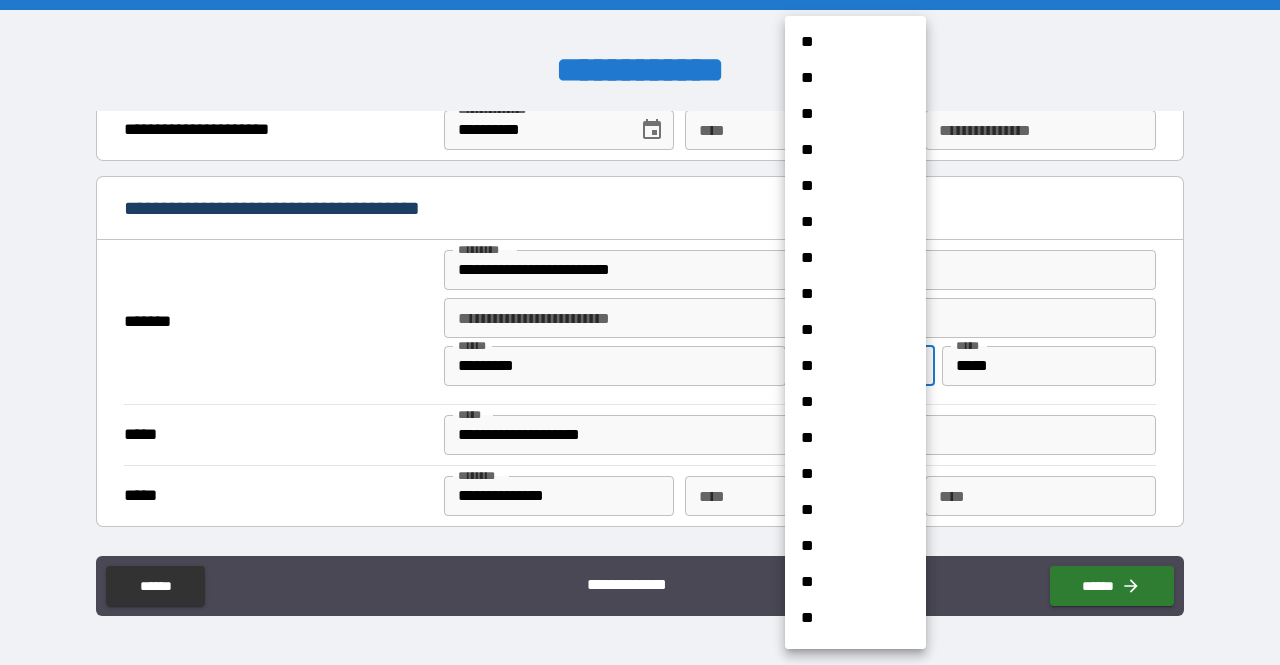 click on "**********" at bounding box center (640, 332) 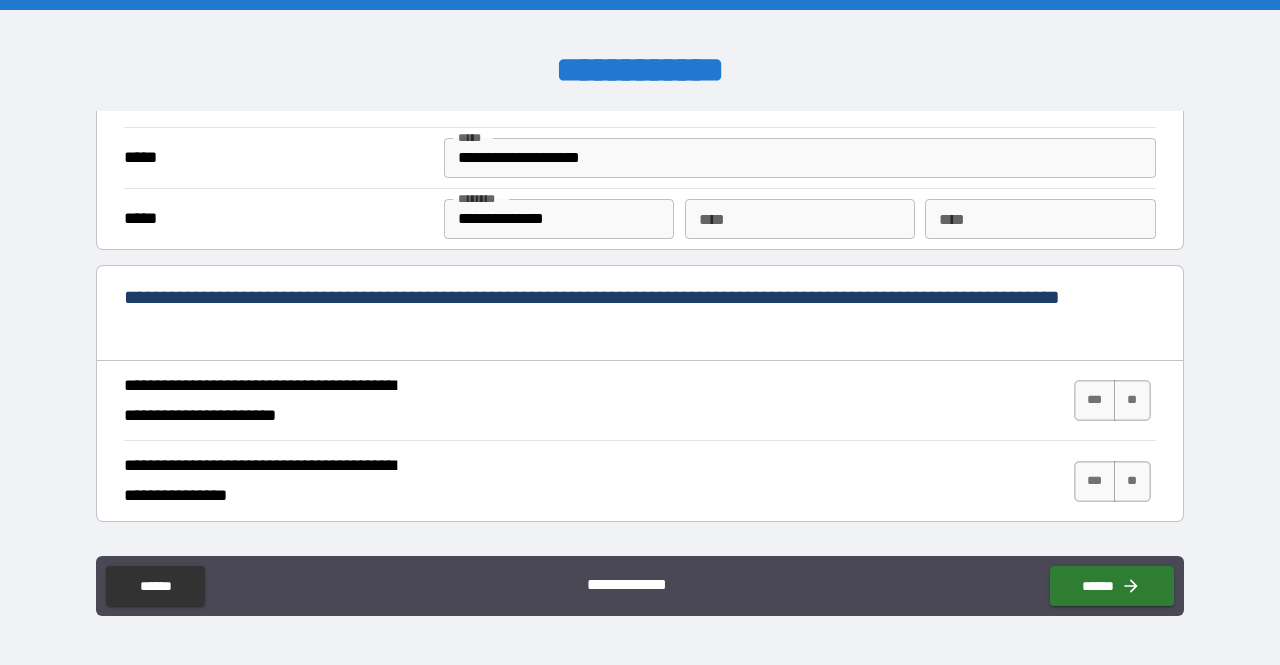 scroll, scrollTop: 1700, scrollLeft: 0, axis: vertical 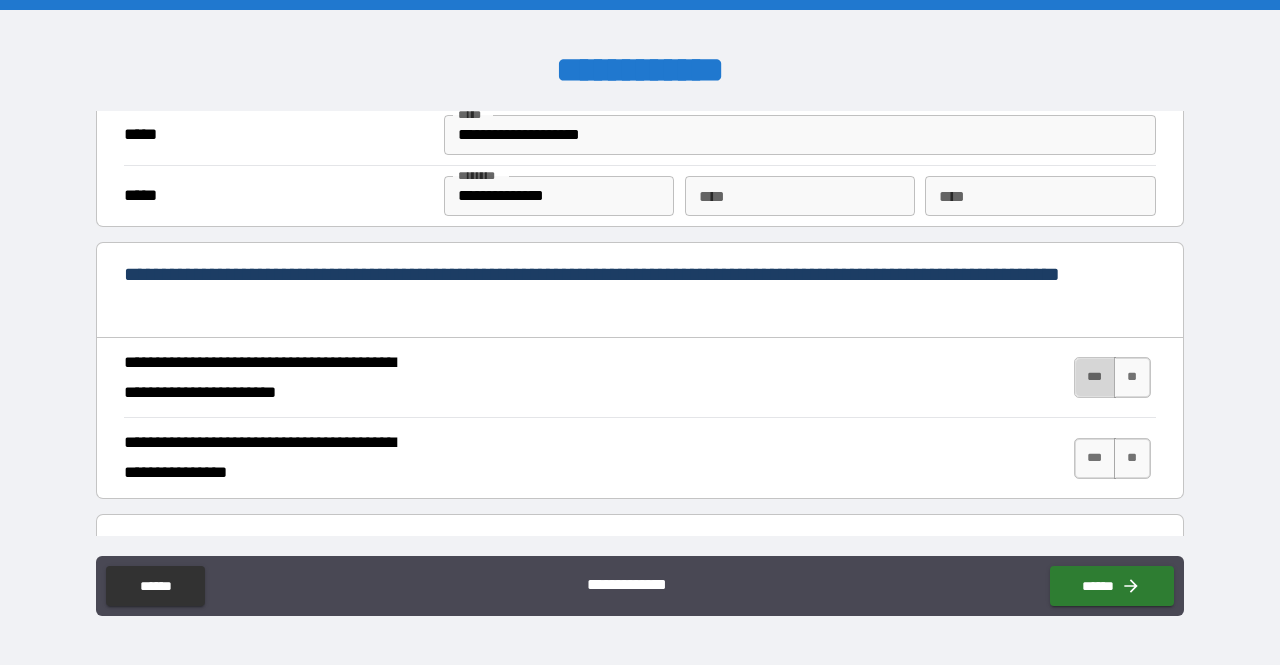 click on "***" at bounding box center (1095, 377) 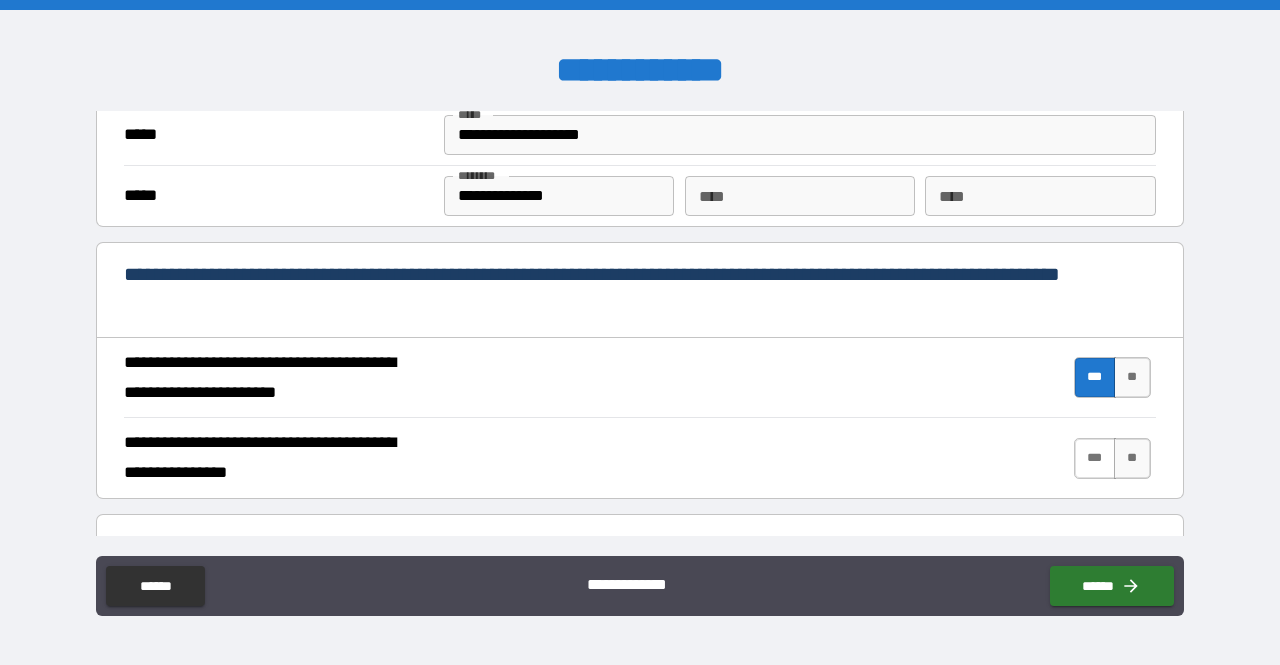 click on "***" at bounding box center (1095, 458) 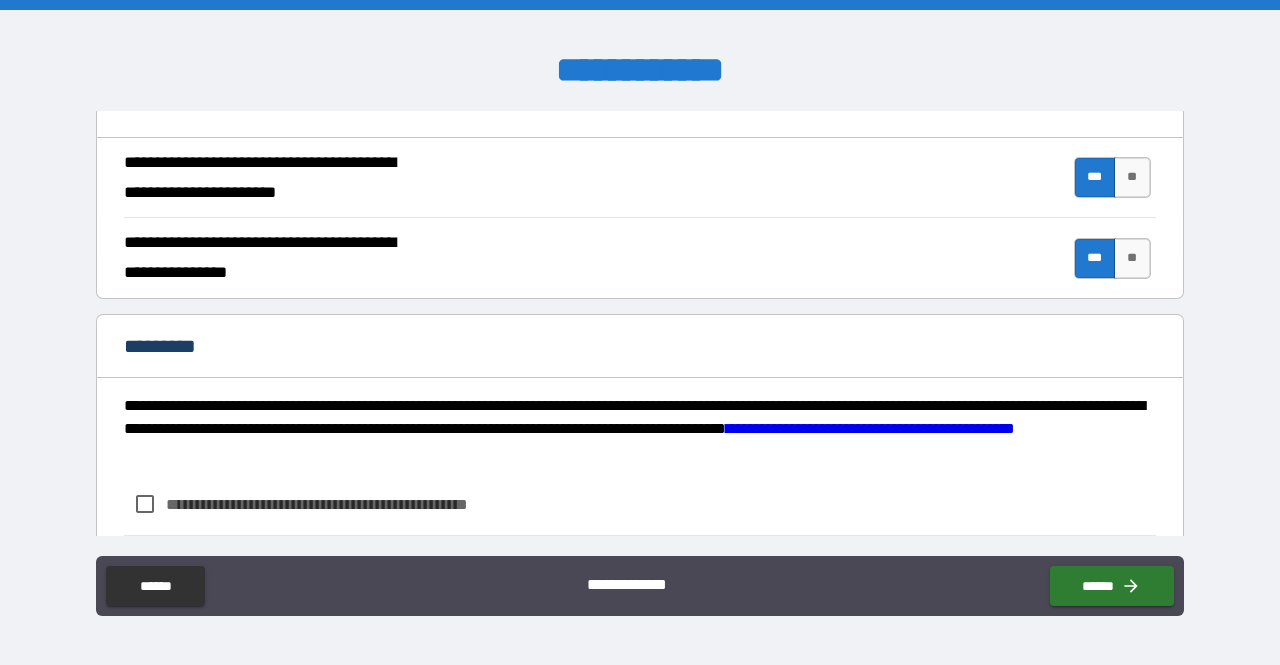 scroll, scrollTop: 2000, scrollLeft: 0, axis: vertical 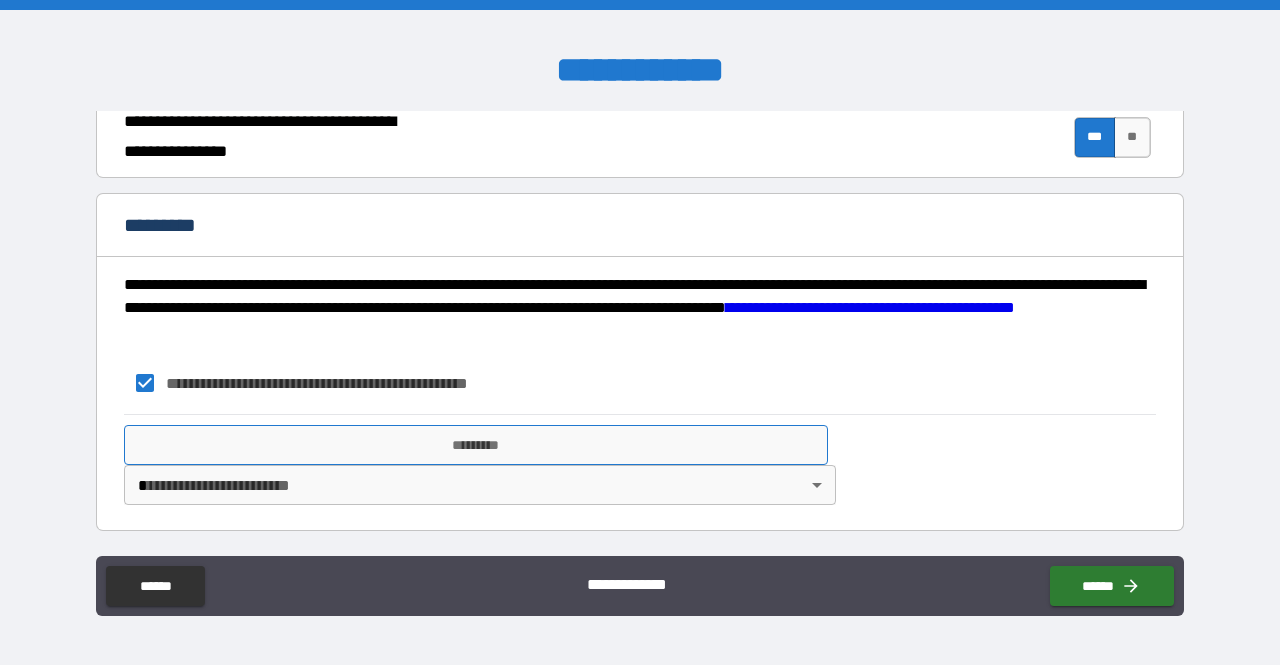 click on "*********" at bounding box center [476, 445] 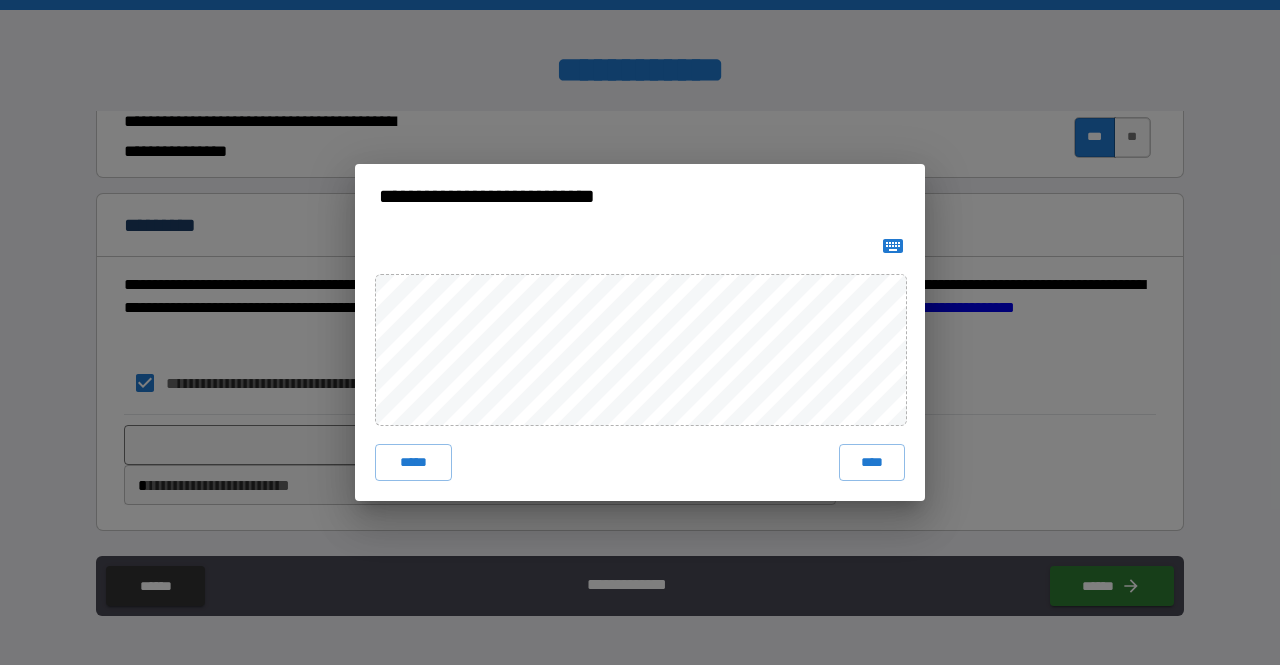 click 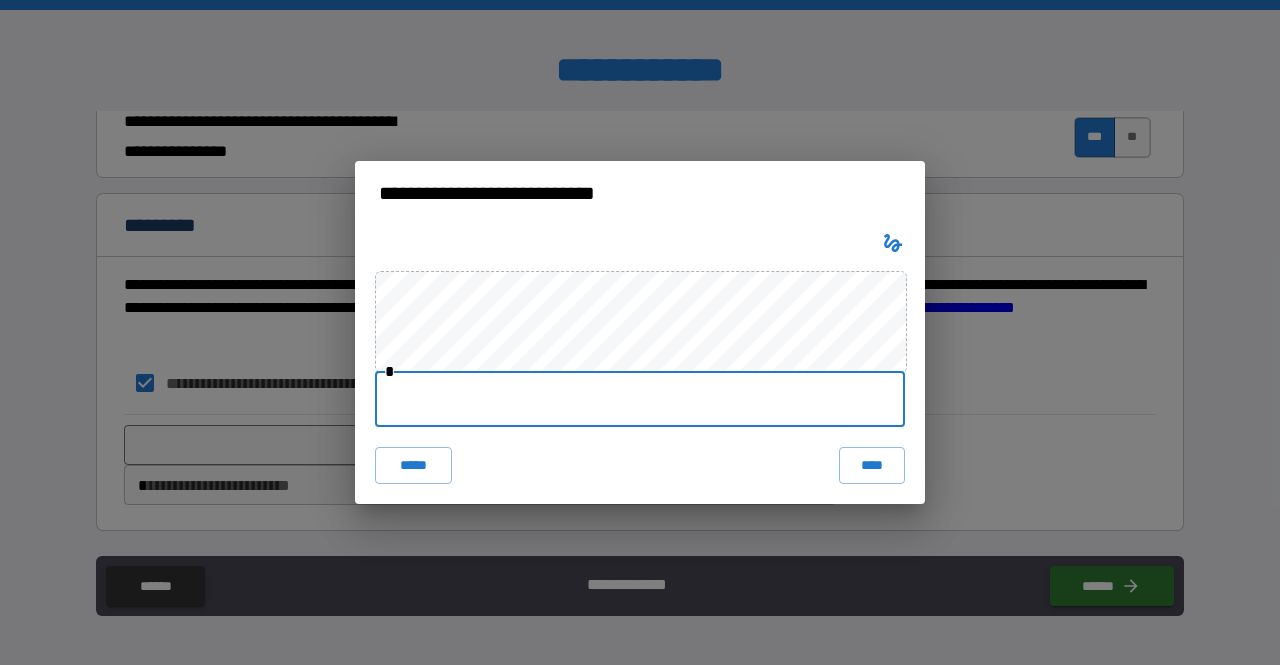 click at bounding box center (640, 399) 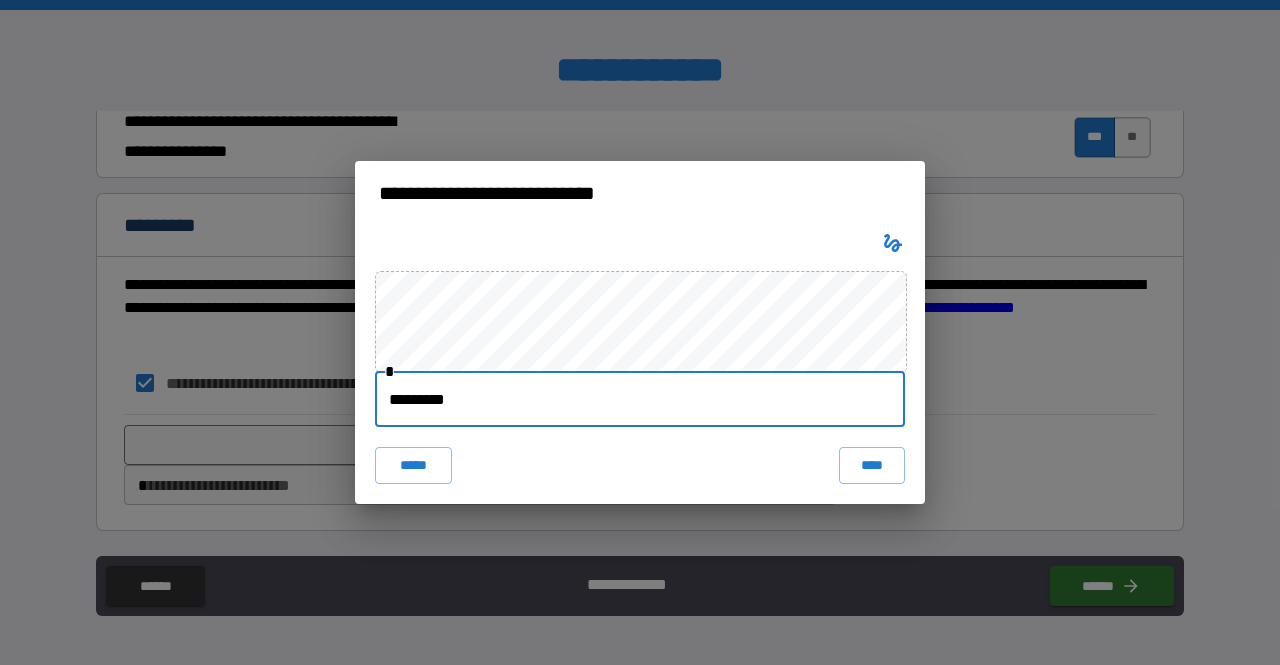 type on "*********" 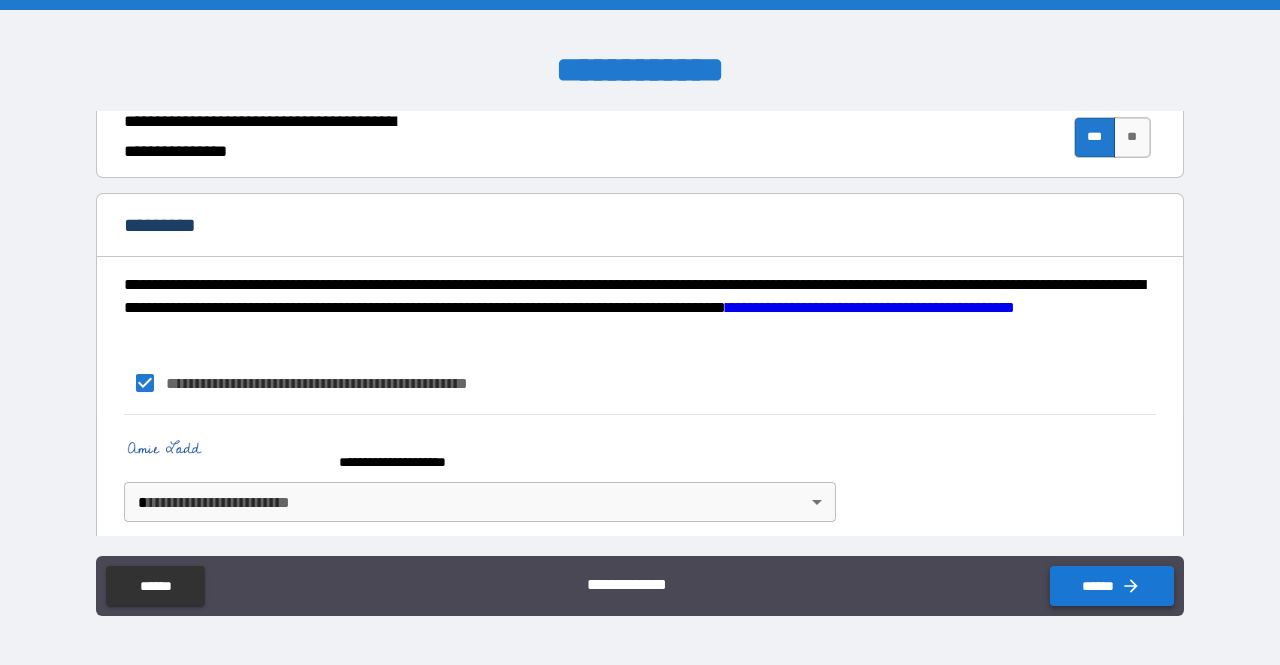 click on "******" at bounding box center (1112, 586) 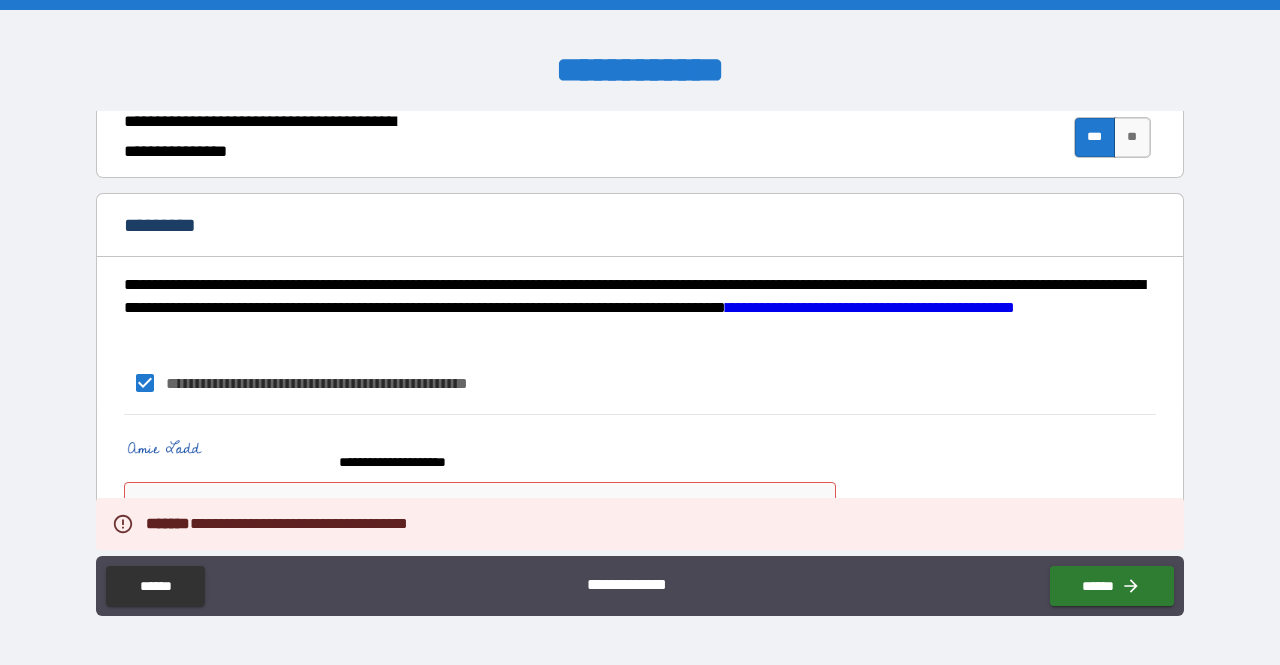 scroll, scrollTop: 2039, scrollLeft: 0, axis: vertical 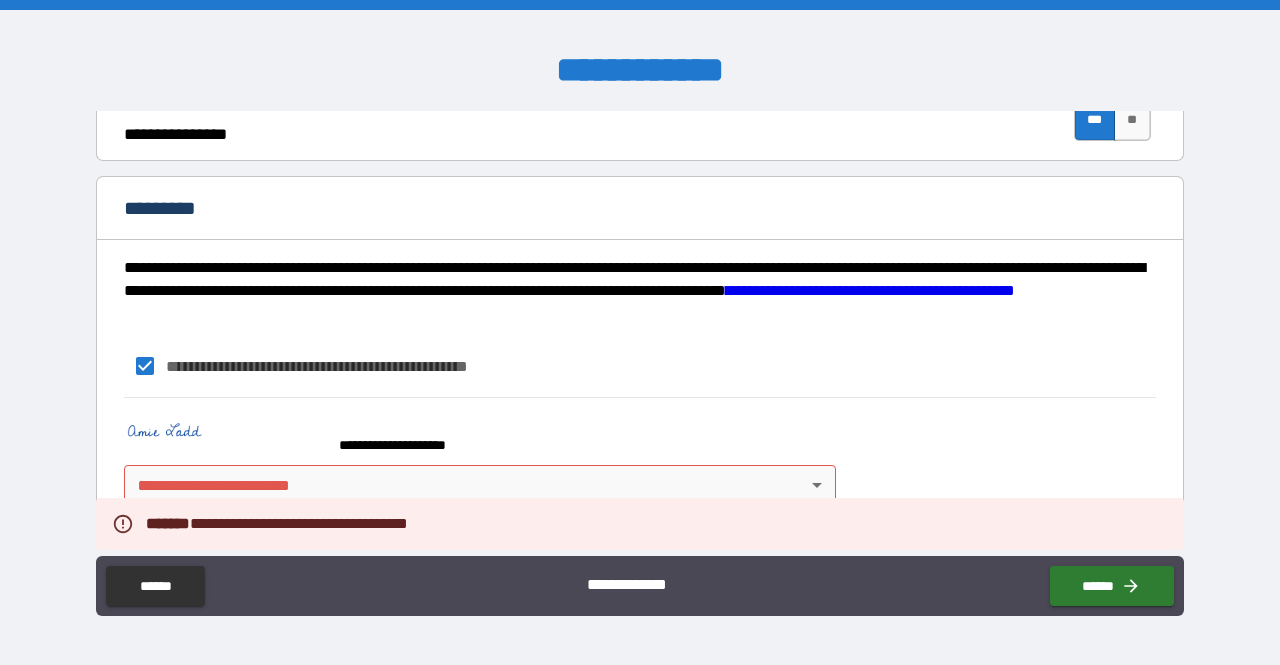 click on "**********" at bounding box center (640, 332) 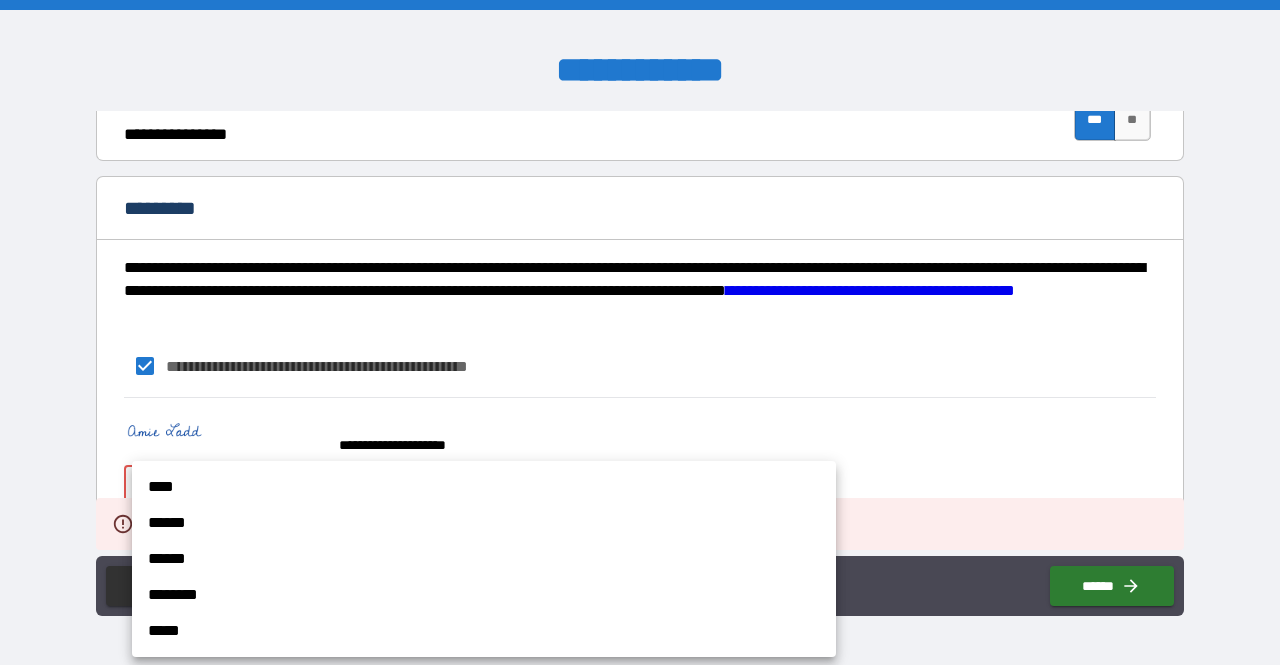 click on "****" at bounding box center [484, 487] 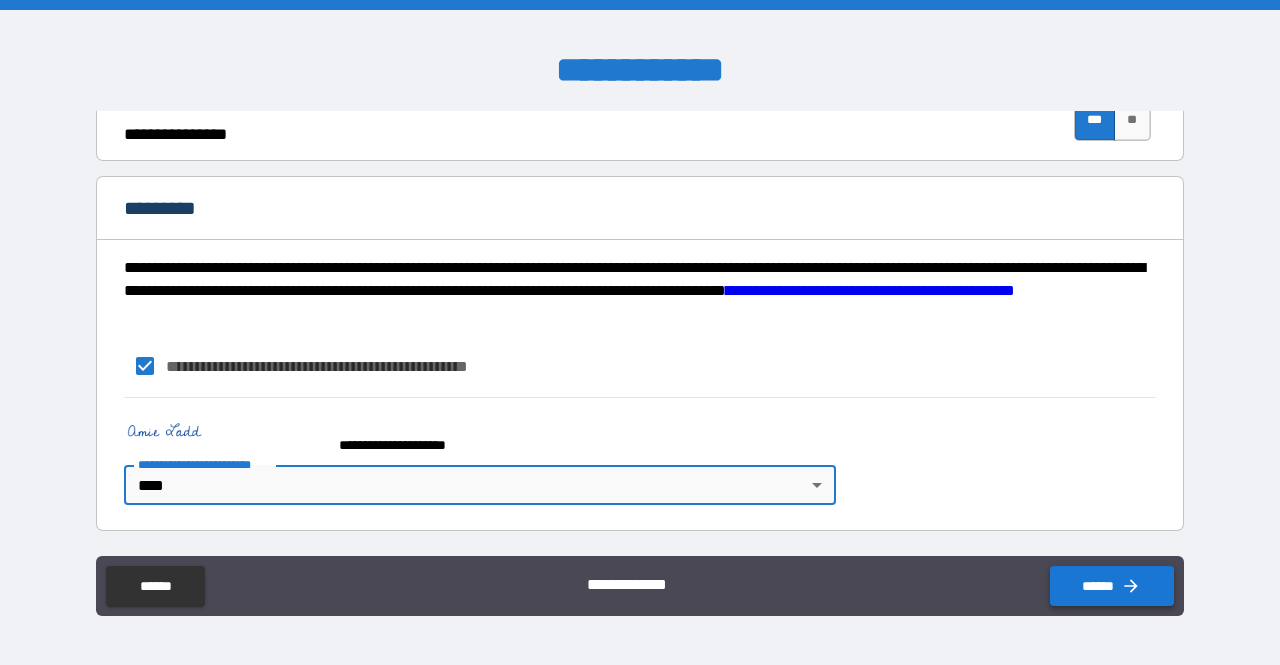 click on "******" at bounding box center (1112, 586) 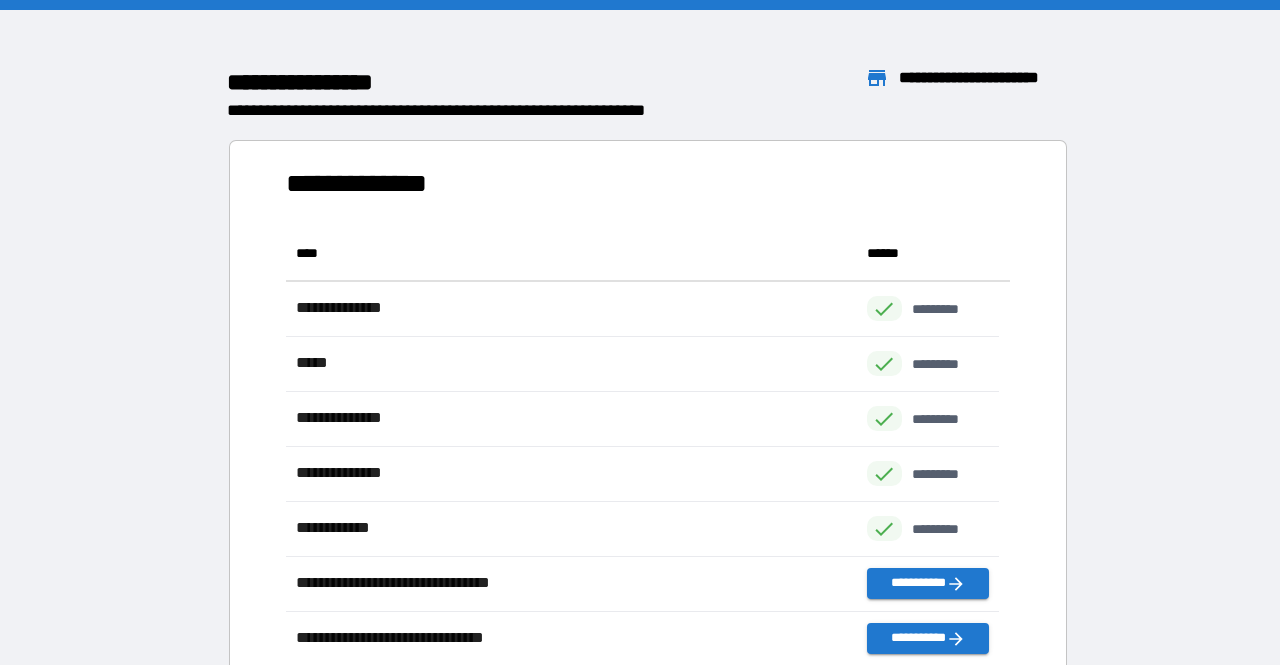 scroll, scrollTop: 16, scrollLeft: 15, axis: both 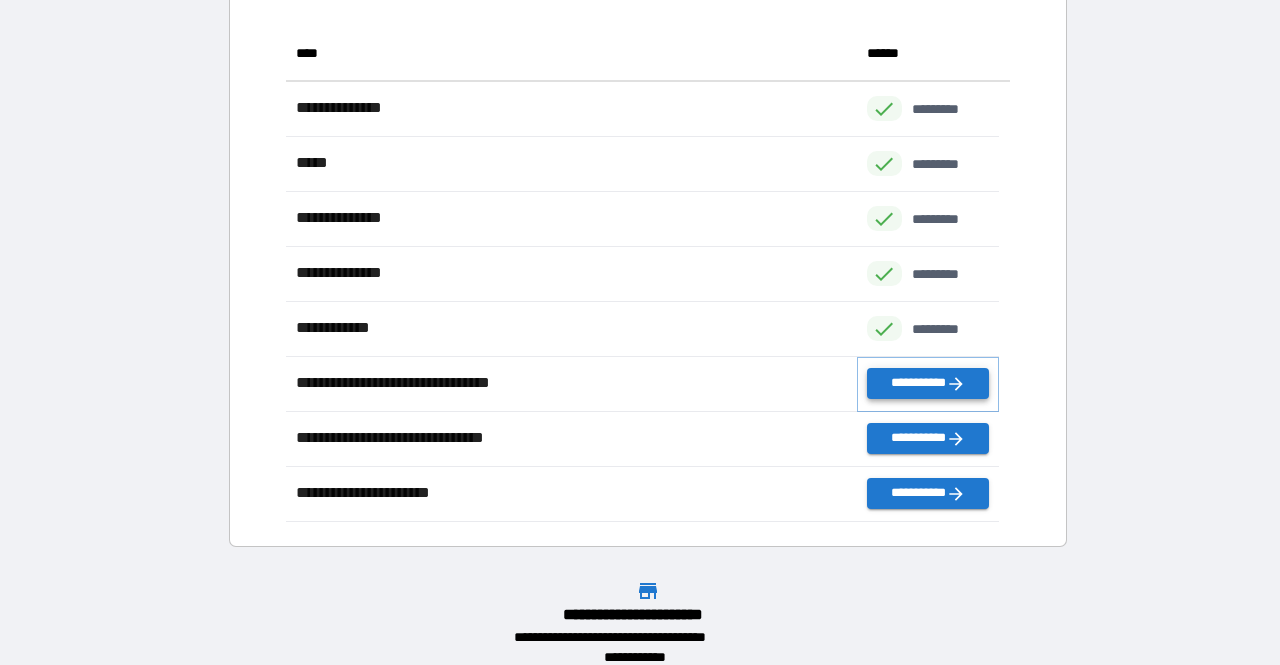 click on "**********" at bounding box center (928, 383) 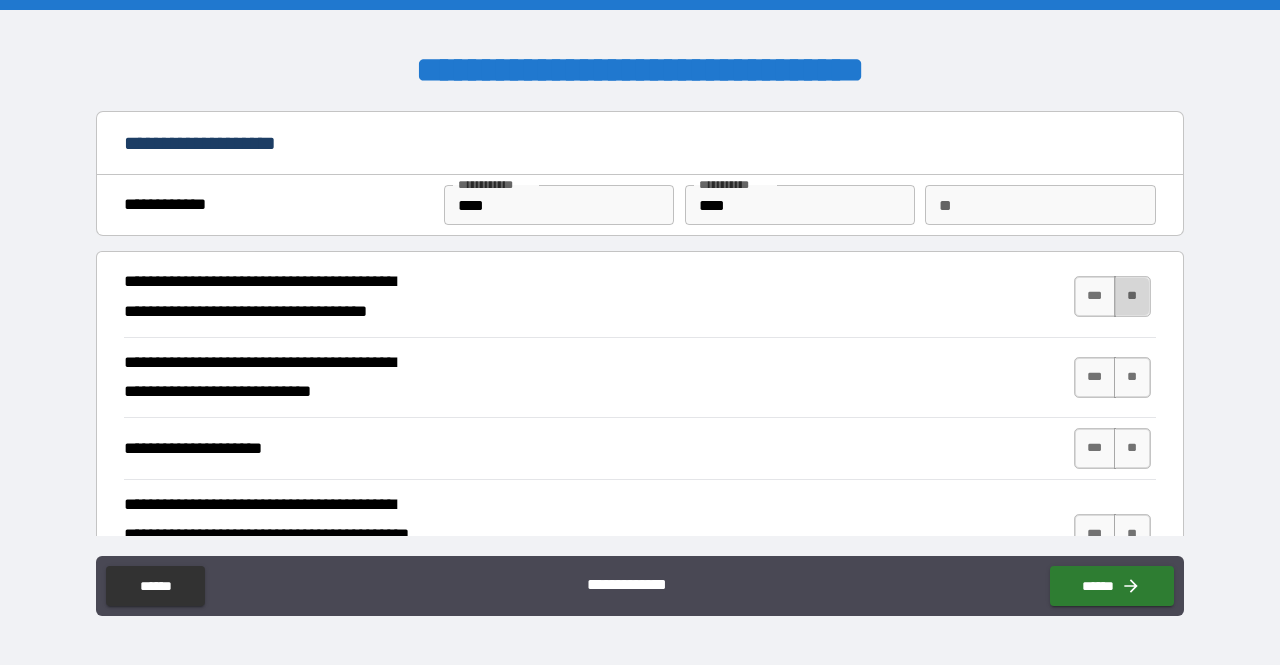 click on "**" at bounding box center (1132, 296) 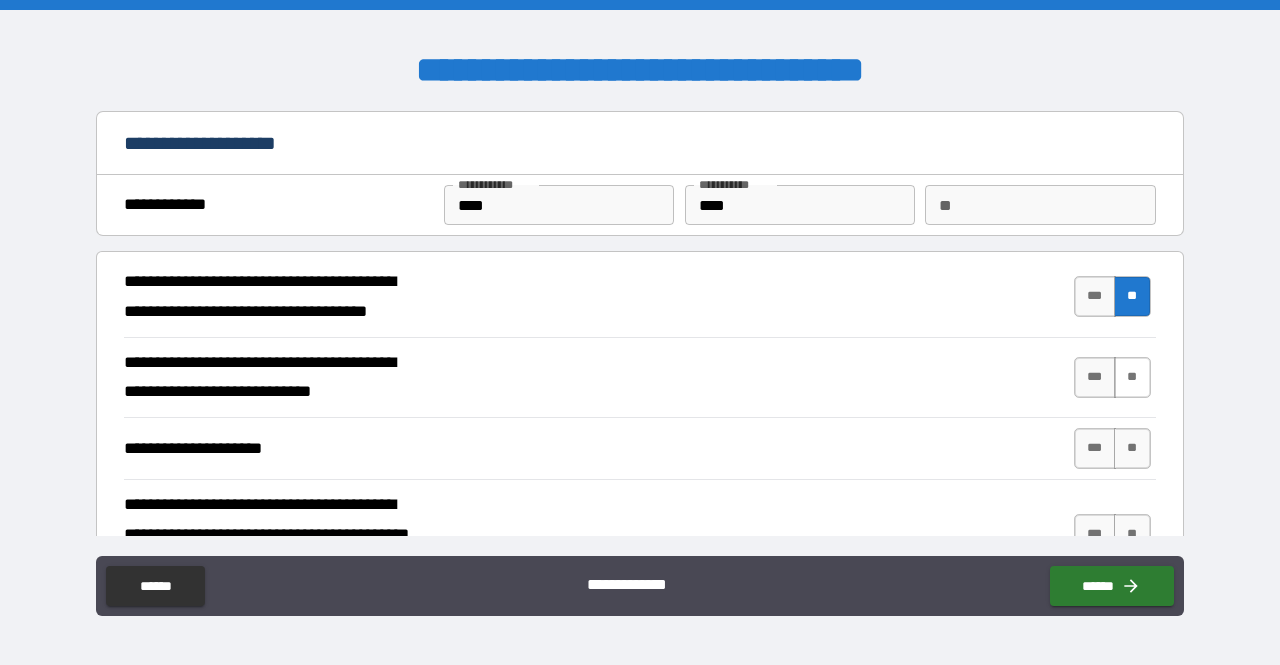 click on "**" at bounding box center (1132, 377) 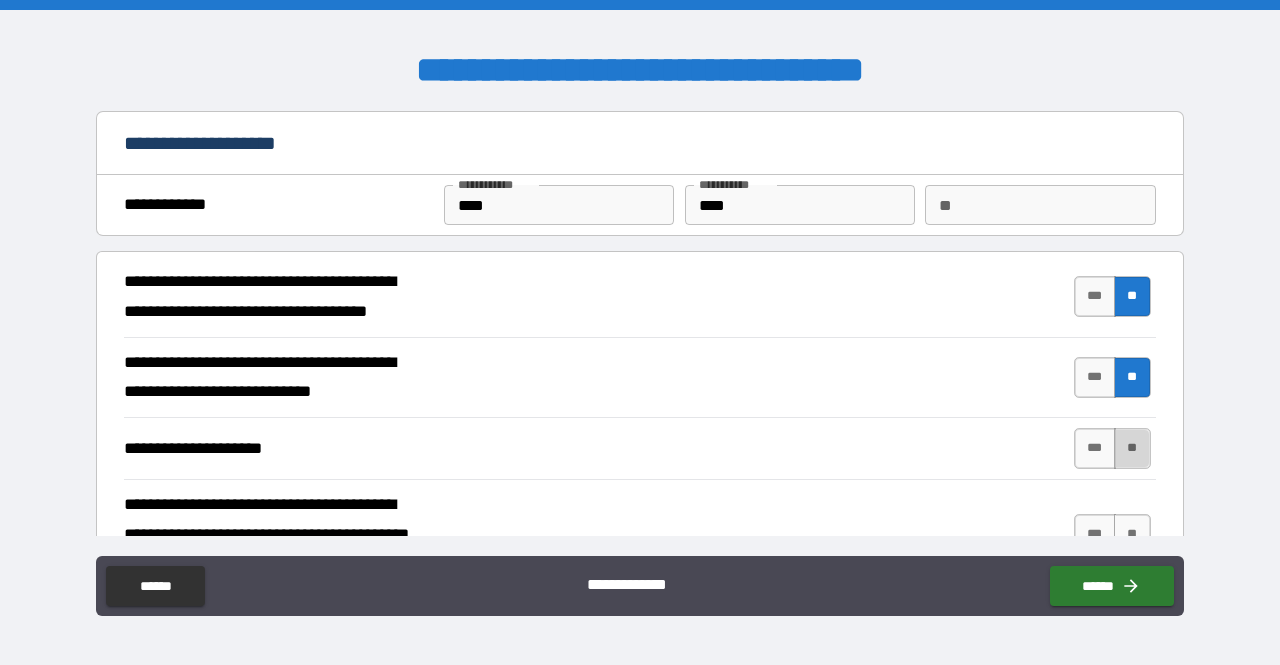 click on "**" at bounding box center [1132, 448] 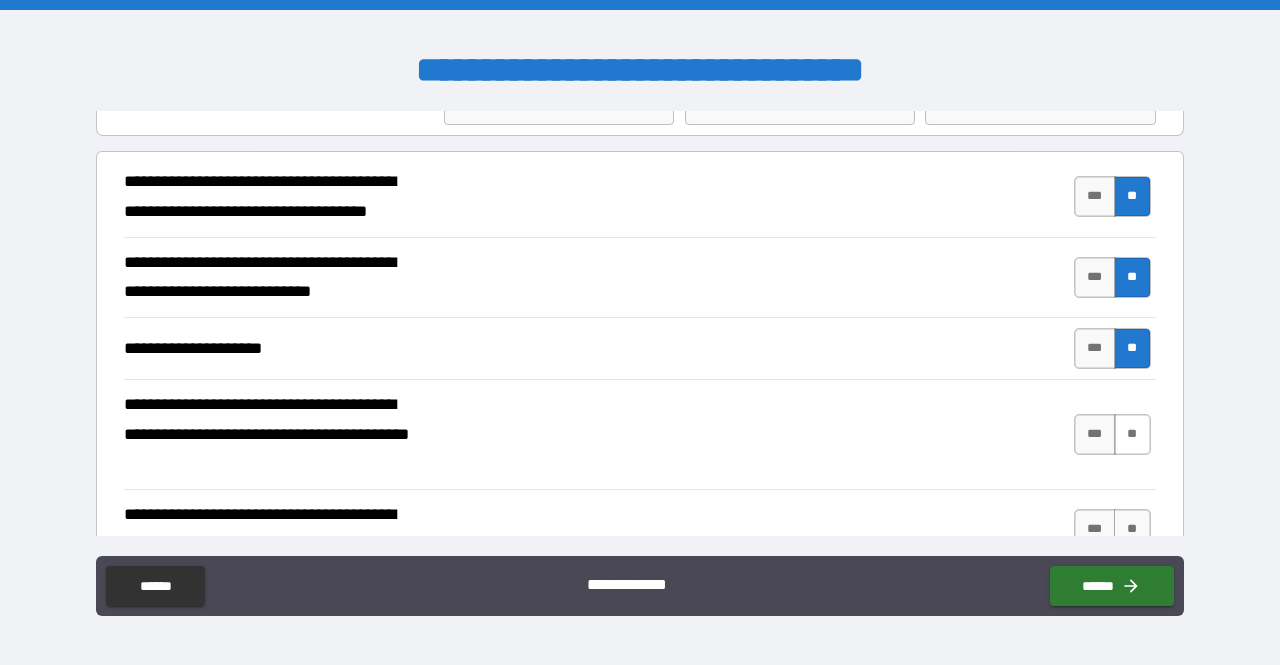 click on "**" at bounding box center (1132, 434) 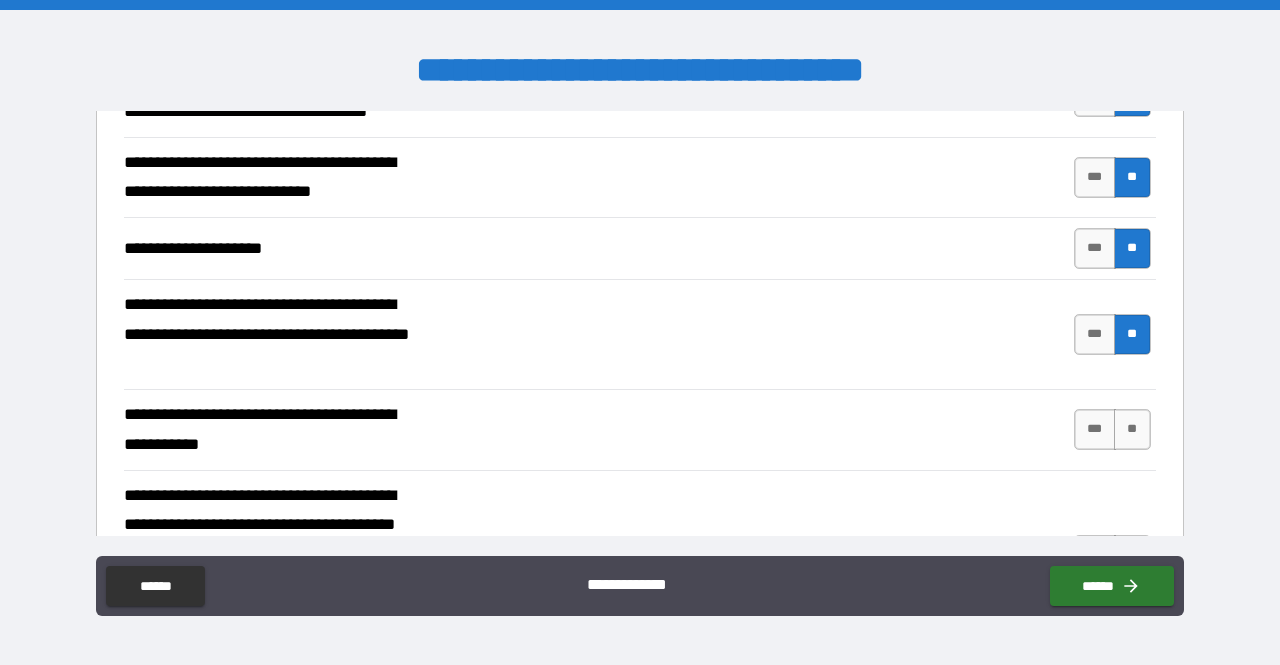 click on "**" at bounding box center (1132, 429) 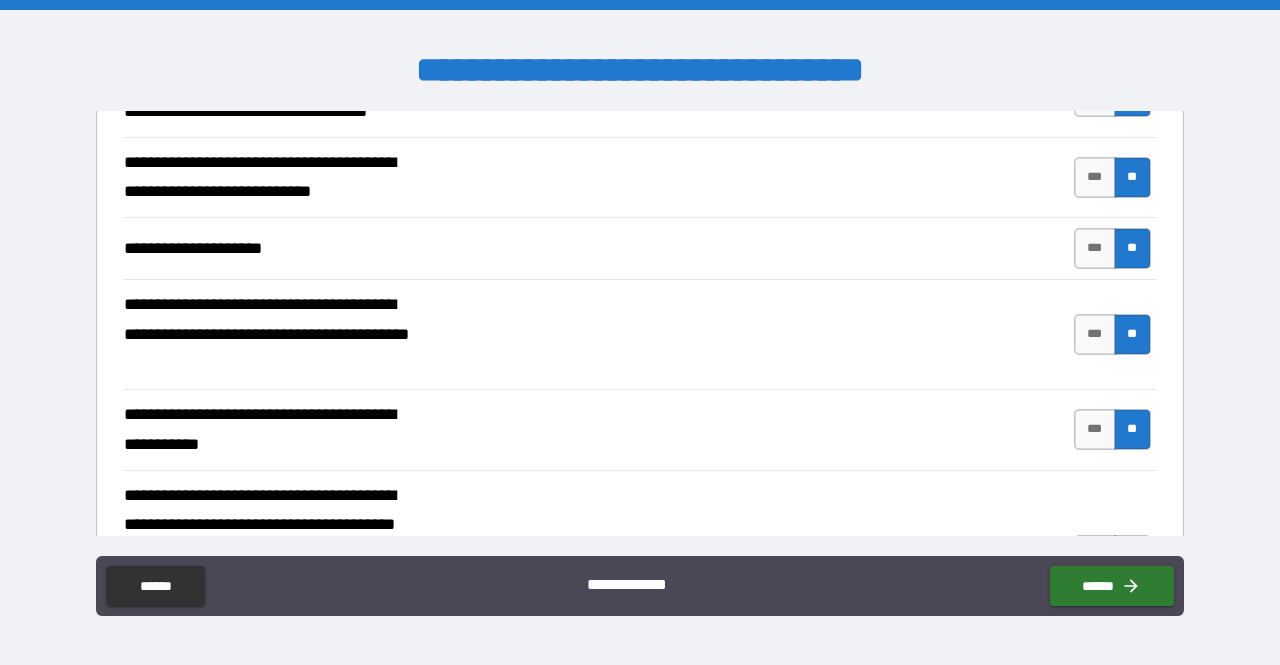 scroll, scrollTop: 300, scrollLeft: 0, axis: vertical 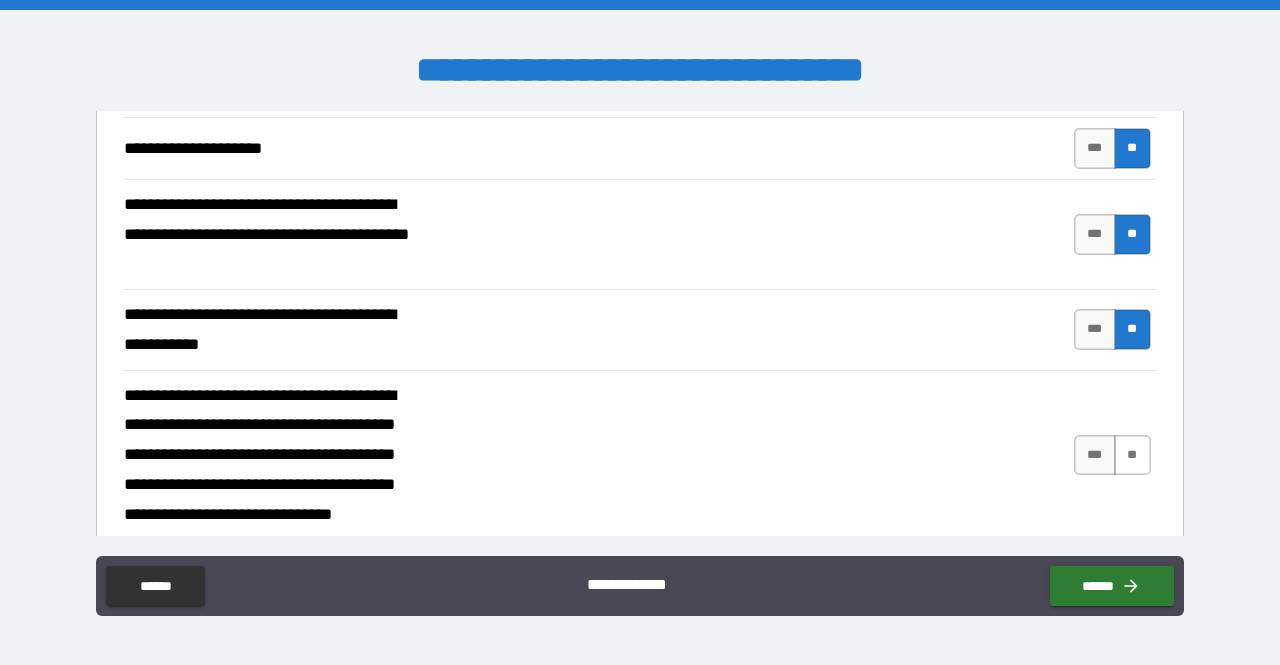 click on "**" at bounding box center [1132, 455] 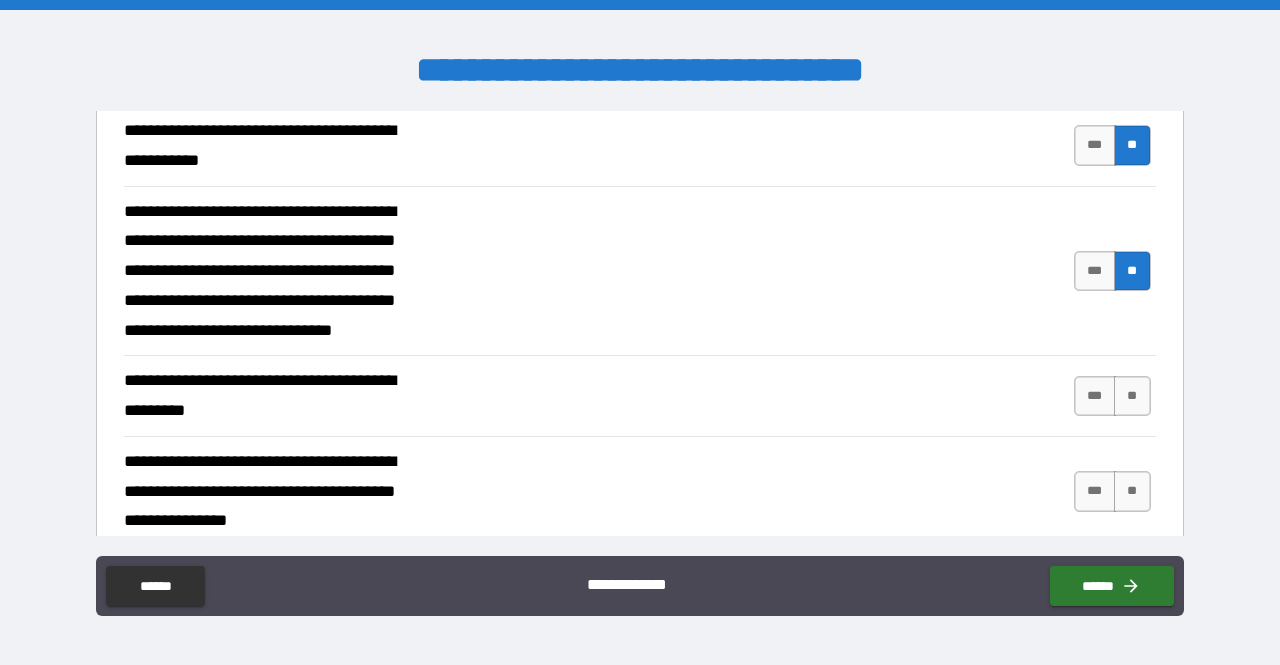 scroll, scrollTop: 500, scrollLeft: 0, axis: vertical 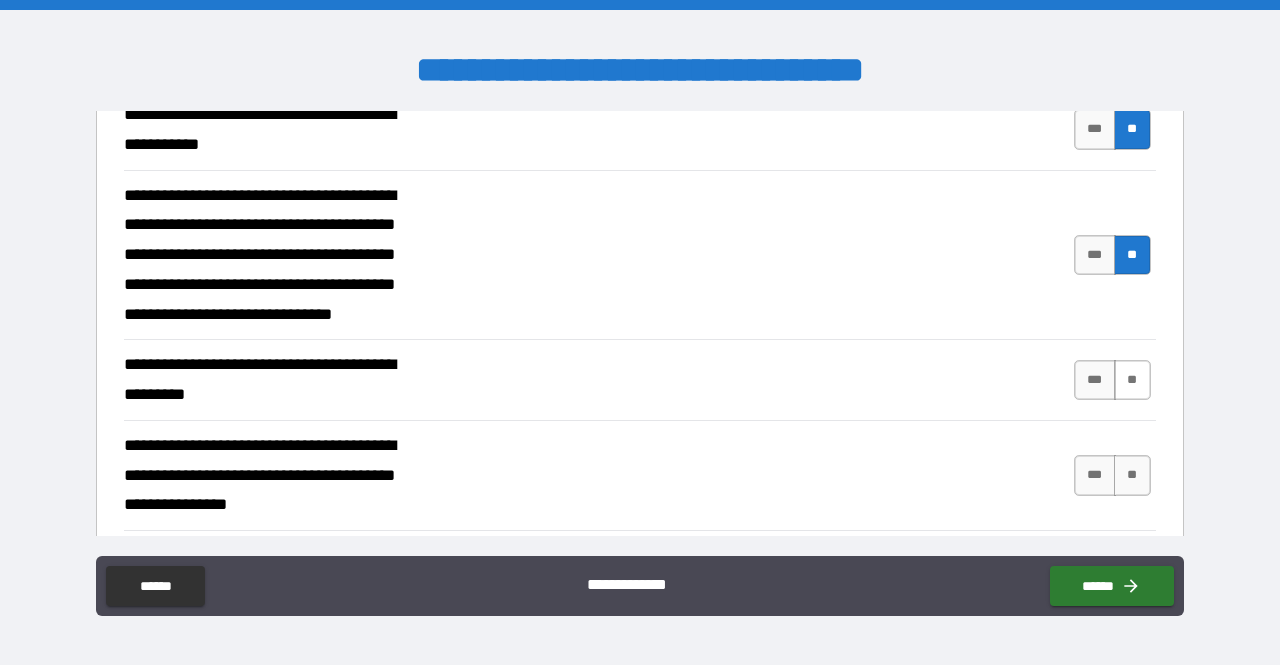 click on "**" at bounding box center [1132, 380] 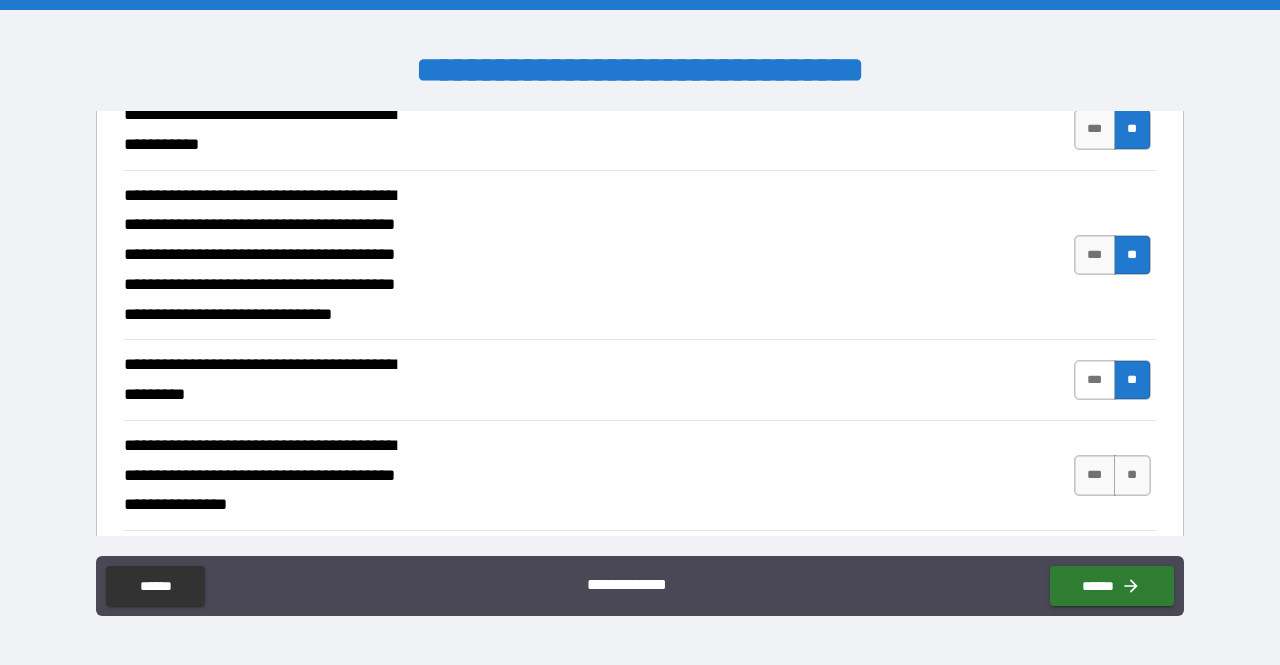 click on "***" at bounding box center [1095, 380] 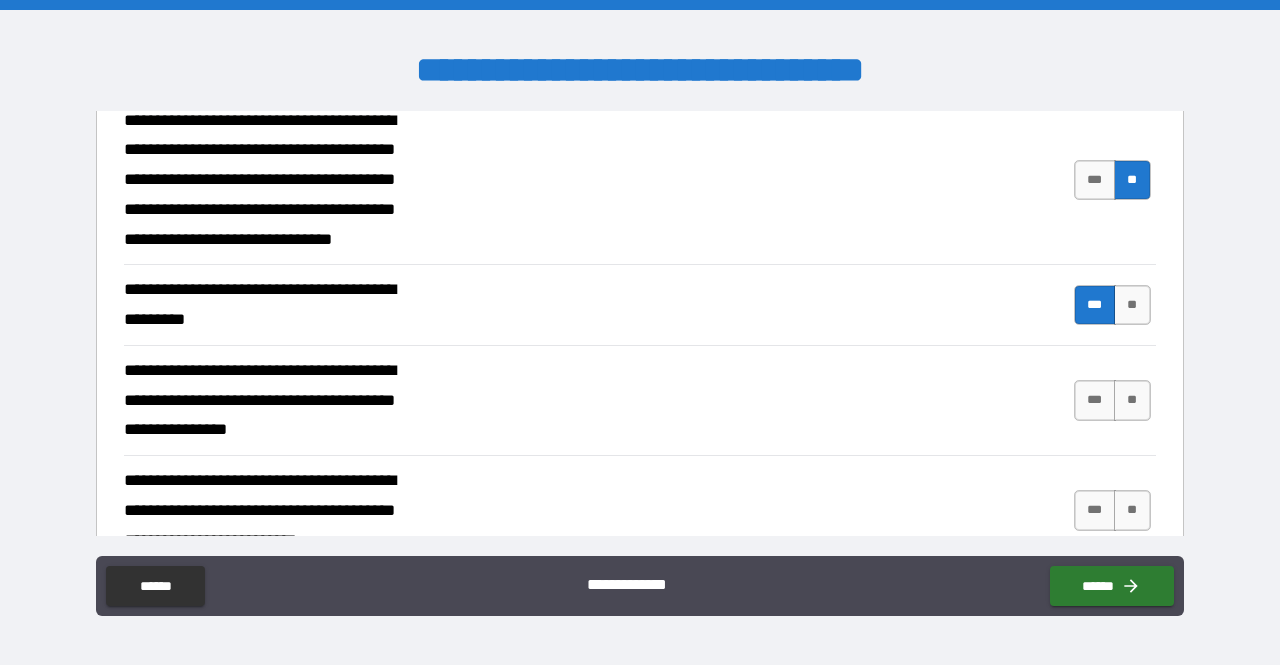 scroll, scrollTop: 600, scrollLeft: 0, axis: vertical 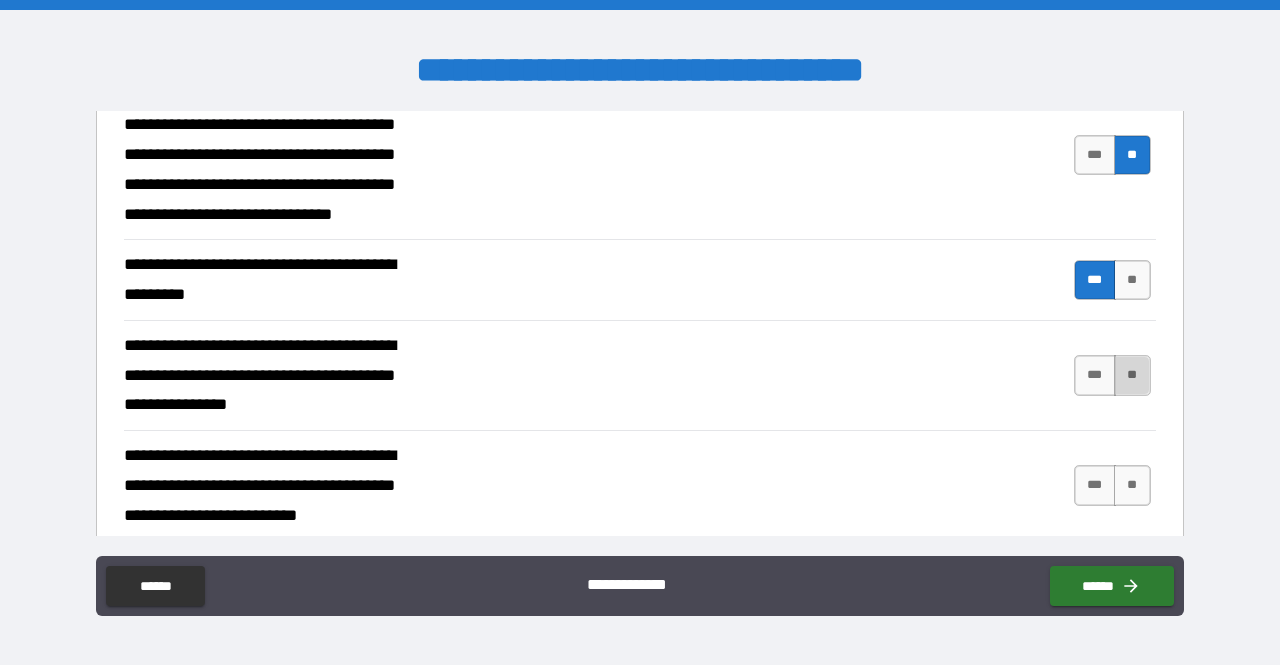 click on "**" at bounding box center [1132, 375] 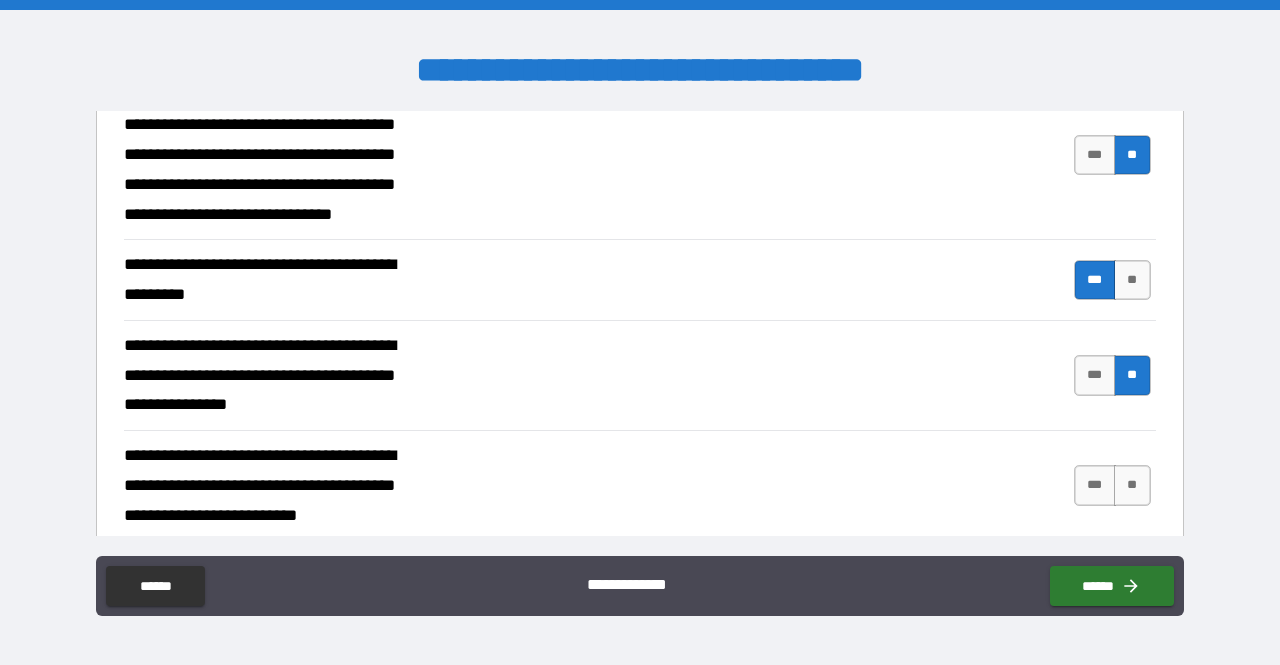 scroll, scrollTop: 699, scrollLeft: 0, axis: vertical 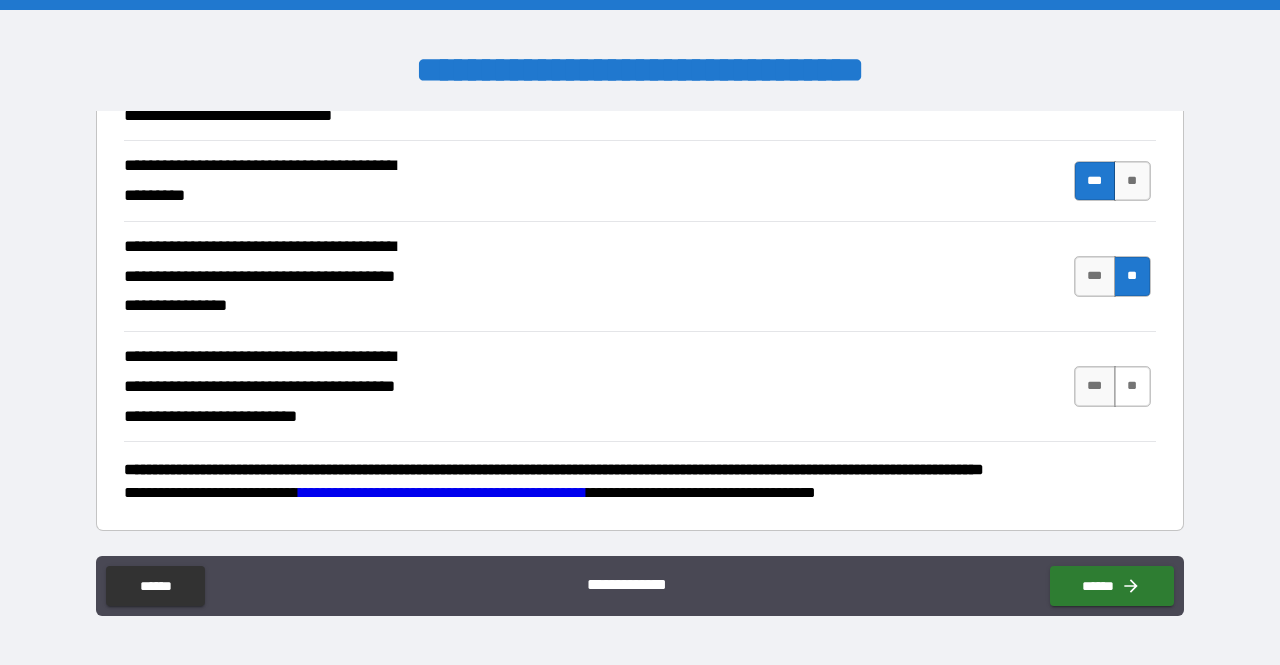 click on "**" at bounding box center [1132, 386] 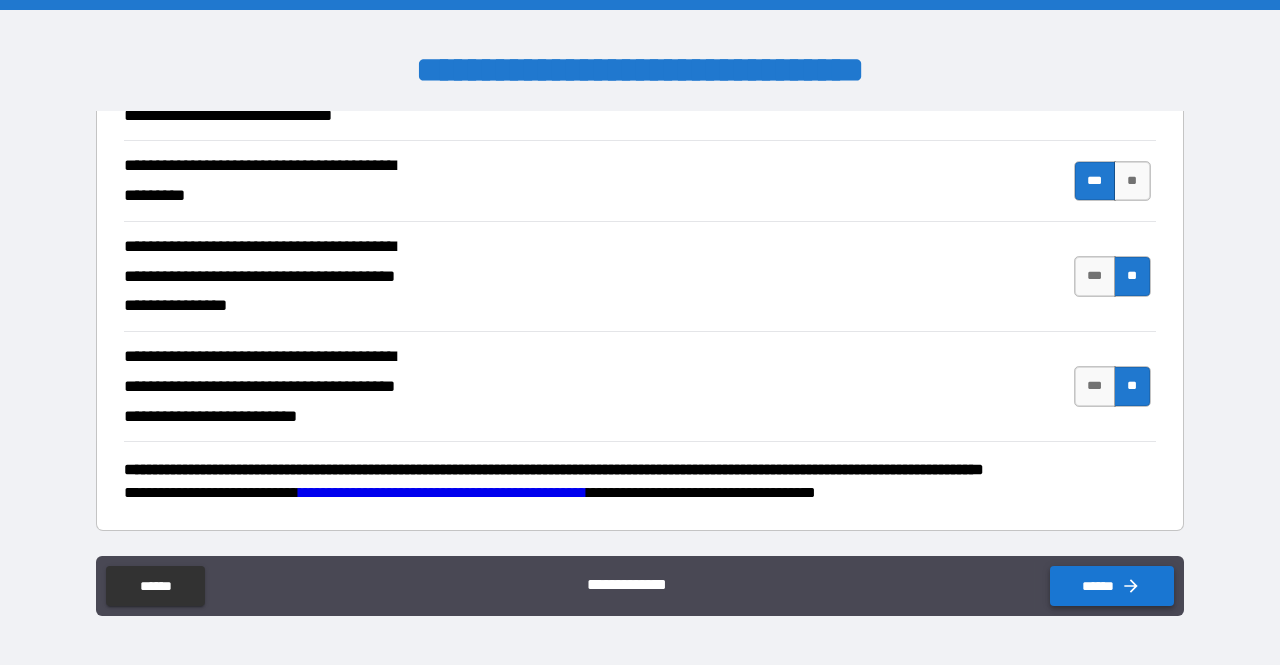 click on "******" at bounding box center [1112, 586] 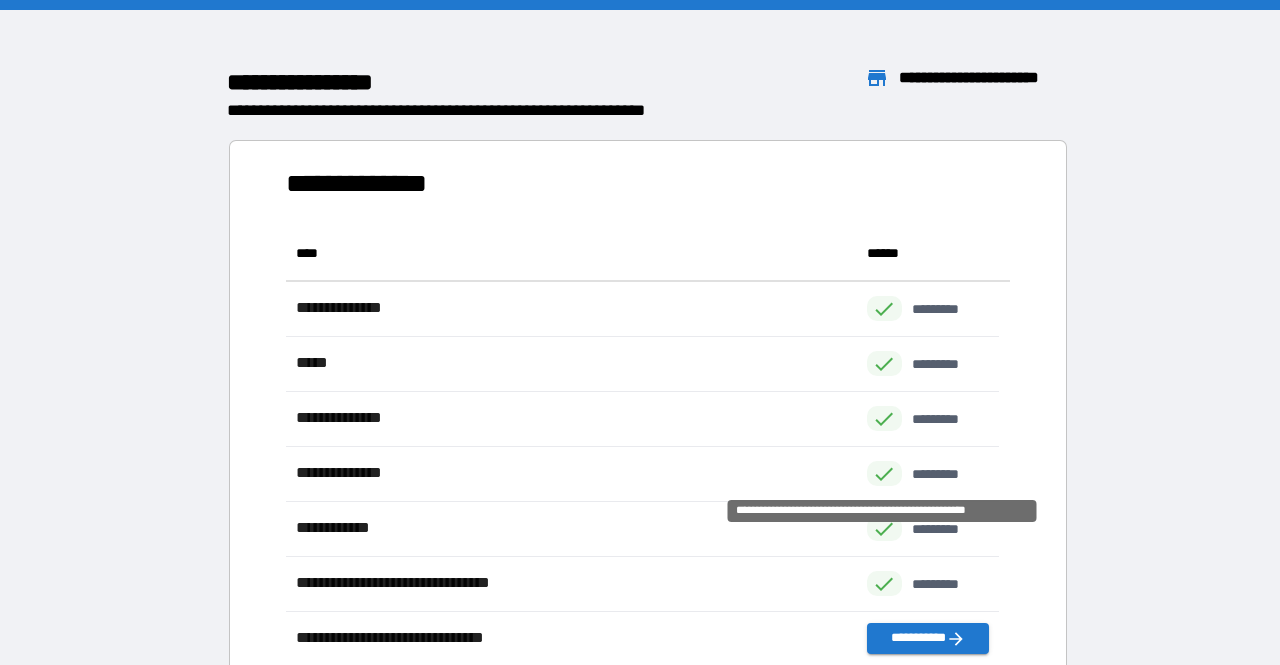 scroll, scrollTop: 16, scrollLeft: 15, axis: both 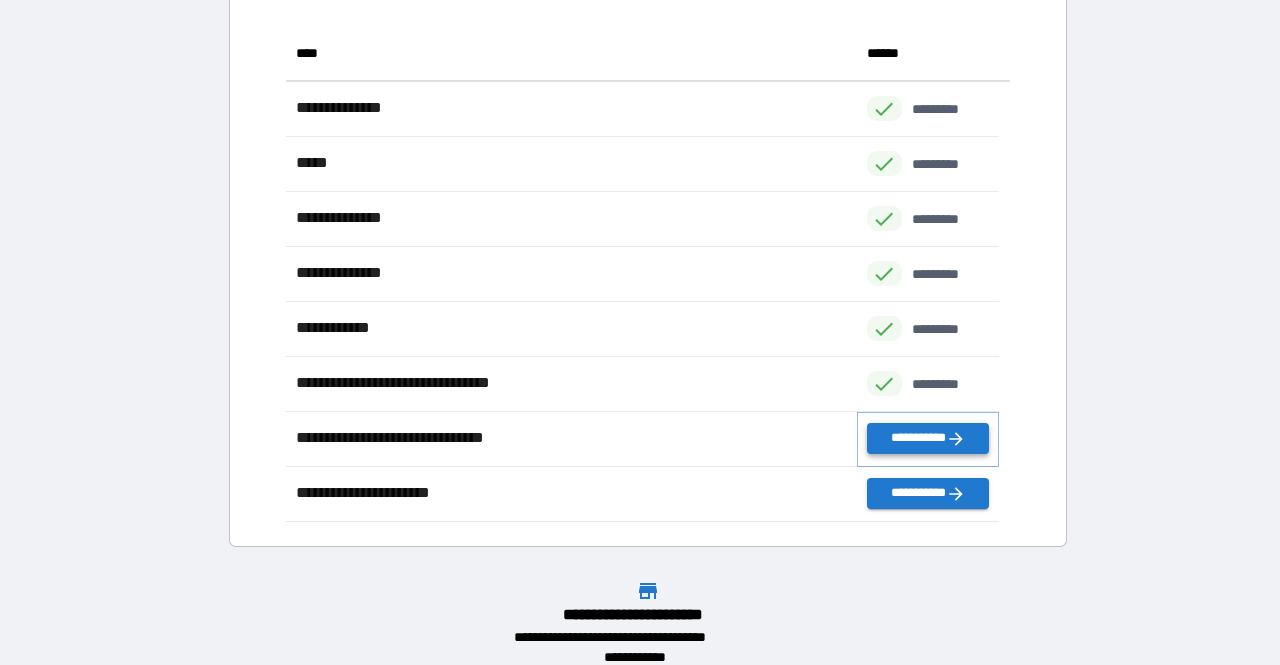 click on "**********" at bounding box center (928, 438) 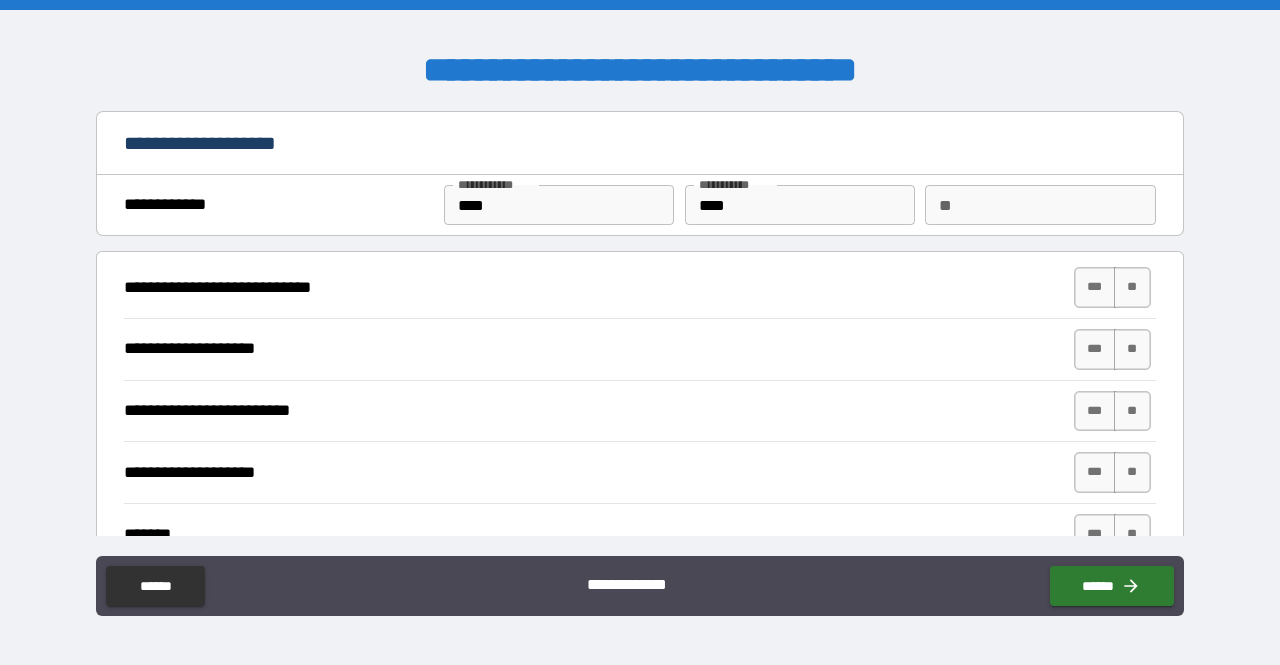 type on "*" 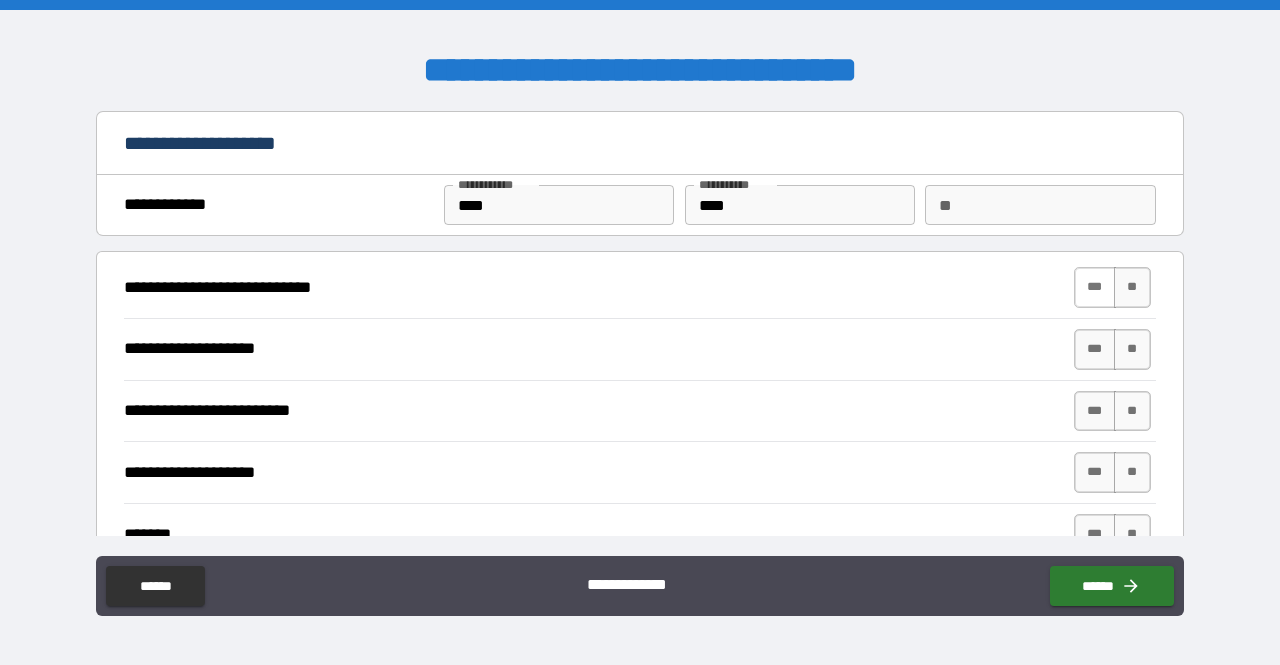 click on "***" at bounding box center (1095, 287) 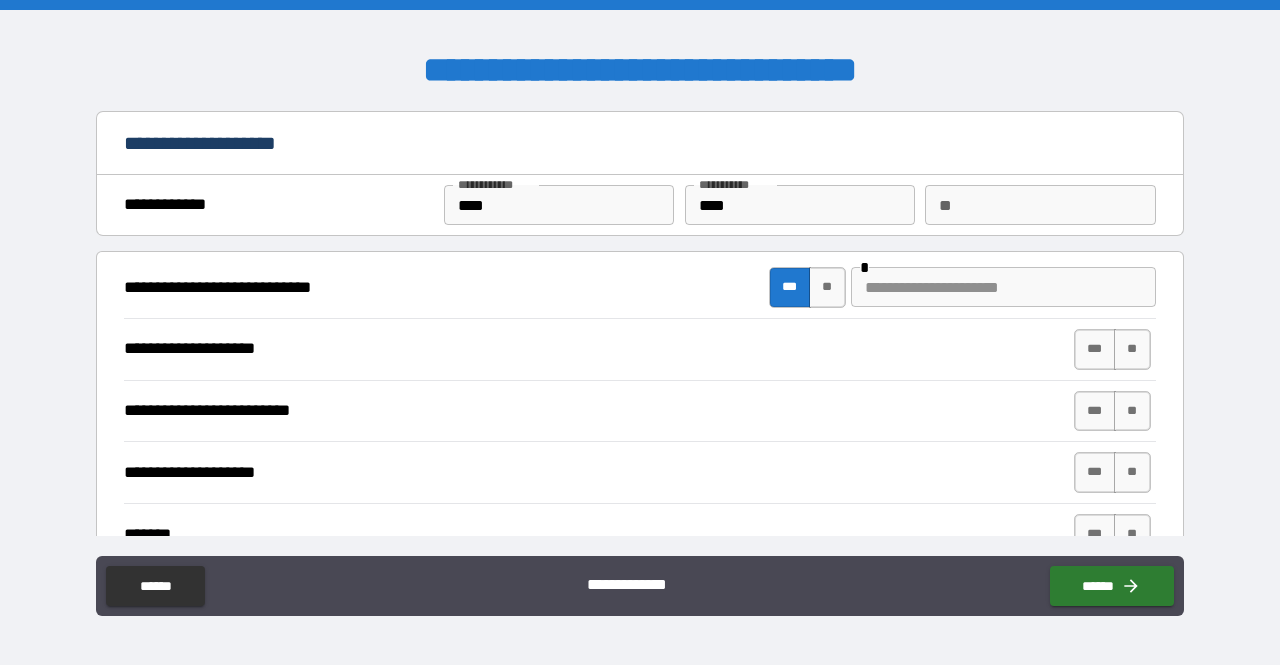 type on "*" 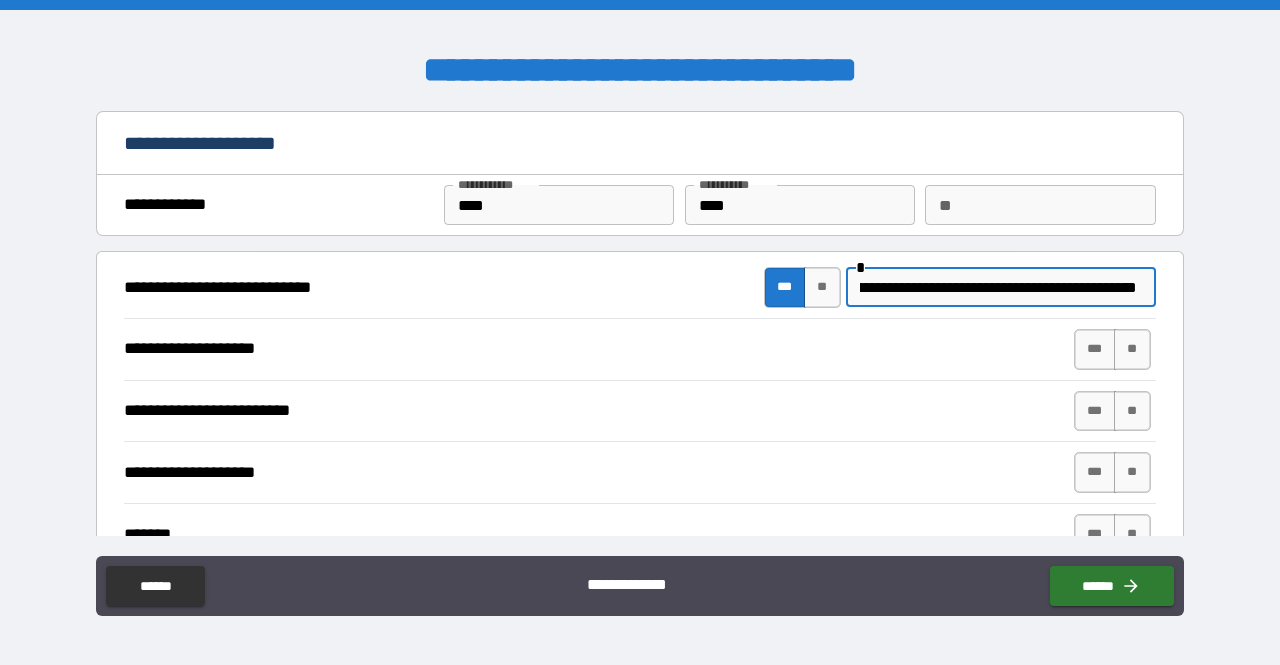 scroll, scrollTop: 0, scrollLeft: 80, axis: horizontal 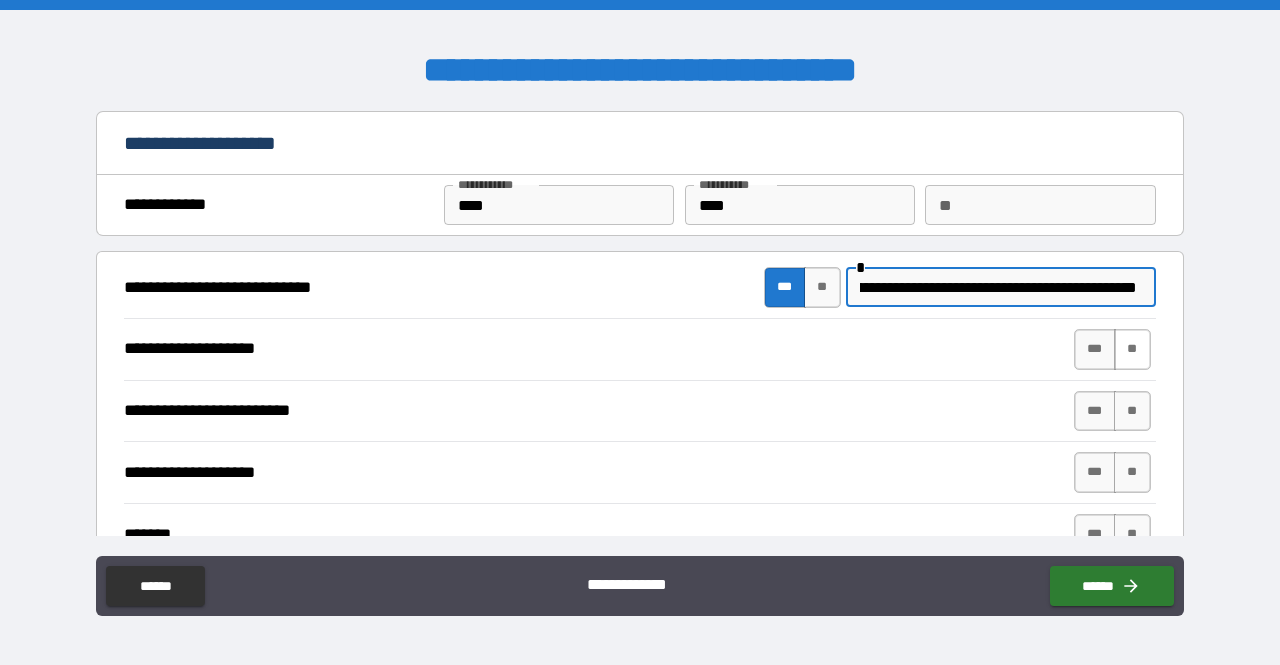 type on "**********" 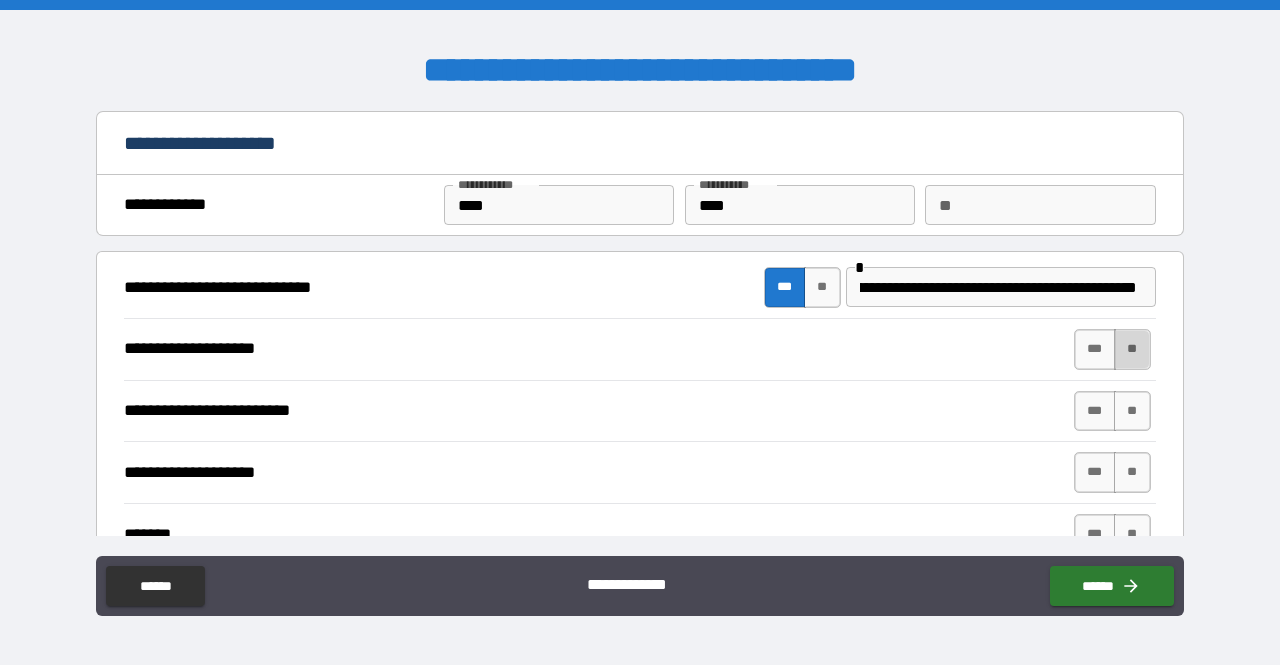 click on "**" at bounding box center [1132, 349] 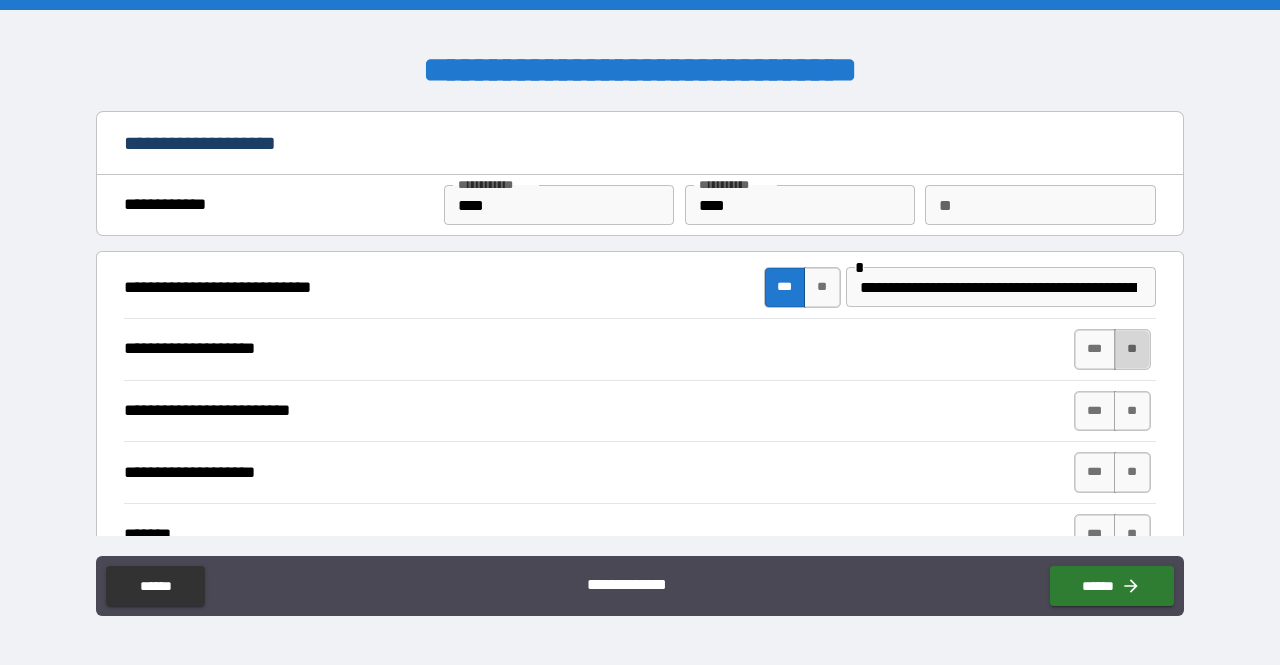 type on "*" 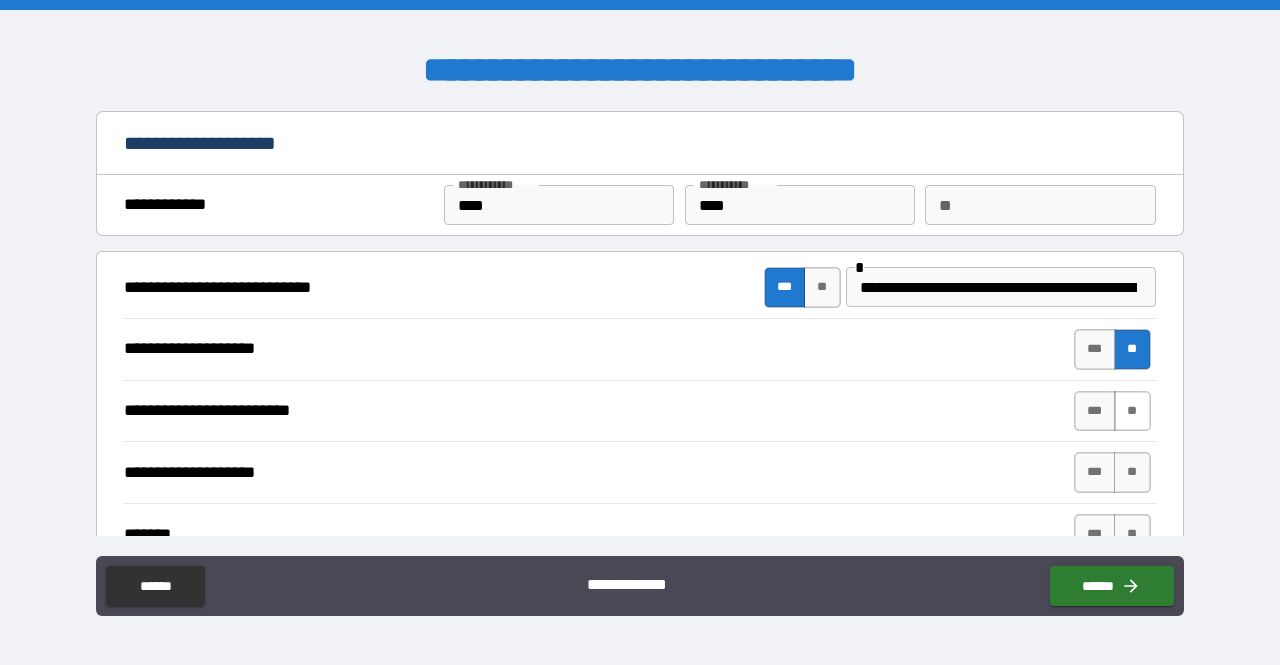 click on "**" at bounding box center (1132, 411) 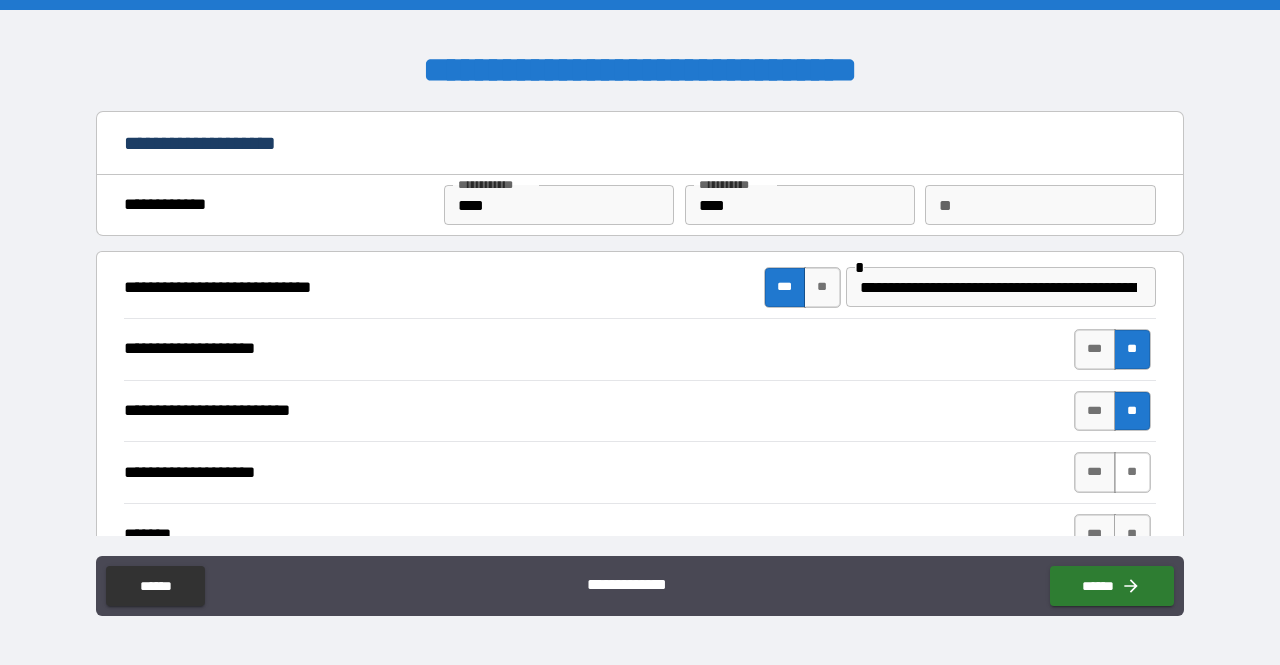 type on "*" 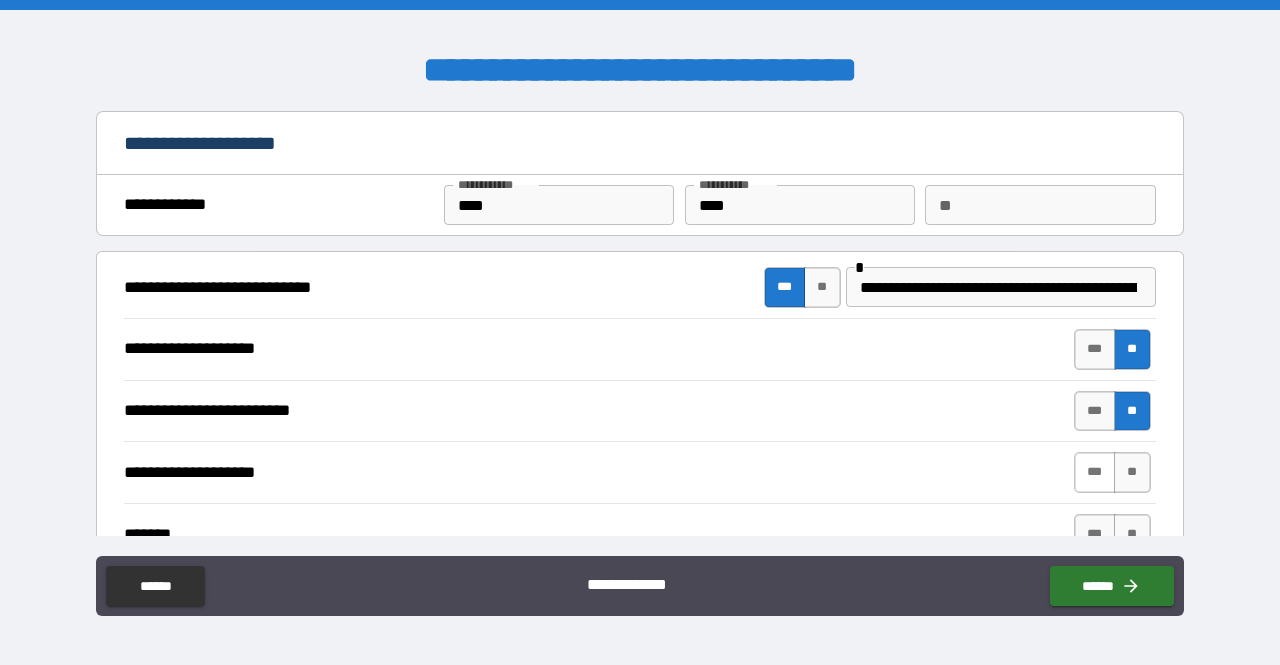 click on "***" at bounding box center (1095, 472) 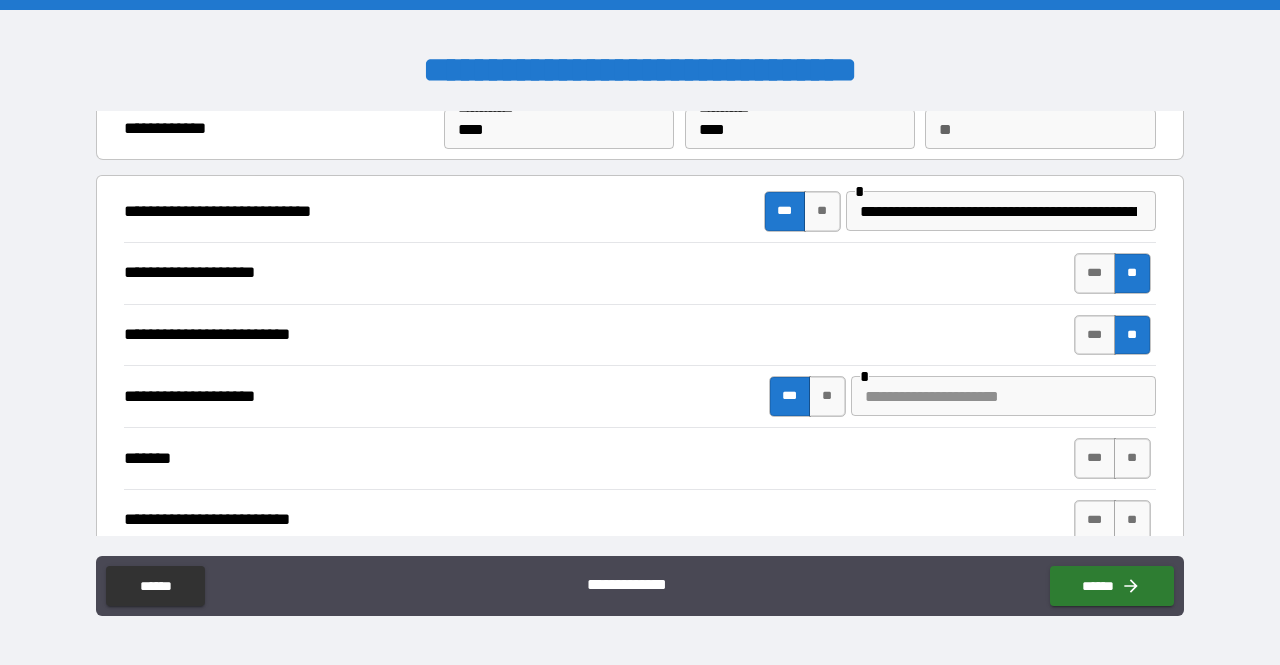 scroll, scrollTop: 100, scrollLeft: 0, axis: vertical 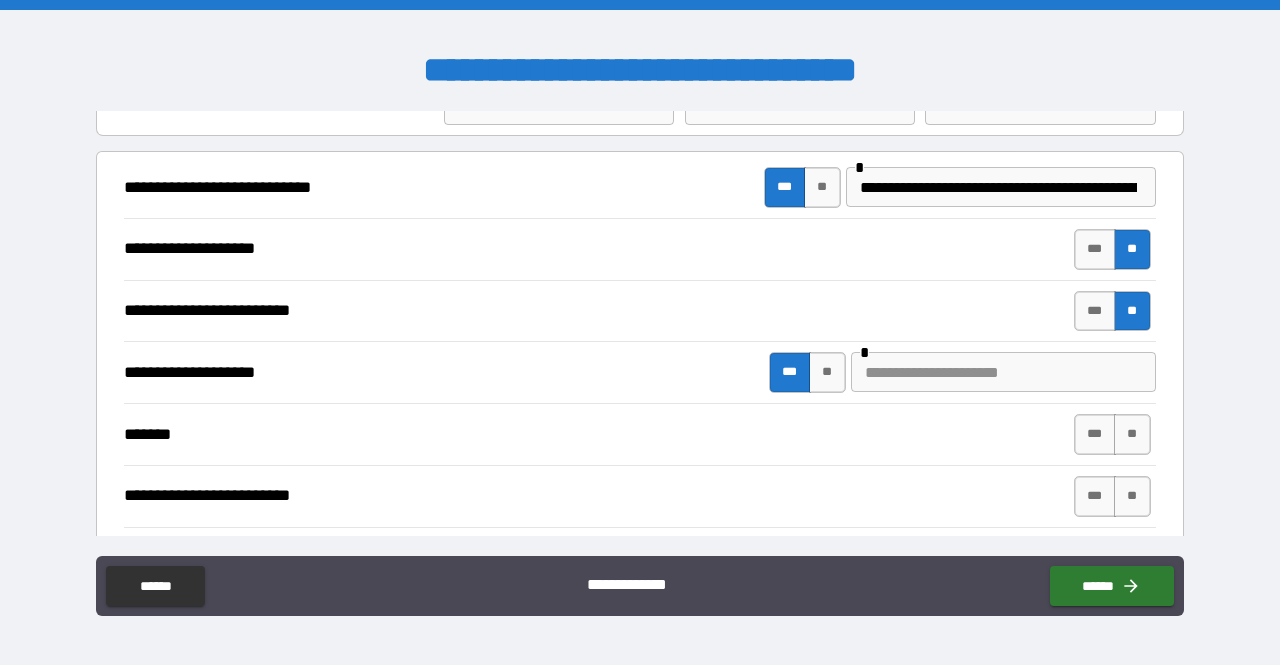 click at bounding box center [1003, 372] 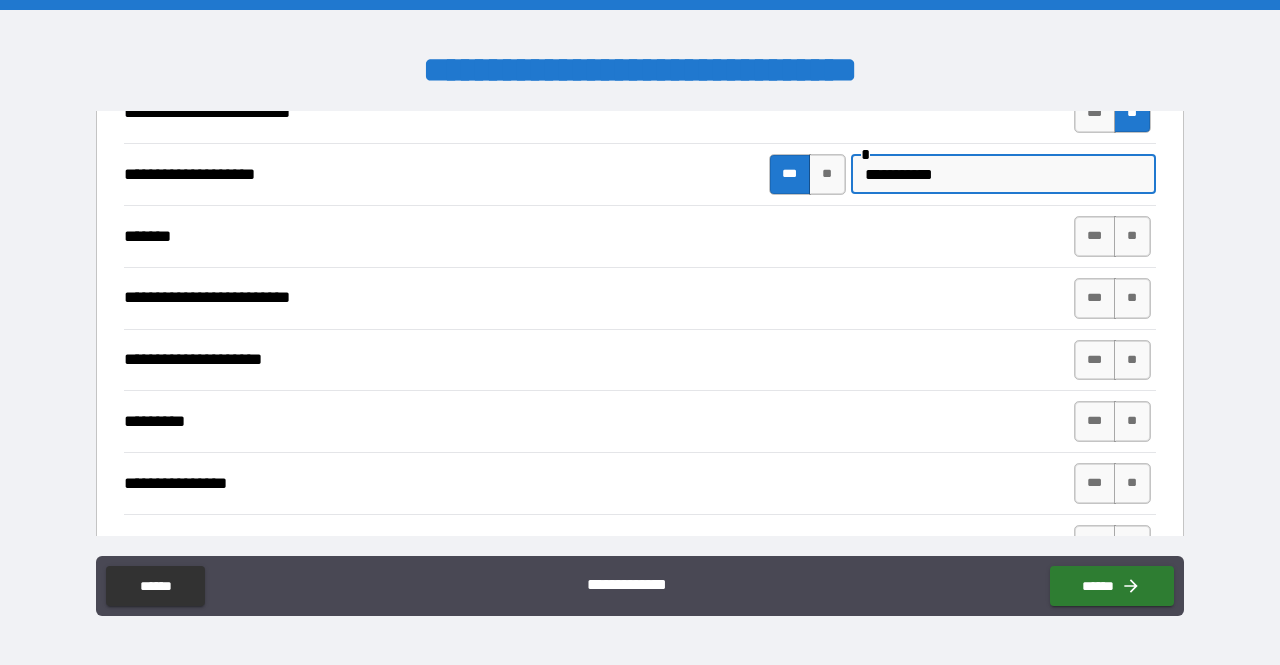 scroll, scrollTop: 300, scrollLeft: 0, axis: vertical 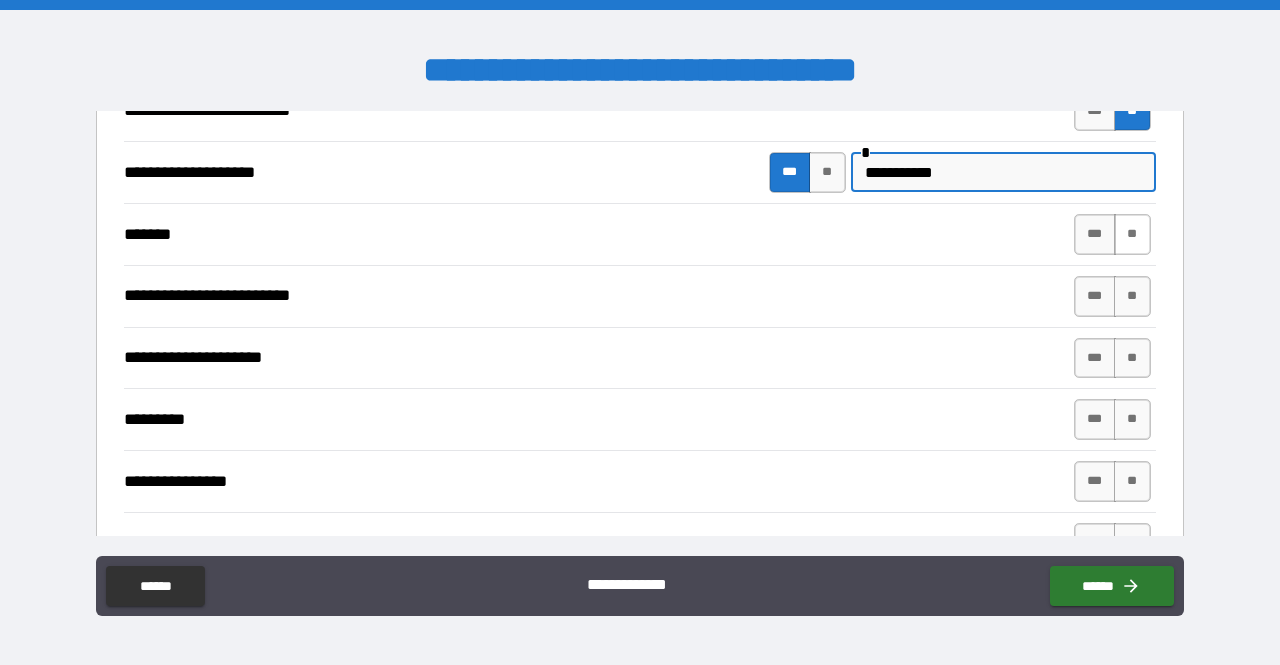 click on "**" at bounding box center [1132, 234] 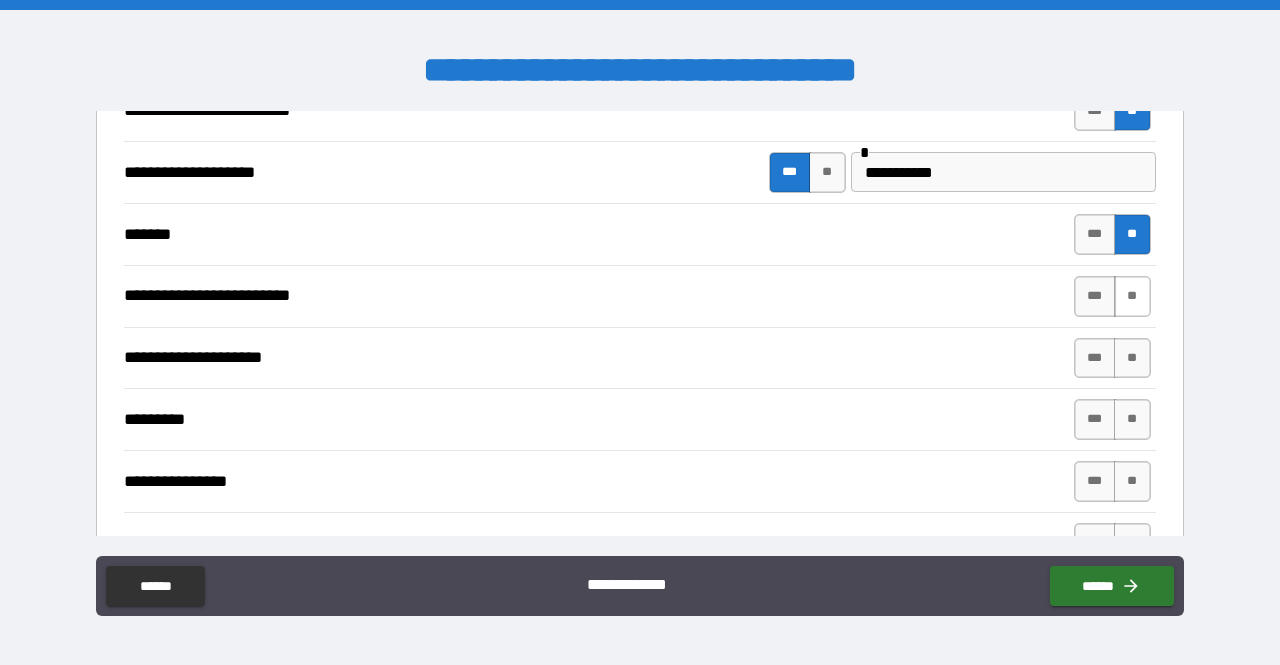 click on "**" at bounding box center [1132, 296] 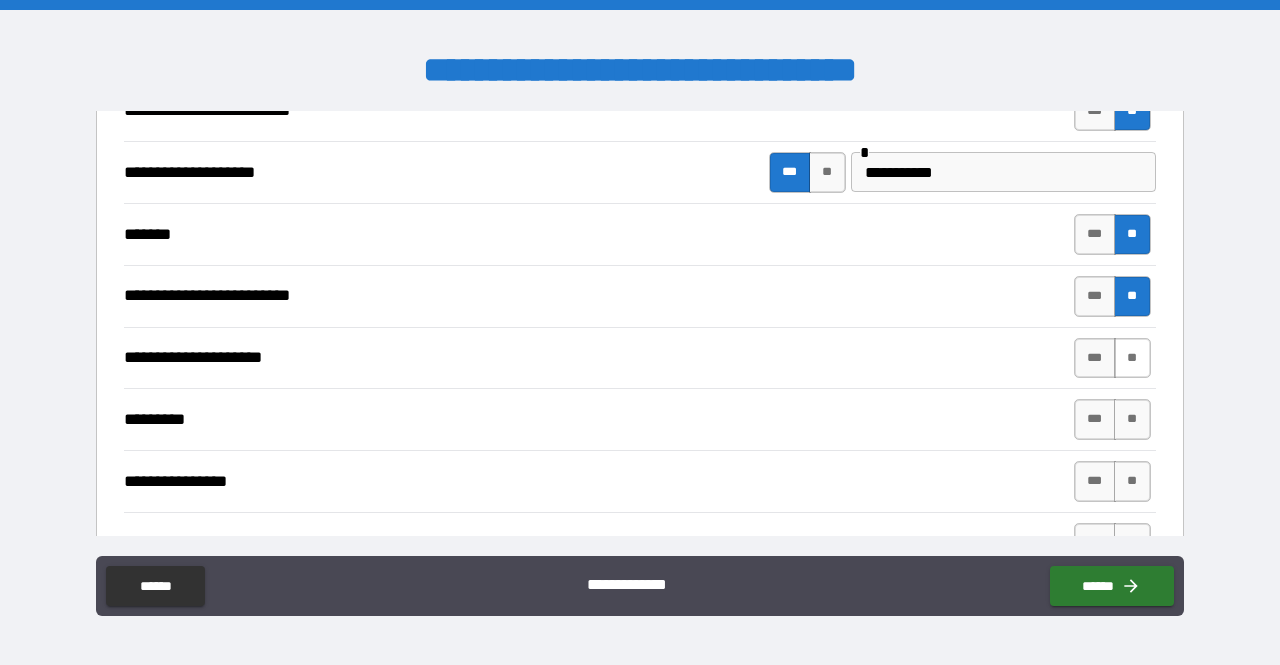 click on "**" at bounding box center (1132, 358) 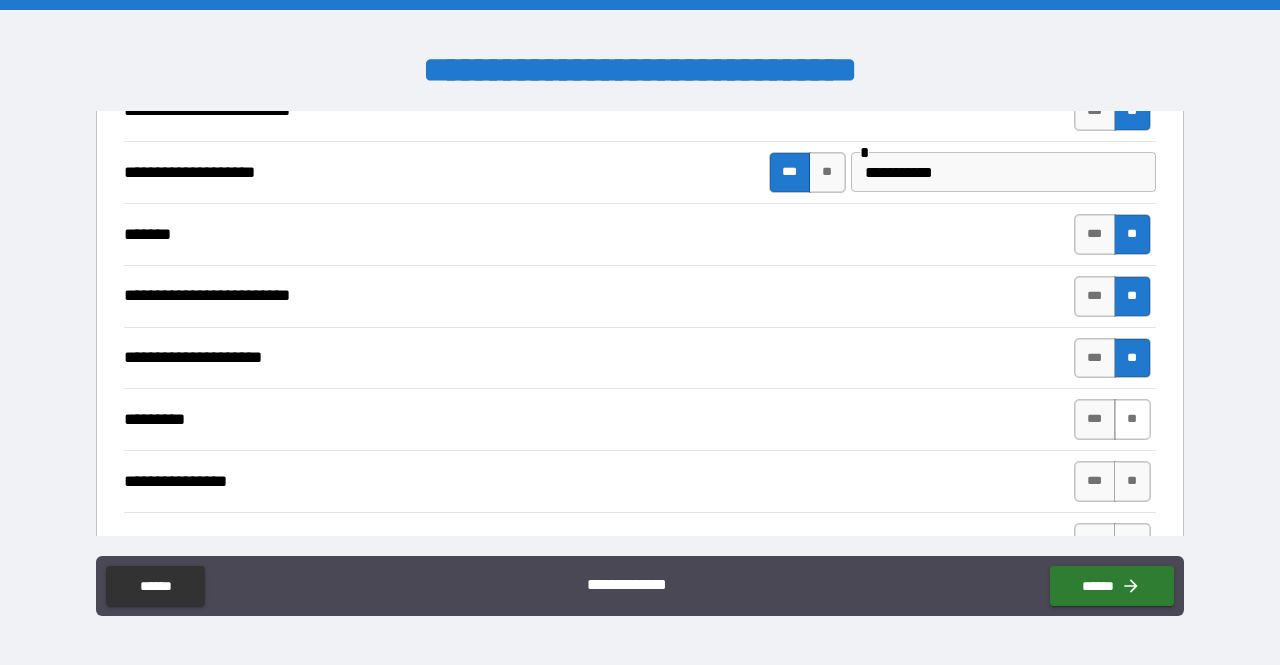 click on "**" at bounding box center [1132, 419] 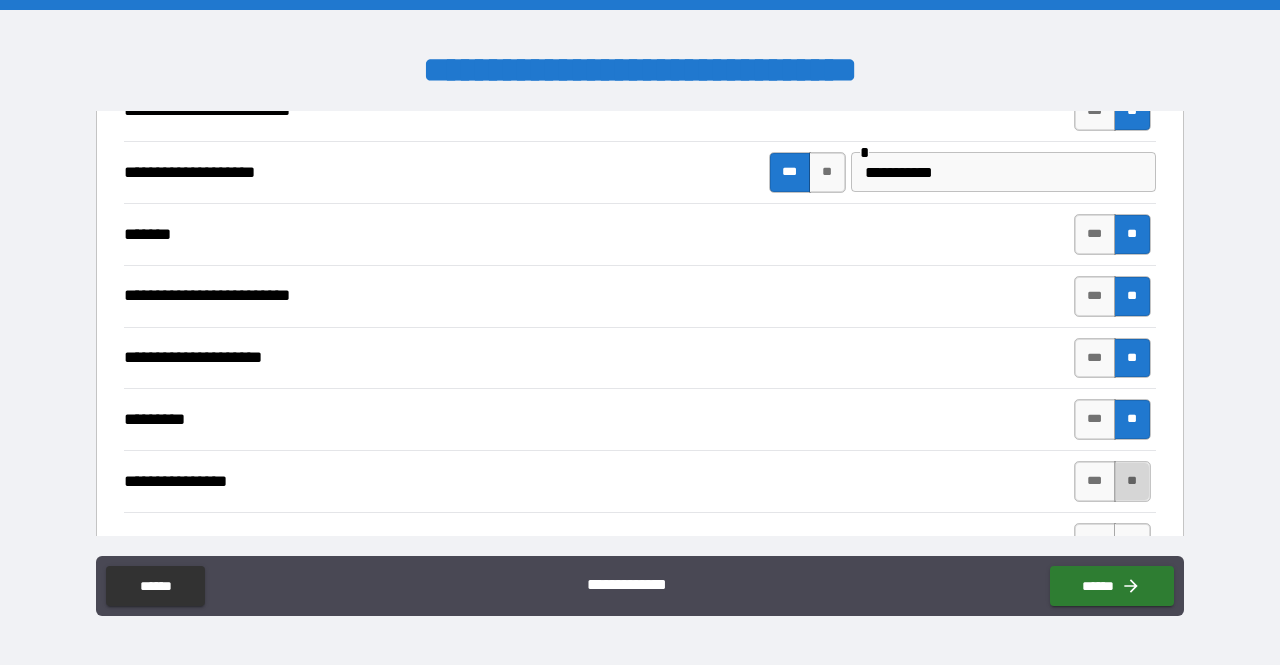 click on "**" at bounding box center [1132, 481] 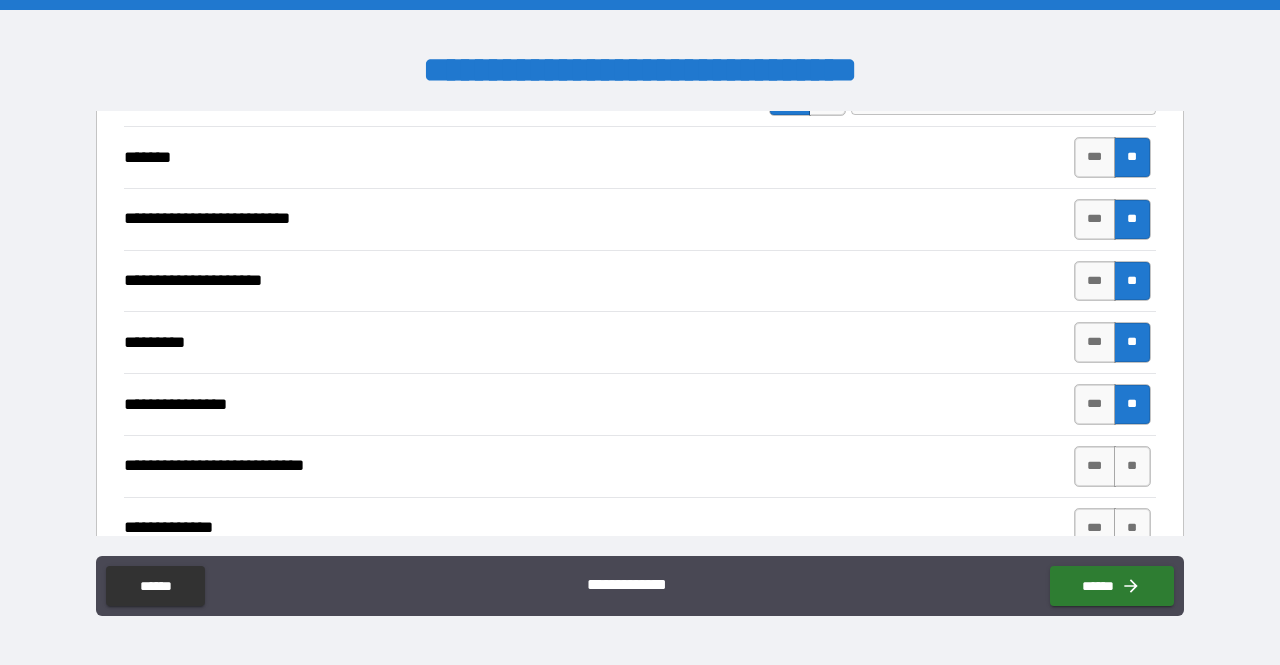 scroll, scrollTop: 400, scrollLeft: 0, axis: vertical 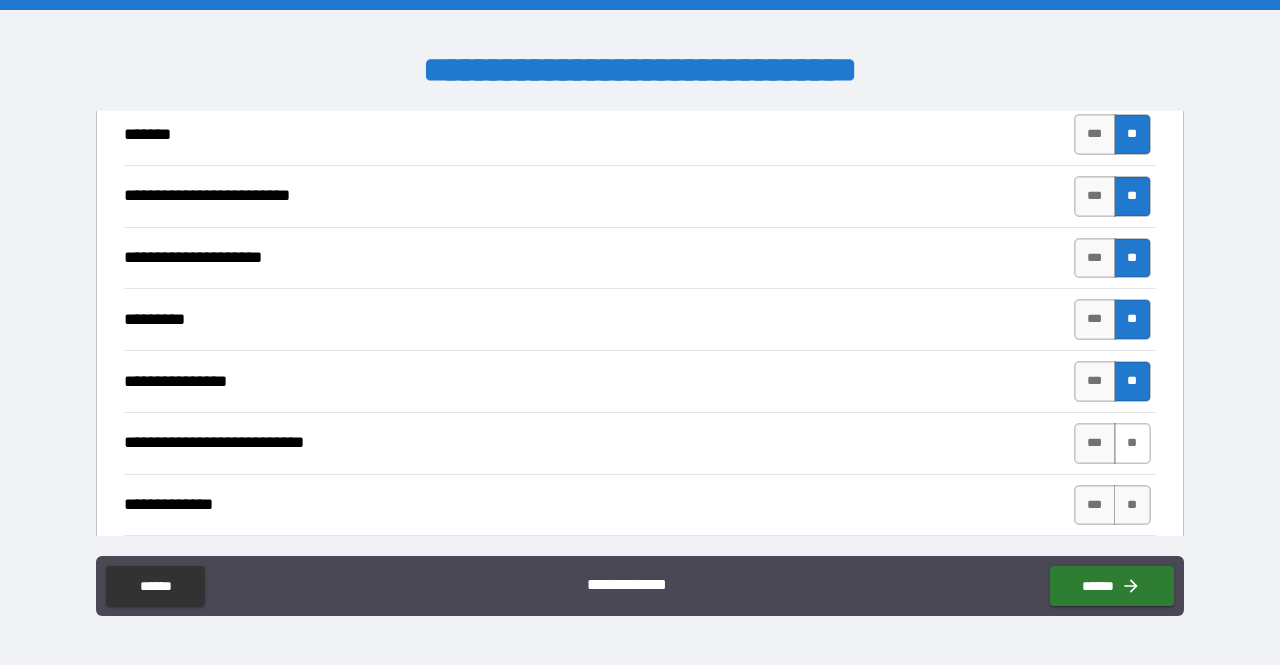 click on "**" at bounding box center [1132, 443] 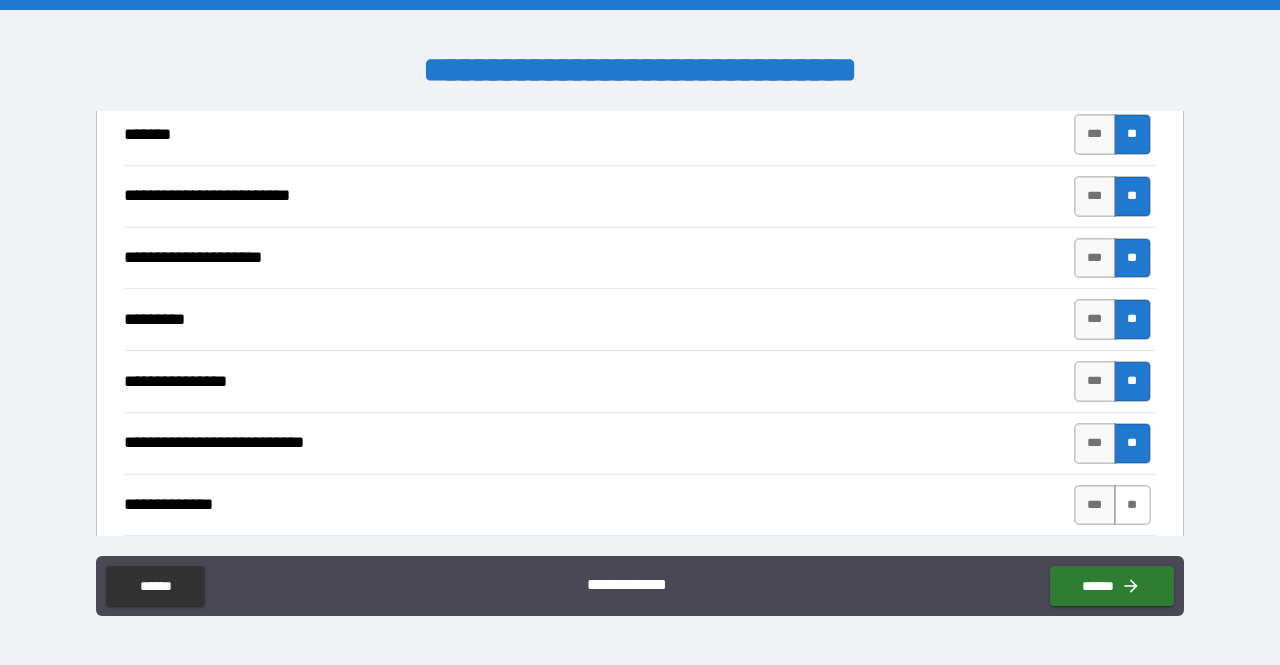 click on "**" at bounding box center [1132, 505] 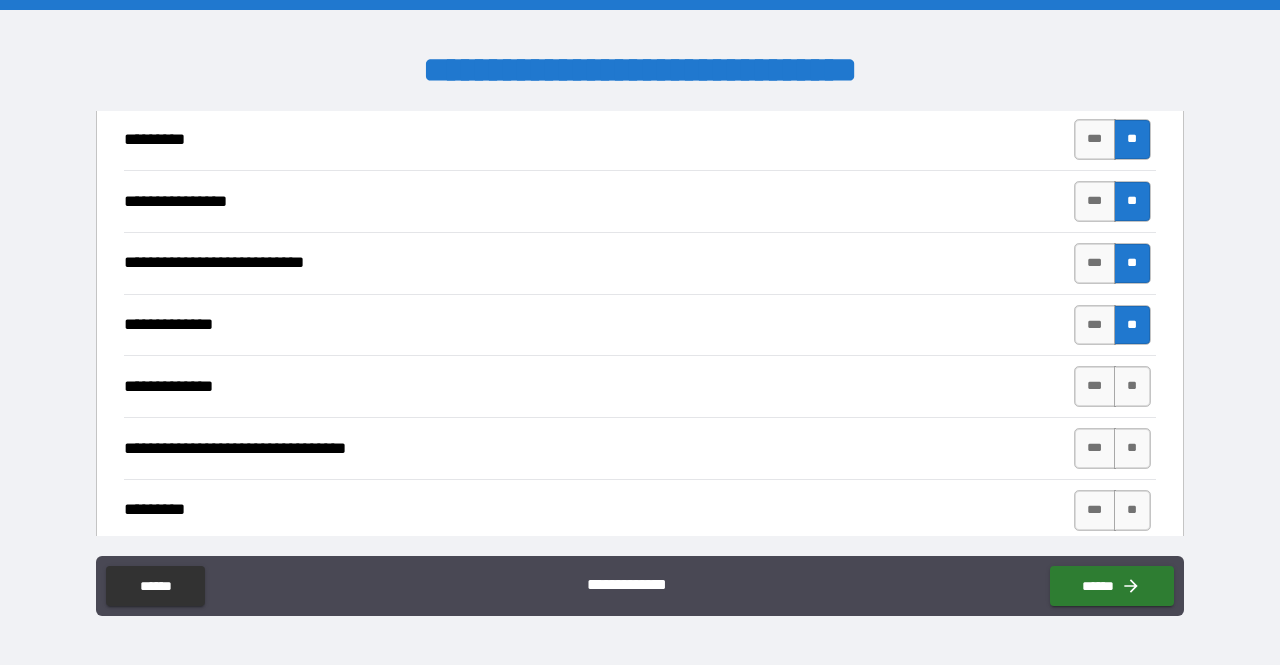 scroll, scrollTop: 600, scrollLeft: 0, axis: vertical 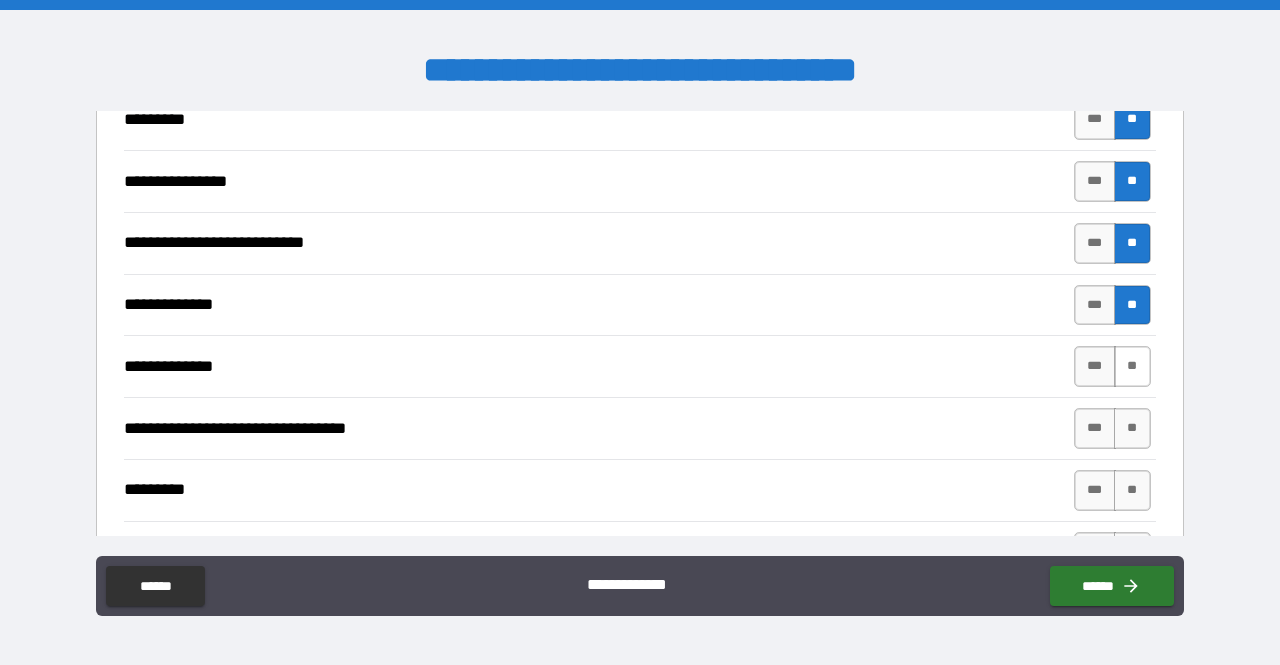 click on "**" at bounding box center (1132, 366) 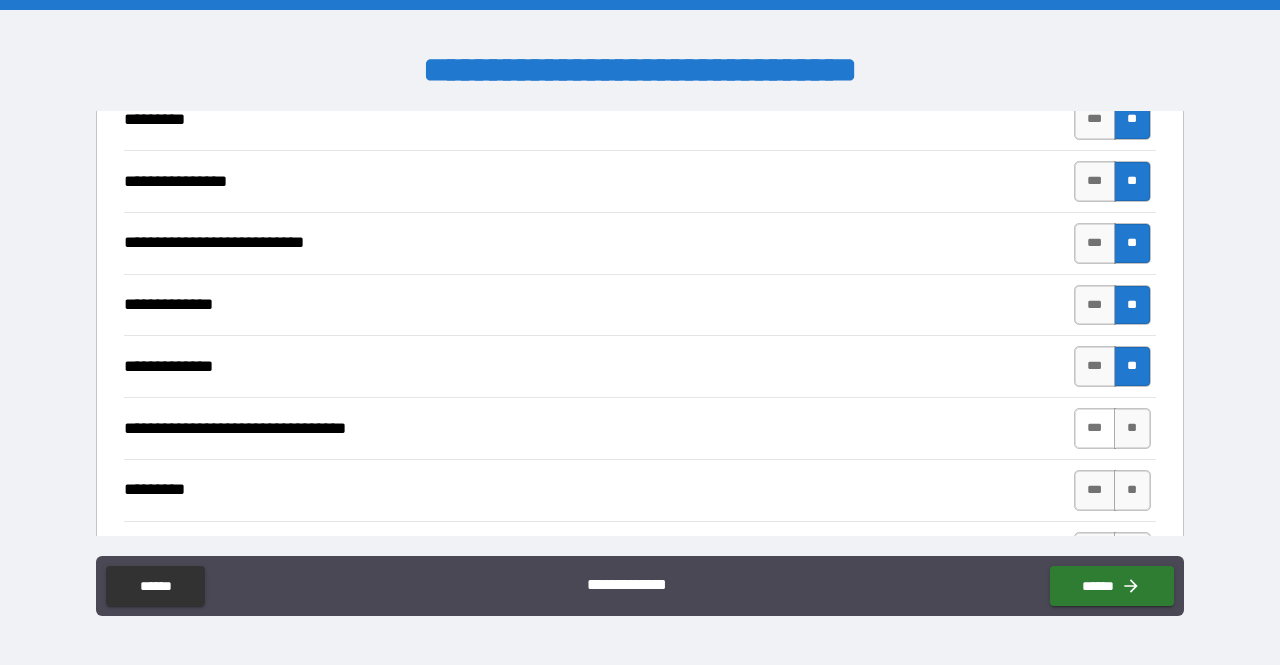 click on "***" at bounding box center (1095, 428) 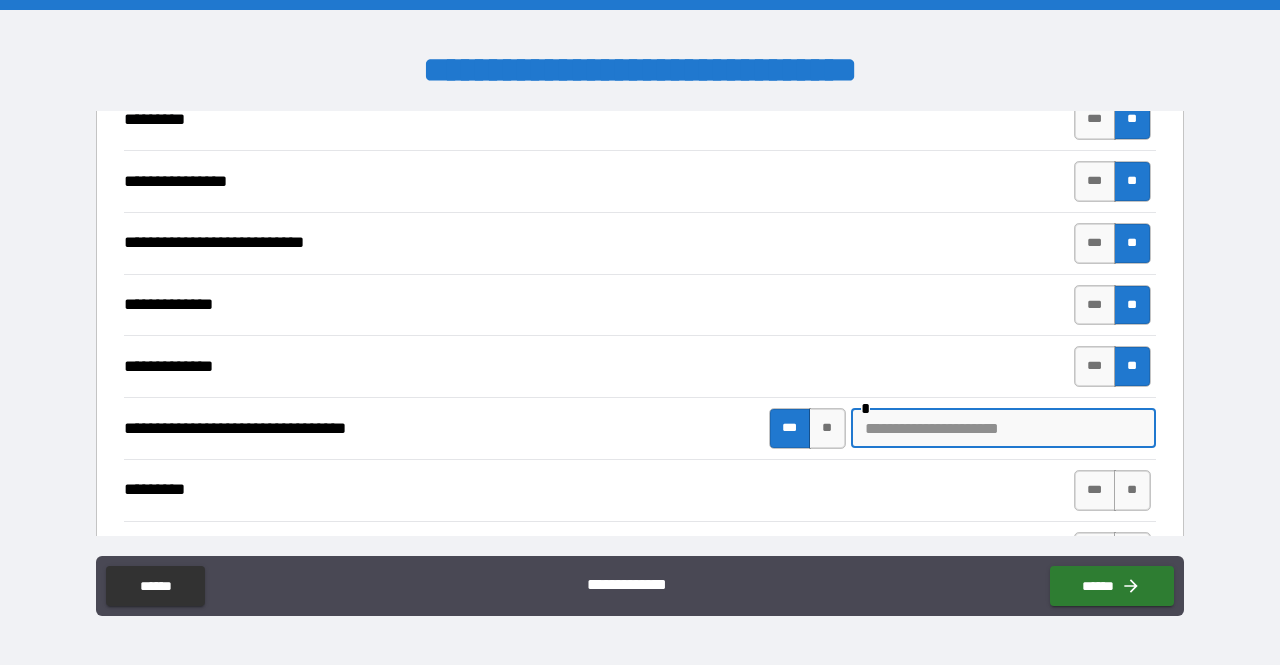 click at bounding box center (1003, 428) 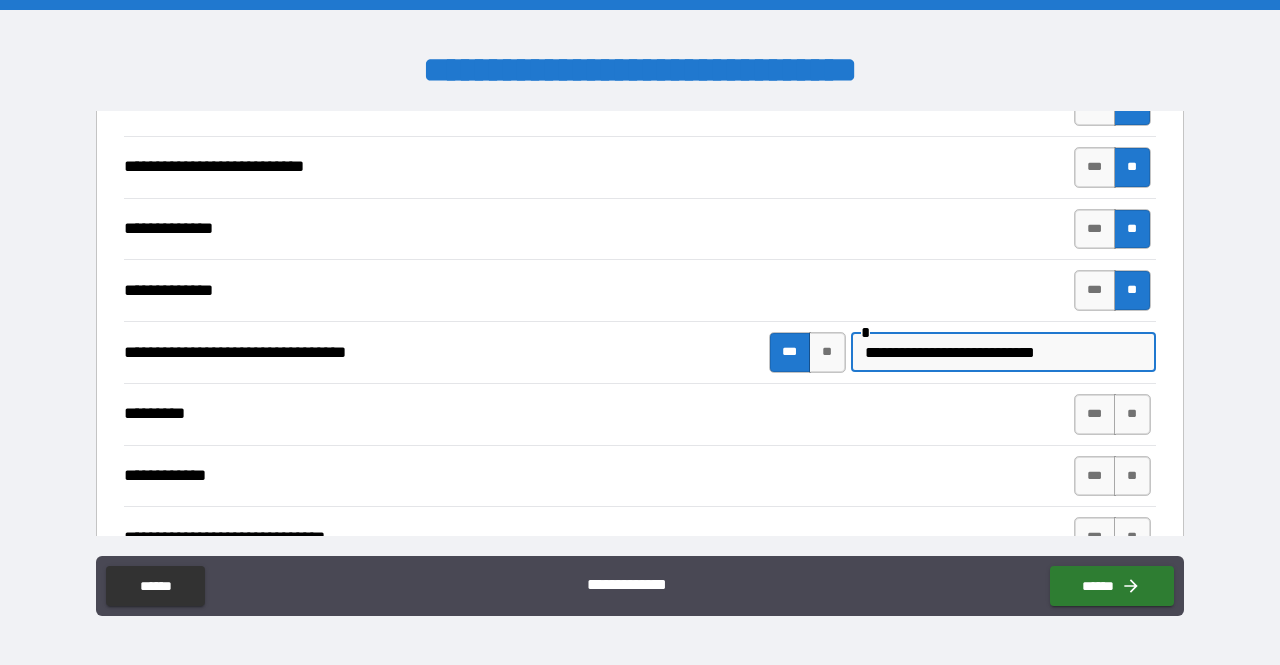 scroll, scrollTop: 700, scrollLeft: 0, axis: vertical 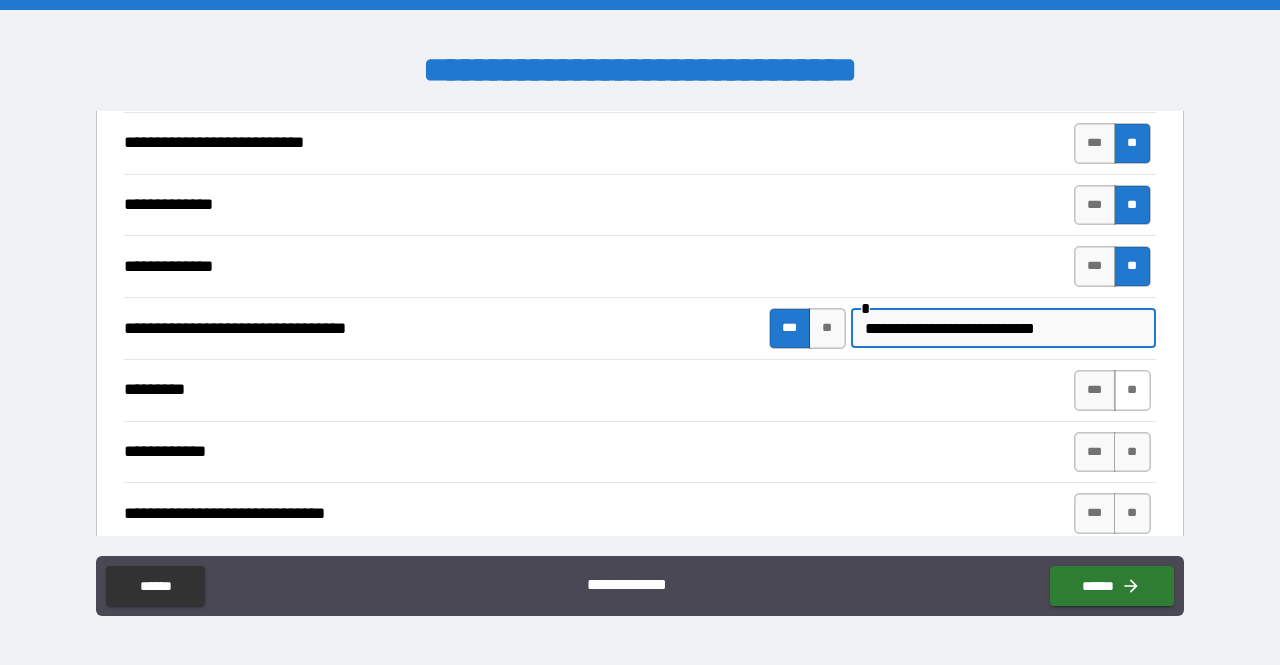 click on "**" at bounding box center (1132, 390) 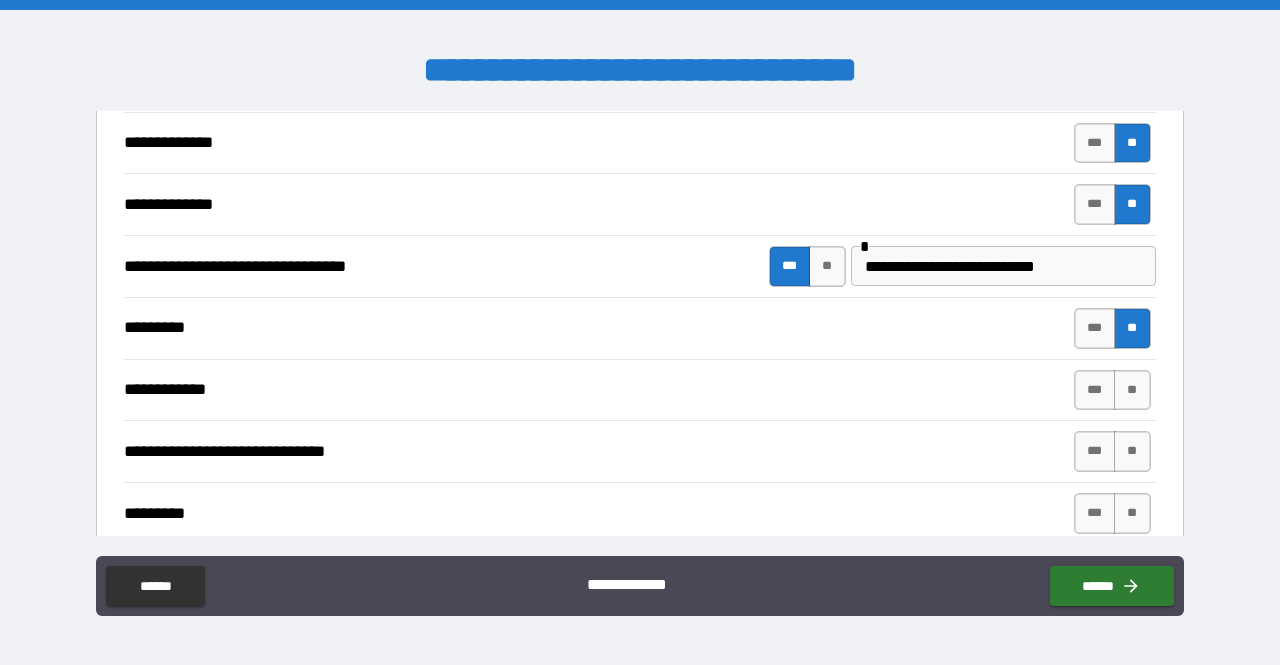 scroll, scrollTop: 800, scrollLeft: 0, axis: vertical 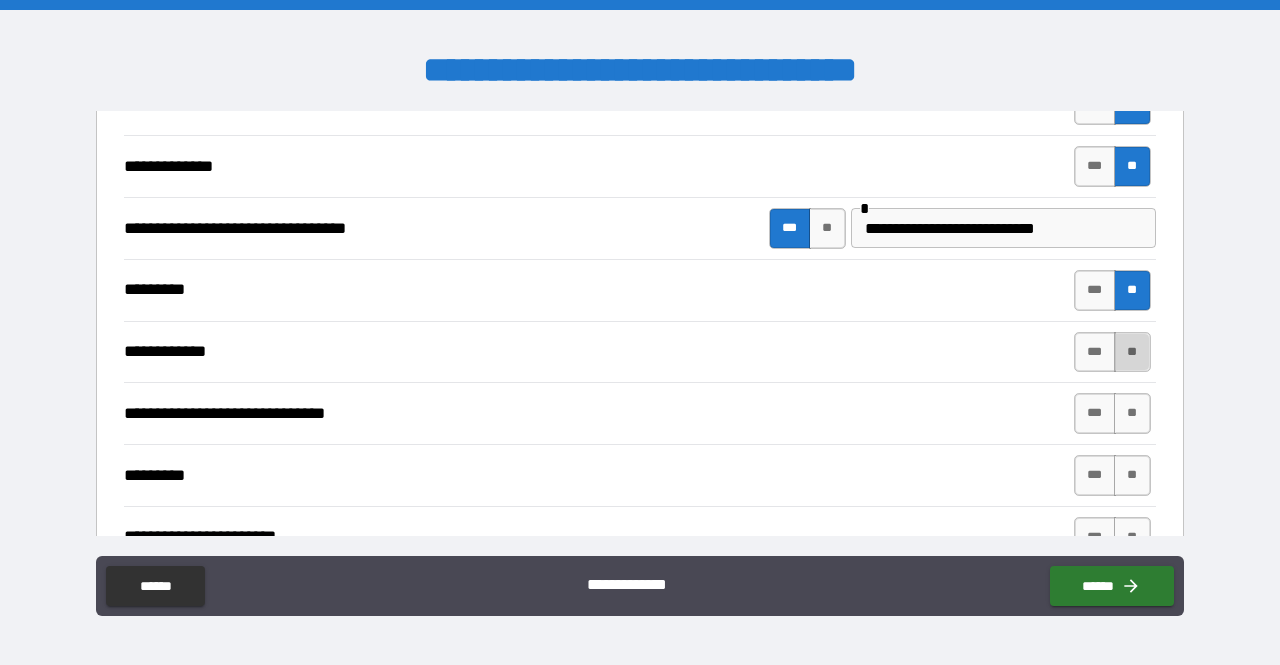 click on "**" at bounding box center [1132, 352] 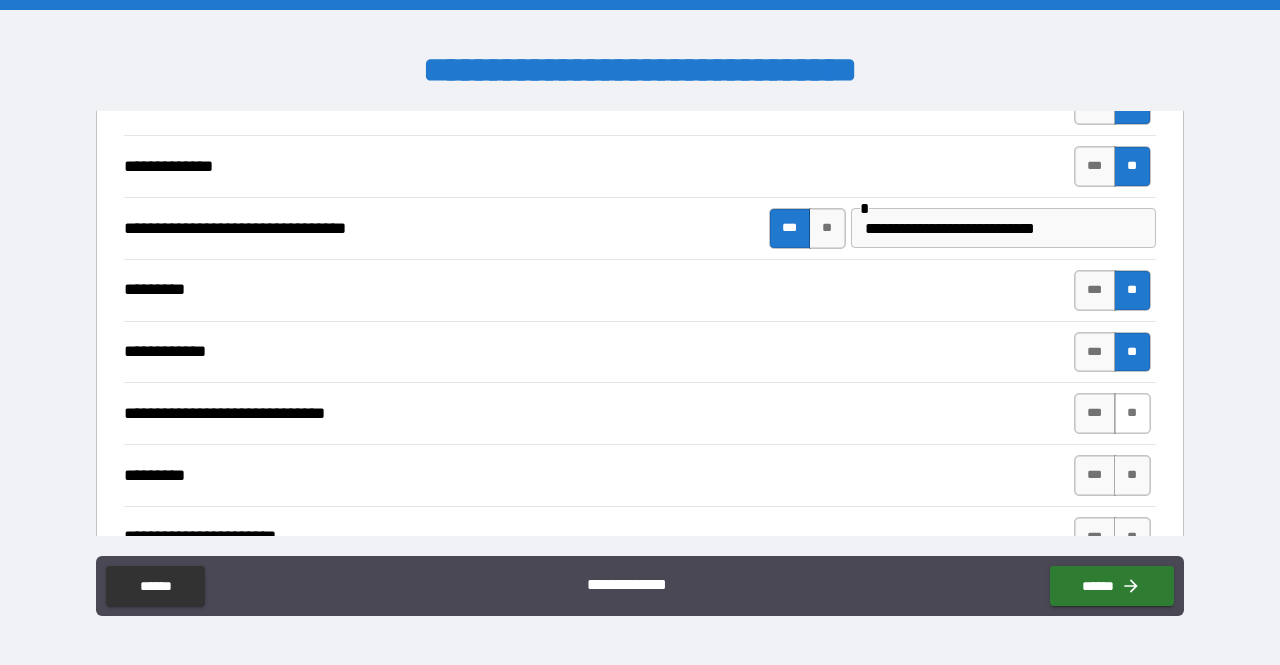 click on "**" at bounding box center (1132, 413) 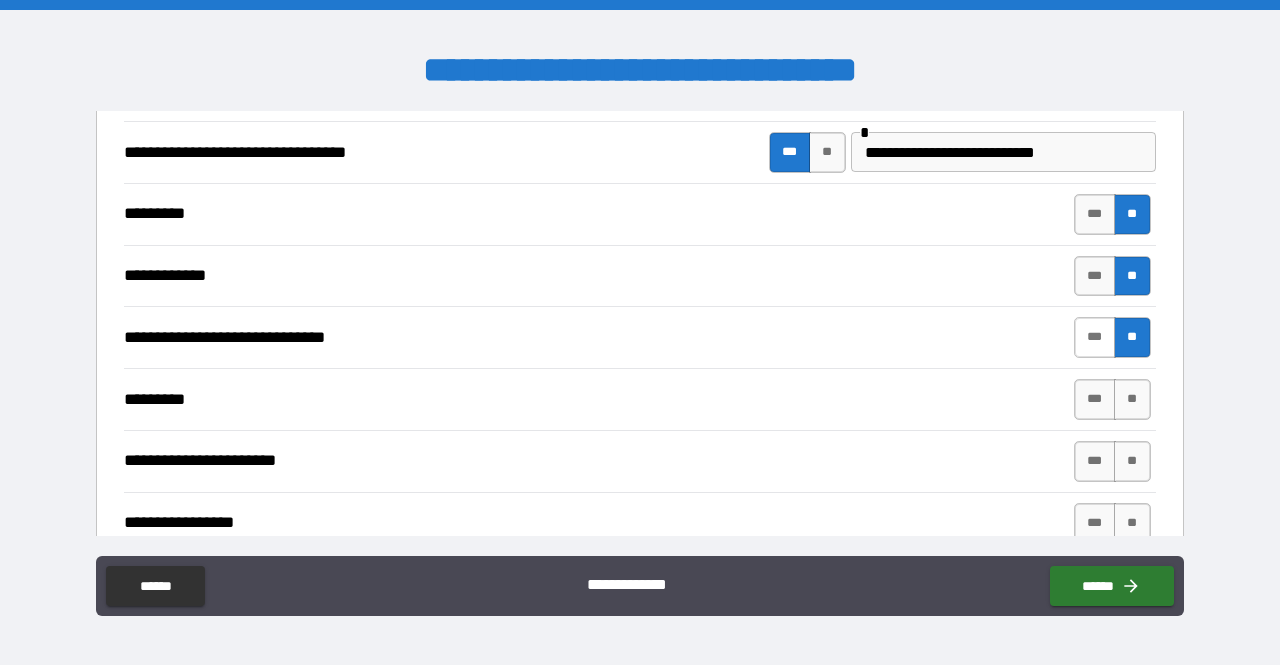 scroll, scrollTop: 900, scrollLeft: 0, axis: vertical 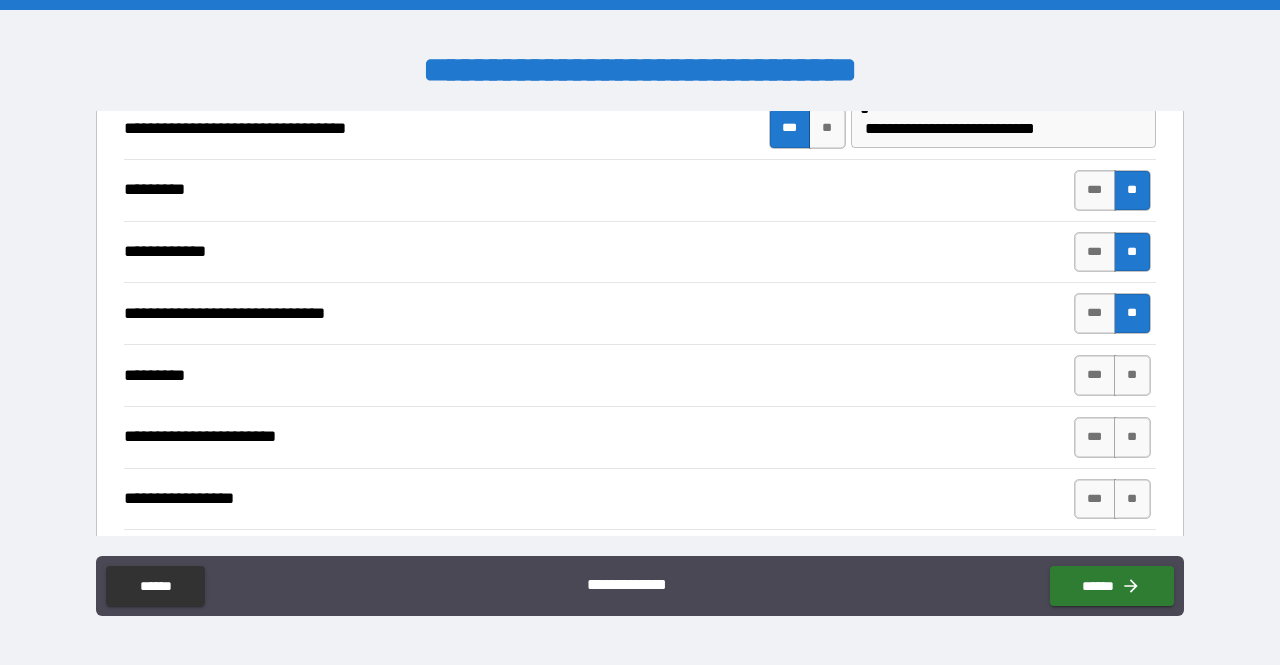 click on "*** **" at bounding box center (1115, 375) 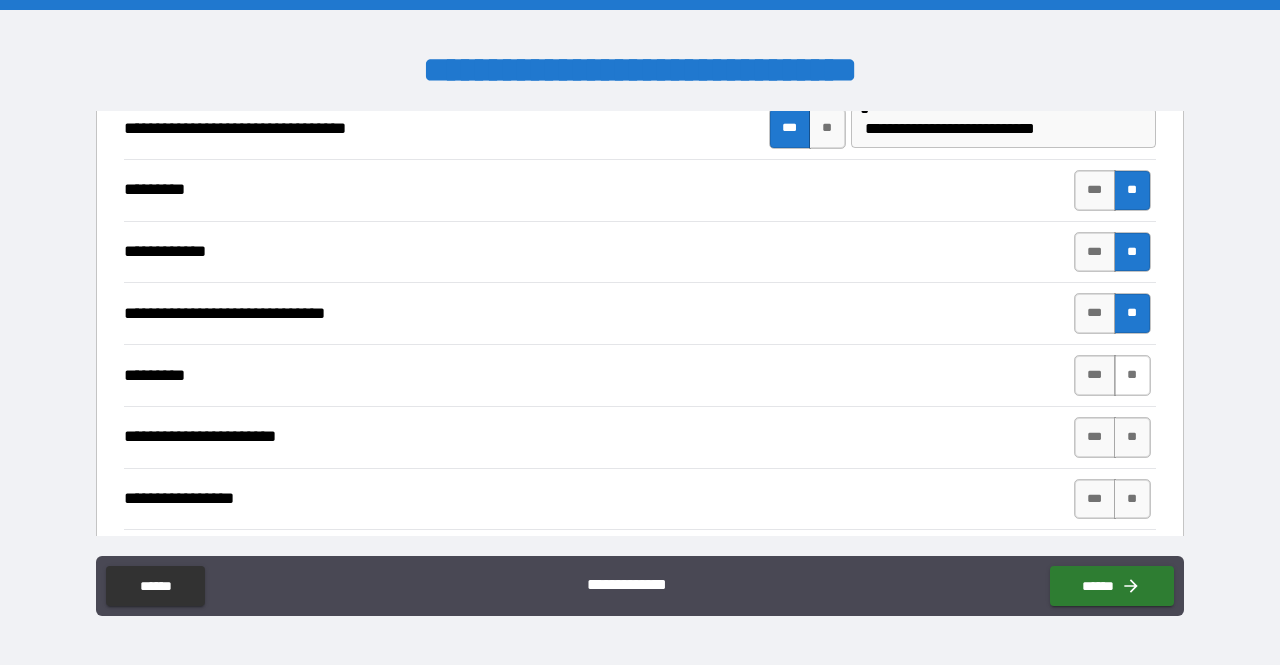 click on "**" at bounding box center (1132, 375) 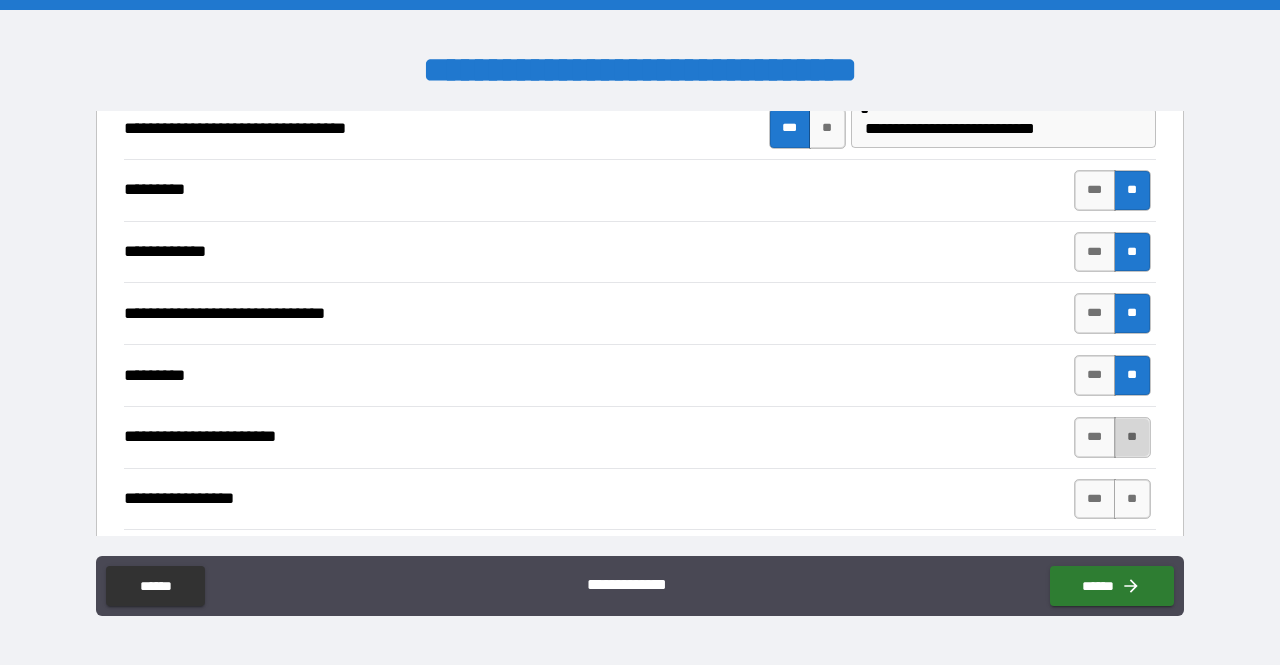 click on "**" at bounding box center (1132, 437) 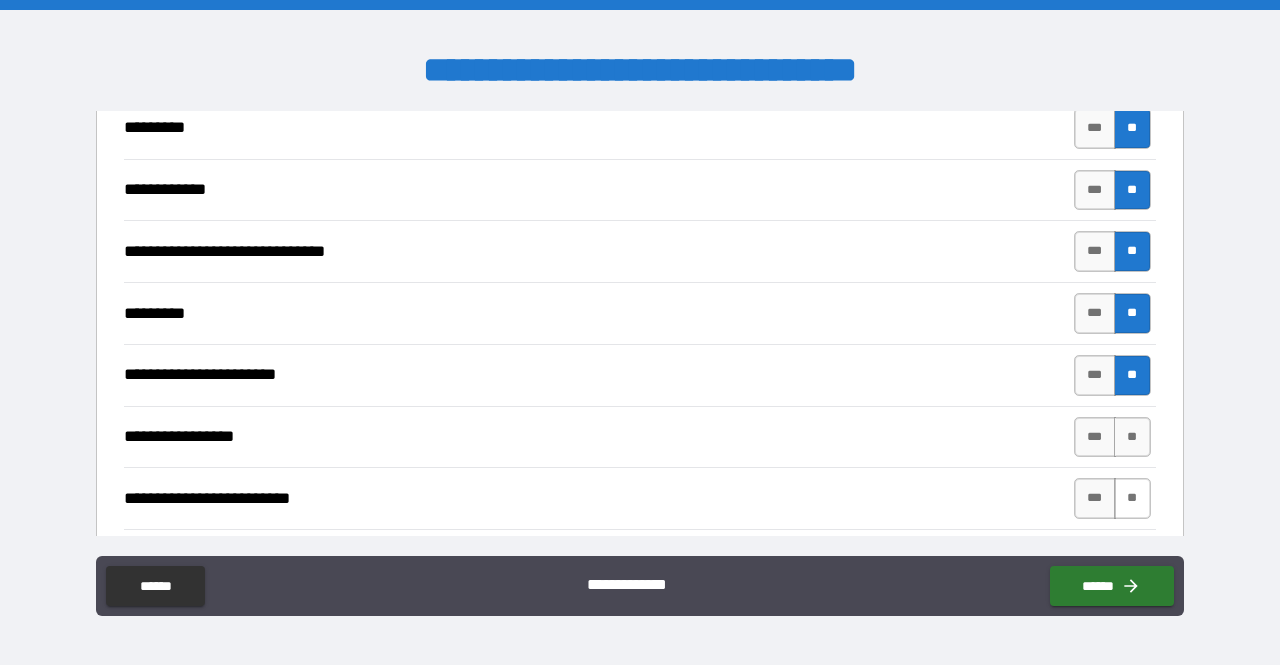 scroll, scrollTop: 1000, scrollLeft: 0, axis: vertical 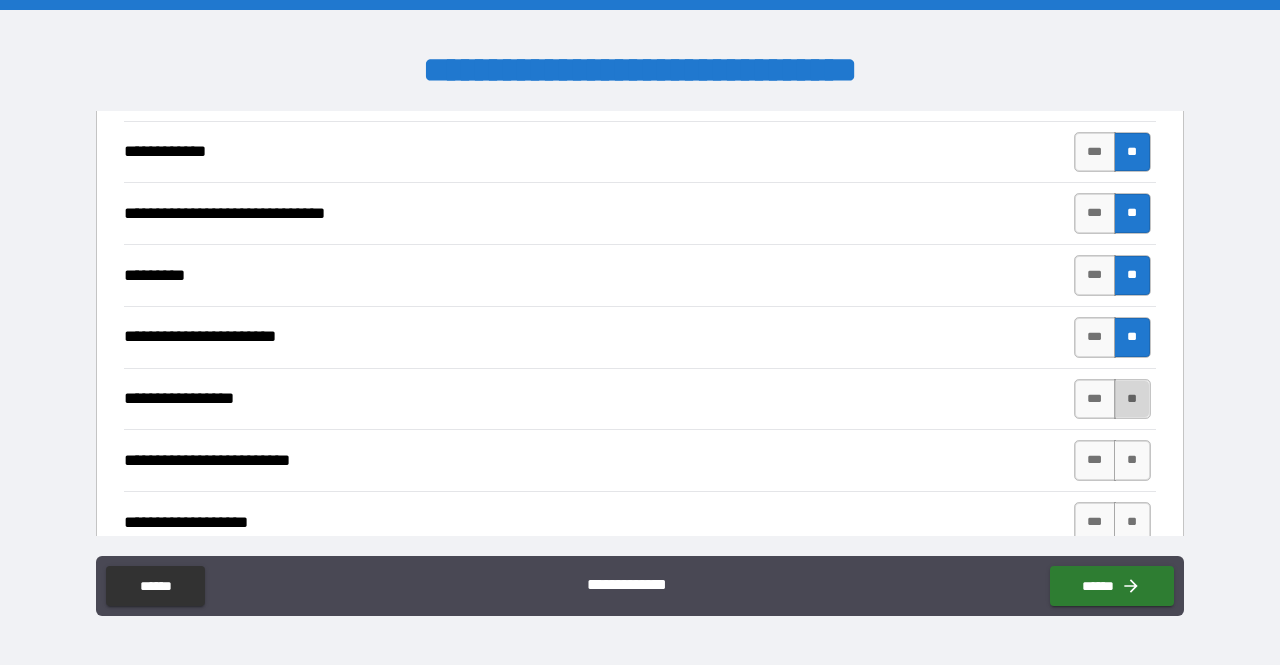 click on "**" at bounding box center (1132, 399) 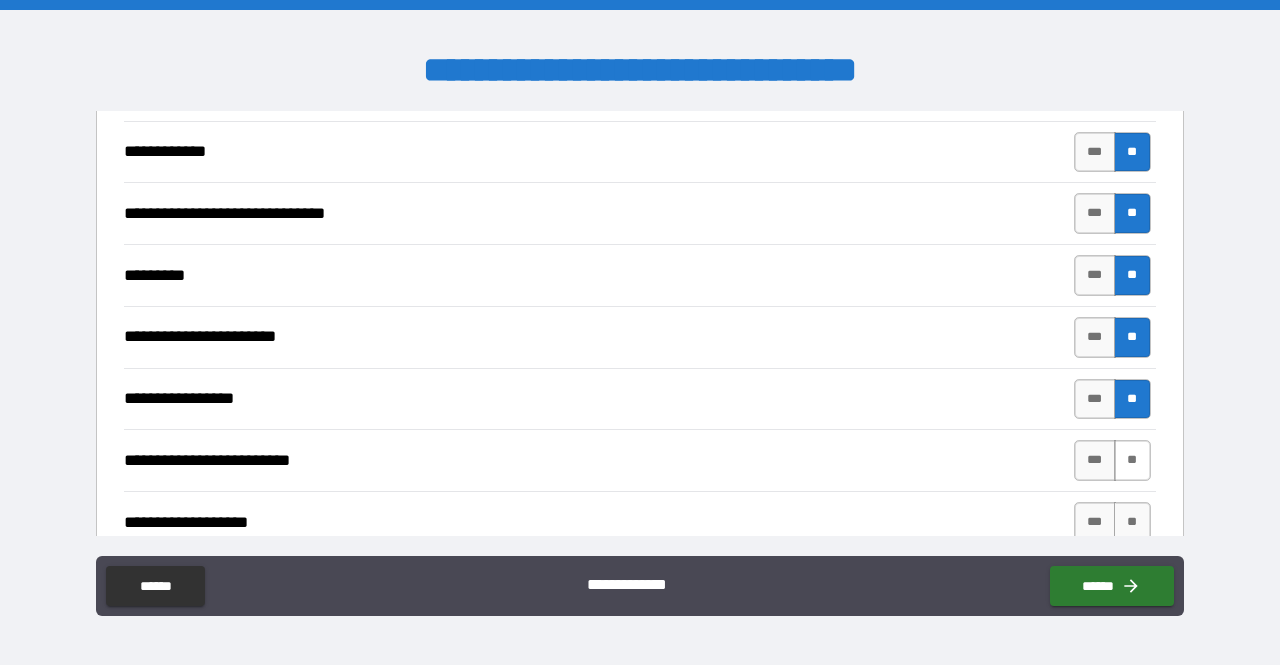 click on "**" at bounding box center (1132, 460) 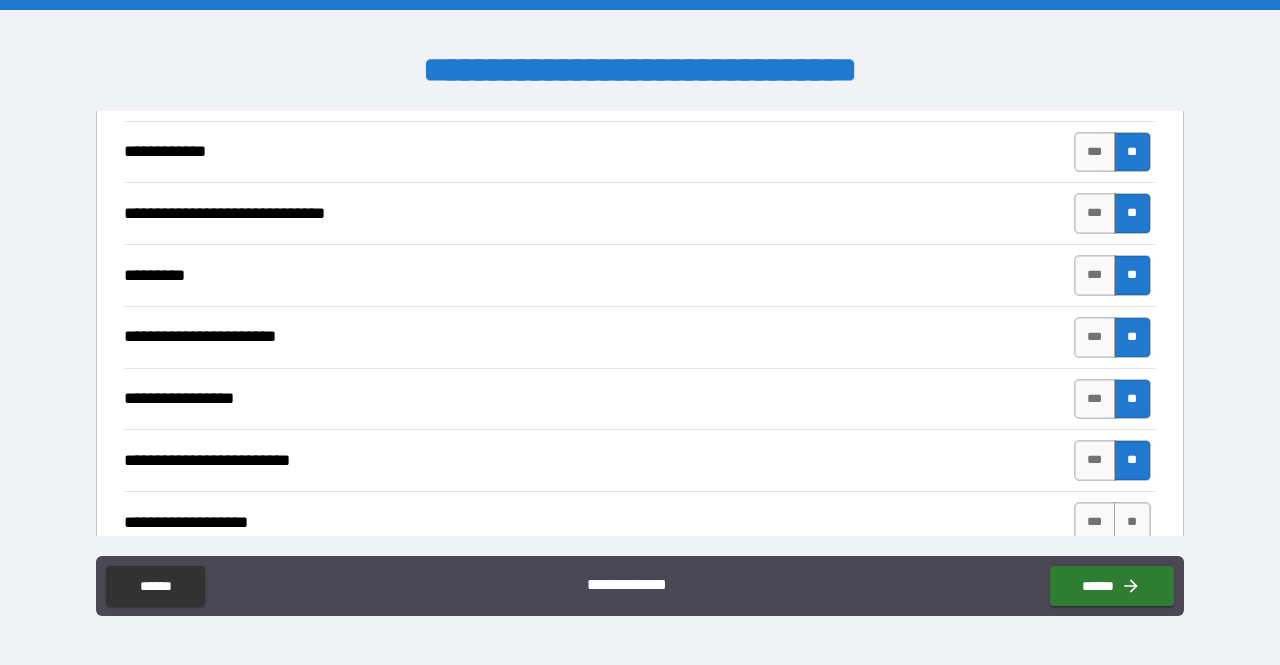 scroll, scrollTop: 1100, scrollLeft: 0, axis: vertical 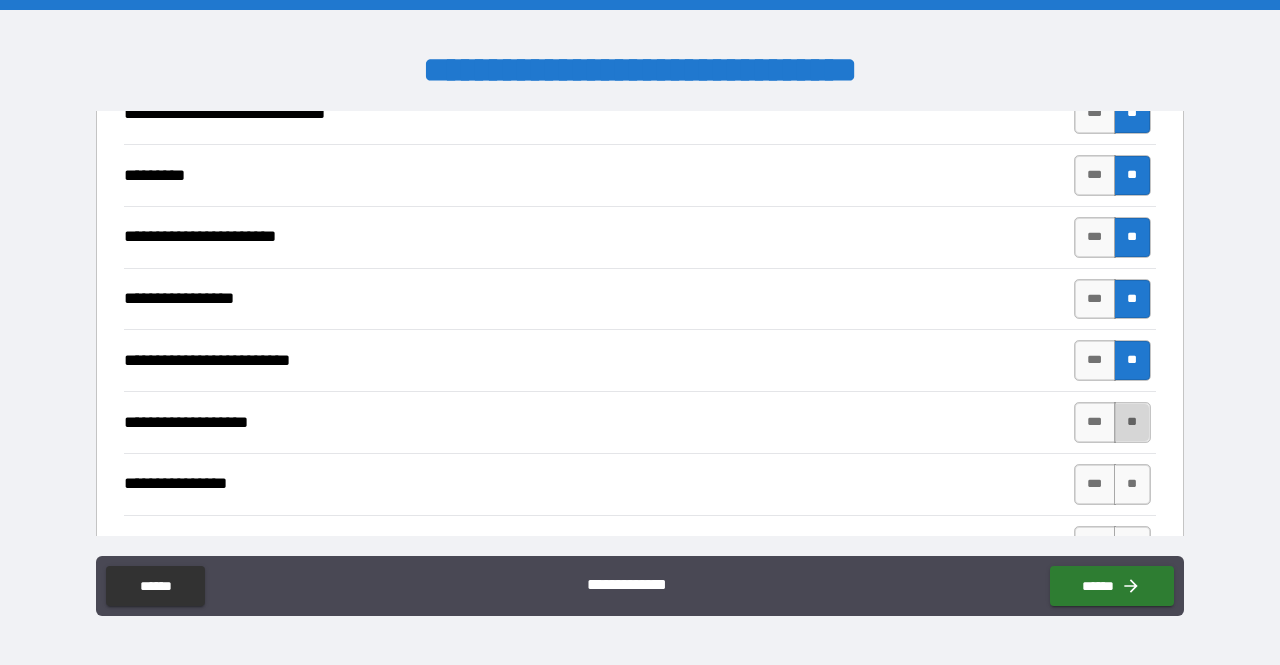 click on "**" at bounding box center [1132, 422] 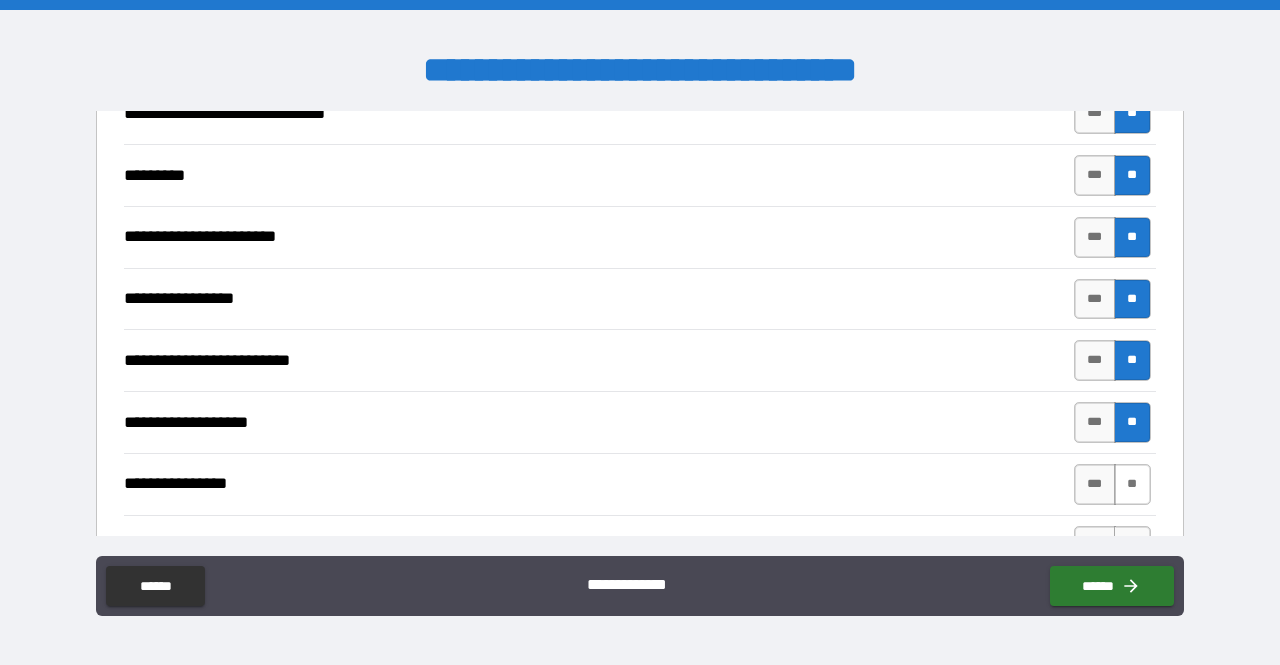 click on "**" at bounding box center (1132, 484) 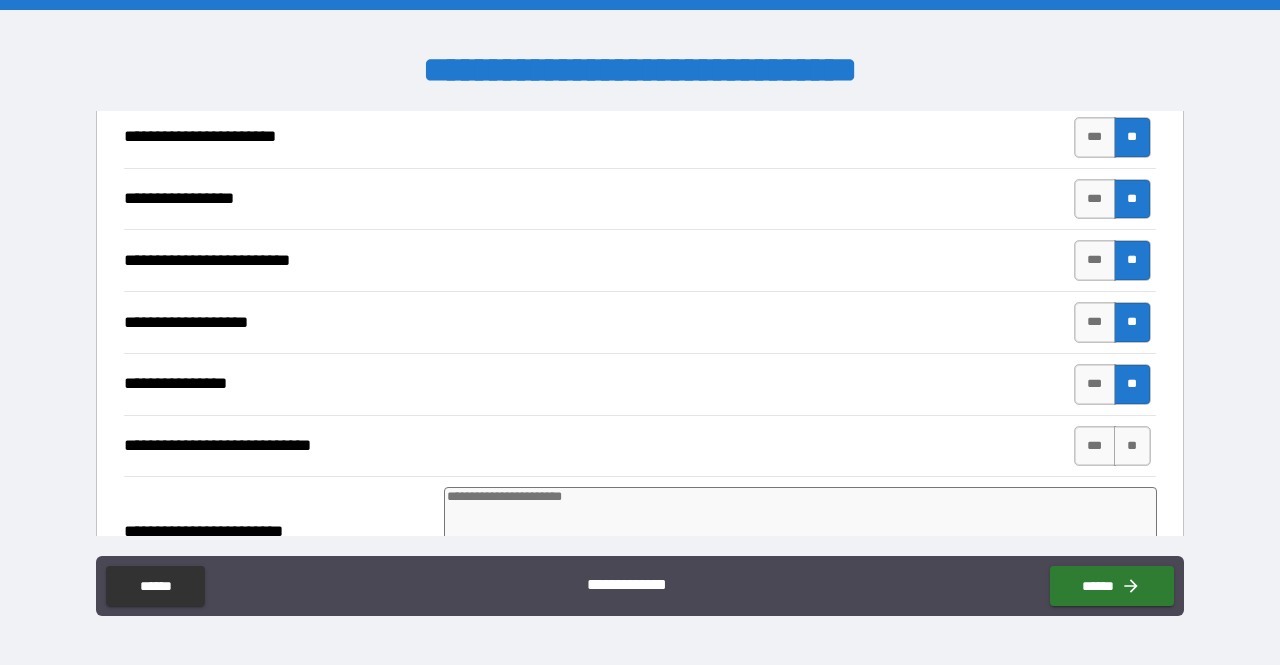 scroll, scrollTop: 1300, scrollLeft: 0, axis: vertical 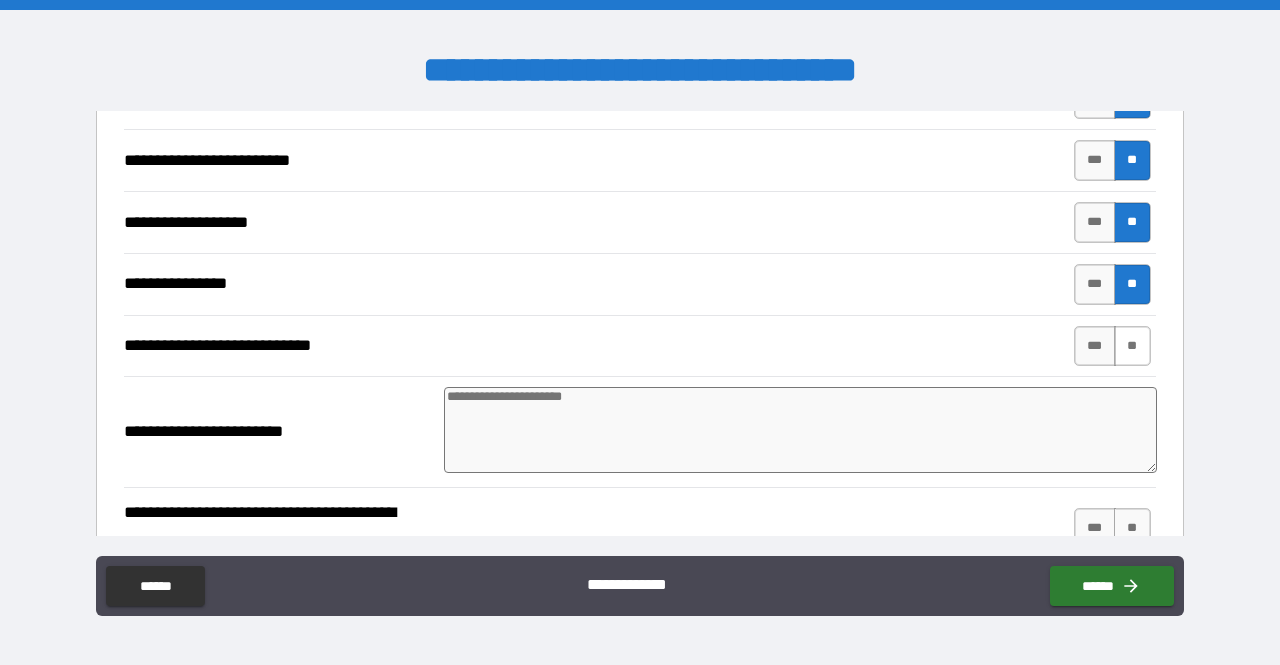 click on "**" at bounding box center [1132, 346] 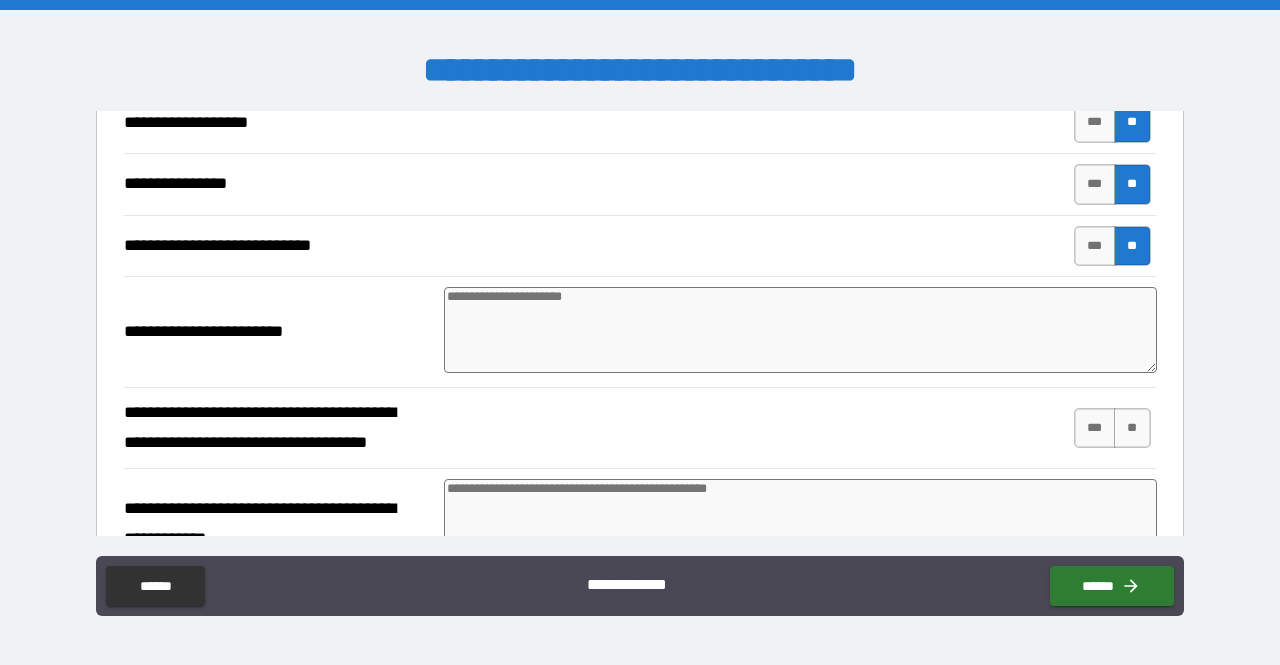 scroll, scrollTop: 1500, scrollLeft: 0, axis: vertical 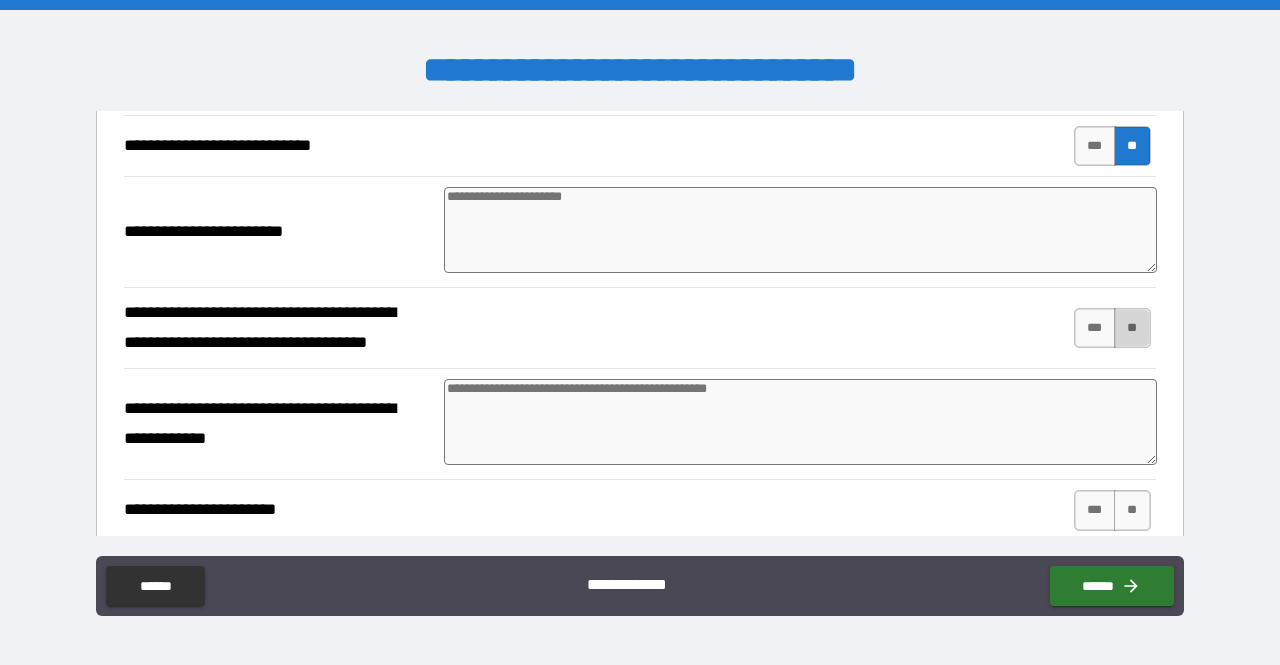 click on "**" at bounding box center [1132, 328] 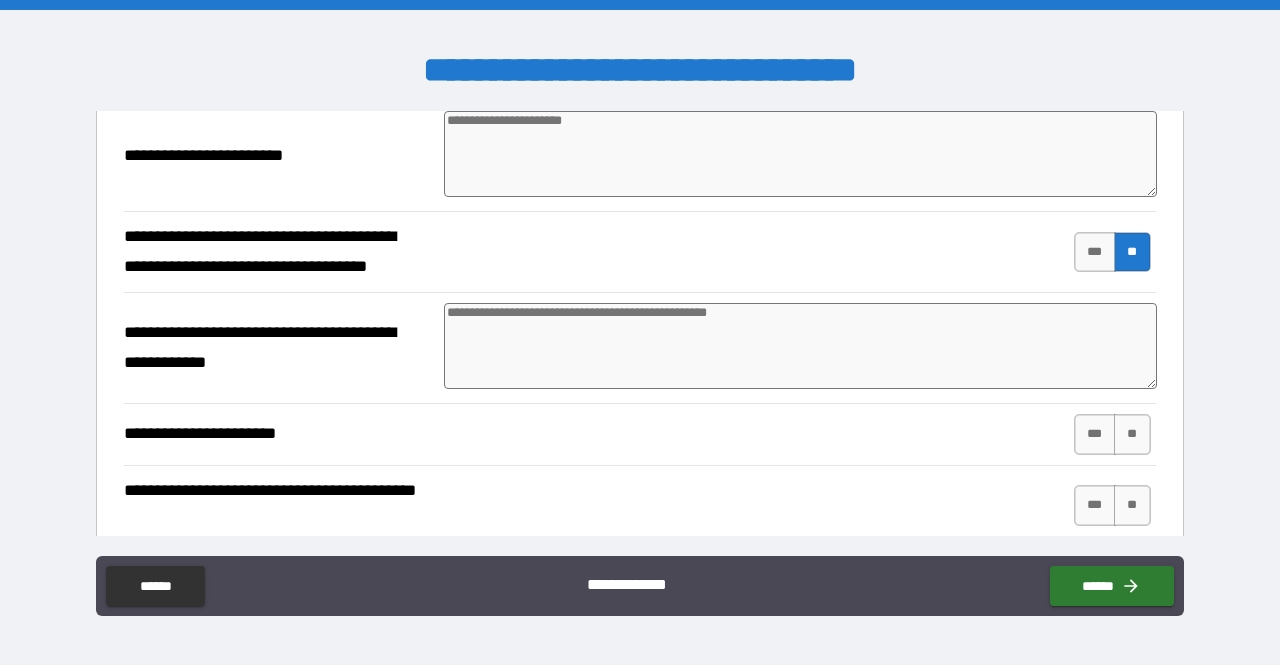 scroll, scrollTop: 1600, scrollLeft: 0, axis: vertical 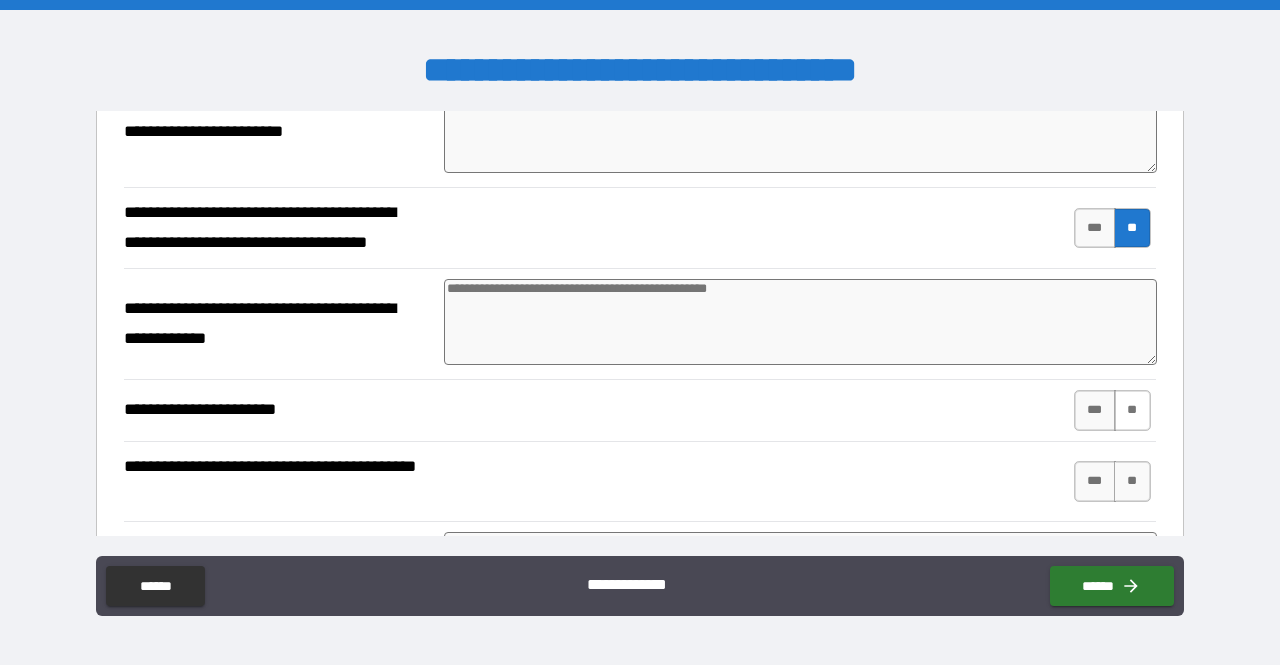 click on "**" at bounding box center (1132, 410) 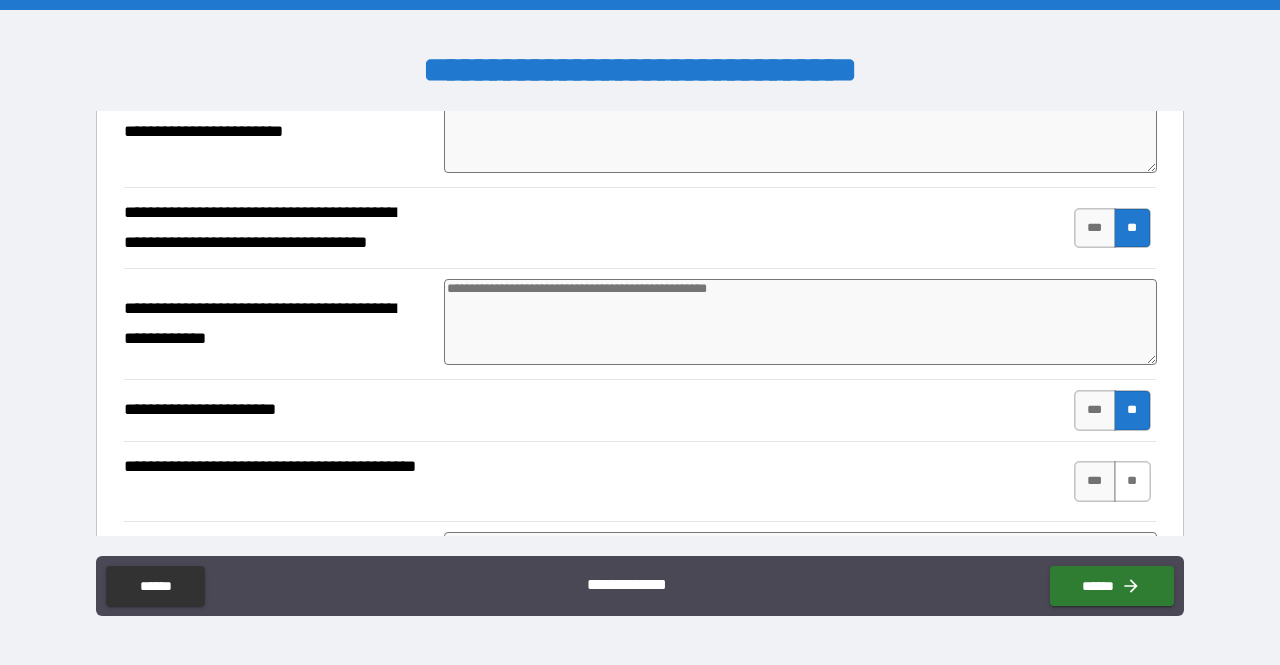 click on "**" at bounding box center [1132, 481] 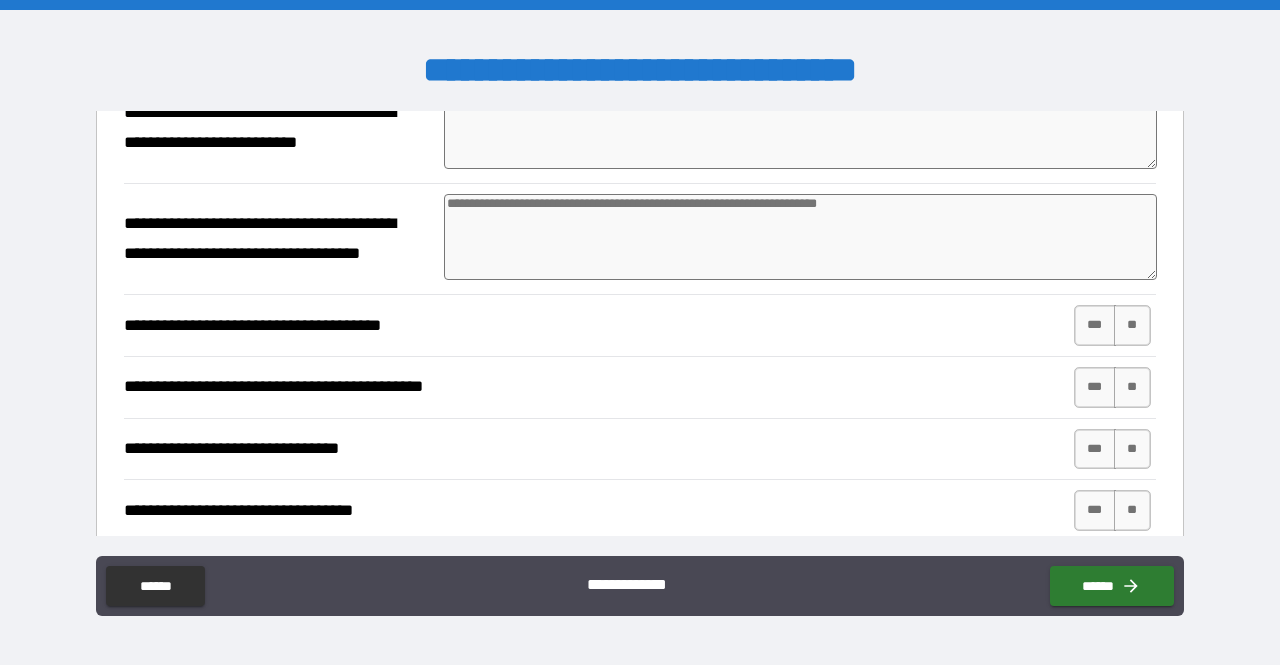 scroll, scrollTop: 2200, scrollLeft: 0, axis: vertical 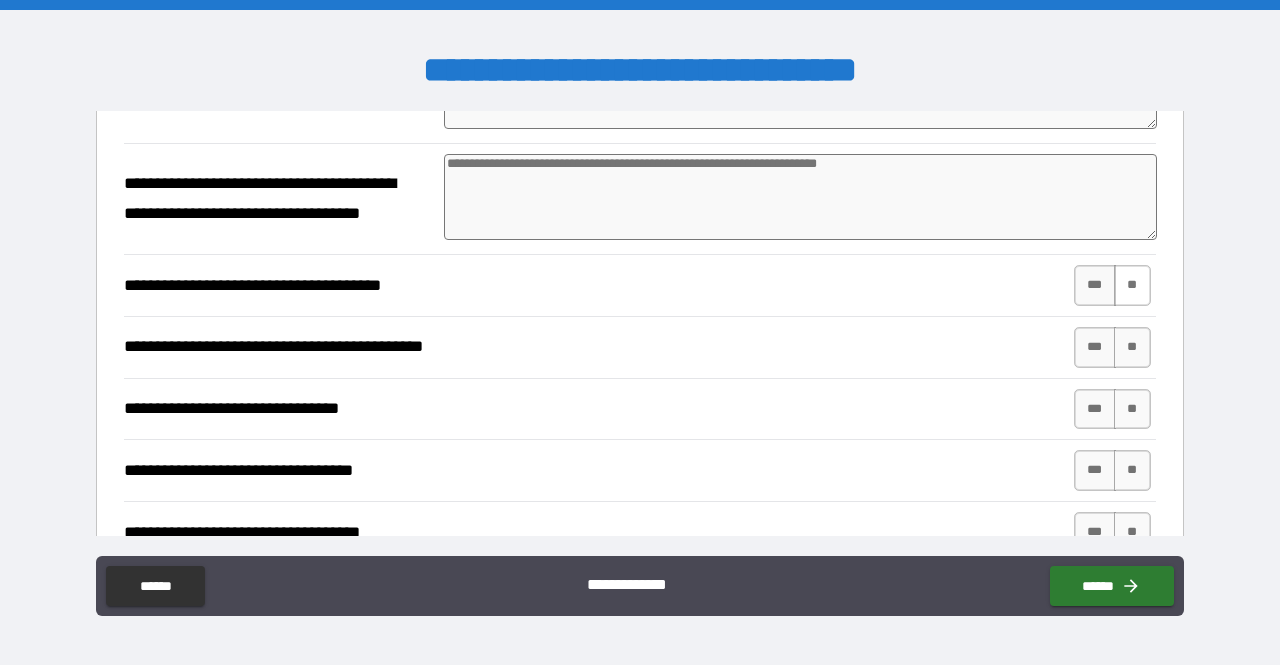 click on "**" at bounding box center (1132, 285) 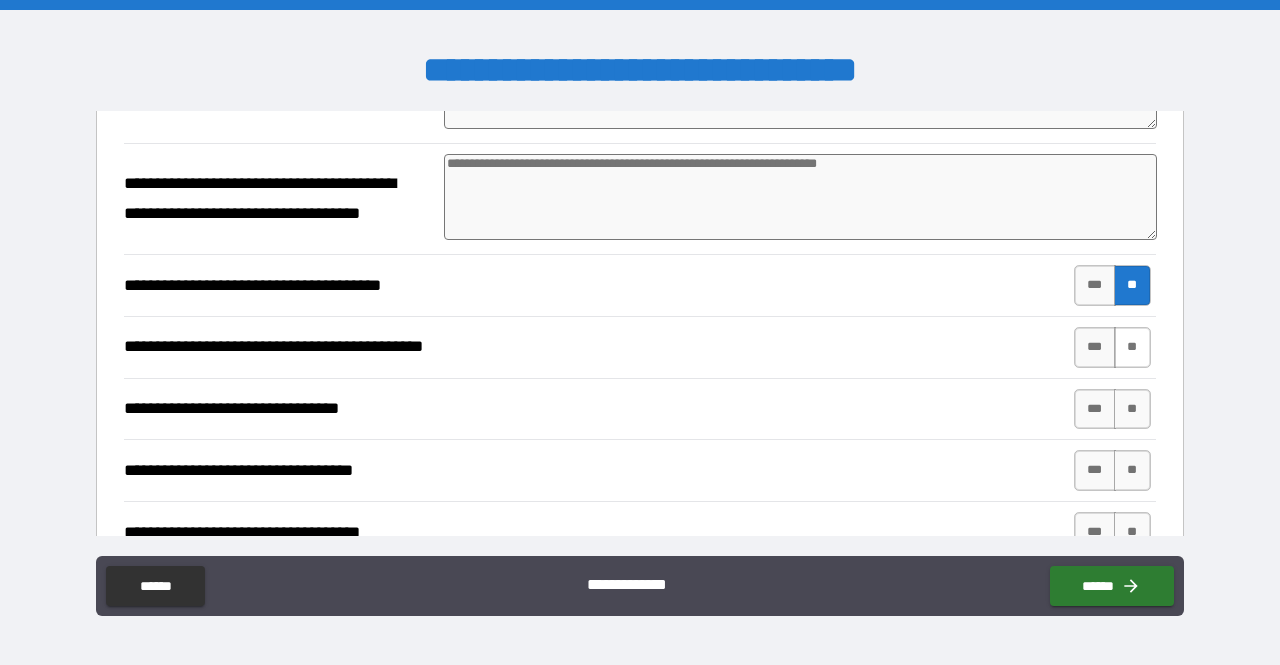 click on "**" at bounding box center [1132, 347] 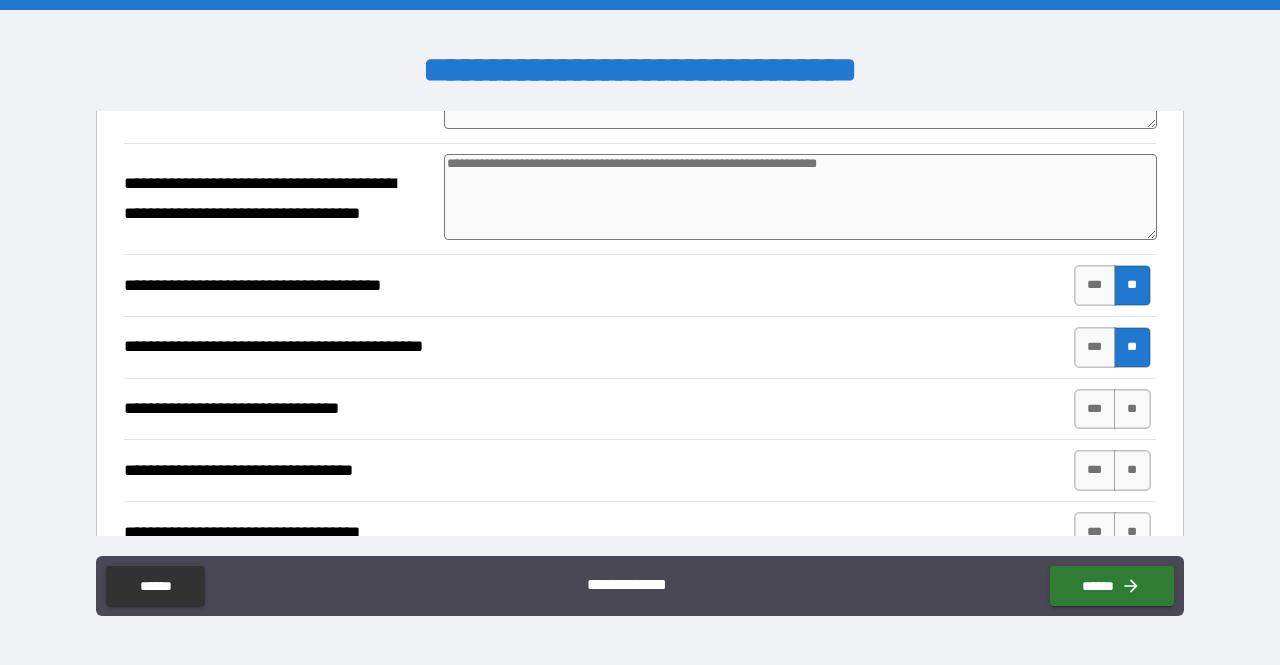 click on "**********" at bounding box center [640, 409] 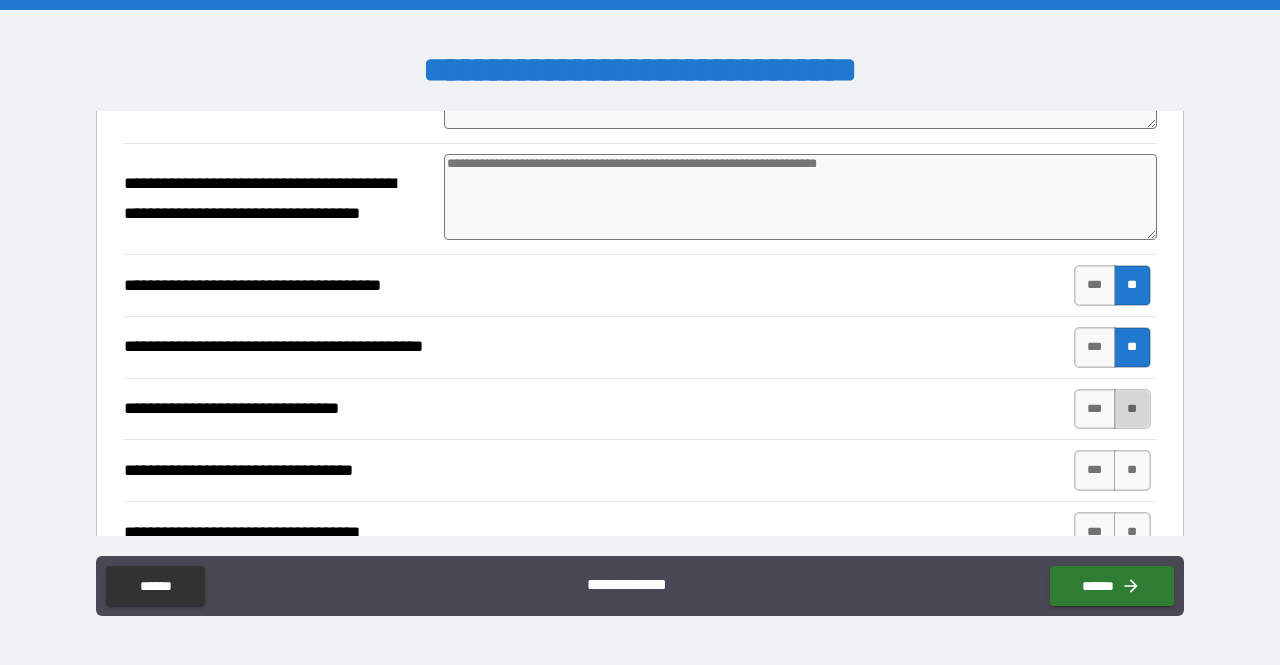 click on "**" at bounding box center (1132, 409) 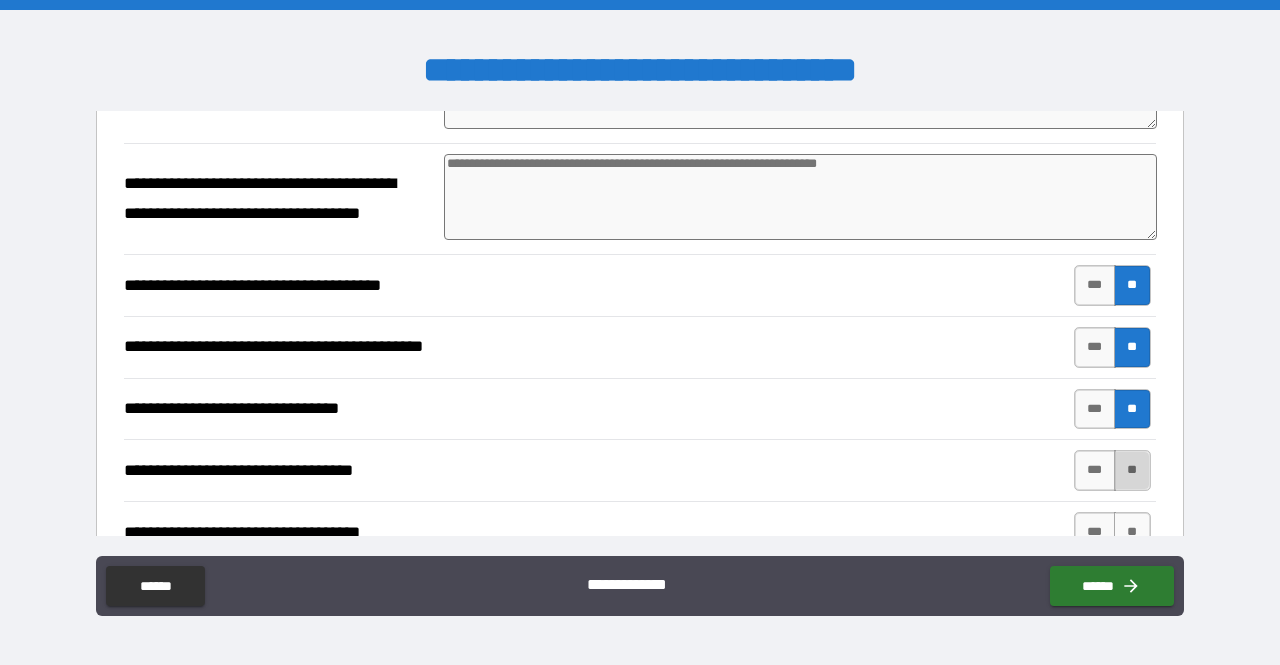 click on "**" at bounding box center (1132, 470) 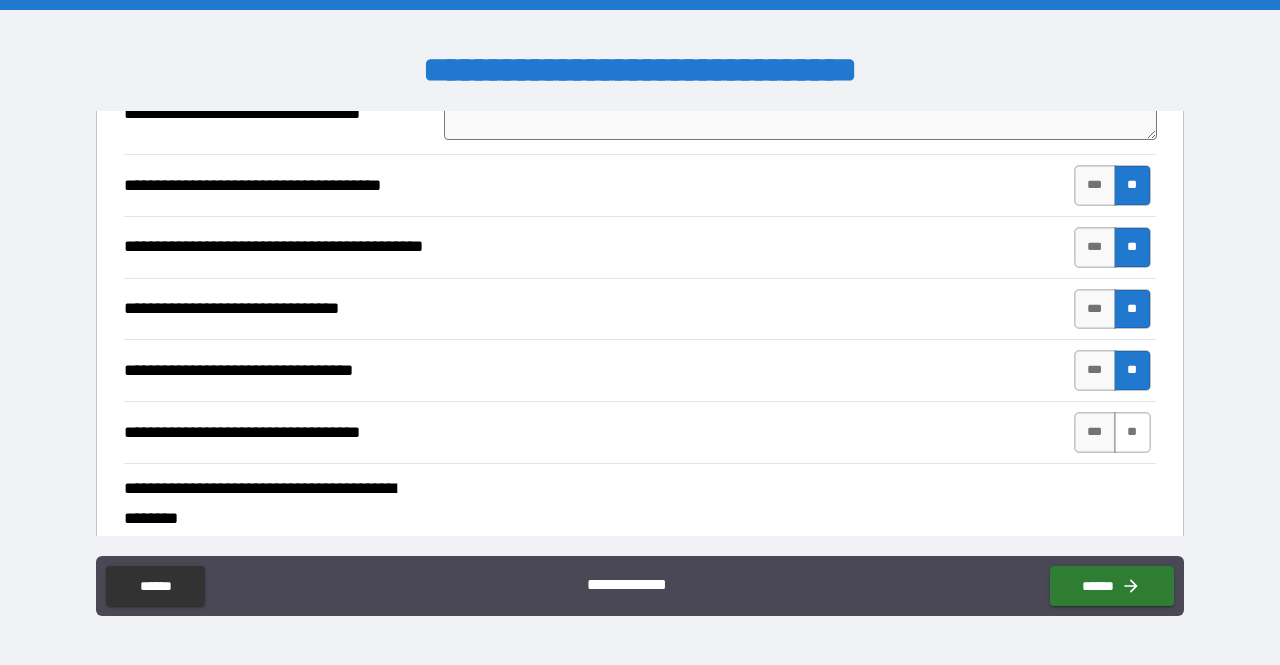 click on "**" at bounding box center [1132, 432] 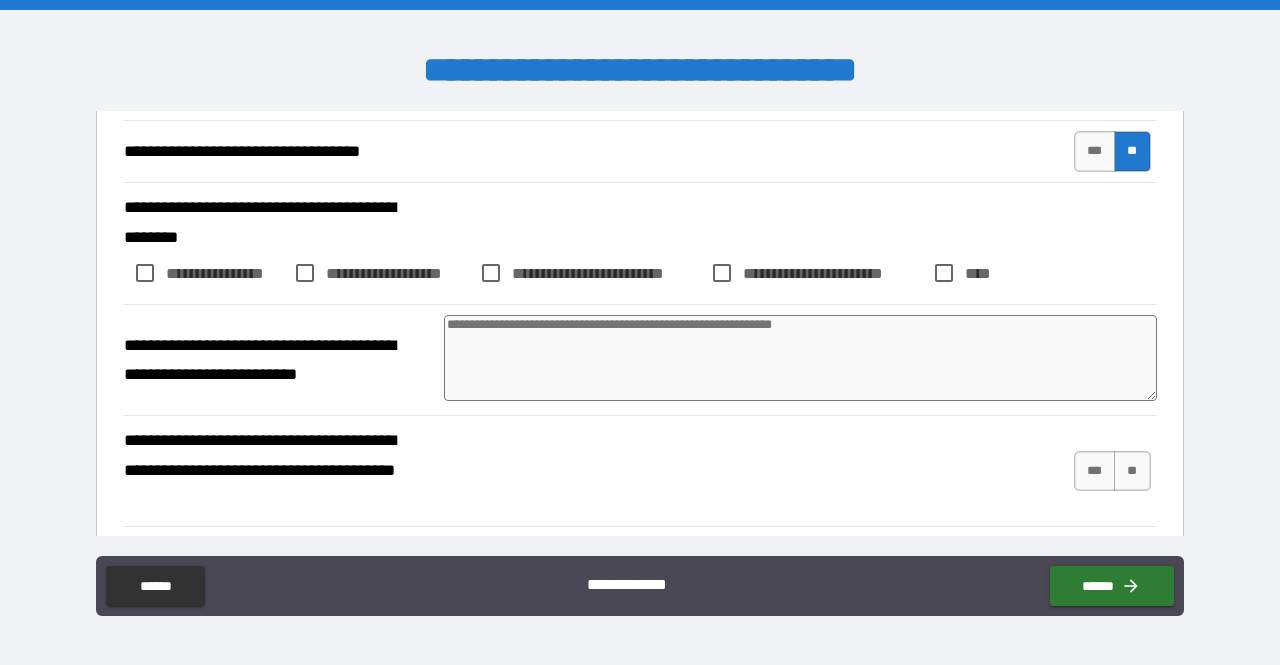 scroll, scrollTop: 2600, scrollLeft: 0, axis: vertical 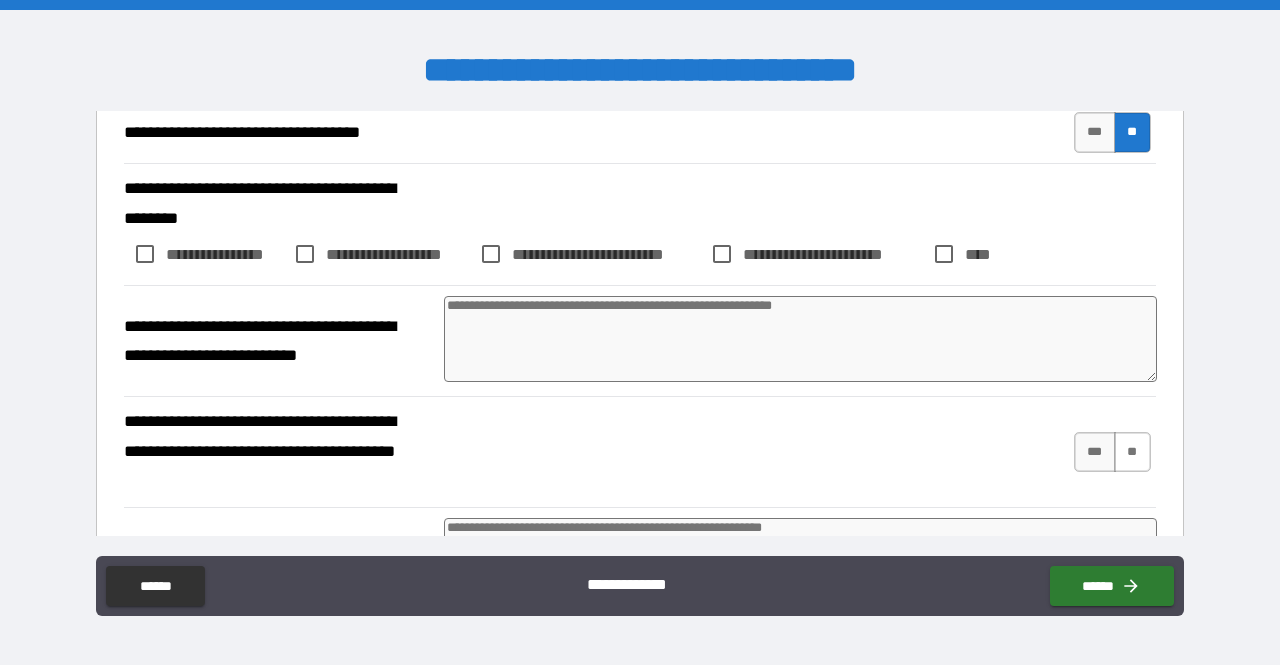 click on "**" at bounding box center [1132, 452] 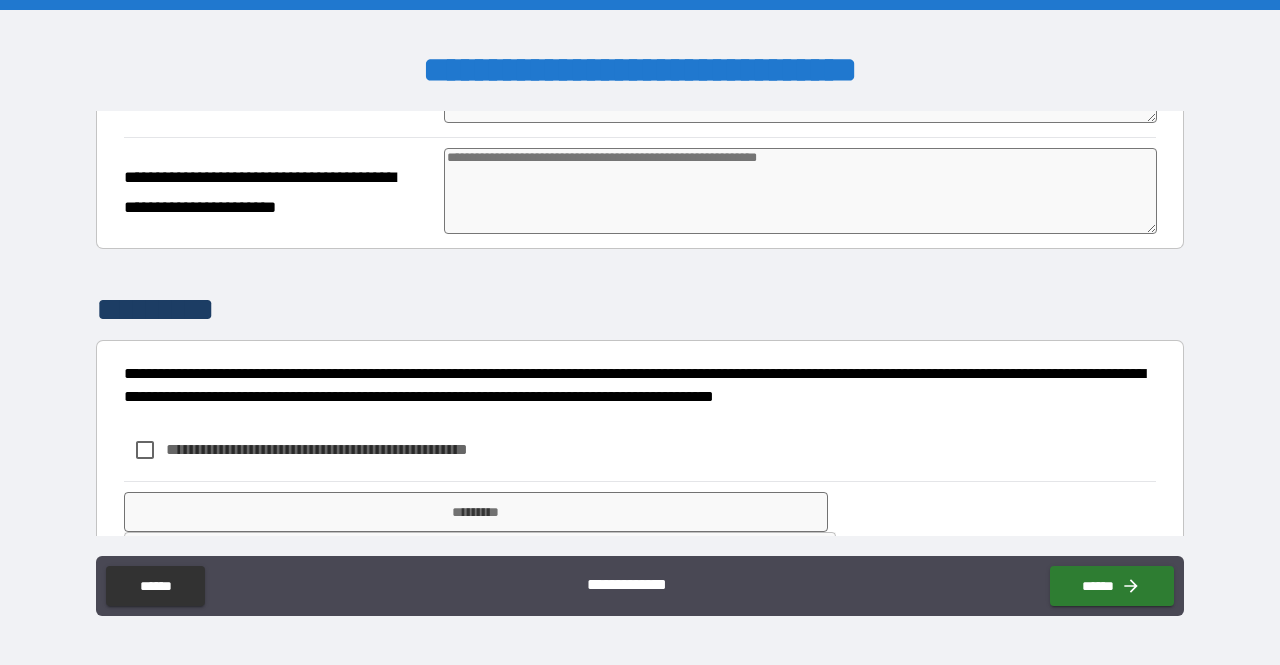 scroll, scrollTop: 3148, scrollLeft: 0, axis: vertical 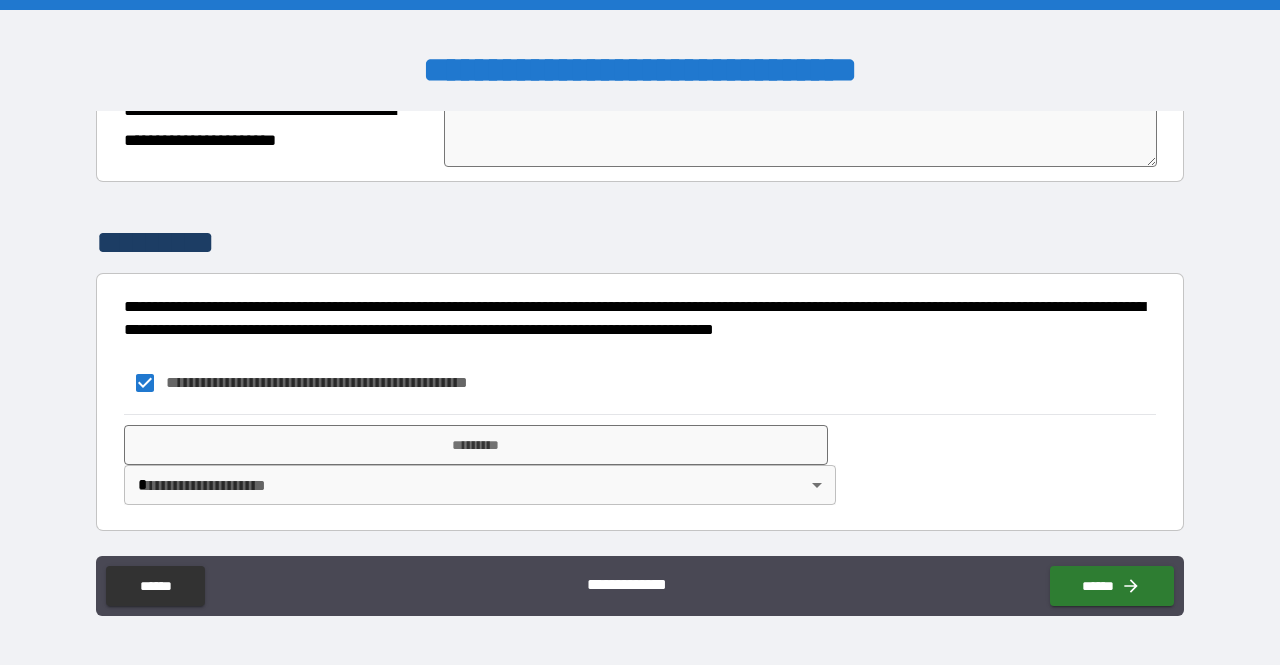 click on "**********" at bounding box center (640, 332) 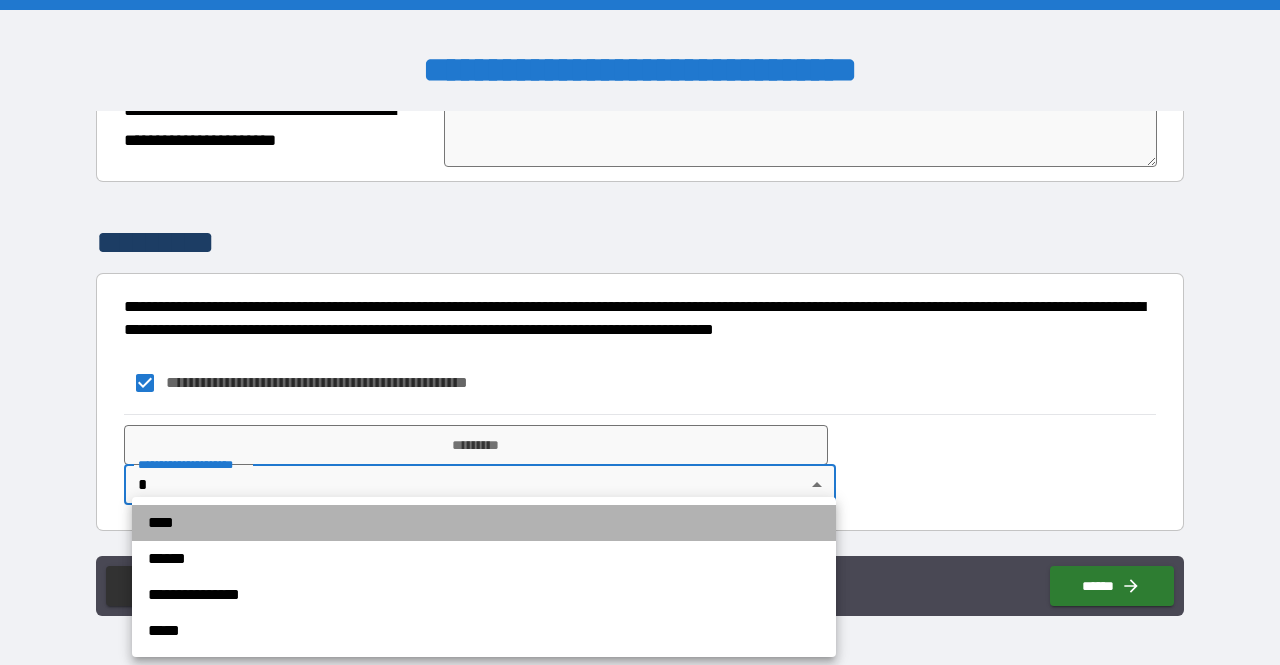 click on "****" at bounding box center (484, 523) 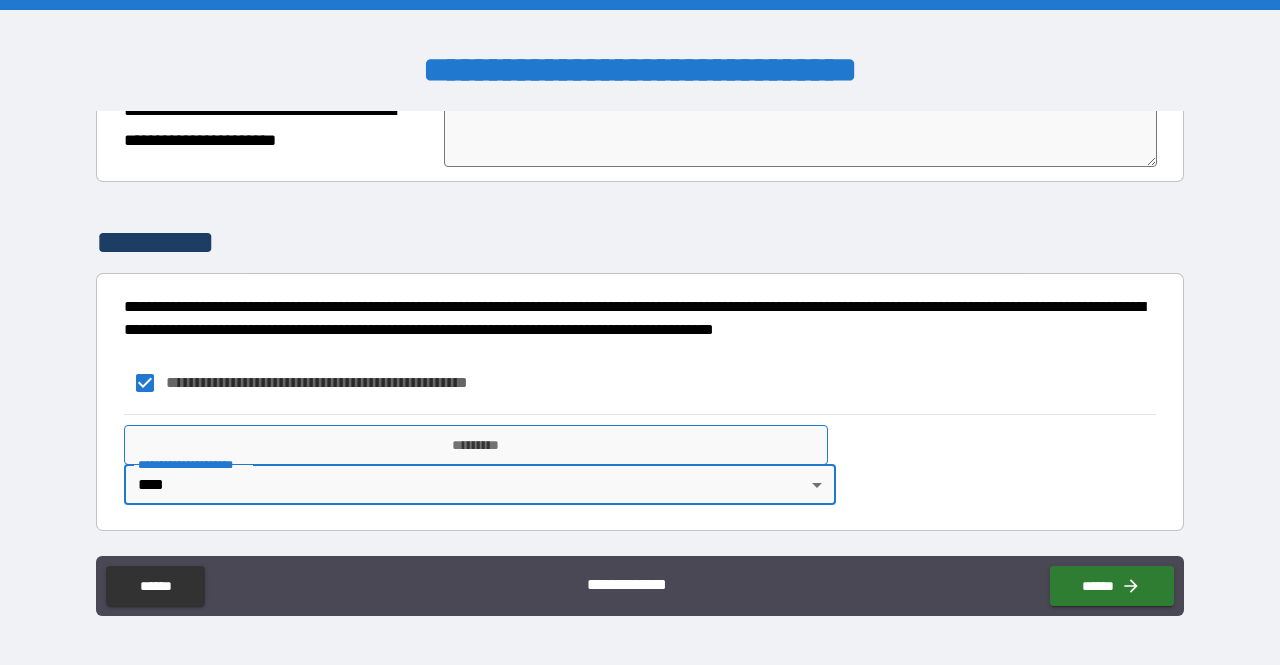 click on "*********" at bounding box center (476, 445) 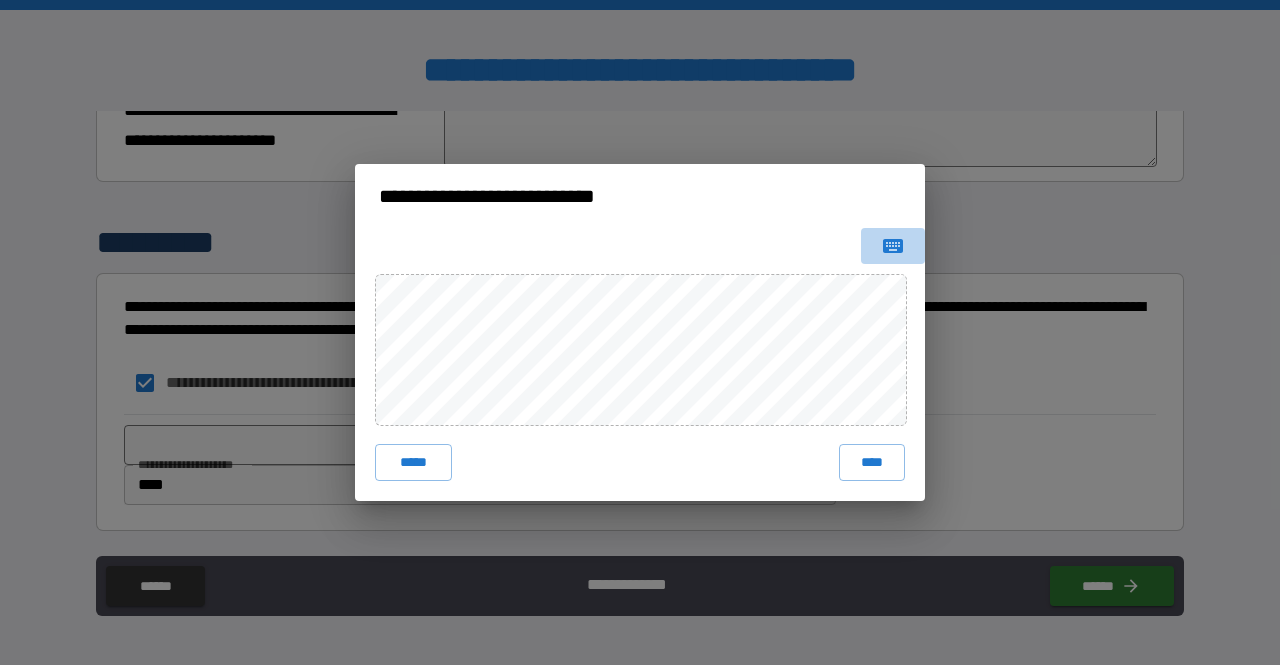 click 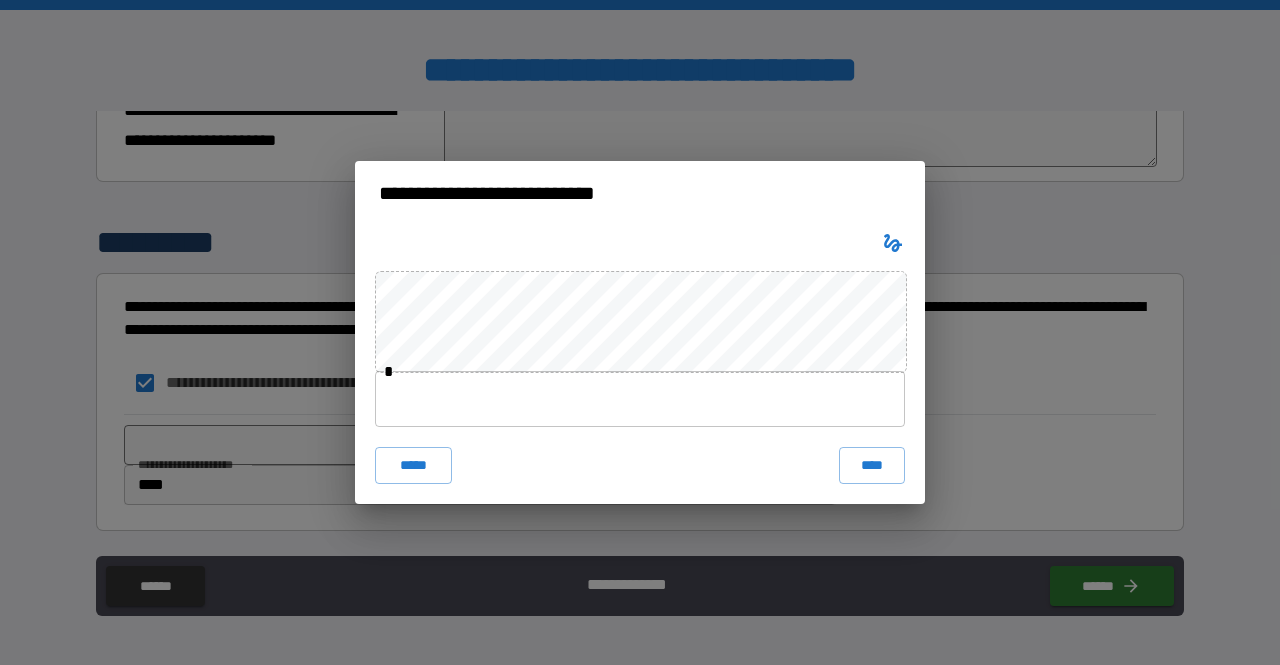click at bounding box center [640, 399] 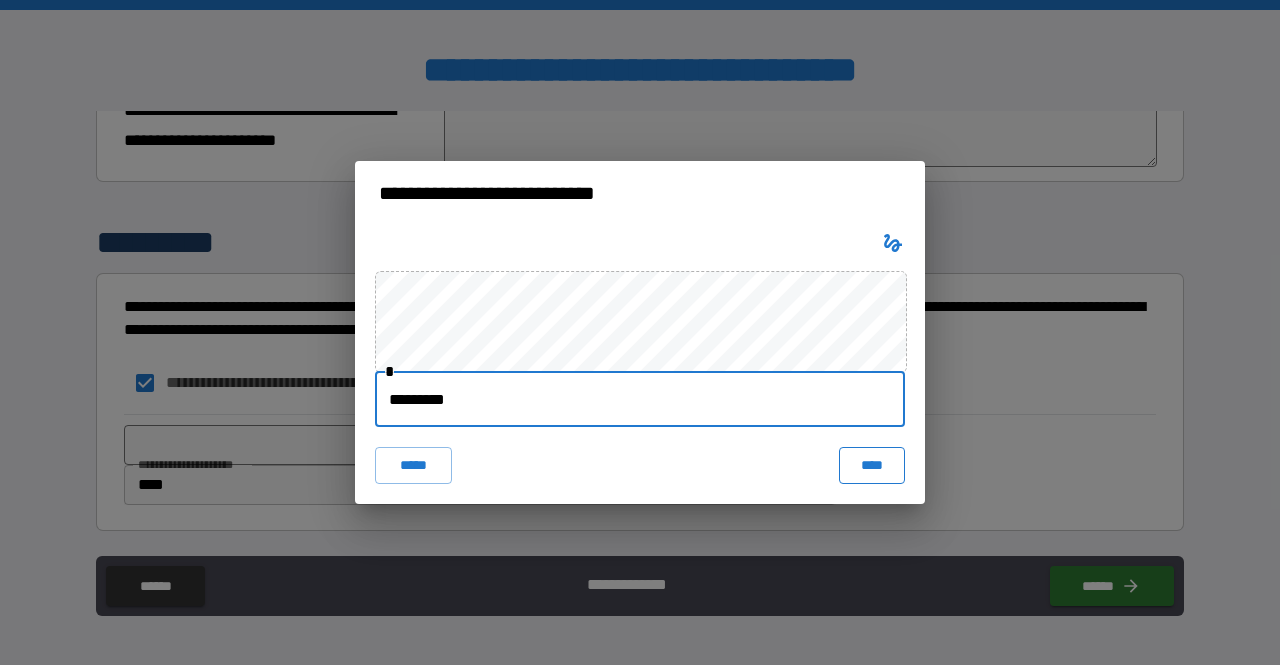 click on "****" at bounding box center (872, 465) 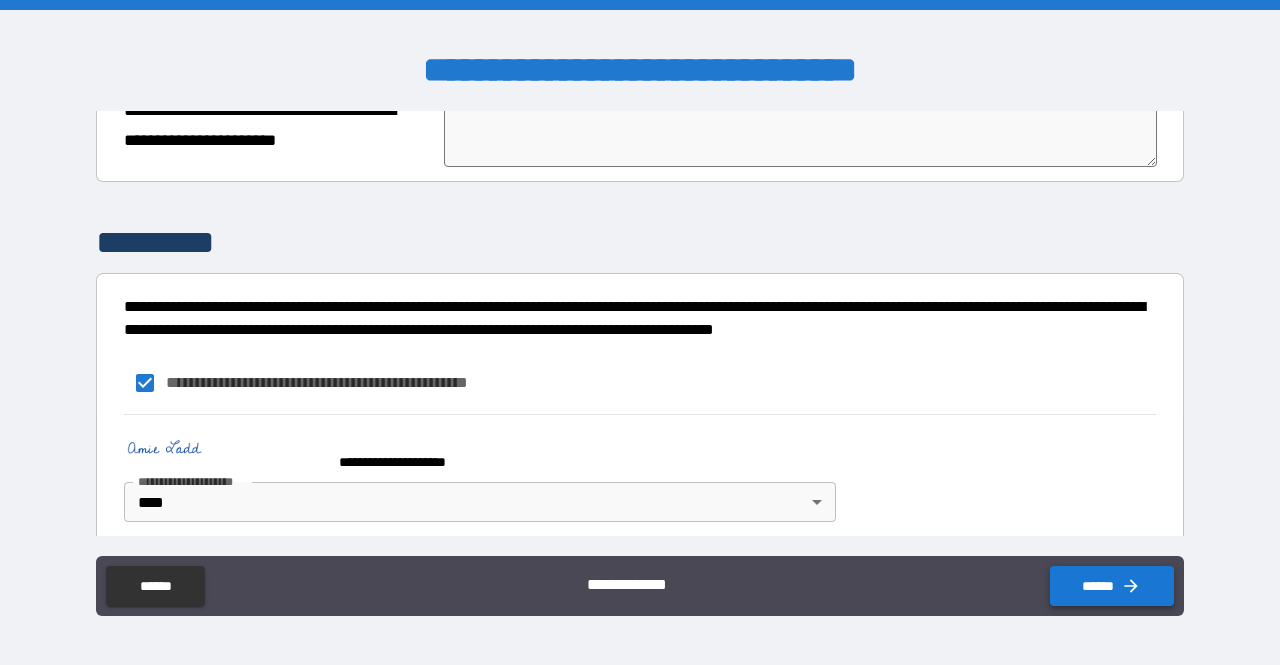 click 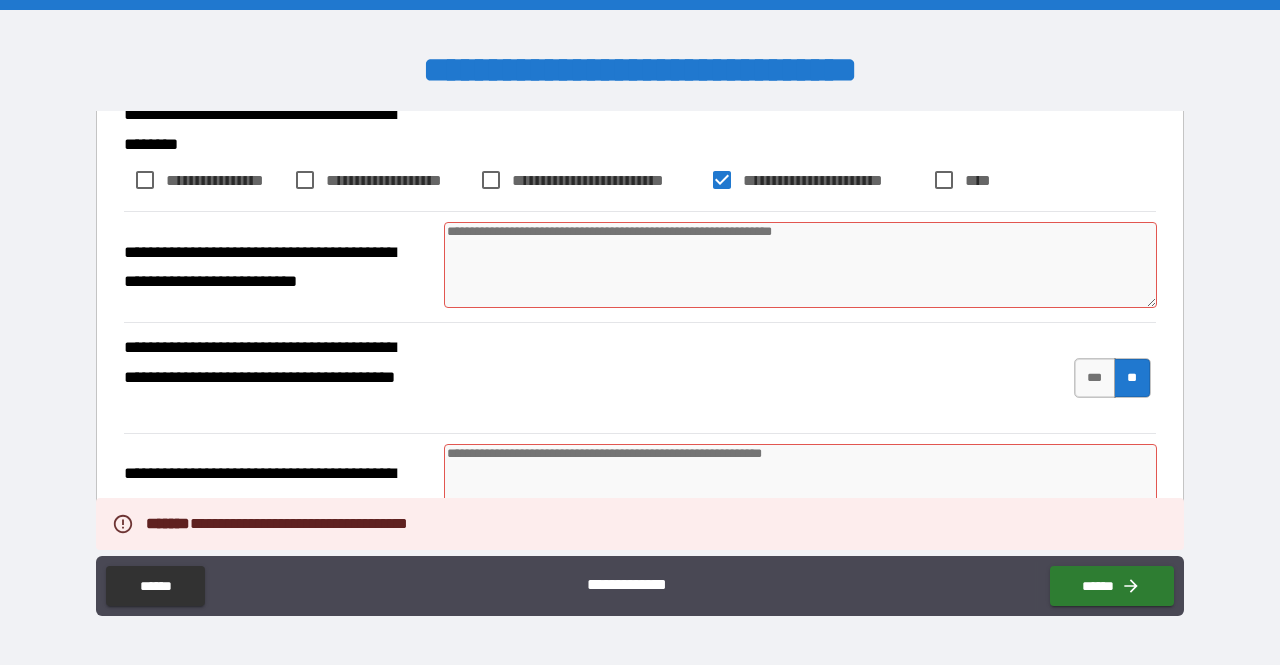 scroll, scrollTop: 2665, scrollLeft: 0, axis: vertical 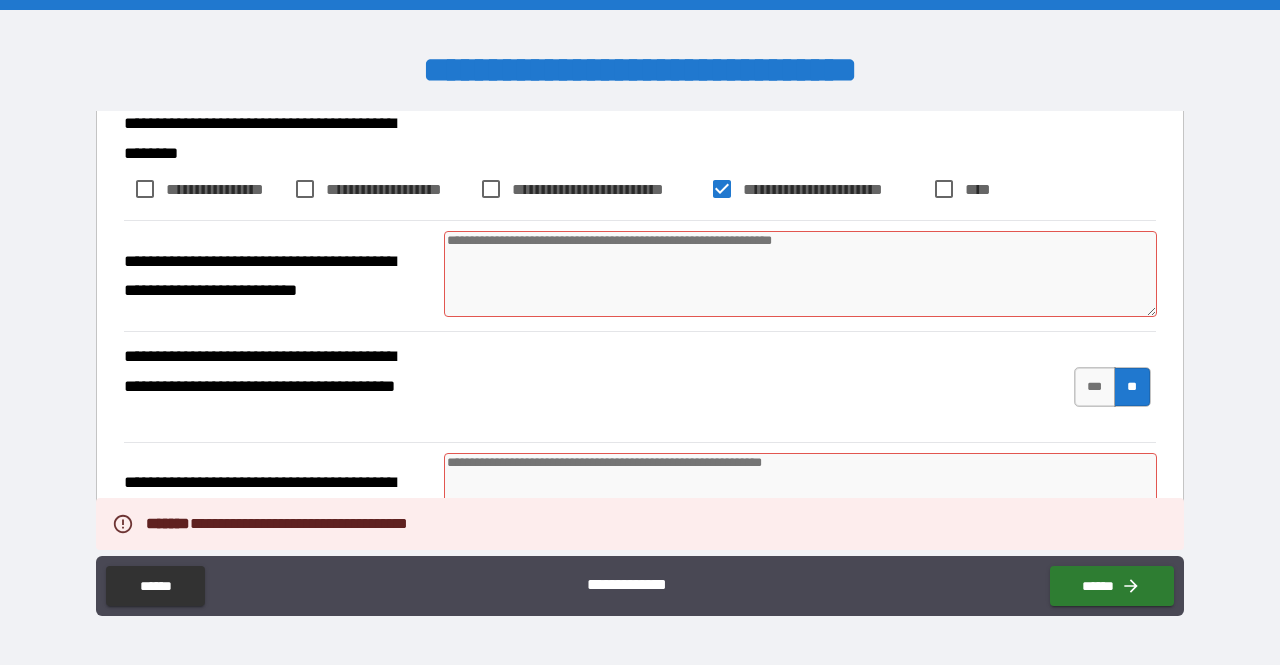 click at bounding box center (800, 274) 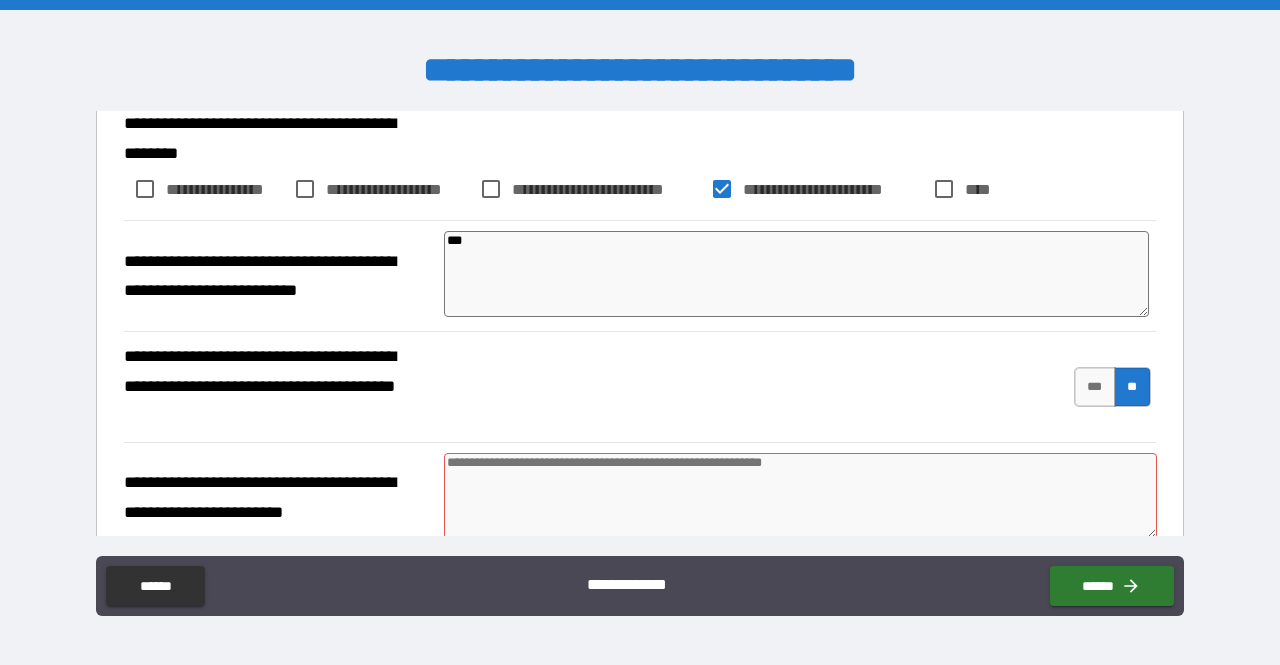 drag, startPoint x: 496, startPoint y: 249, endPoint x: 409, endPoint y: 241, distance: 87.36704 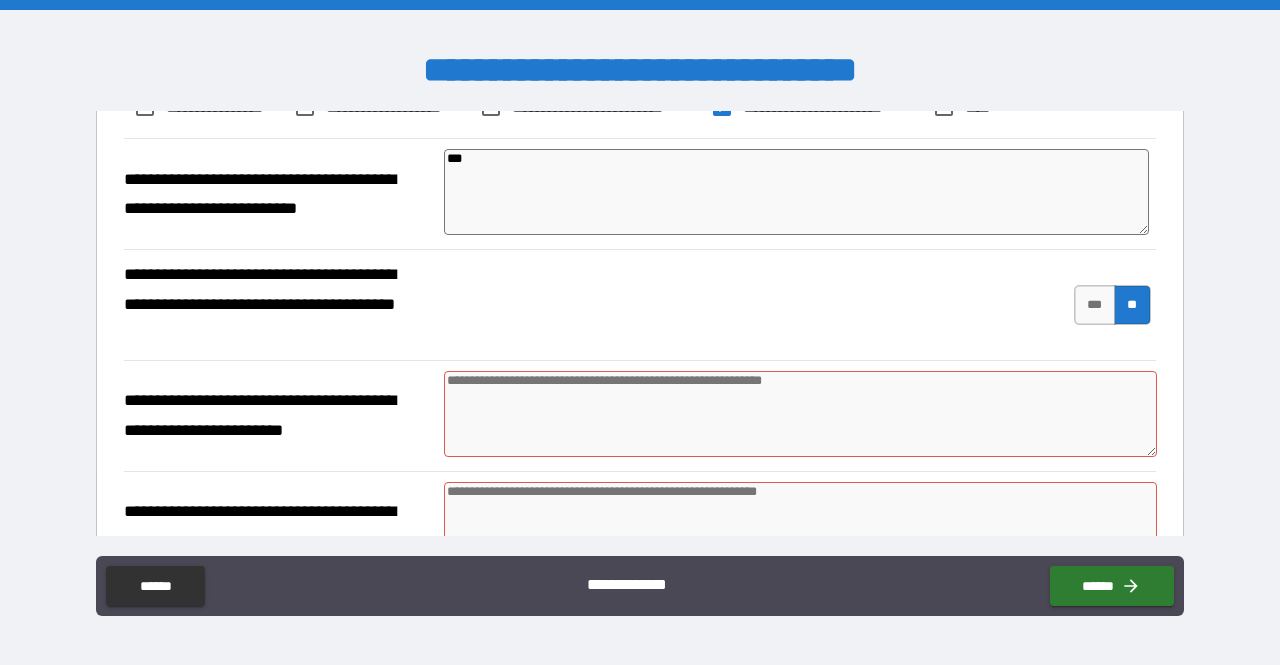 scroll, scrollTop: 2765, scrollLeft: 0, axis: vertical 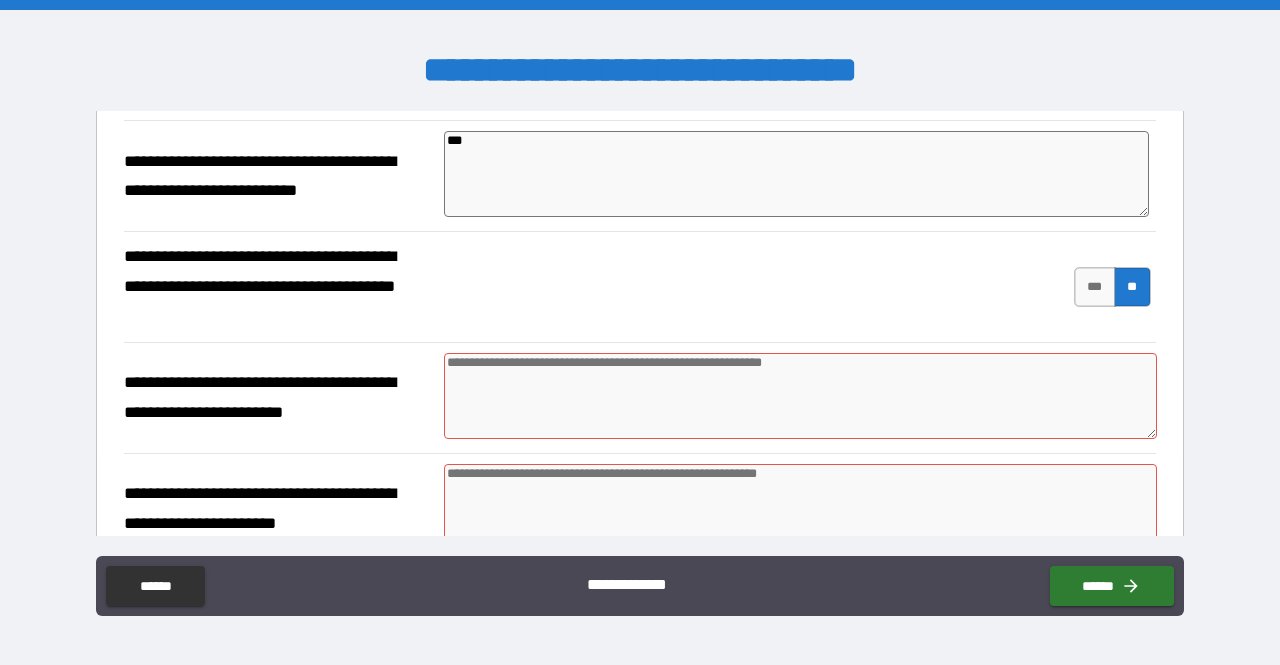 click at bounding box center [800, 396] 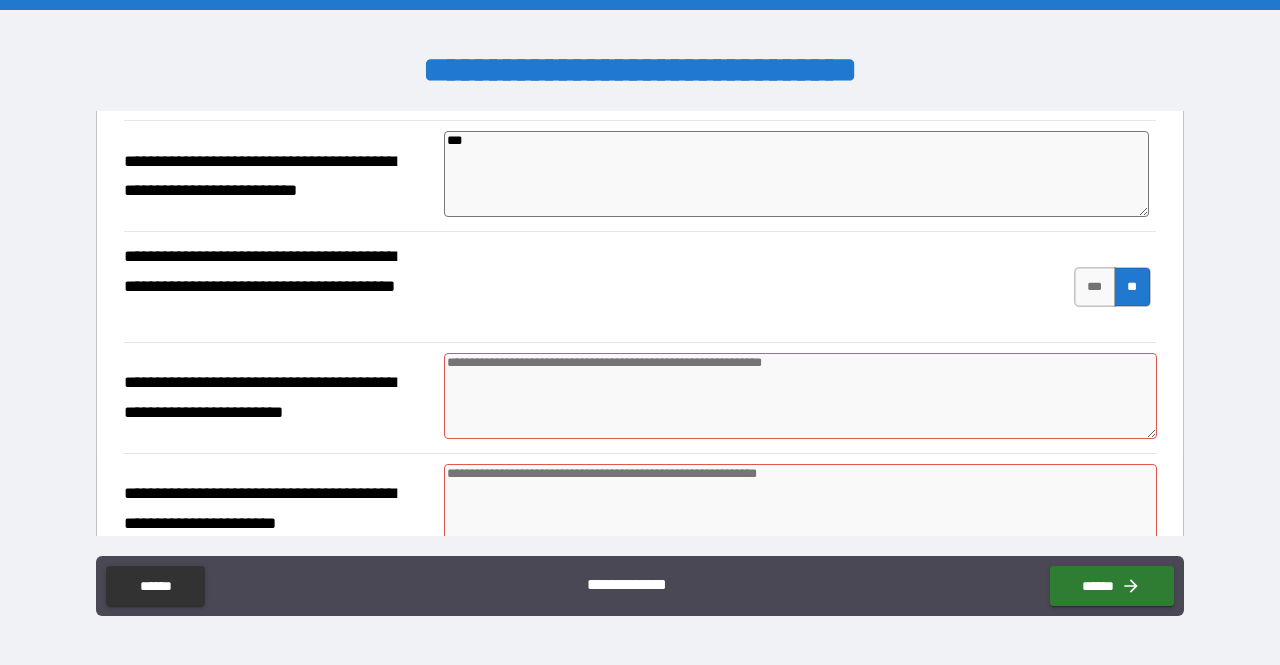paste on "***" 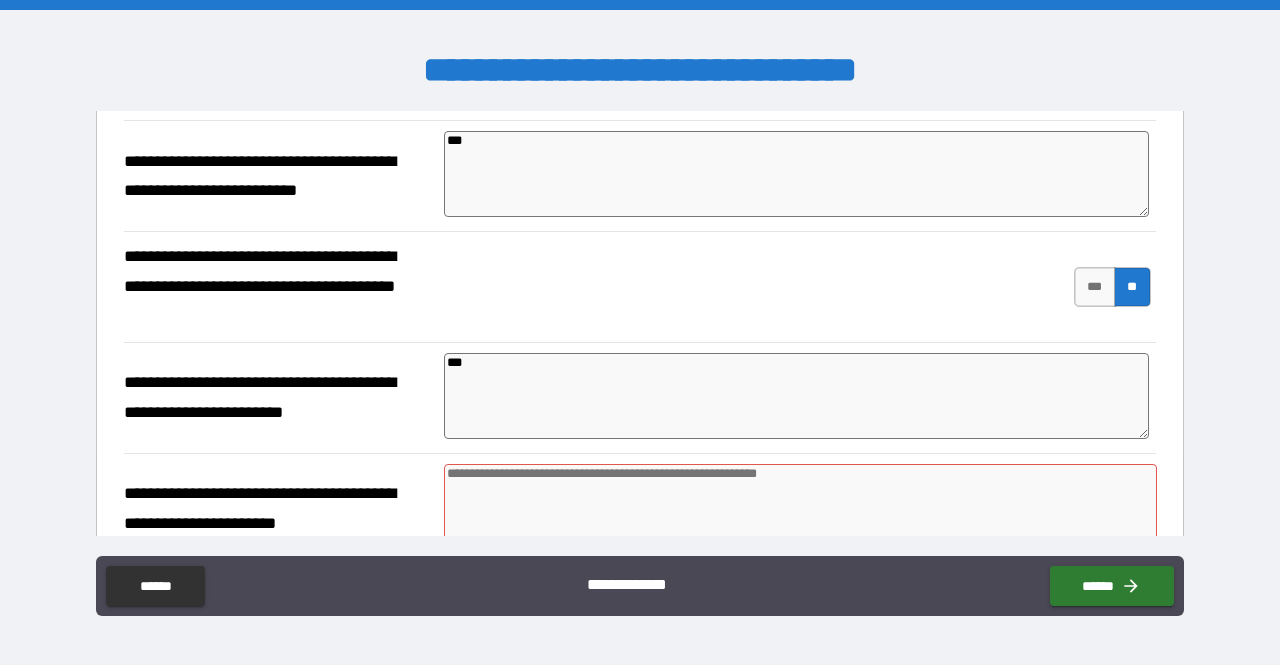 click at bounding box center [800, 507] 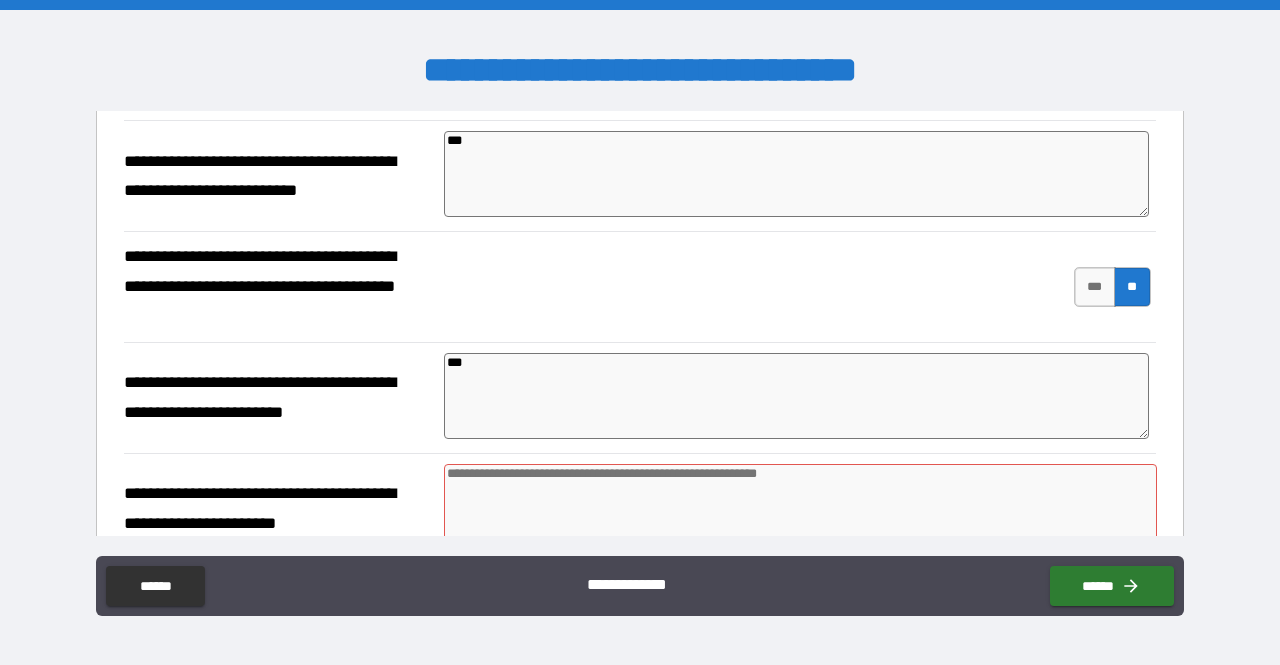 paste on "***" 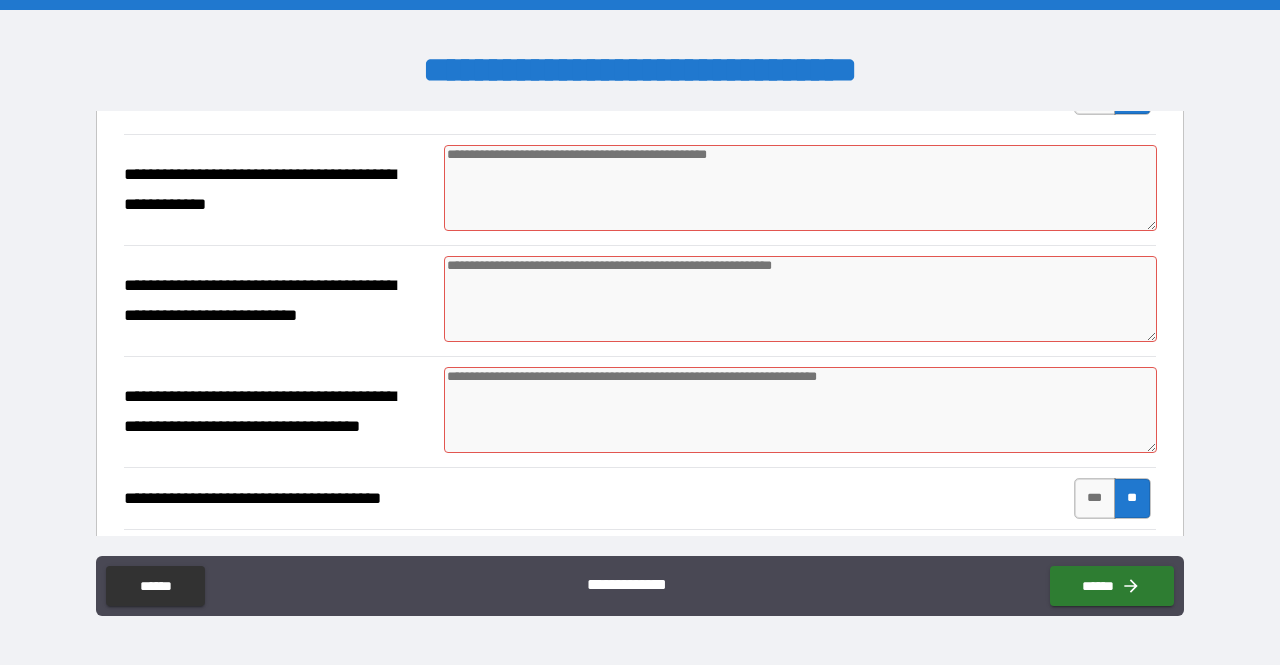 scroll, scrollTop: 1965, scrollLeft: 0, axis: vertical 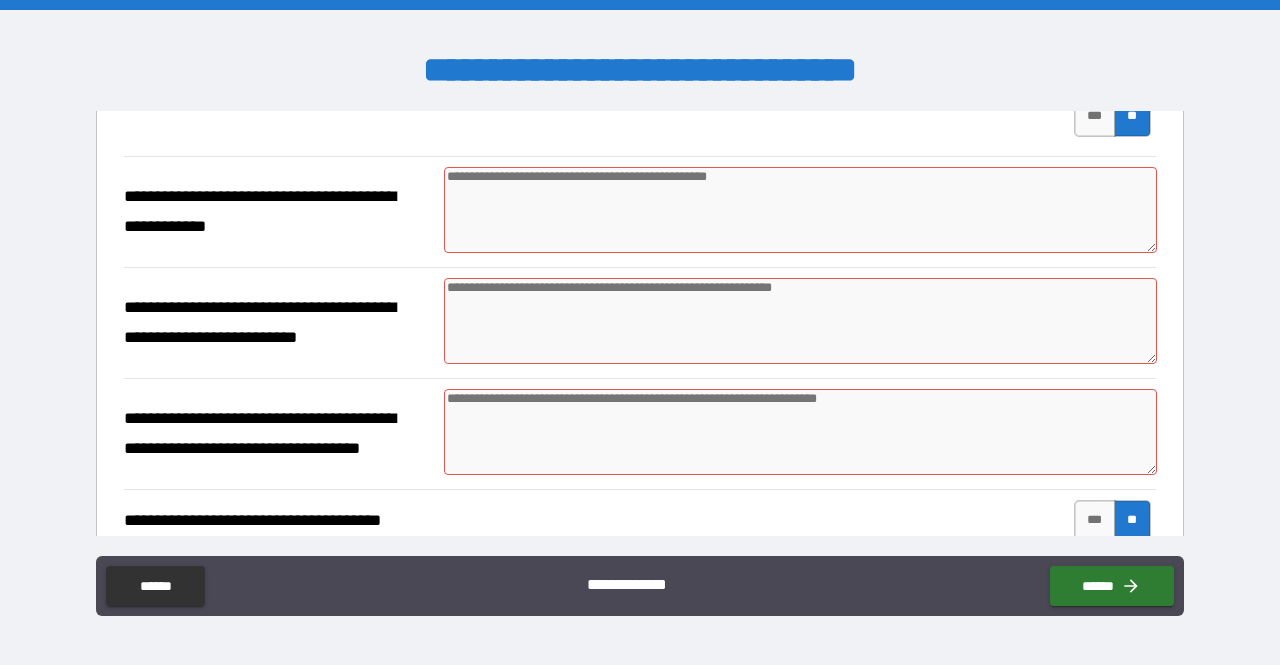 click at bounding box center (800, 432) 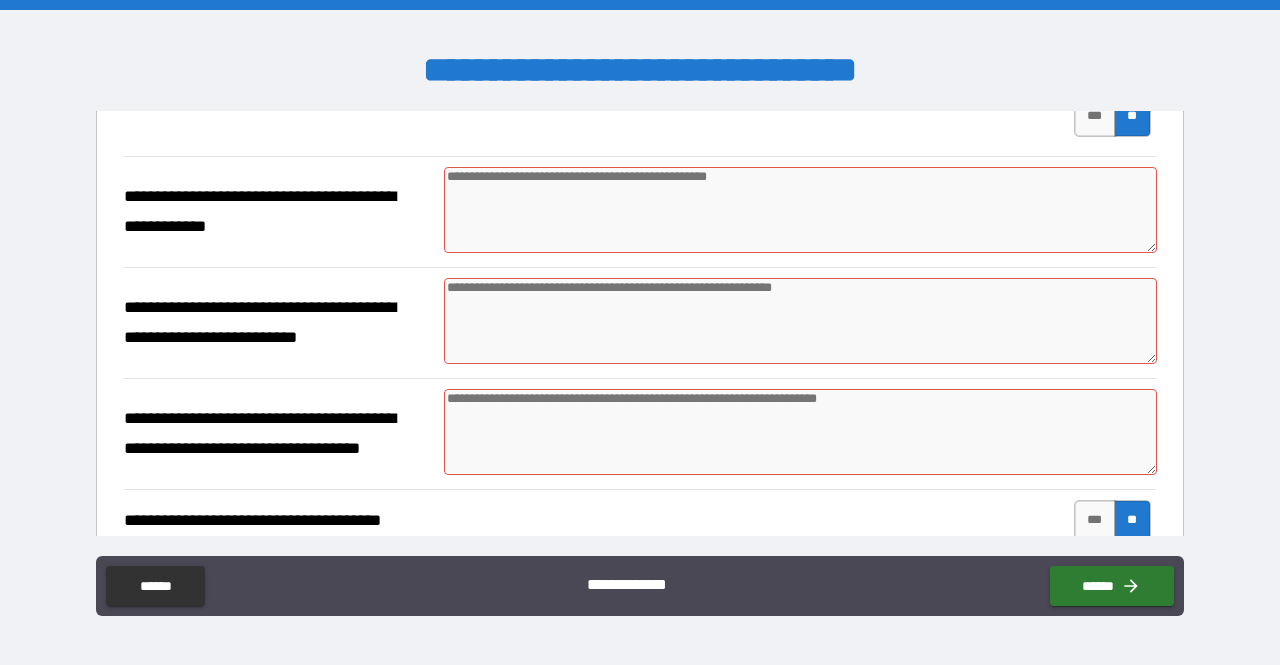 paste on "***" 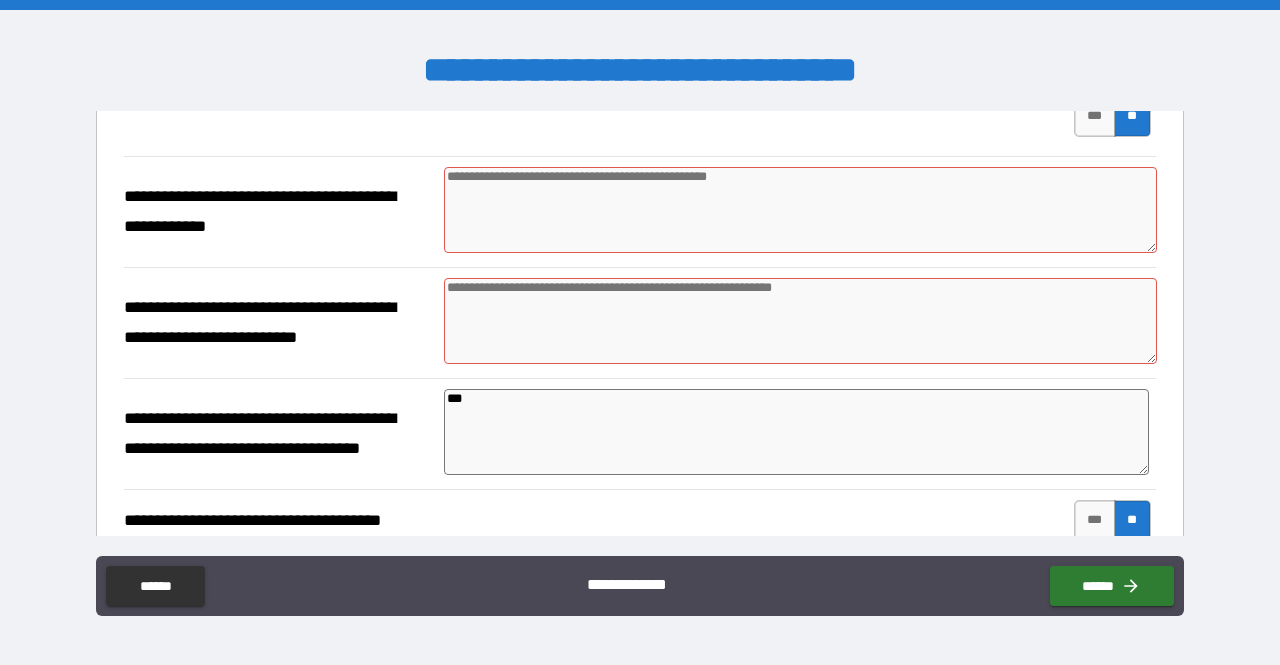 click at bounding box center [800, 321] 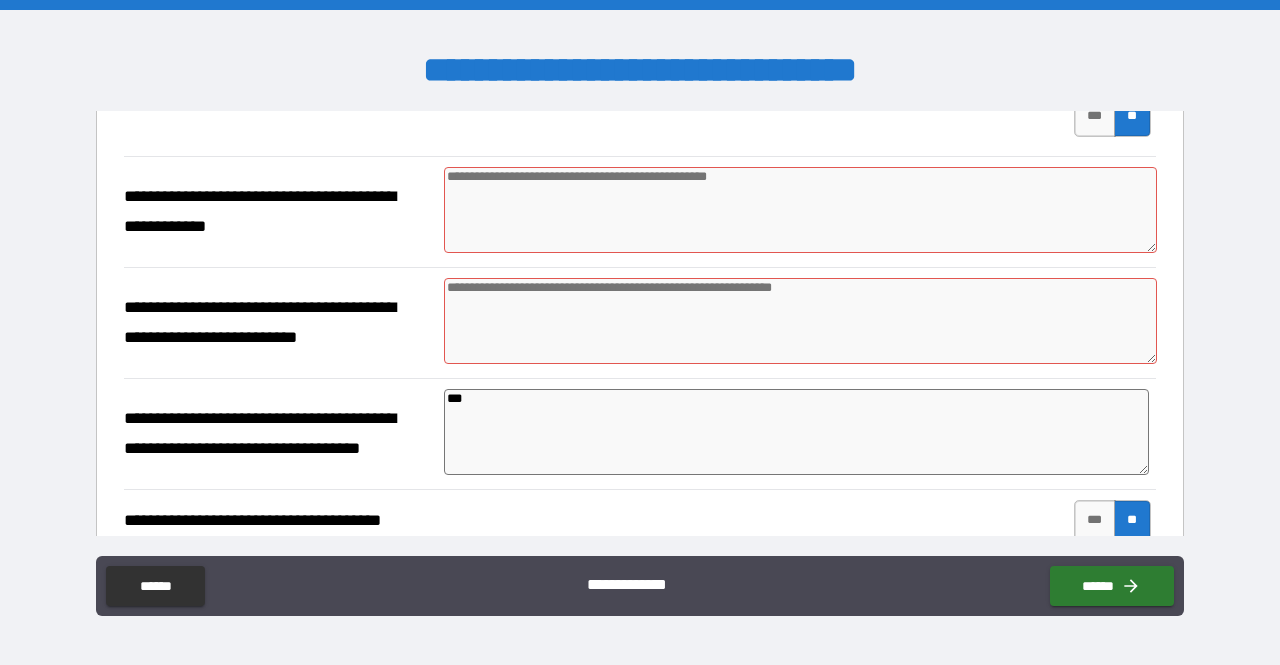 paste on "***" 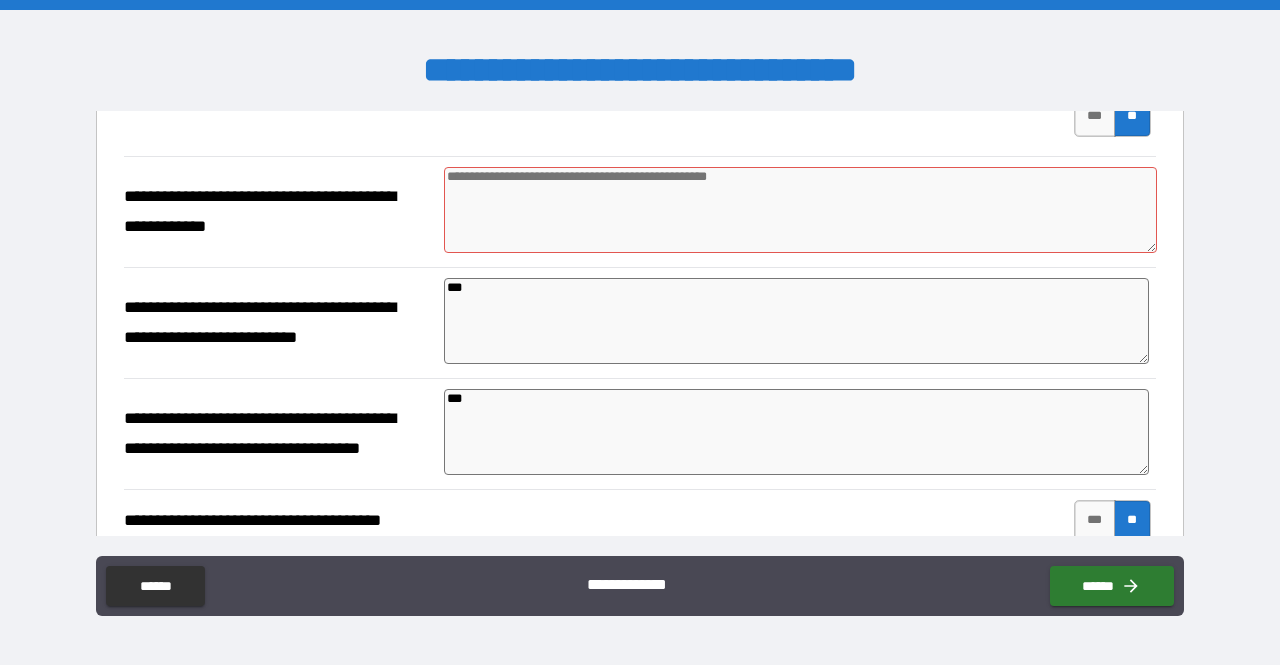 click at bounding box center (800, 210) 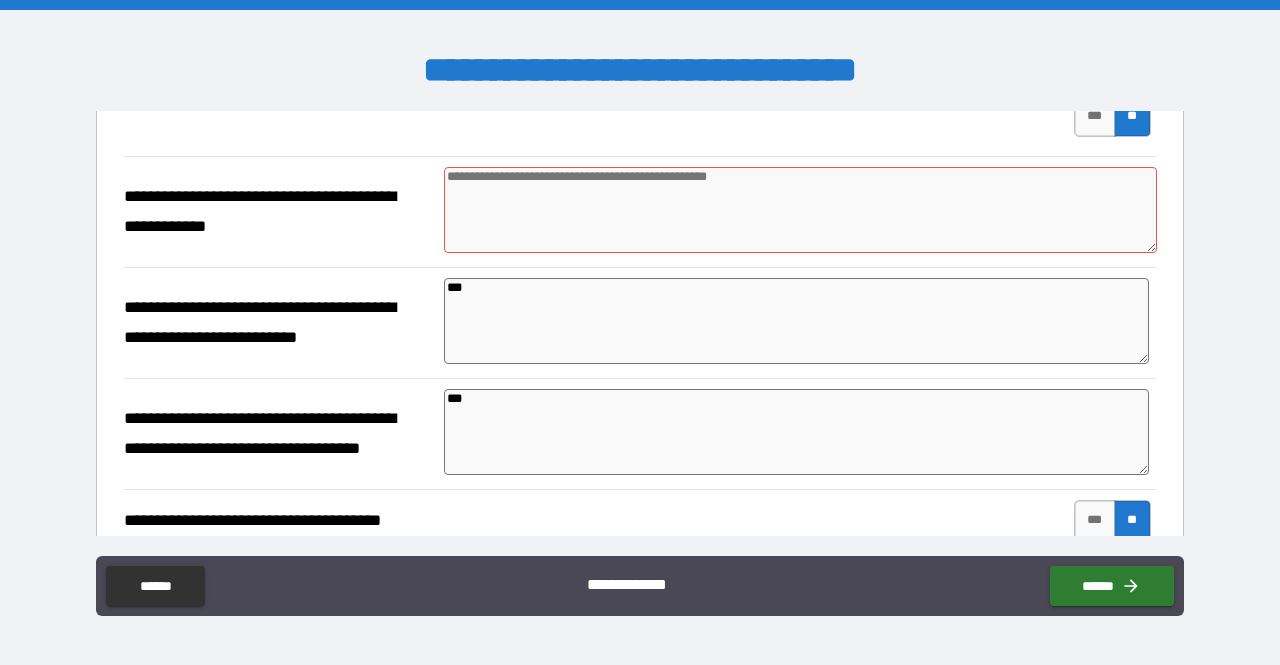 paste on "***" 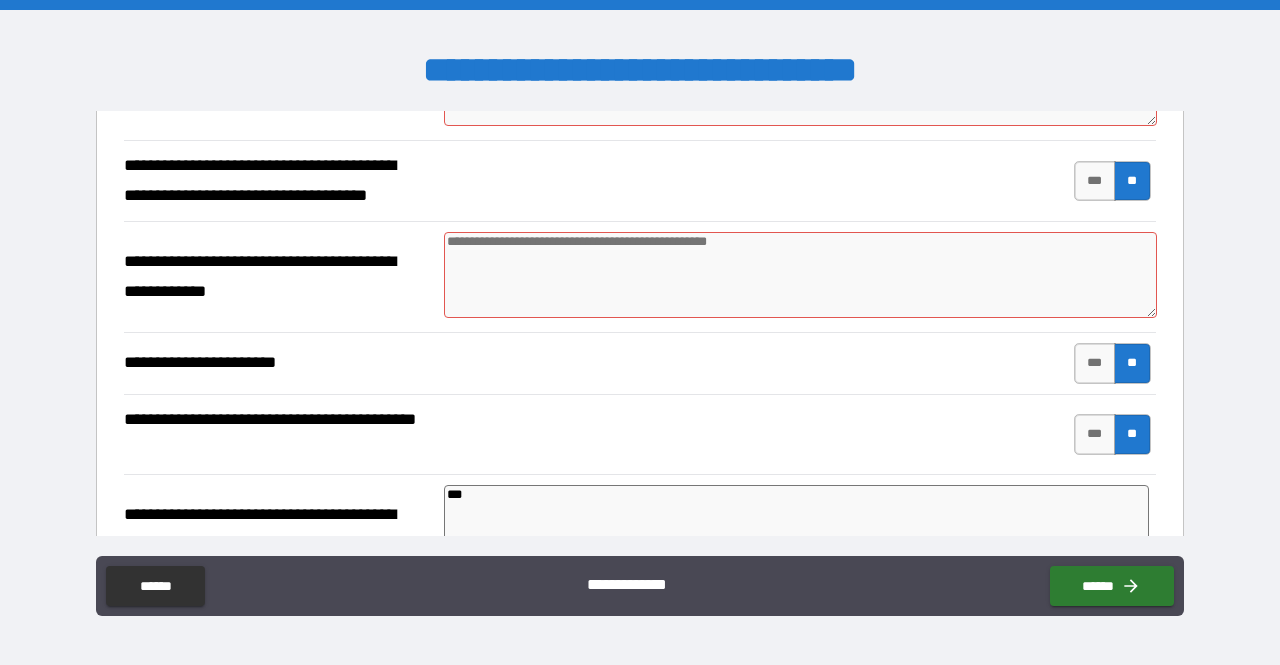 scroll, scrollTop: 1565, scrollLeft: 0, axis: vertical 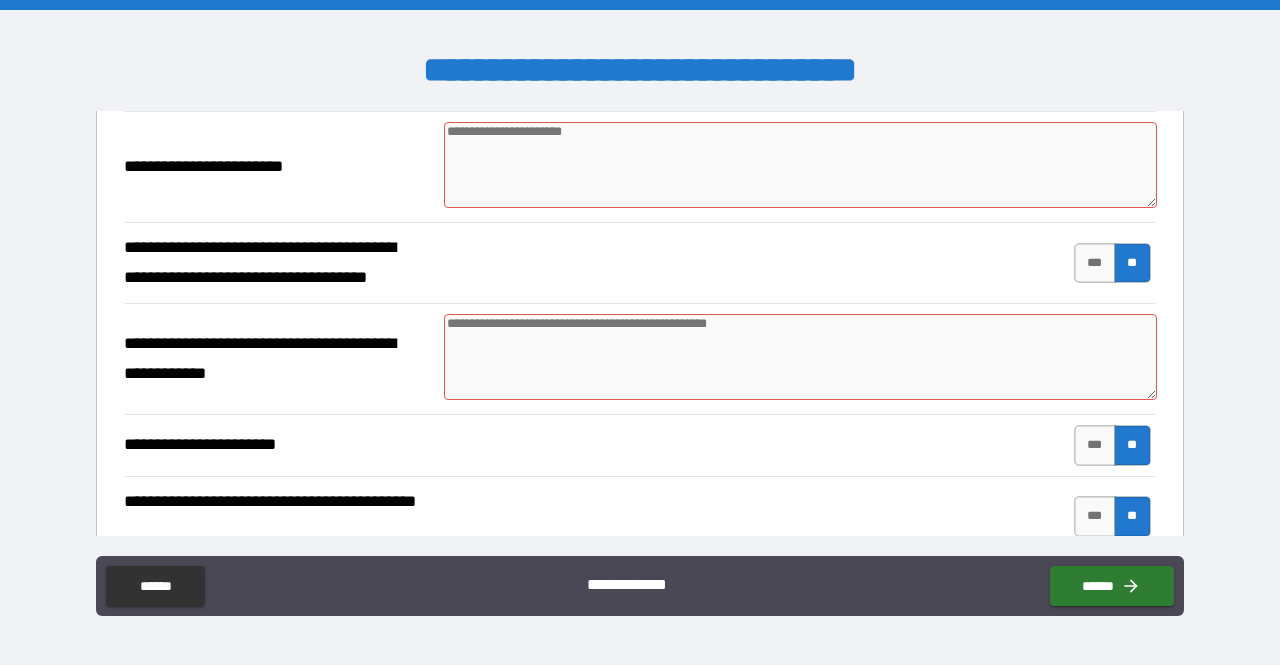 click at bounding box center [800, 357] 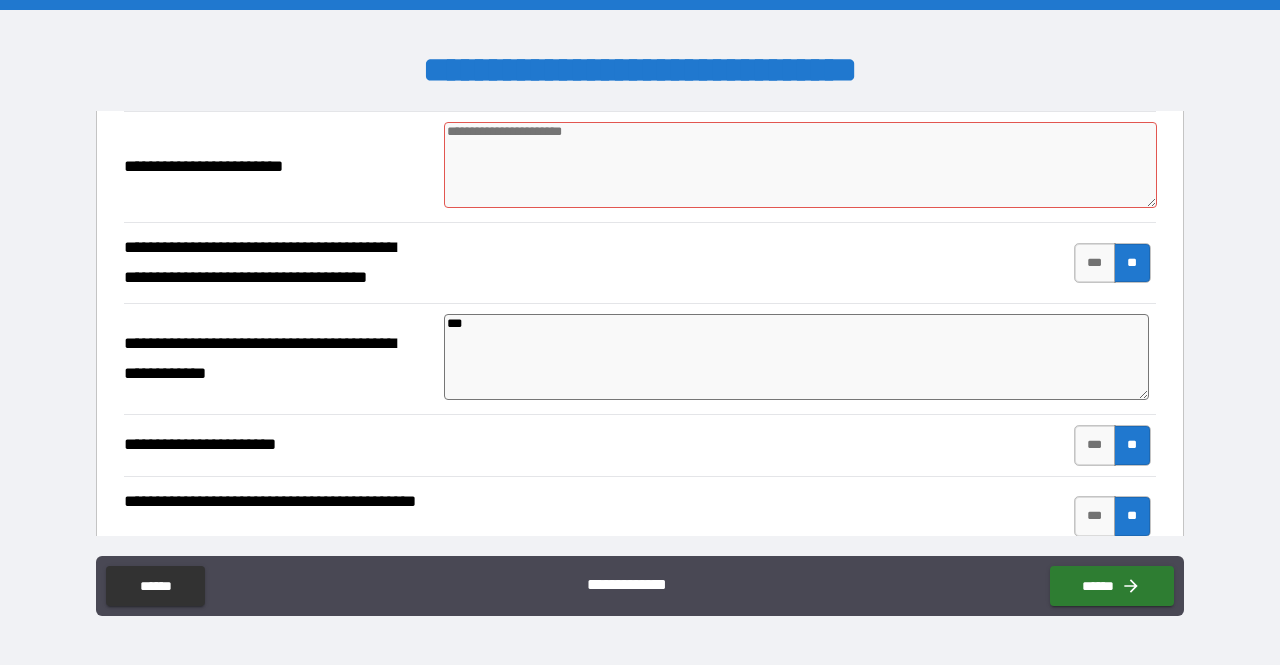 click at bounding box center [800, 165] 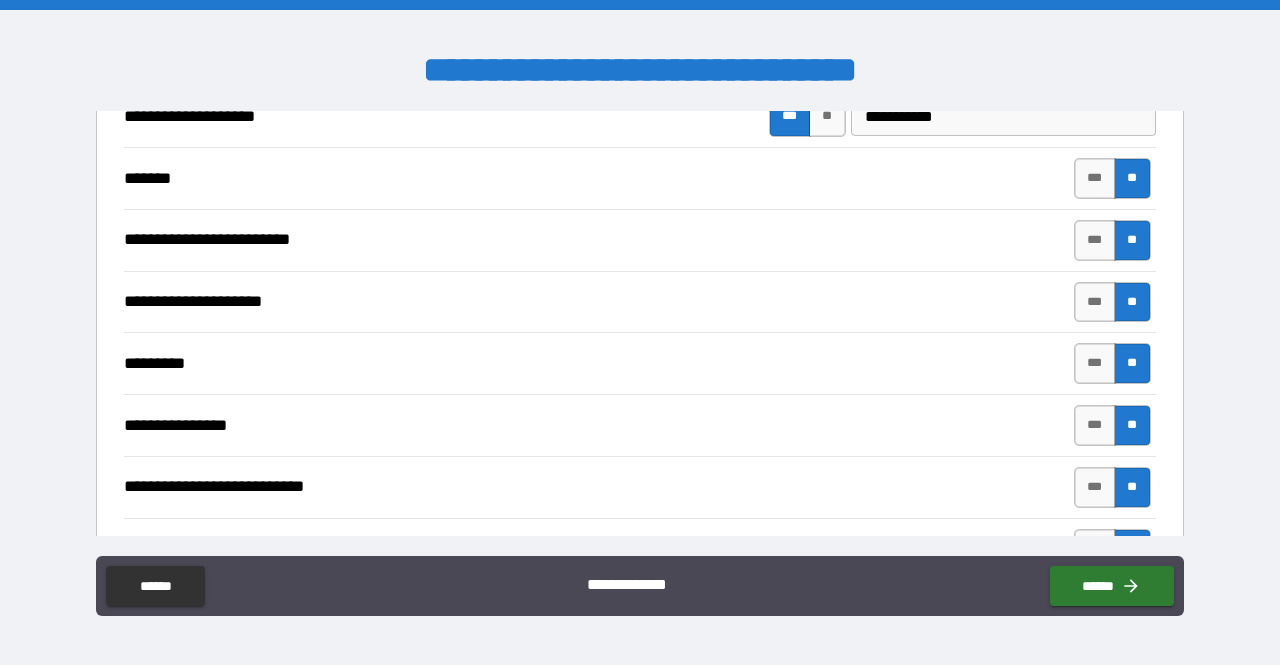 scroll, scrollTop: 400, scrollLeft: 0, axis: vertical 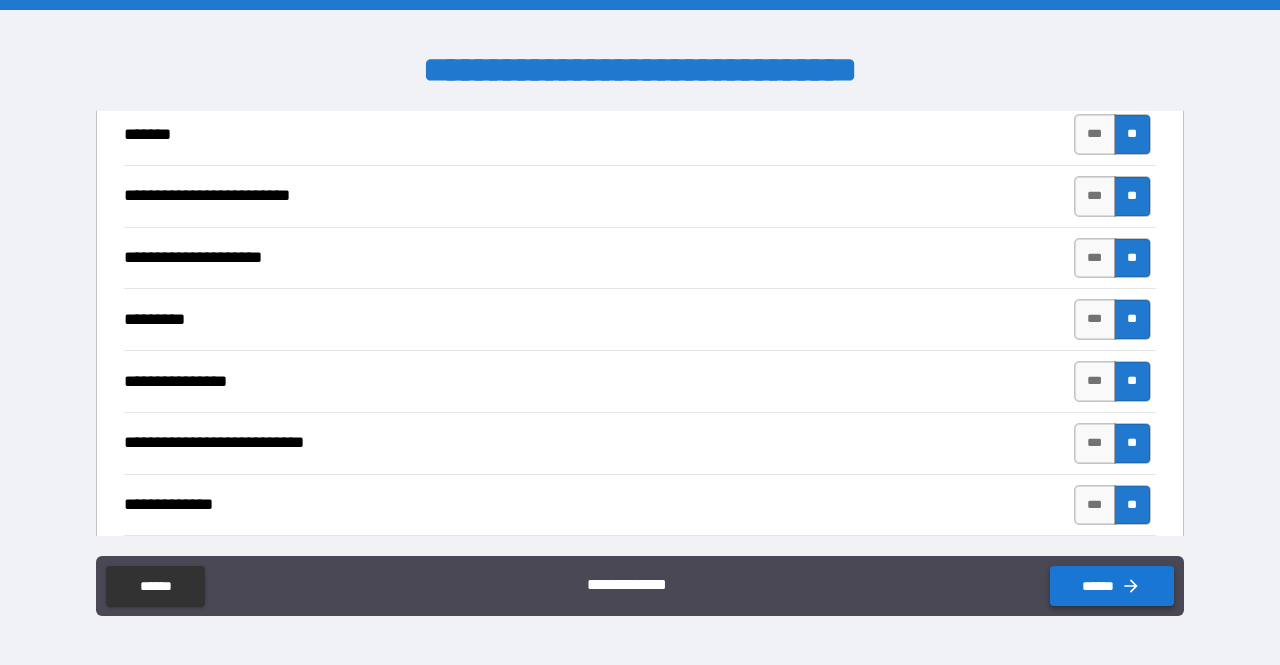 click 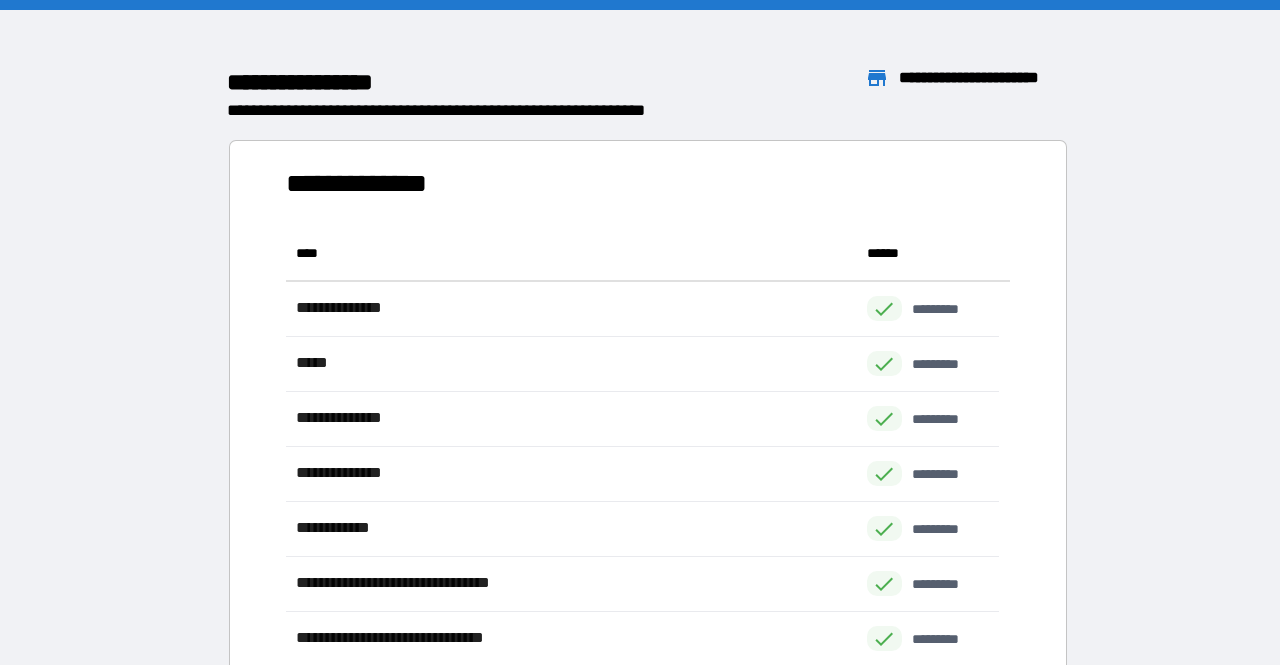 scroll, scrollTop: 16, scrollLeft: 15, axis: both 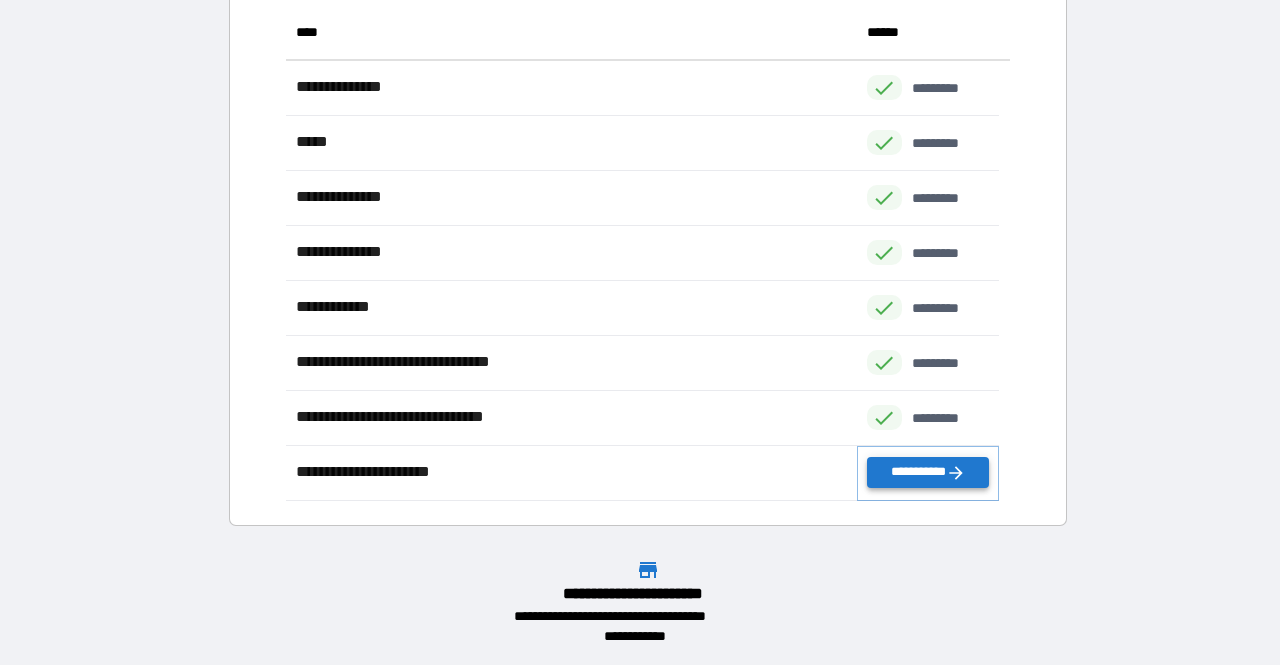 click on "**********" at bounding box center (928, 472) 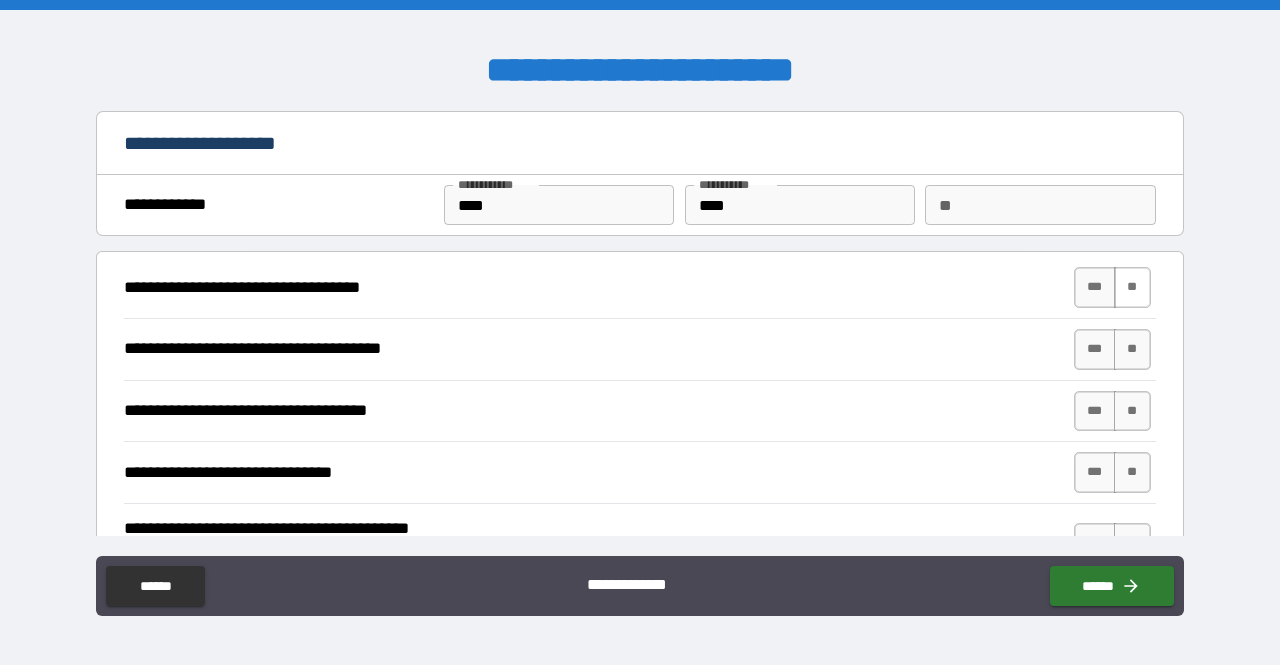 click on "**" at bounding box center [1132, 287] 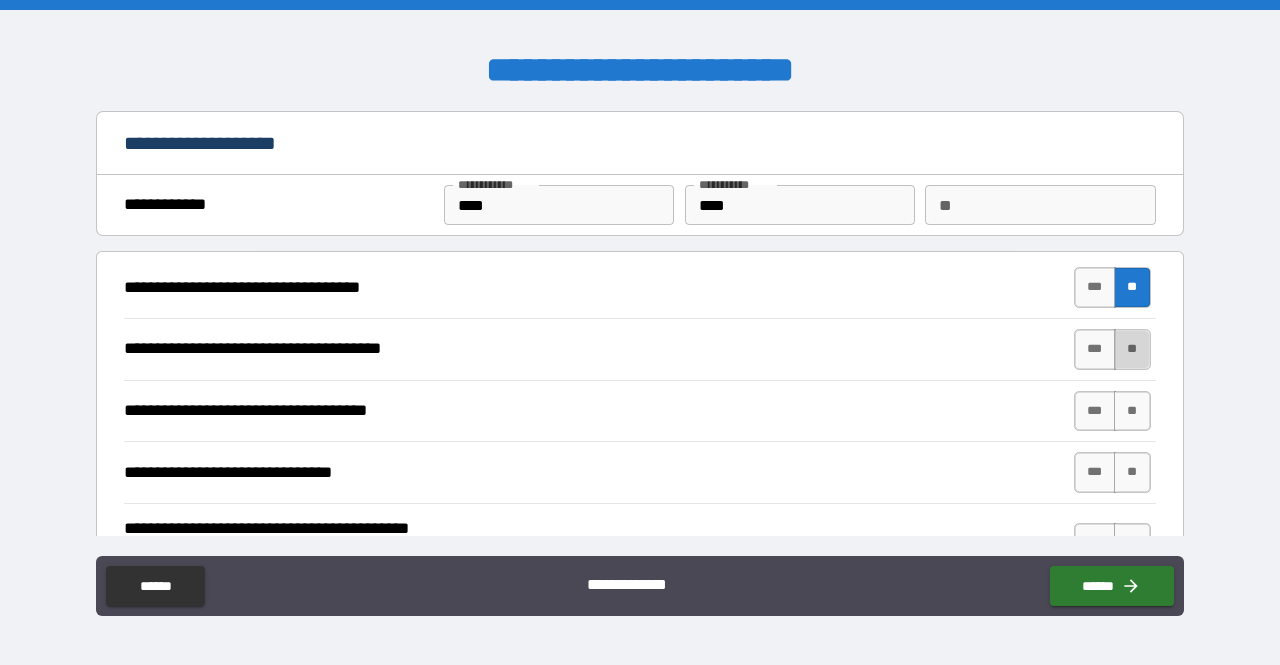 click on "**" at bounding box center (1132, 349) 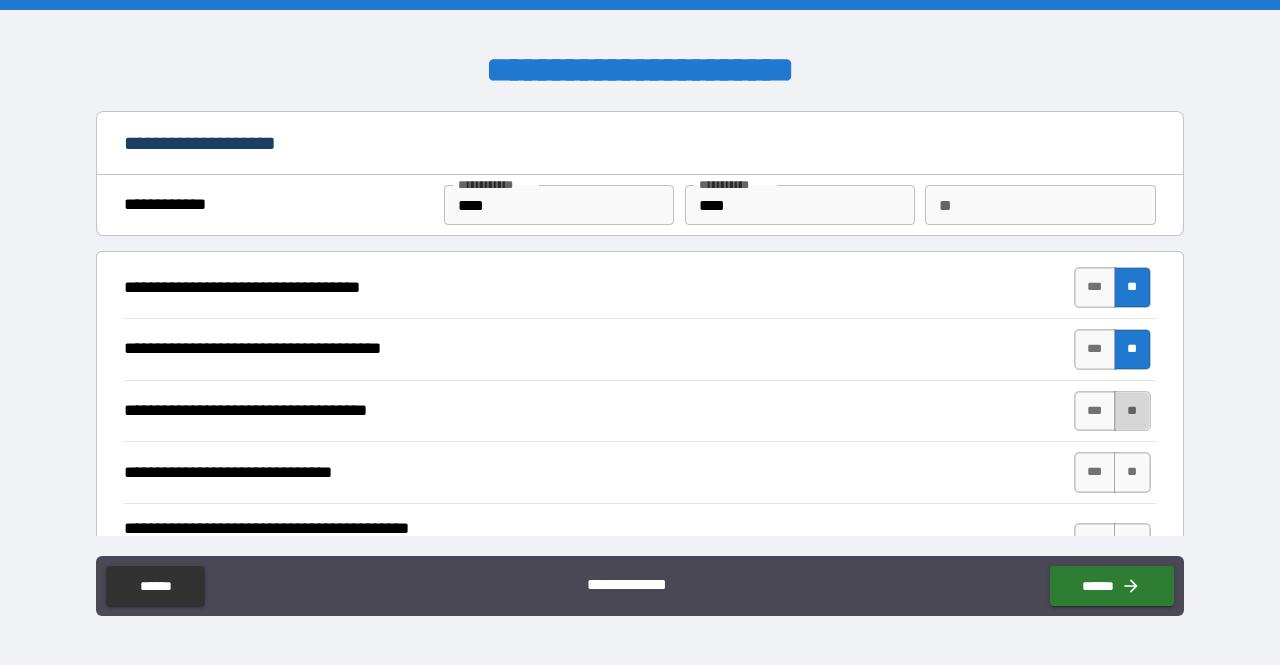 click on "**" at bounding box center [1132, 411] 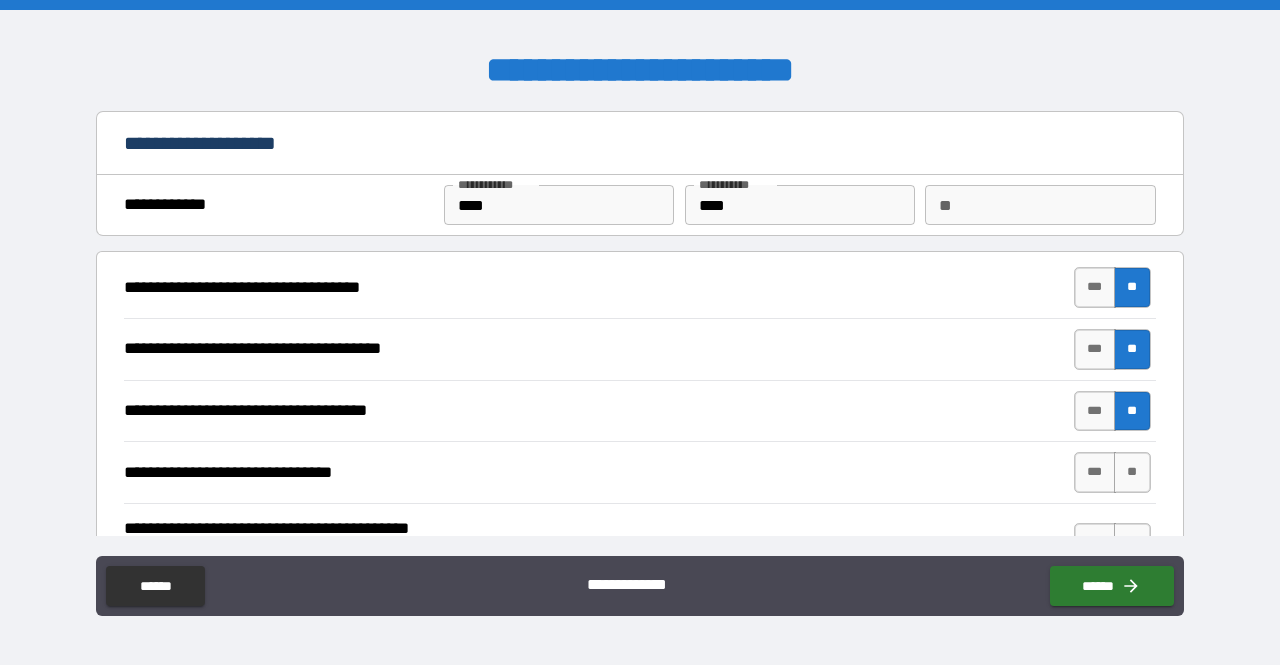 scroll, scrollTop: 100, scrollLeft: 0, axis: vertical 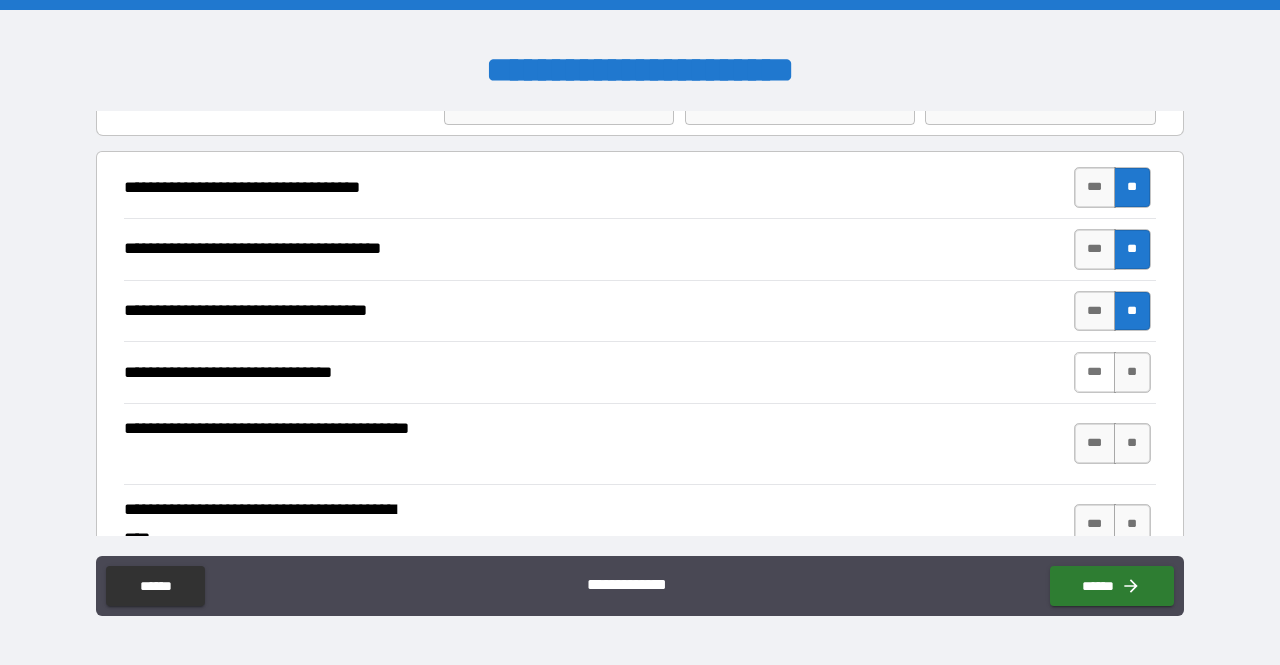 click on "***" at bounding box center [1095, 372] 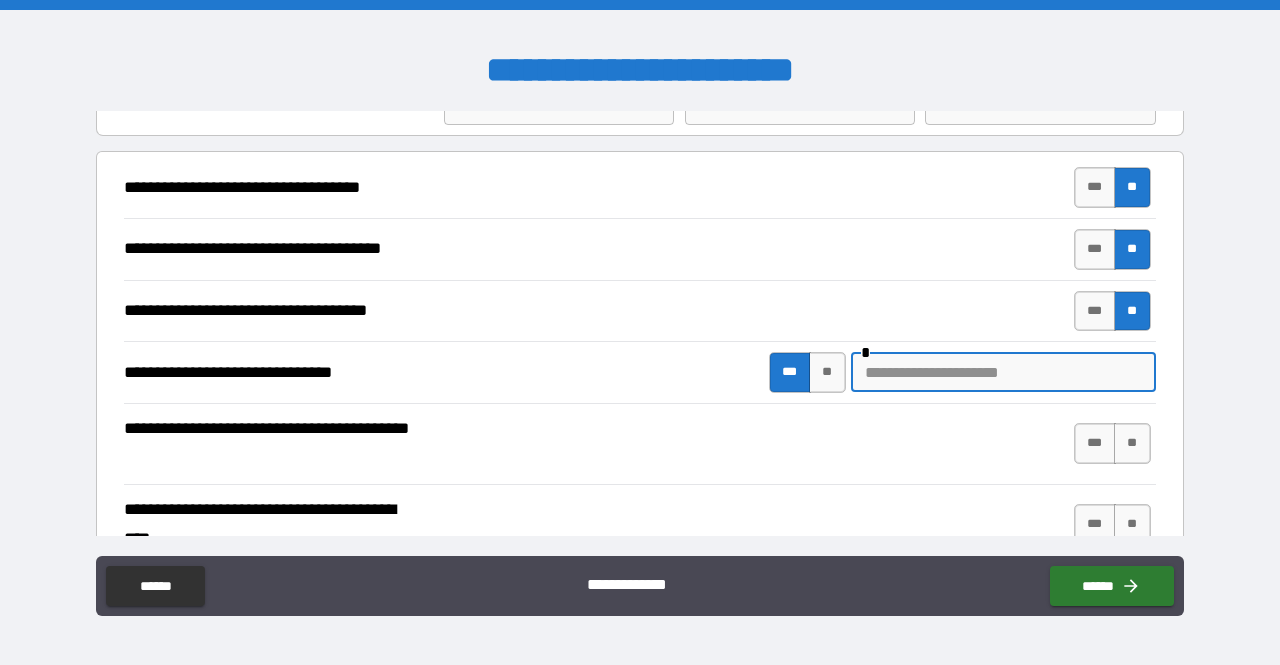 click at bounding box center (1003, 372) 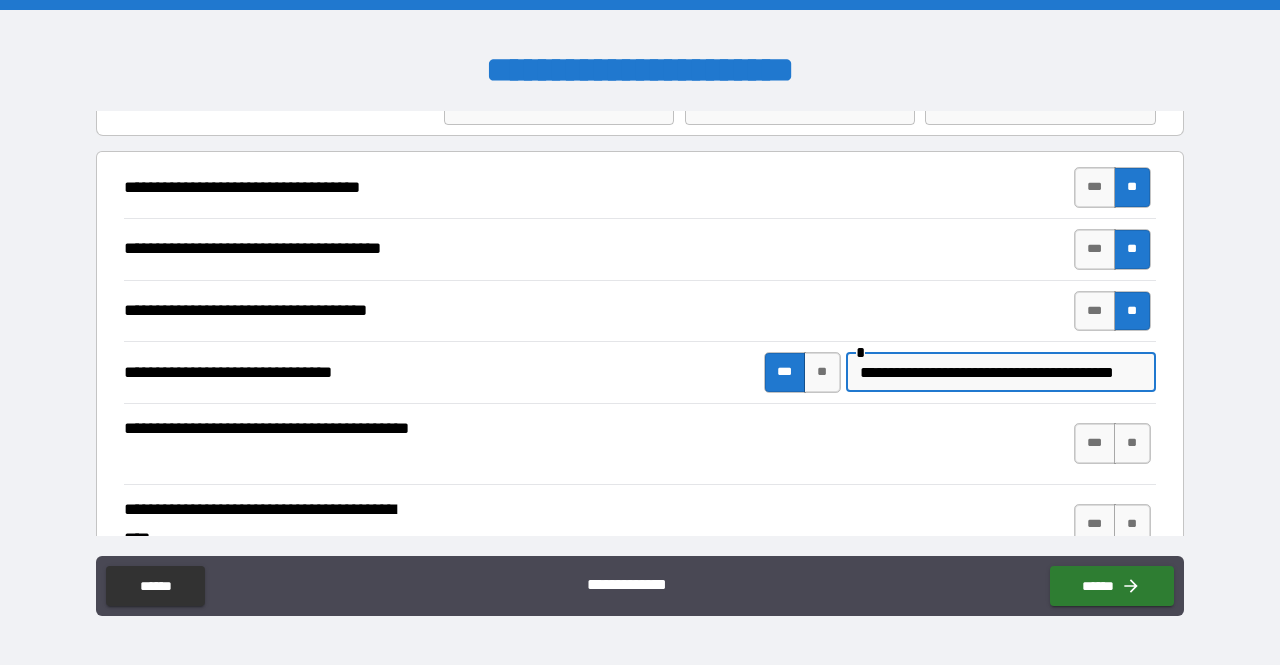scroll, scrollTop: 0, scrollLeft: 22, axis: horizontal 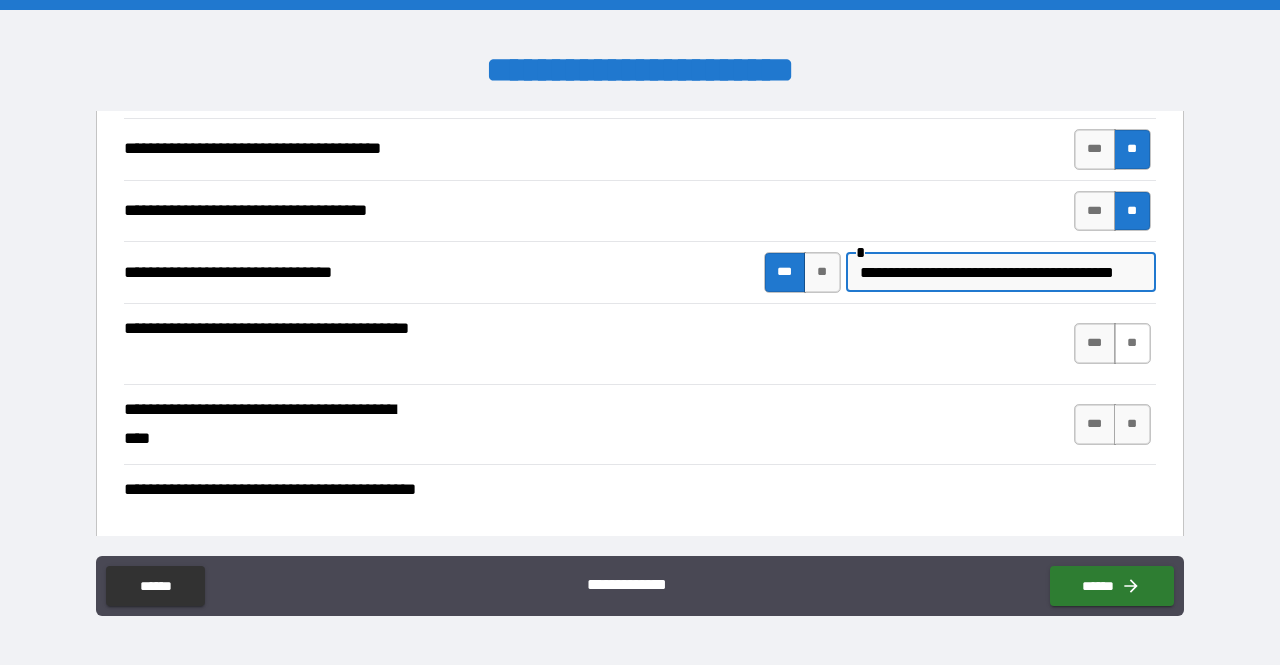 click on "**" at bounding box center [1132, 343] 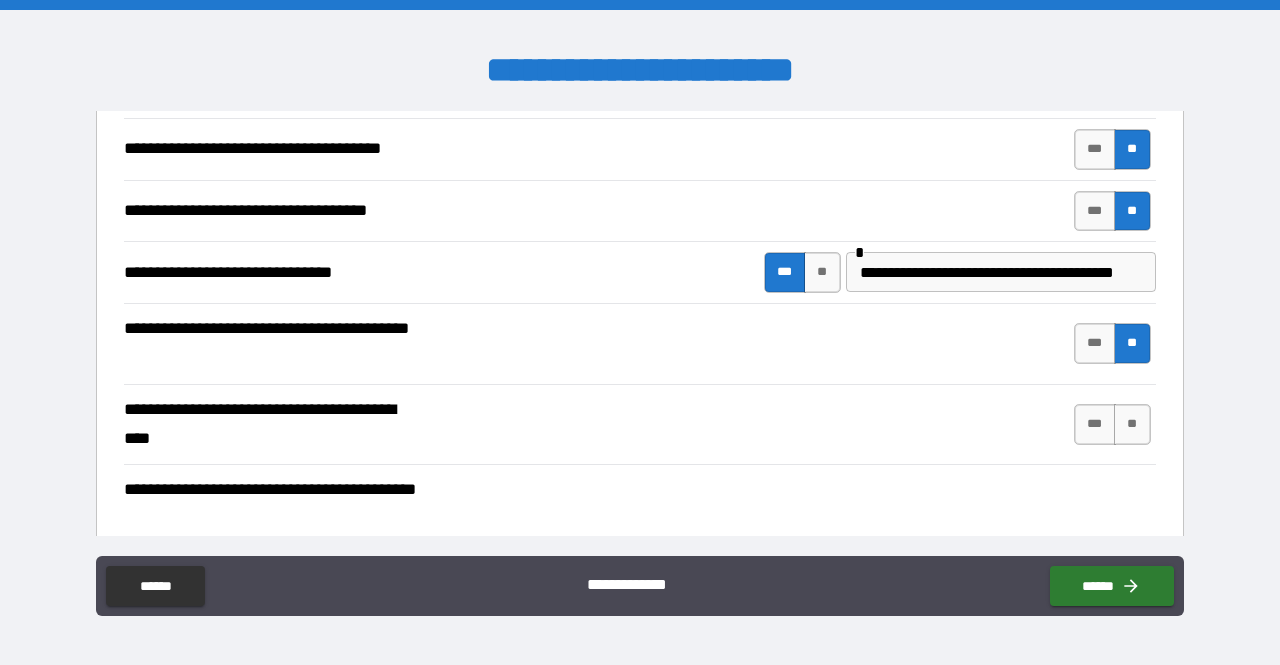 scroll, scrollTop: 300, scrollLeft: 0, axis: vertical 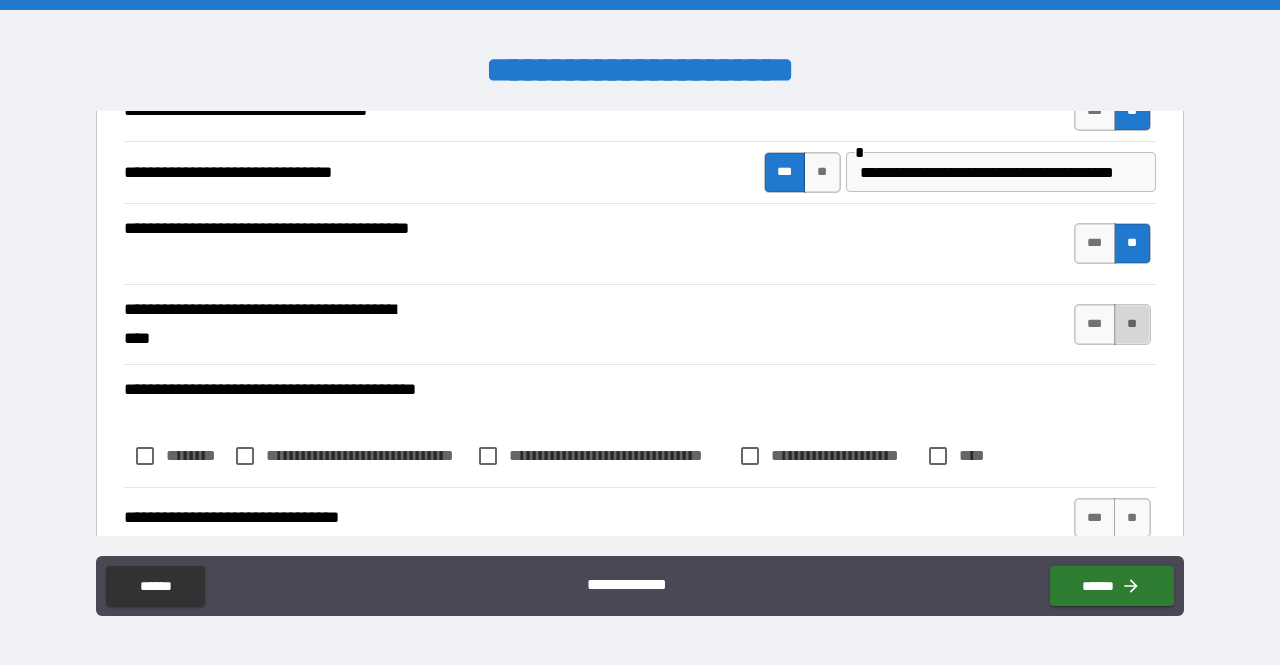 click on "**" at bounding box center (1132, 324) 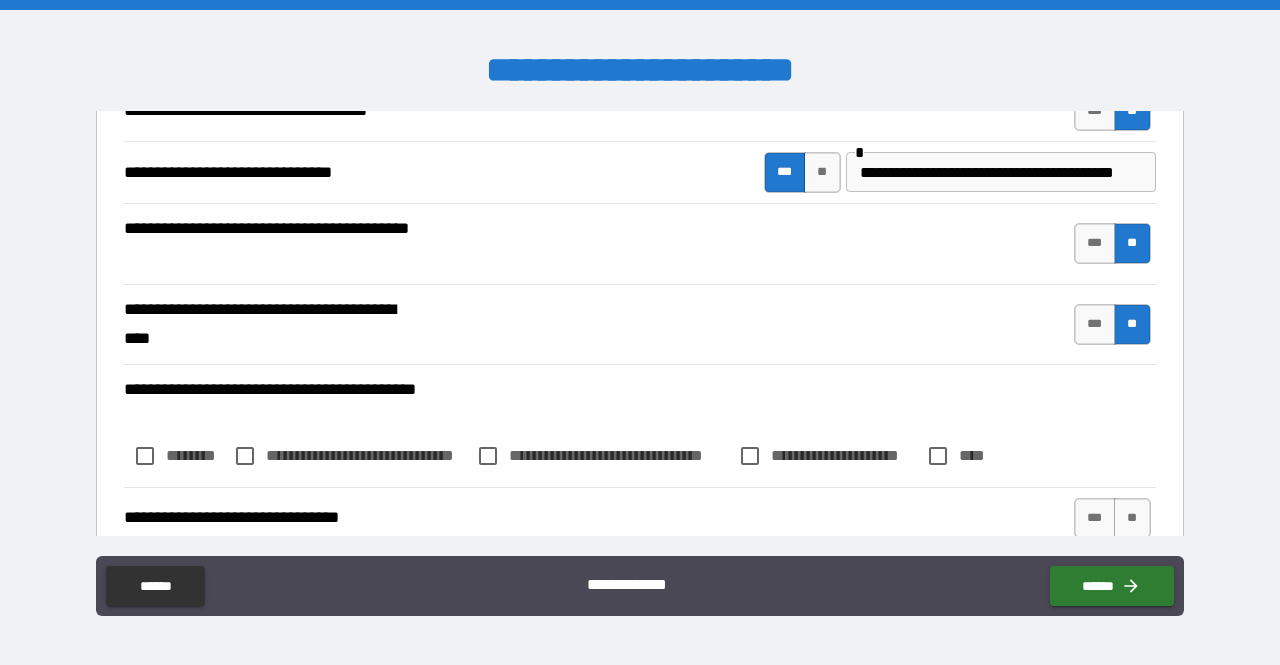 scroll, scrollTop: 400, scrollLeft: 0, axis: vertical 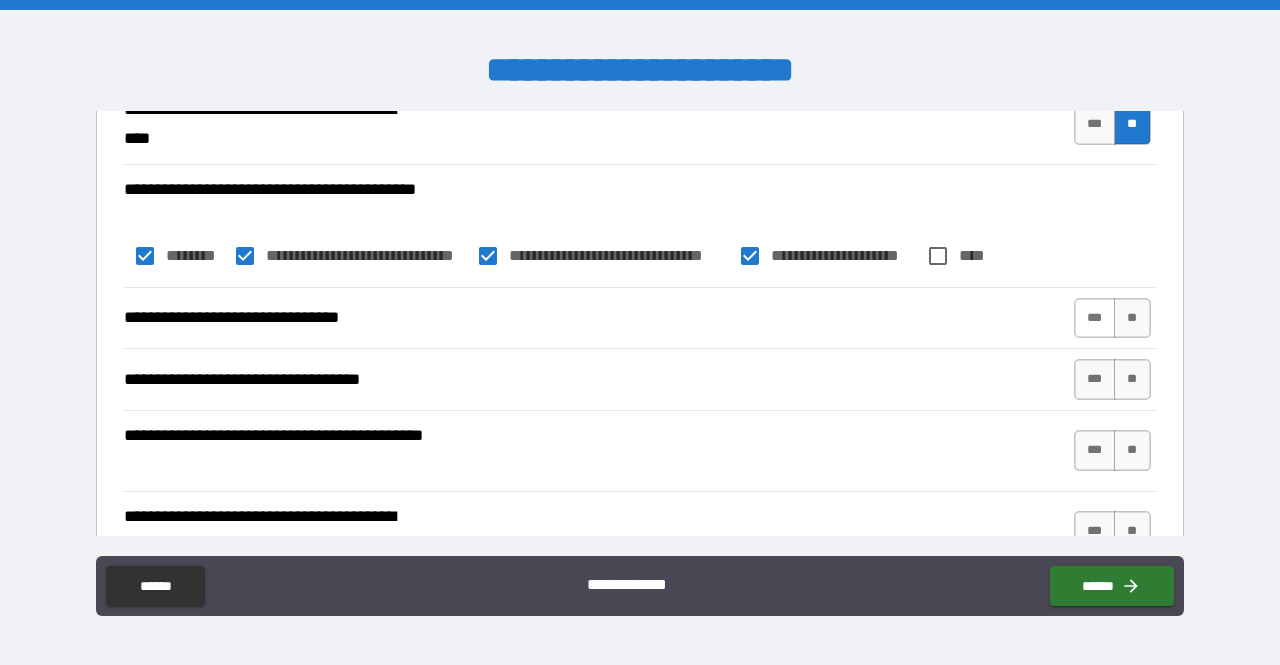 click on "***" at bounding box center [1095, 318] 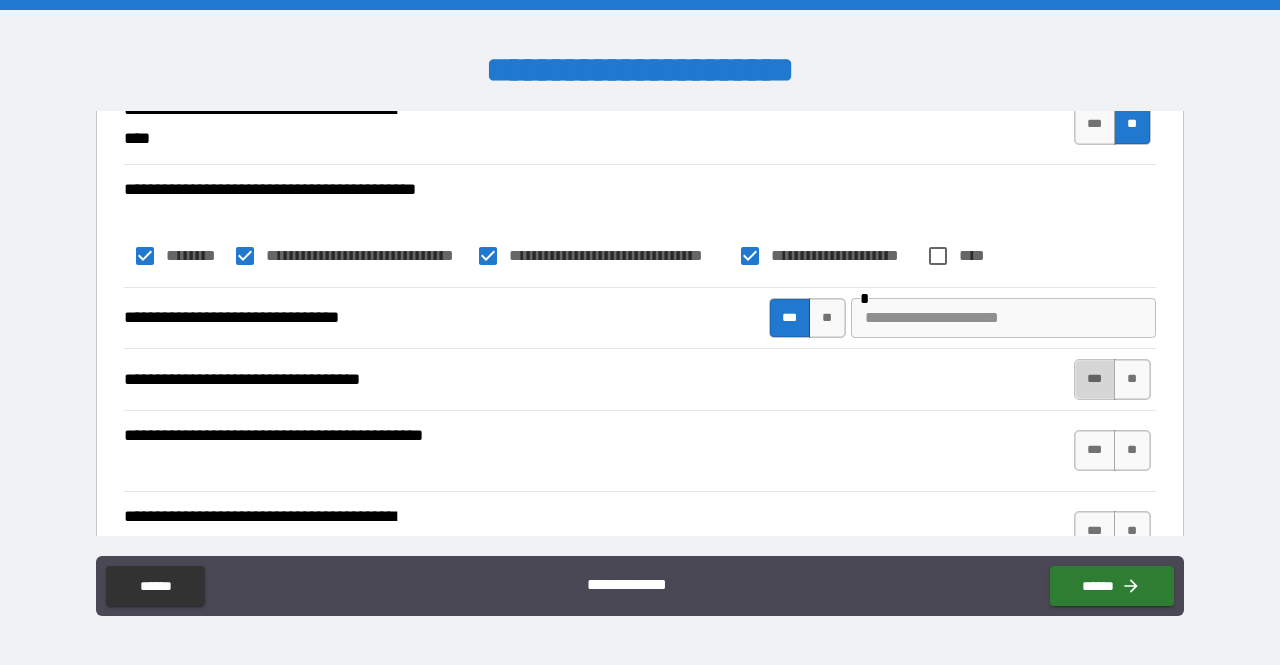 click on "***" at bounding box center (1095, 379) 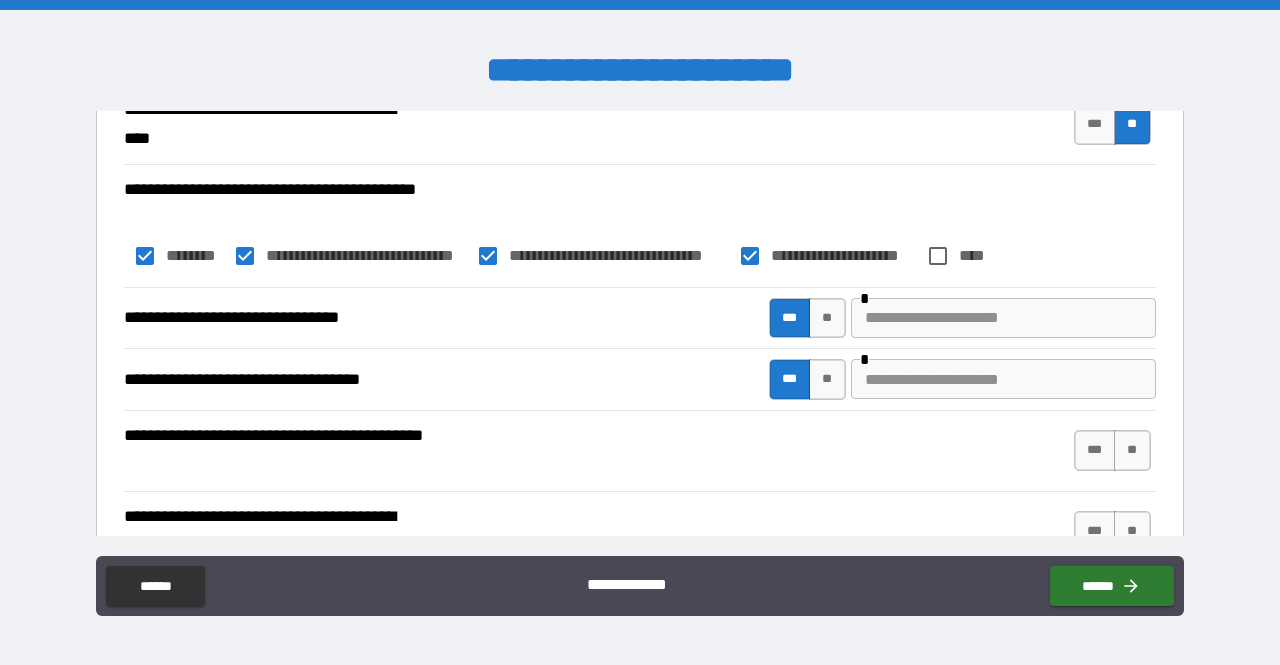 click at bounding box center (1003, 318) 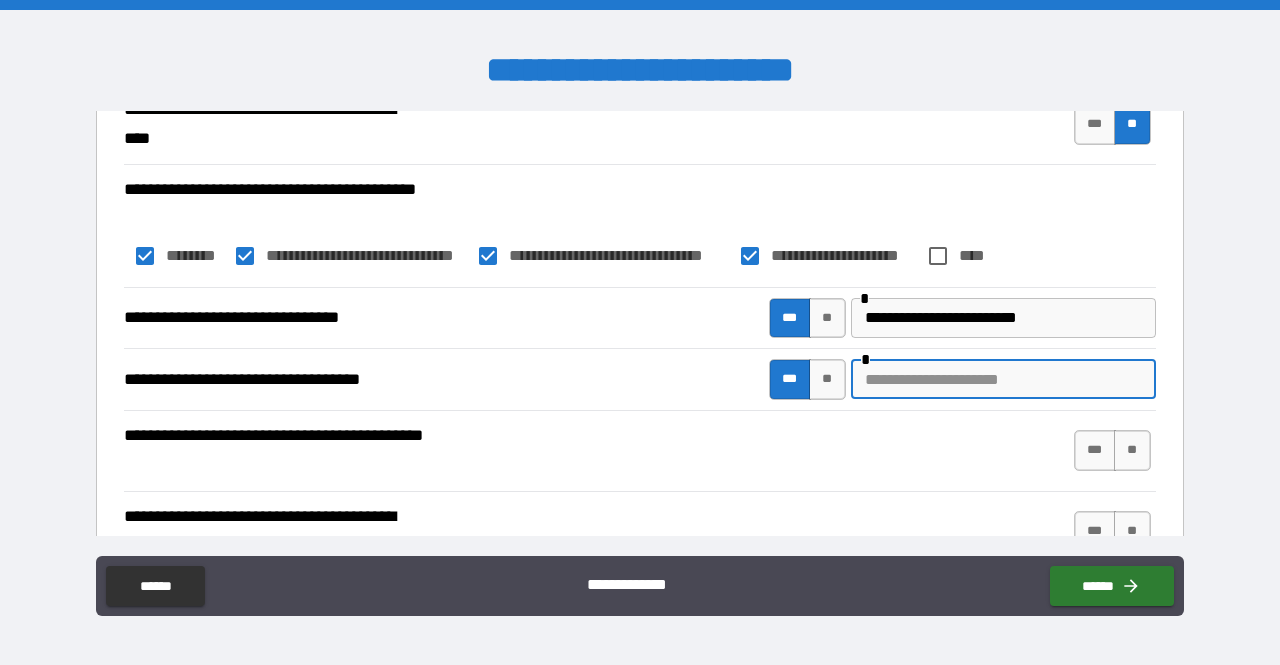 click at bounding box center (1003, 379) 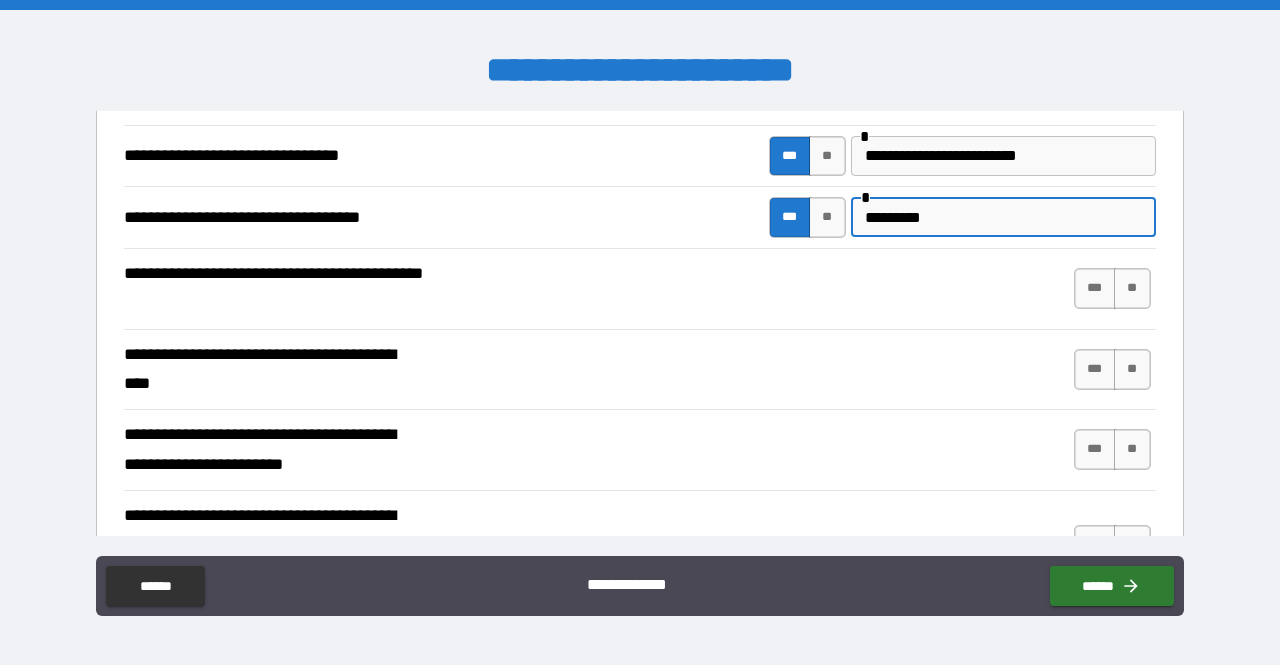 scroll, scrollTop: 700, scrollLeft: 0, axis: vertical 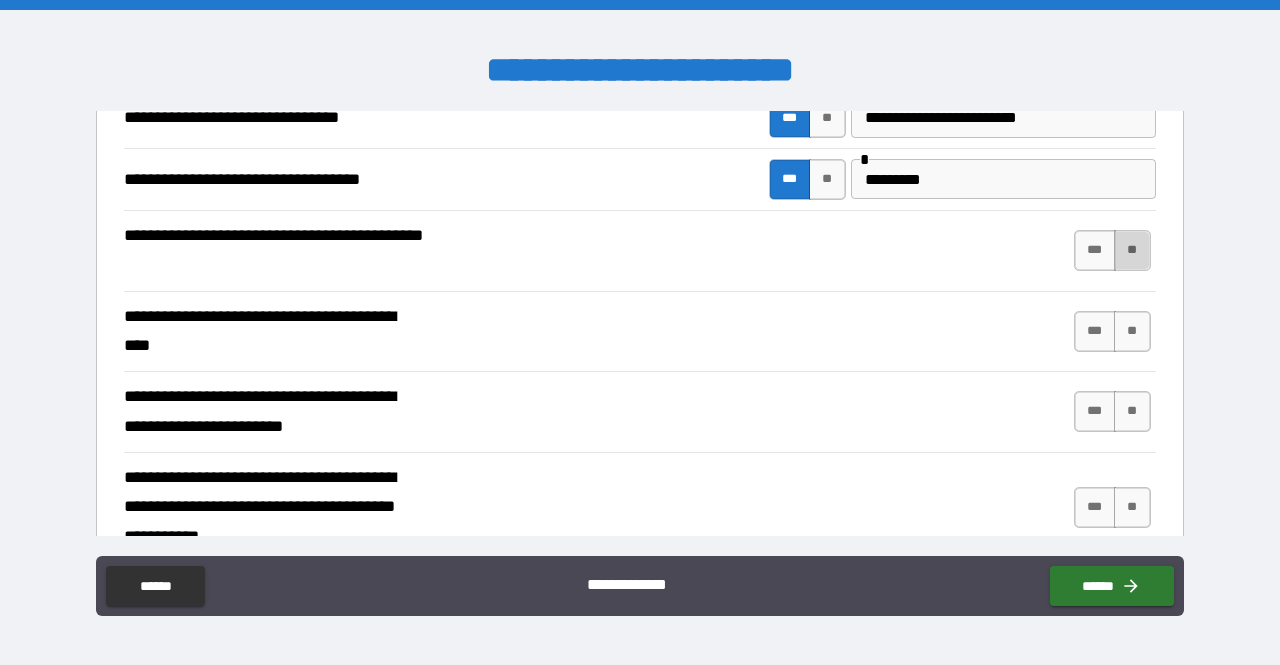 click on "**" at bounding box center [1132, 250] 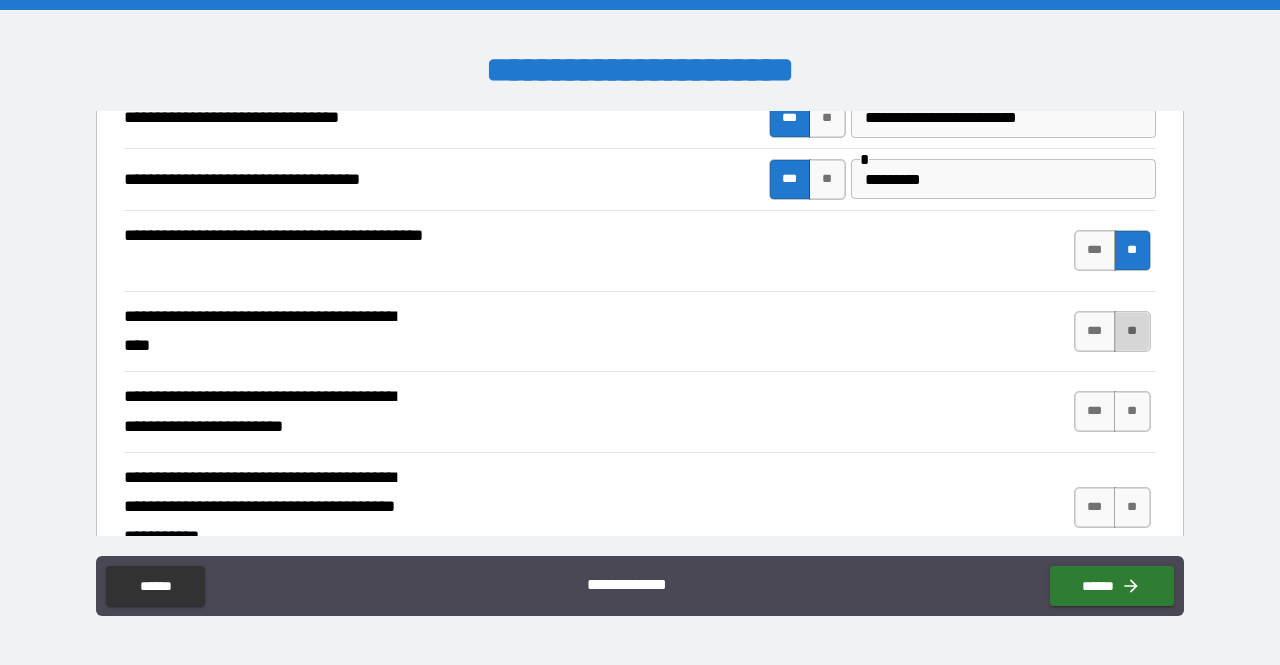 click on "**" at bounding box center (1132, 331) 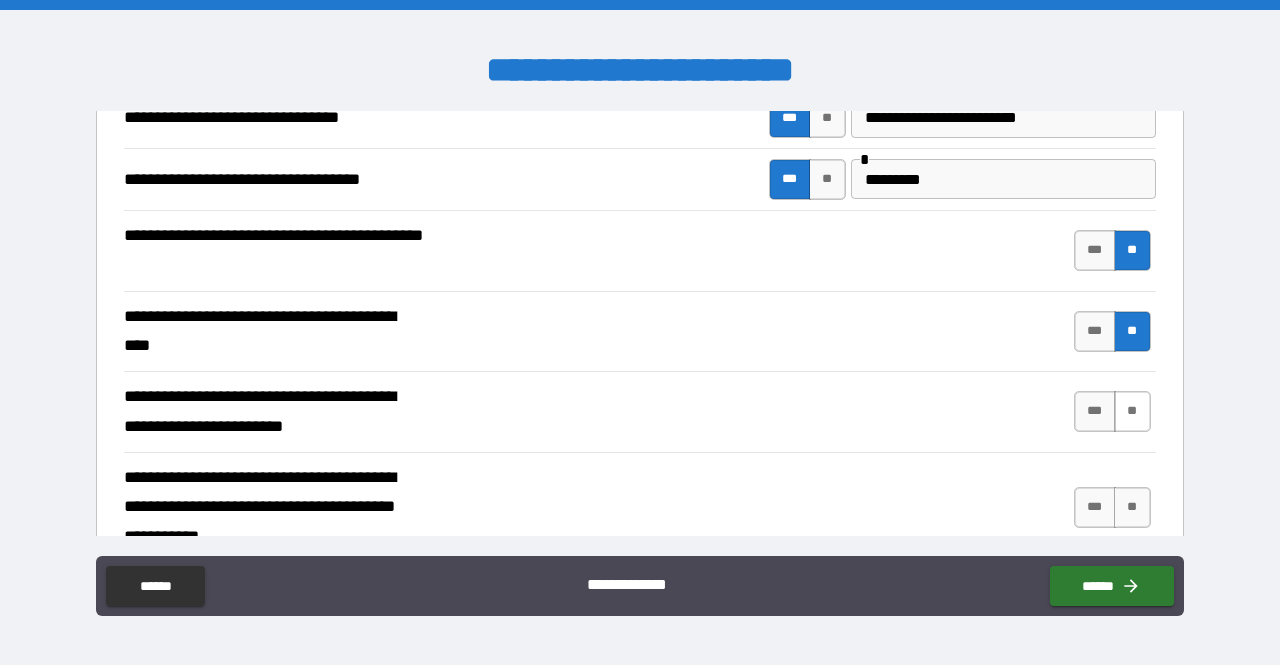 click on "**" at bounding box center [1132, 411] 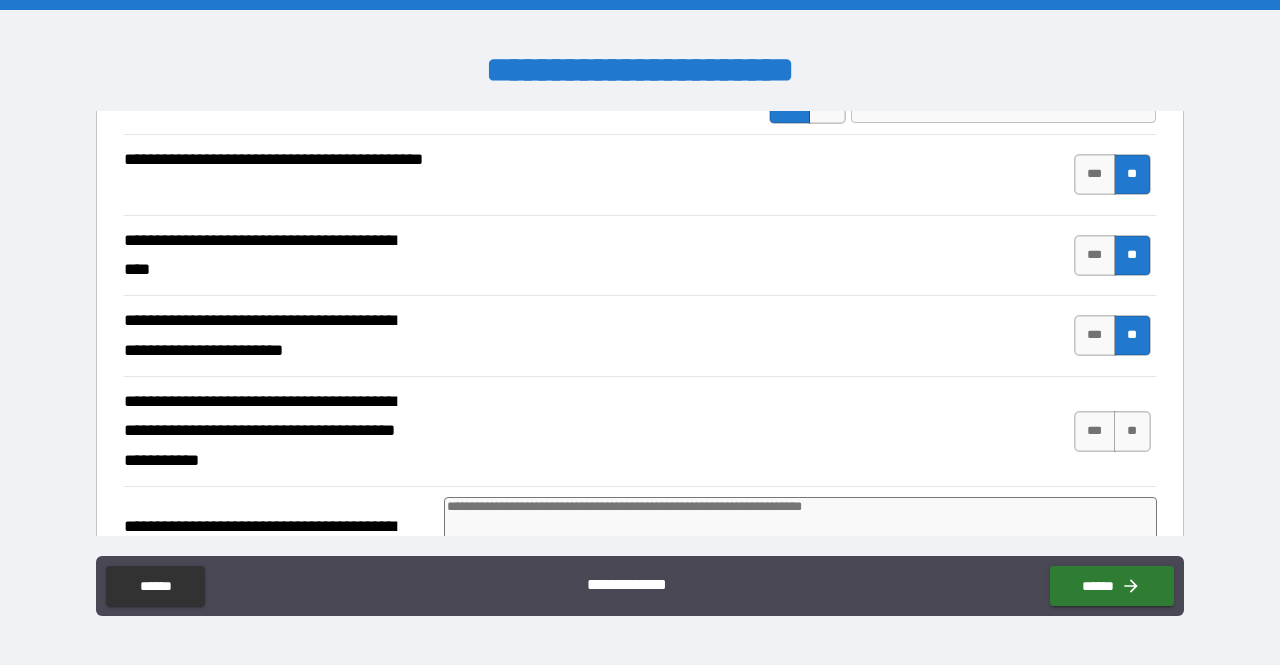 scroll, scrollTop: 800, scrollLeft: 0, axis: vertical 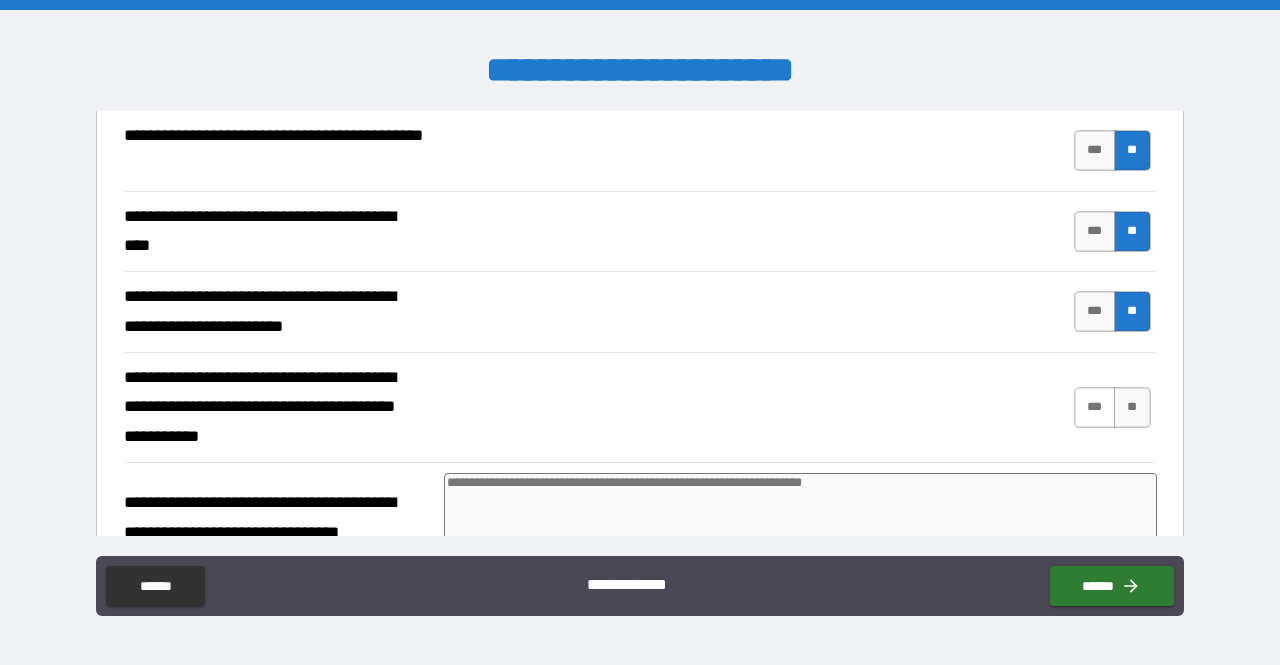 click on "***" at bounding box center [1095, 407] 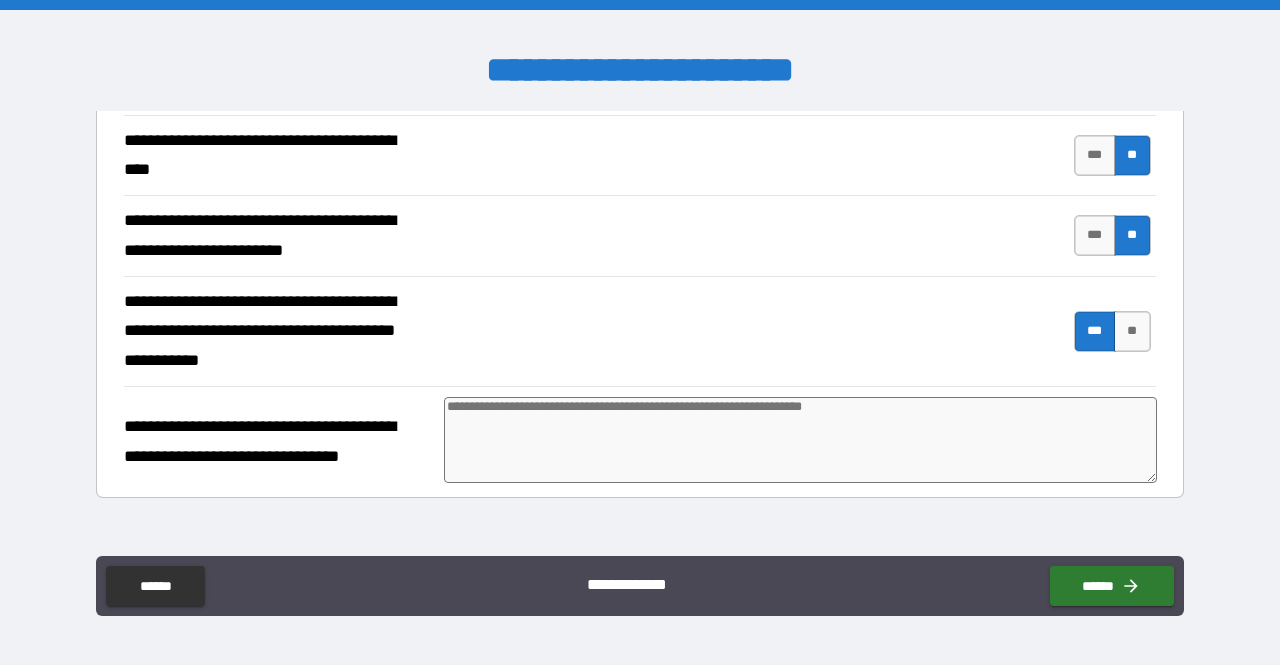 scroll, scrollTop: 900, scrollLeft: 0, axis: vertical 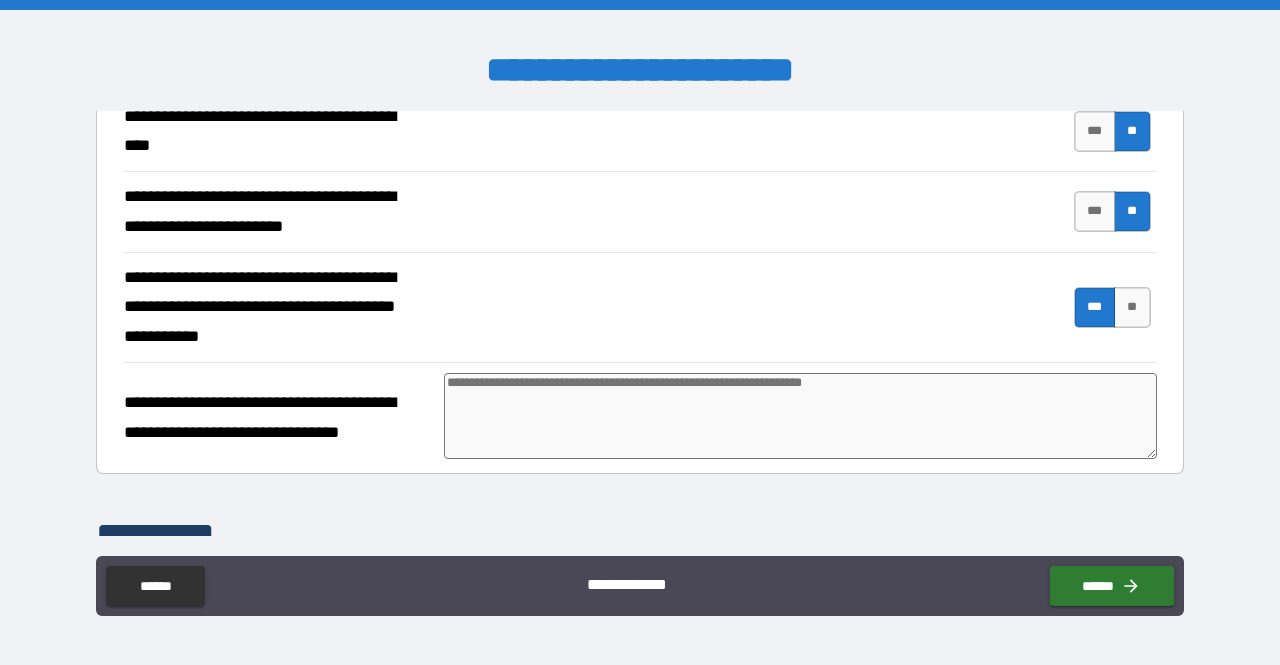 click at bounding box center [800, 416] 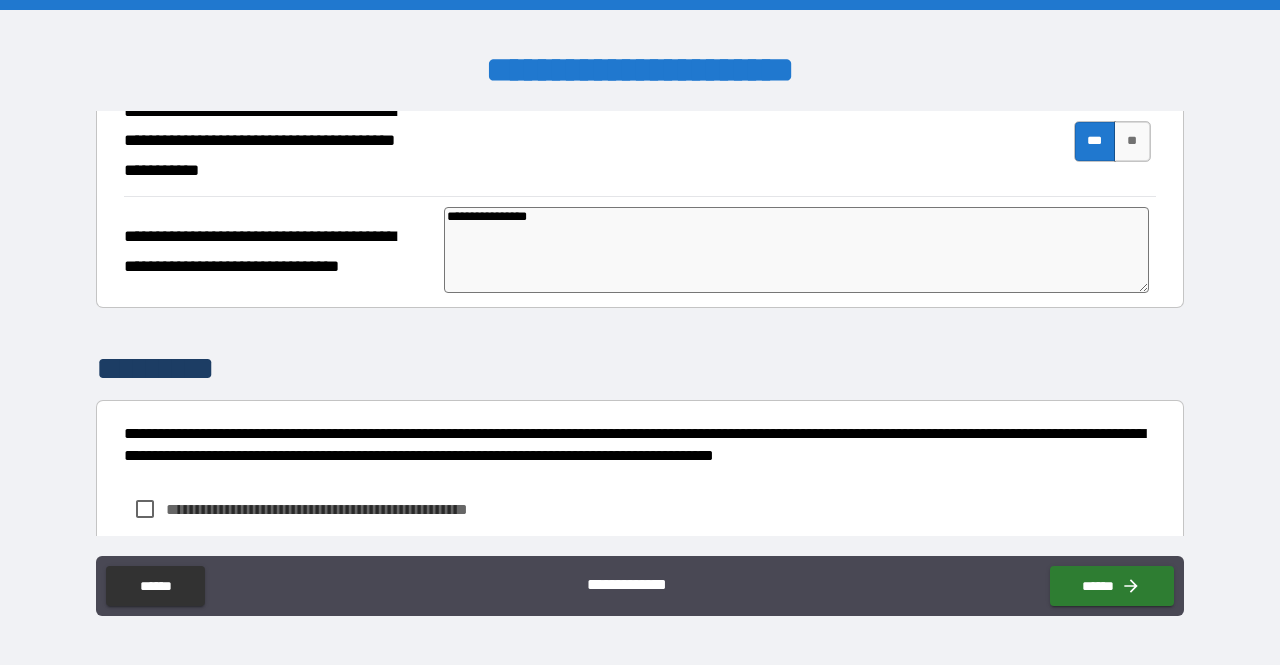 scroll, scrollTop: 1100, scrollLeft: 0, axis: vertical 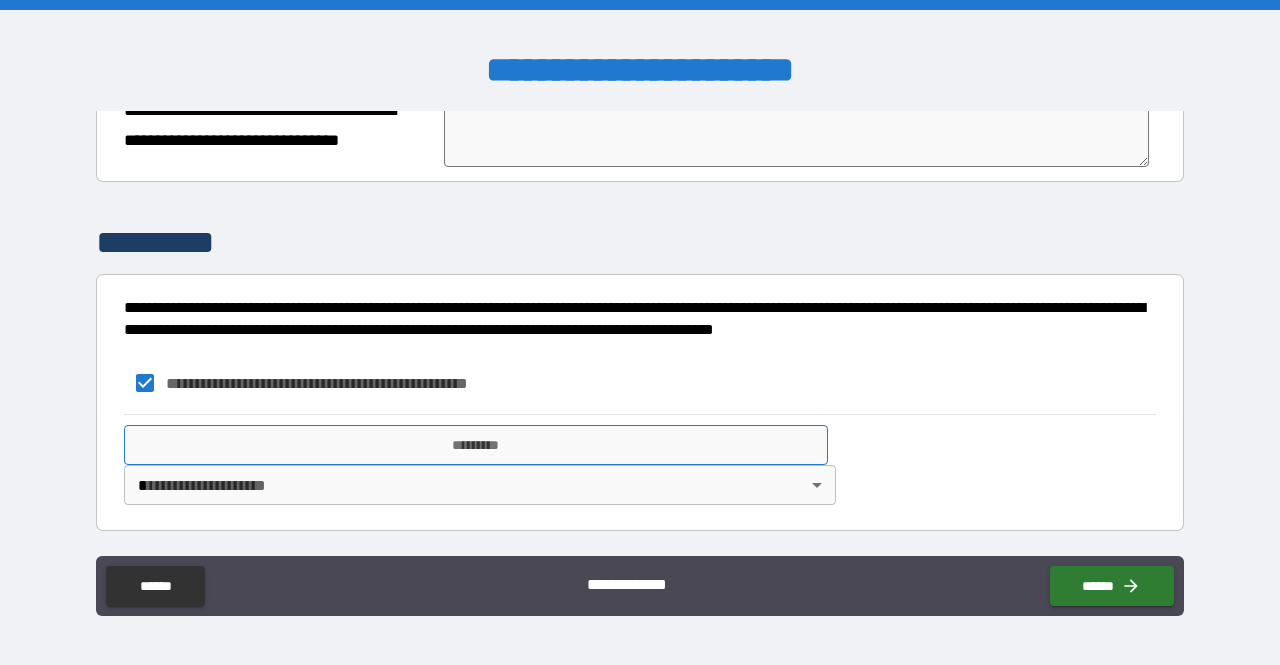 click on "*********" at bounding box center (476, 445) 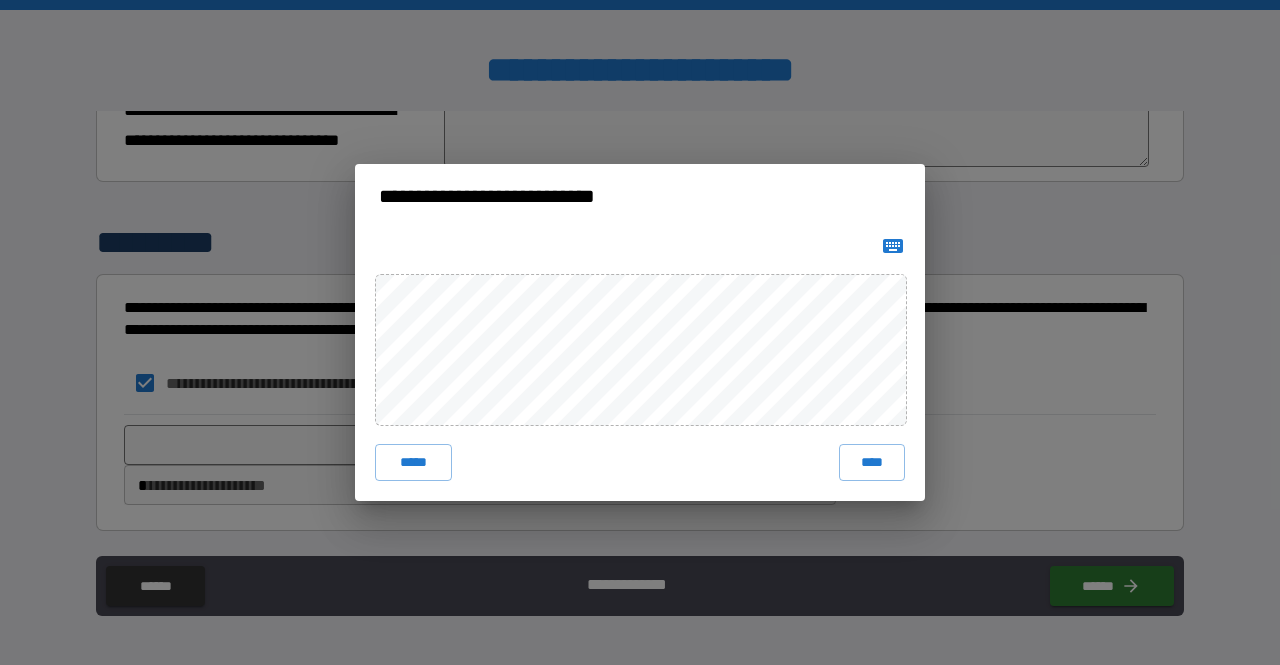 click at bounding box center (893, 246) 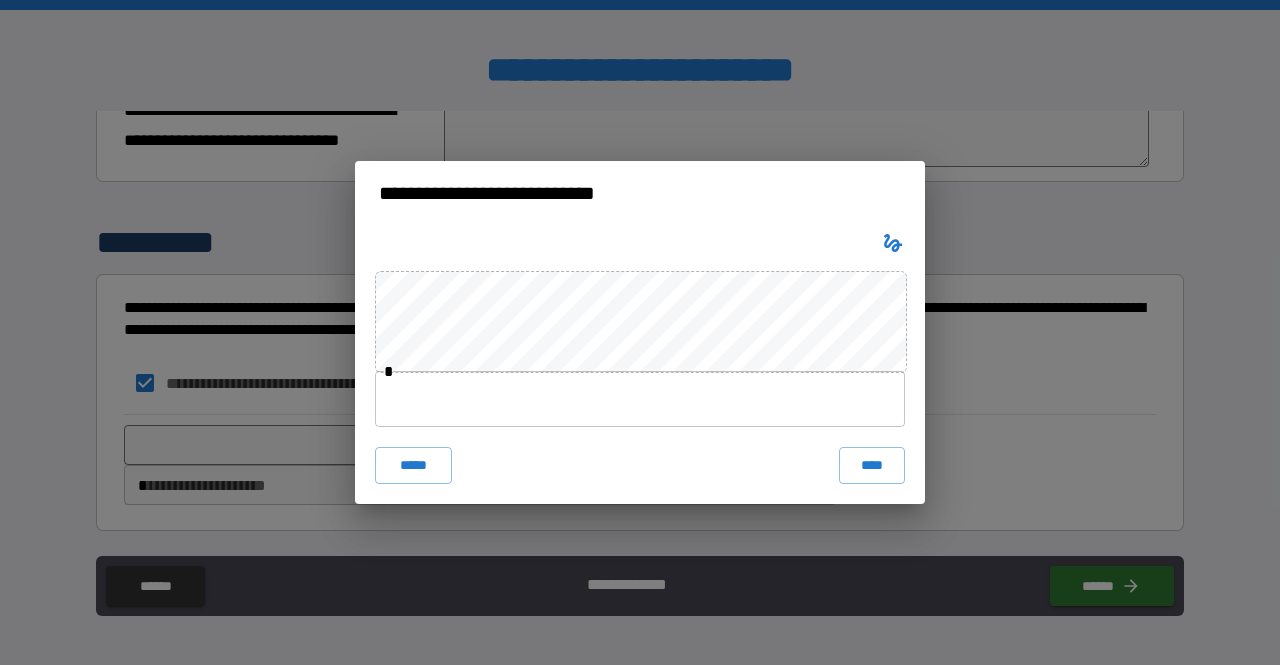 click at bounding box center [640, 399] 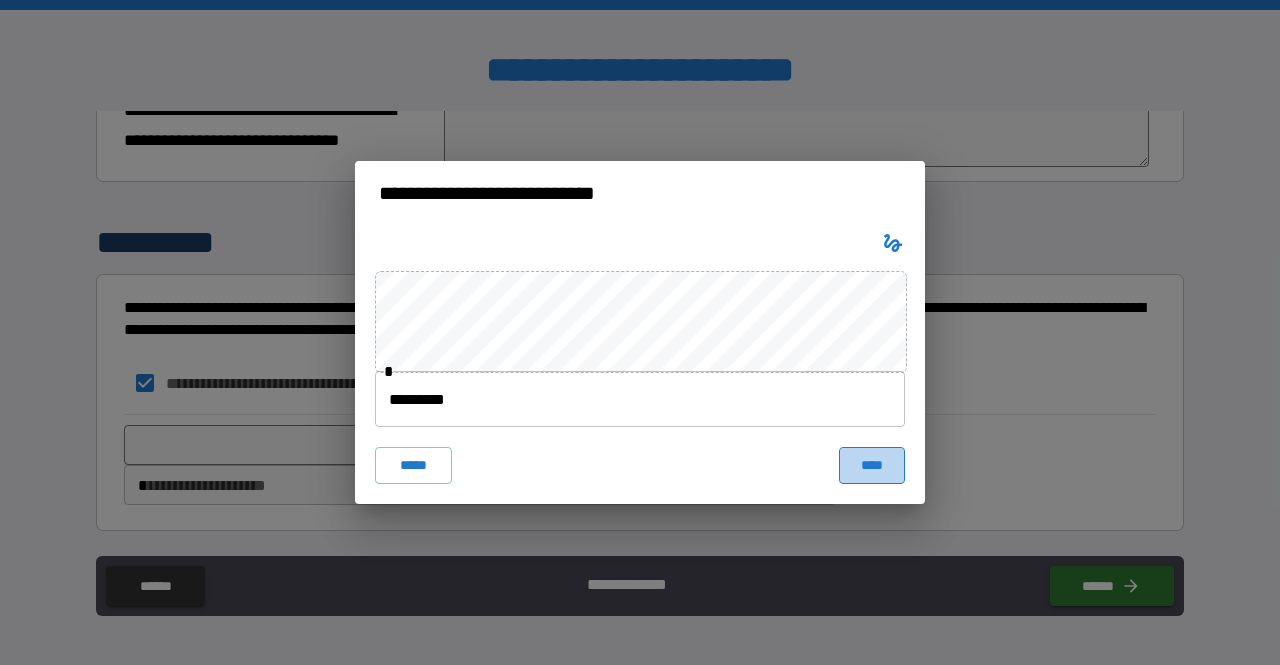click on "****" at bounding box center (872, 465) 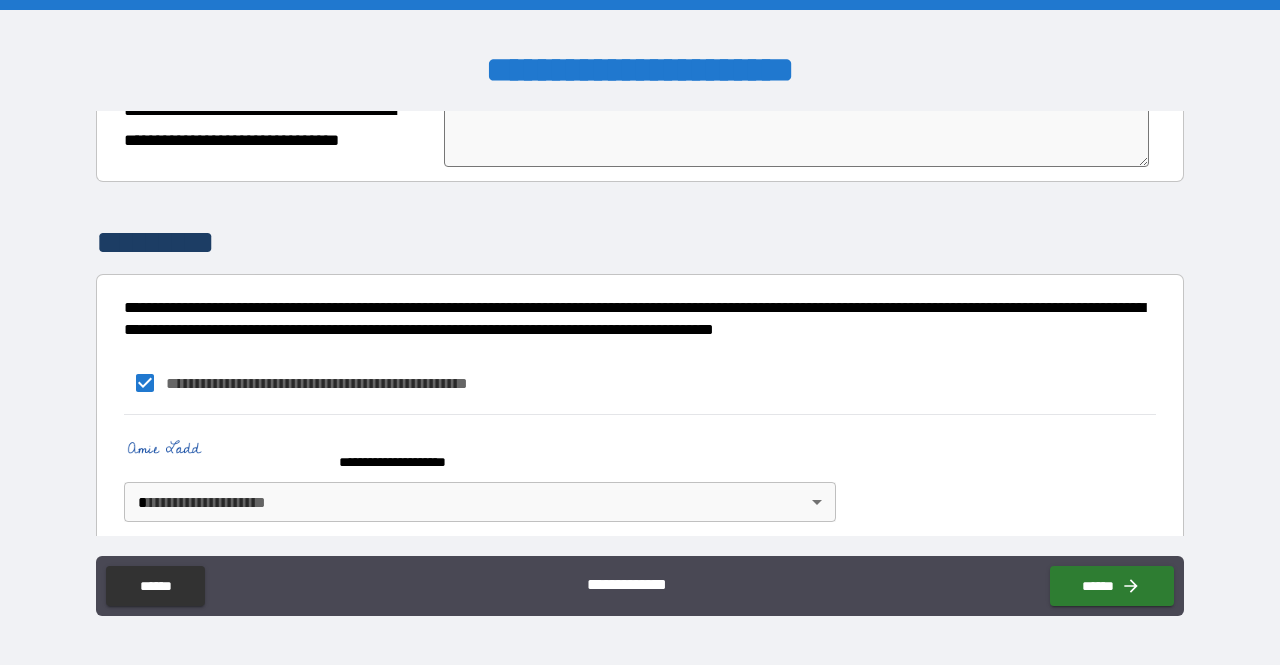 scroll, scrollTop: 1210, scrollLeft: 0, axis: vertical 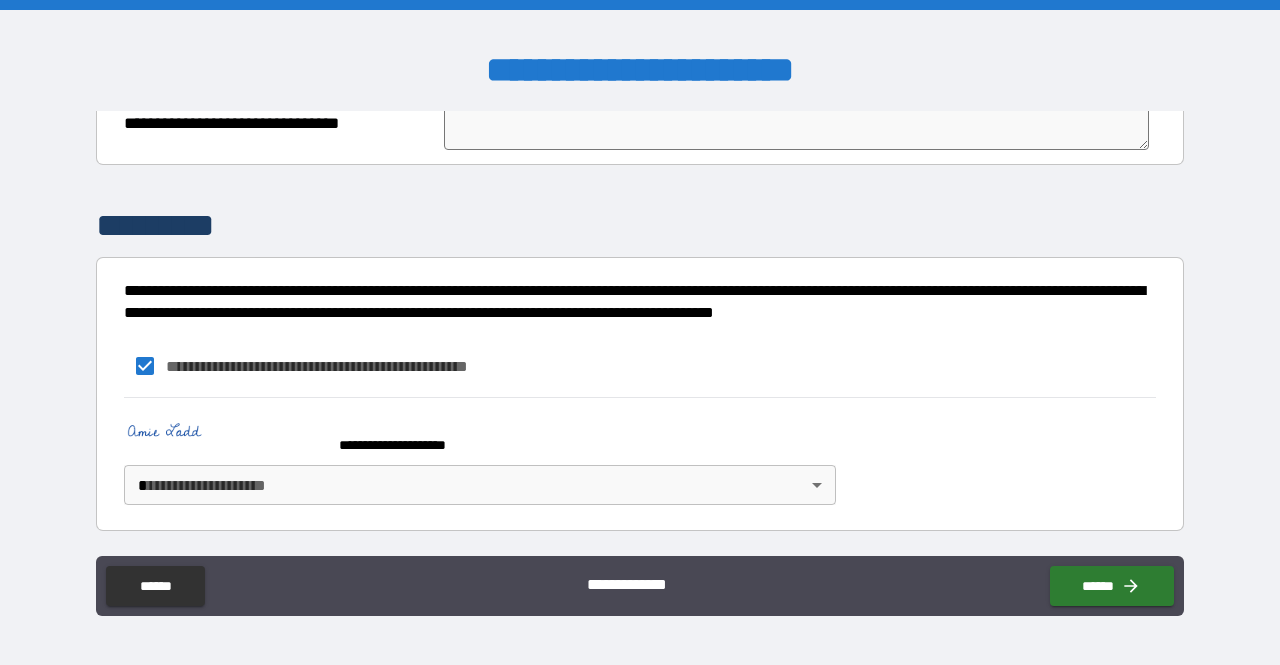 click on "**********" at bounding box center [640, 332] 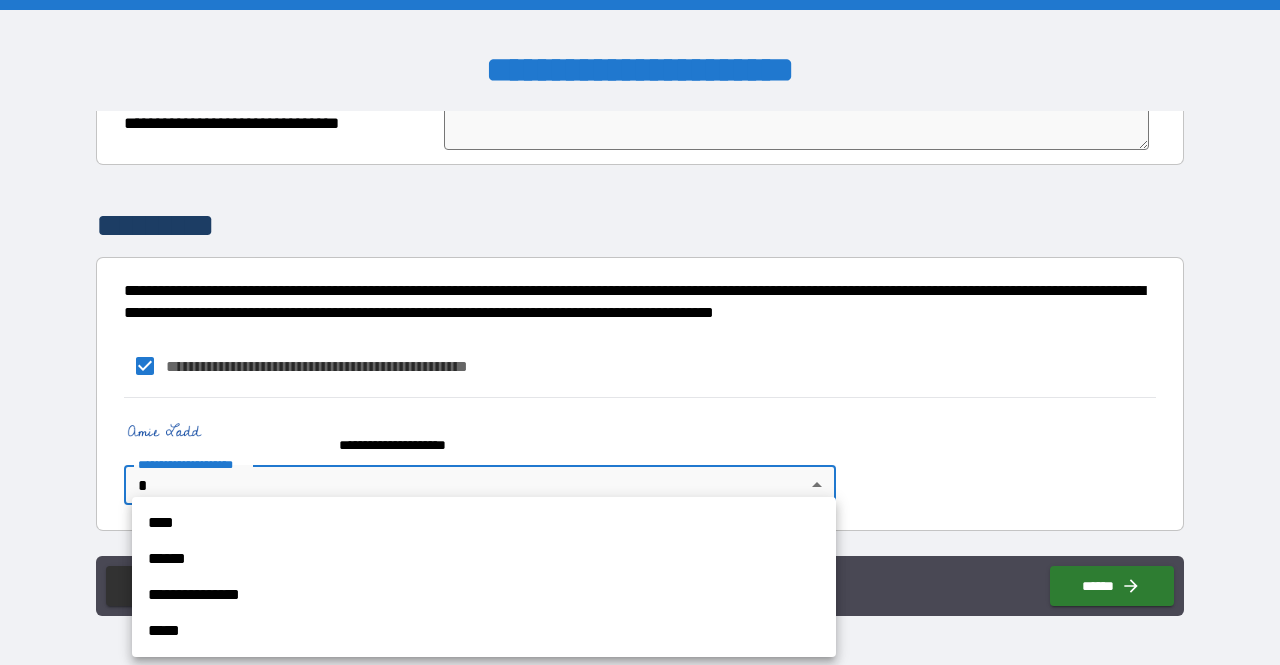click on "****" at bounding box center (484, 523) 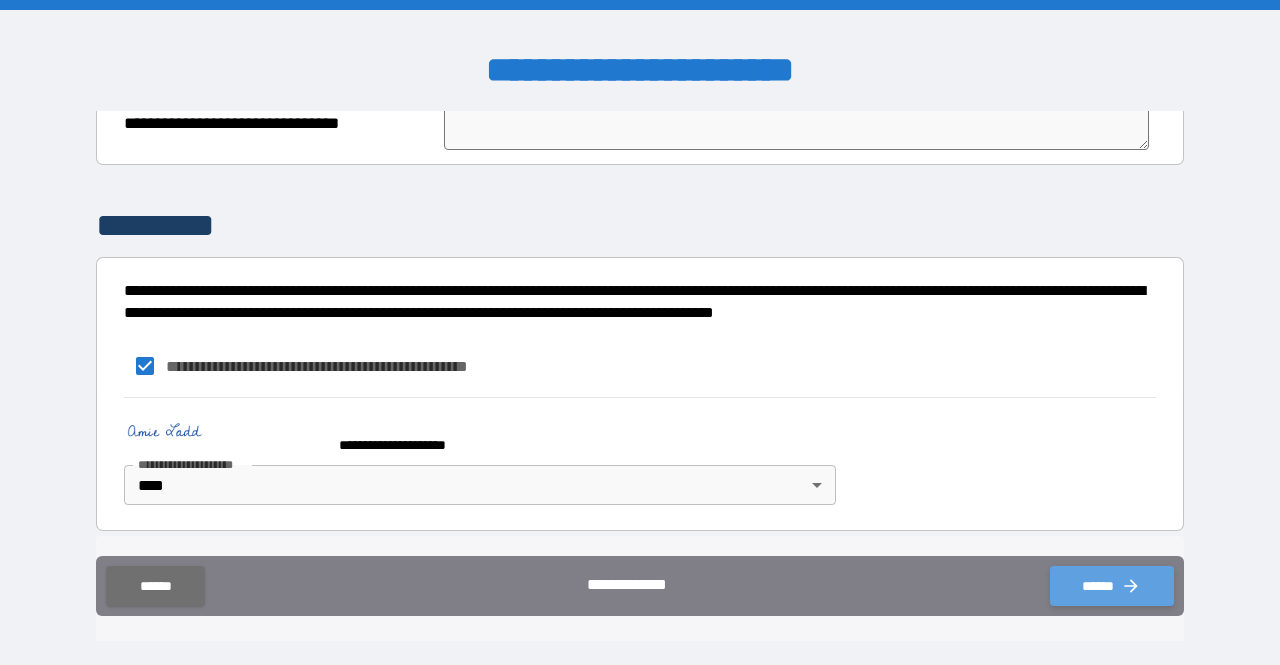 click on "******" at bounding box center [1112, 586] 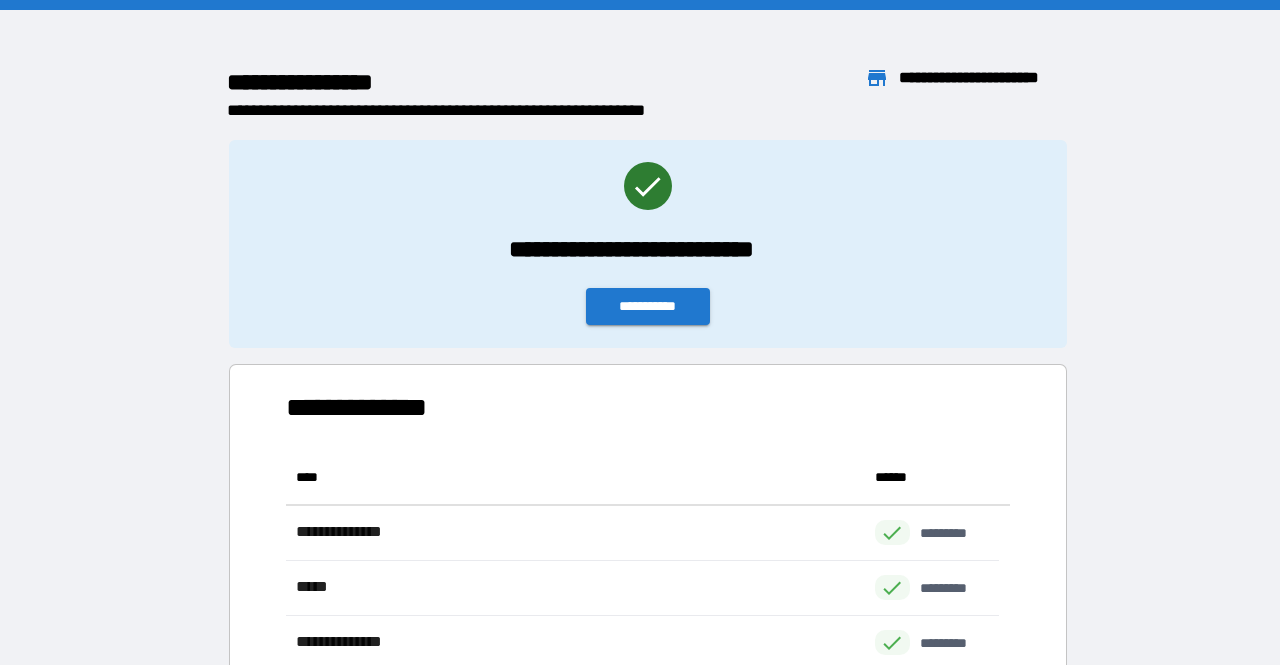 scroll, scrollTop: 481, scrollLeft: 698, axis: both 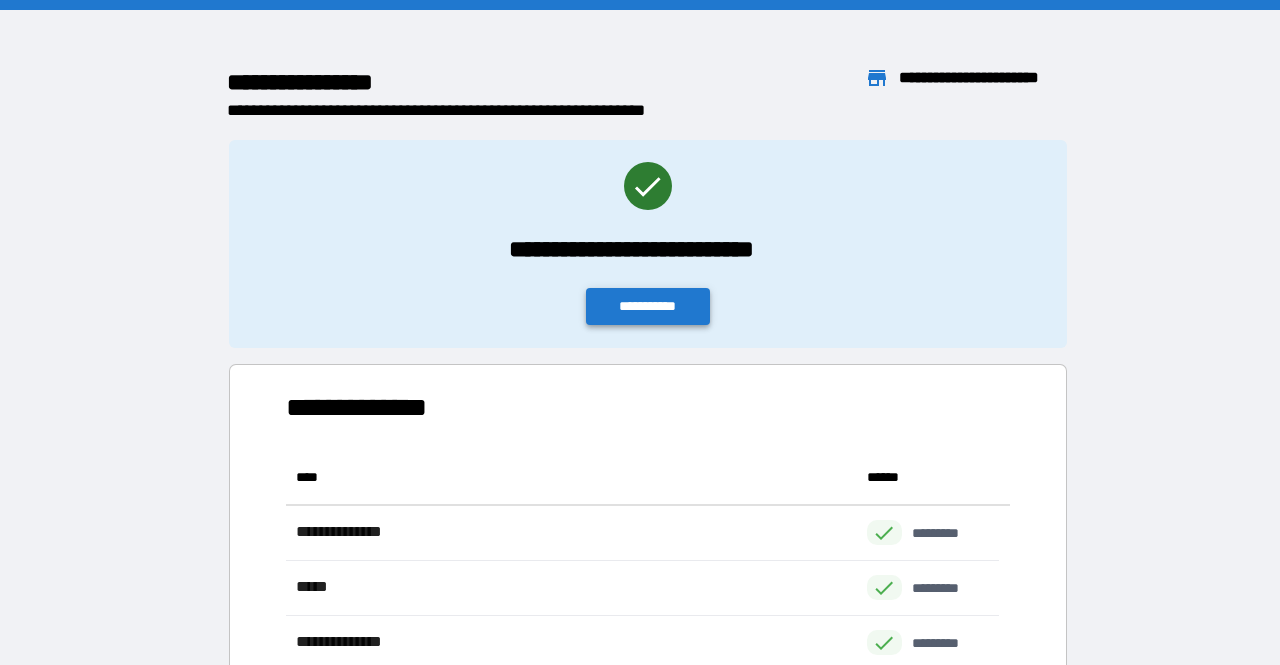 click on "**********" at bounding box center [648, 306] 